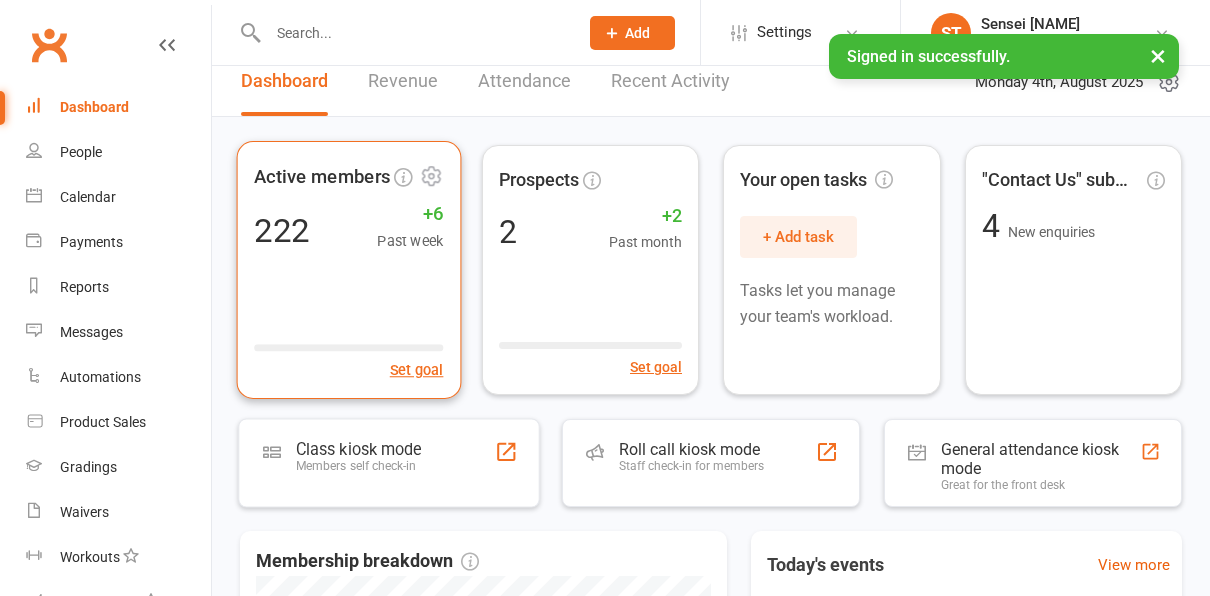 scroll, scrollTop: 0, scrollLeft: 0, axis: both 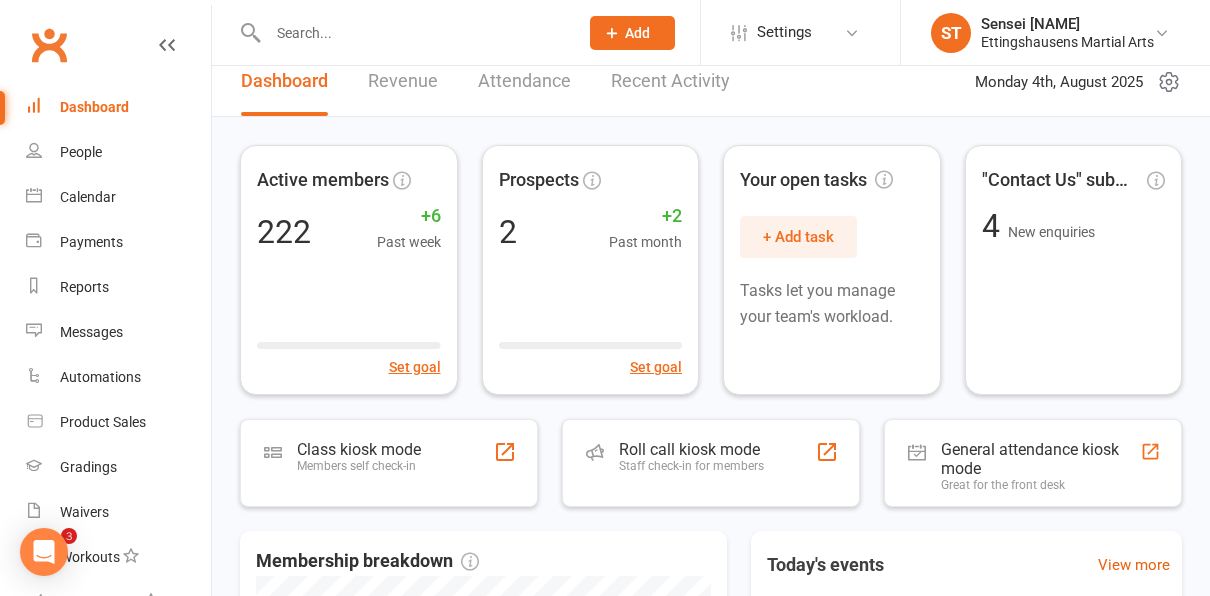 click at bounding box center [402, 32] 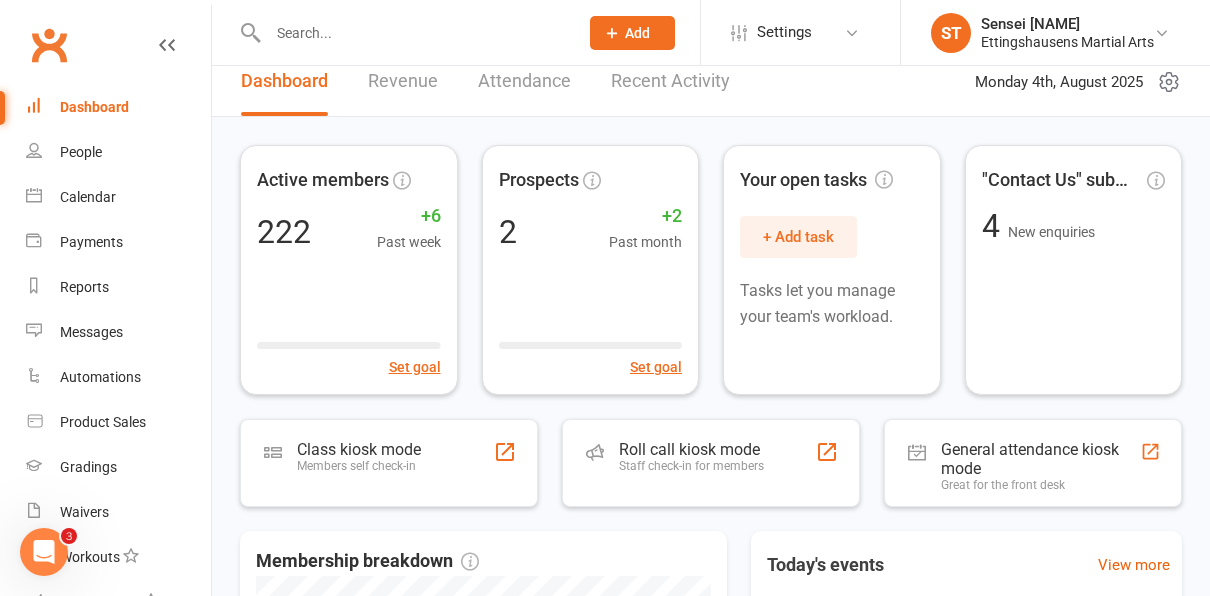 scroll, scrollTop: 0, scrollLeft: 0, axis: both 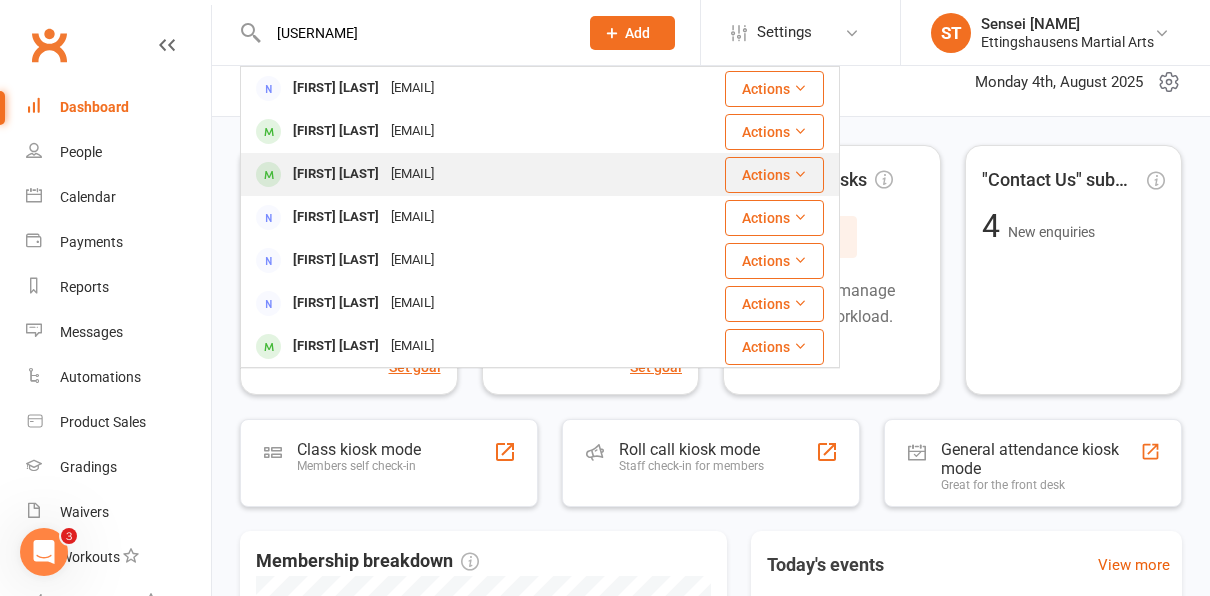 type on "[USERNAME]" 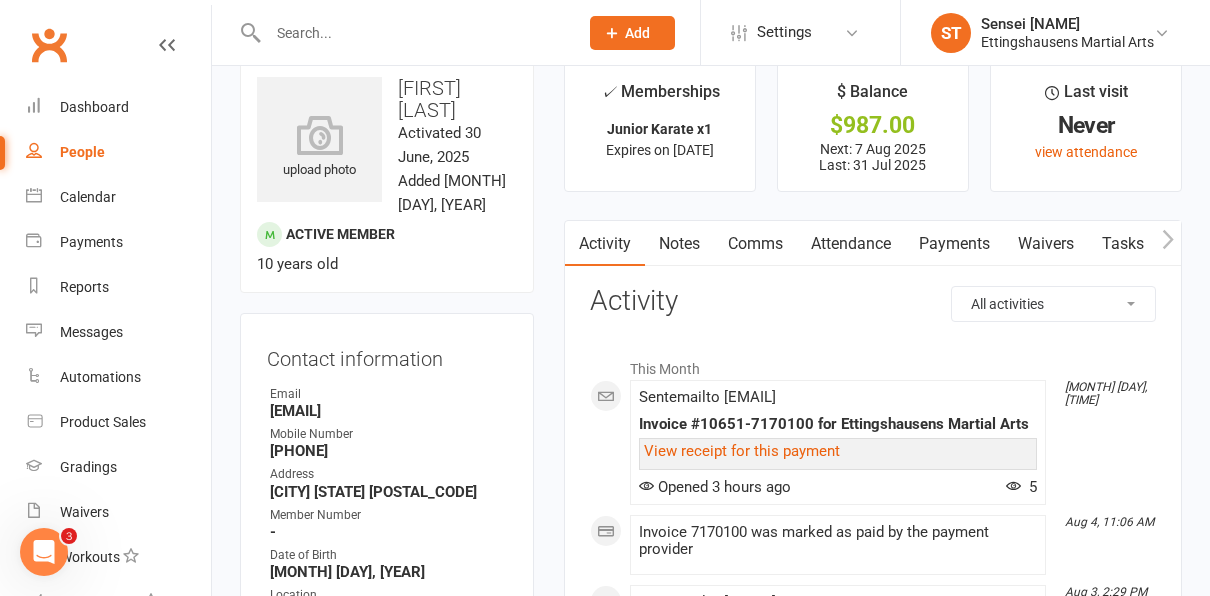 scroll, scrollTop: 0, scrollLeft: 0, axis: both 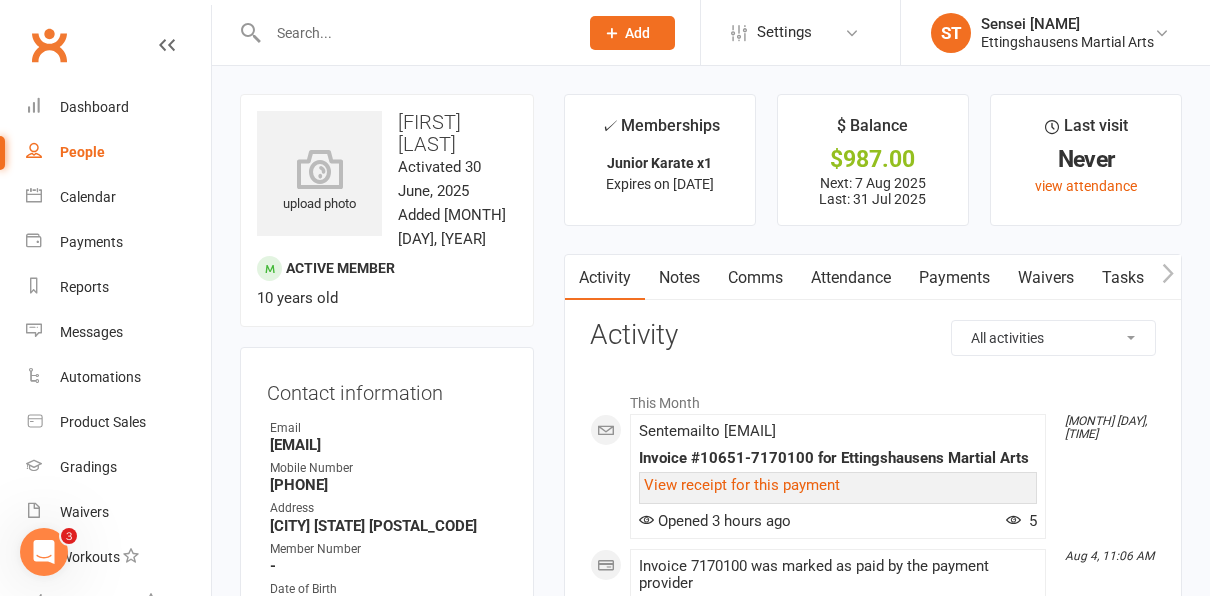 click on "Payments" at bounding box center [954, 278] 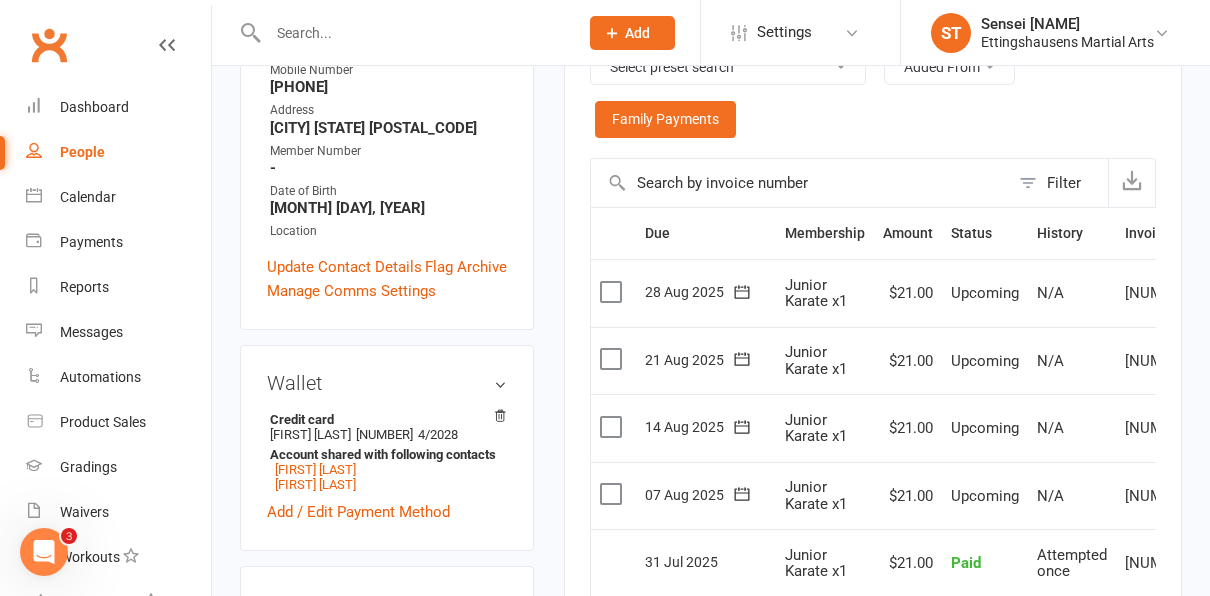 scroll, scrollTop: 710, scrollLeft: 0, axis: vertical 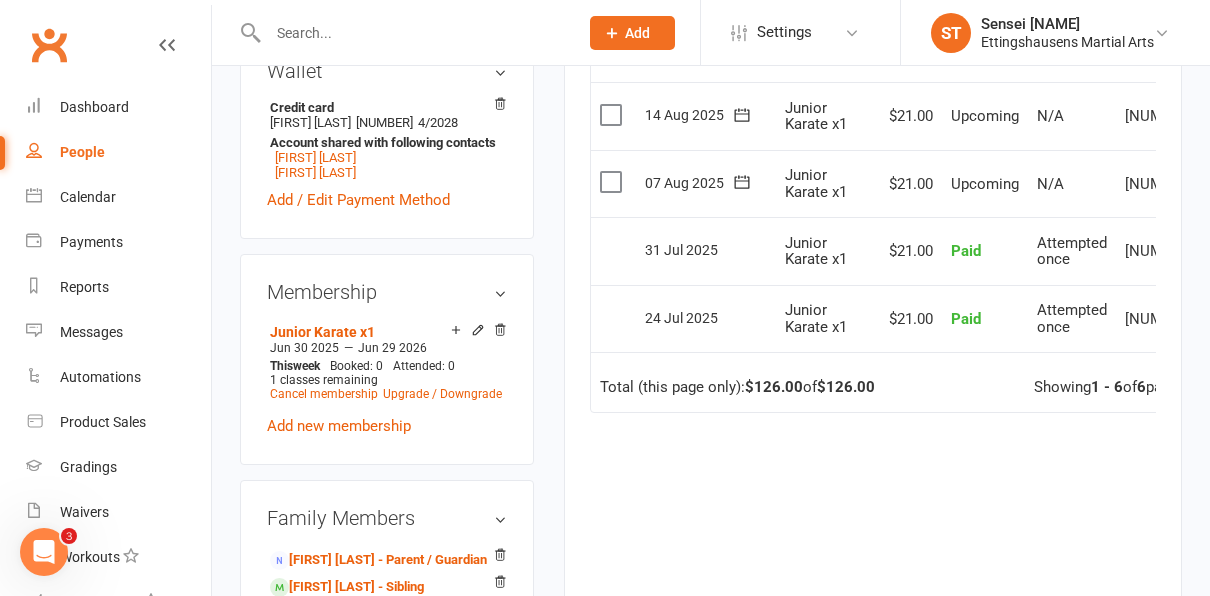 click on "Membership      Junior Karate x1 Jun 30 2025 — Jun 29 2026 This  week Booked: 0 Attended: 0 1 classes remaining    Cancel membership Upgrade / Downgrade Add new membership" at bounding box center [387, 359] 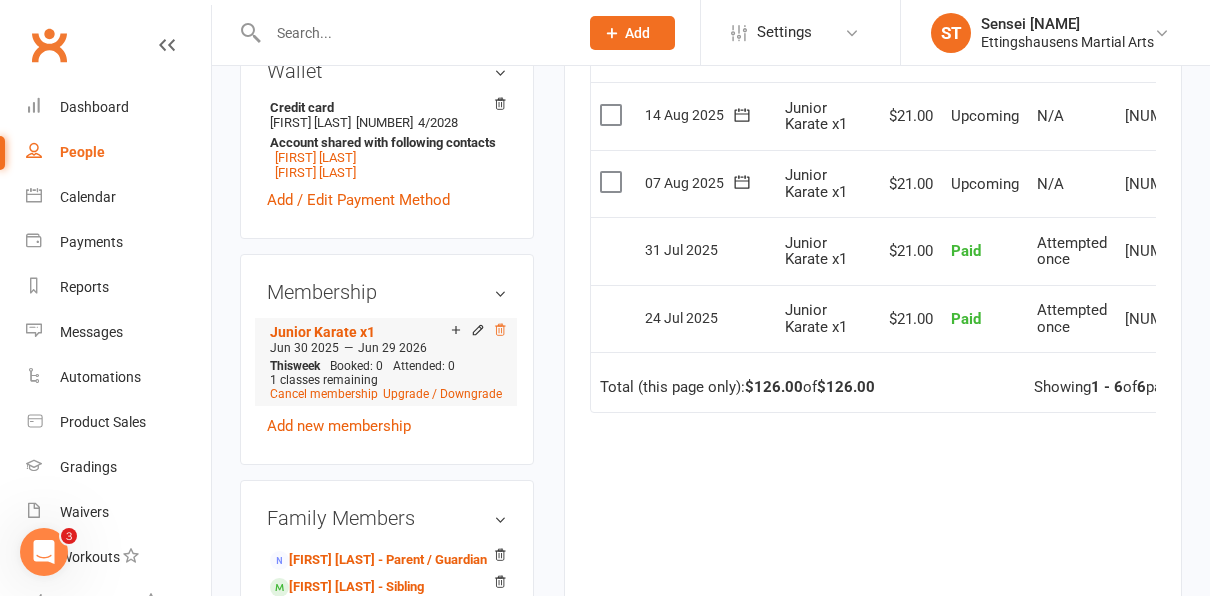 click 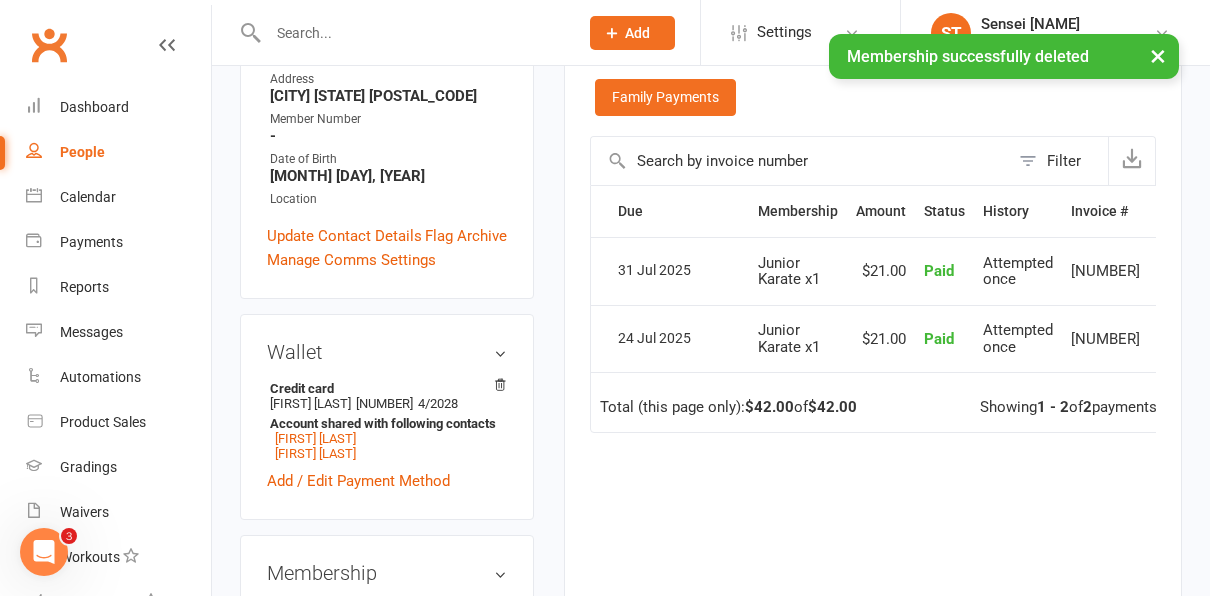 scroll, scrollTop: 419, scrollLeft: 0, axis: vertical 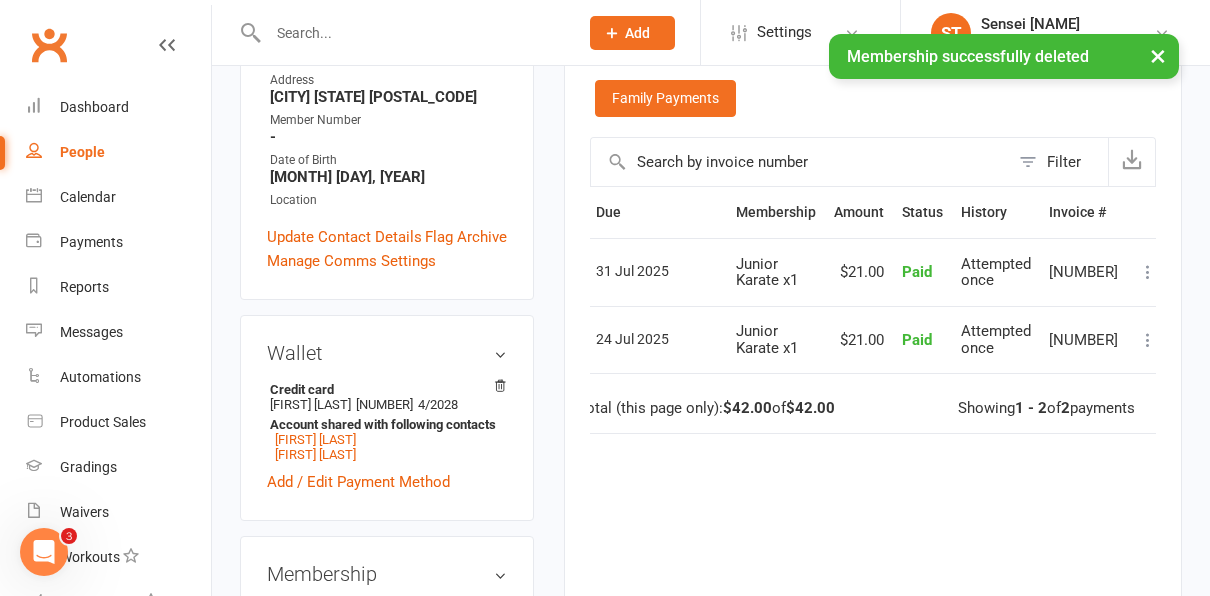 click at bounding box center (1148, 272) 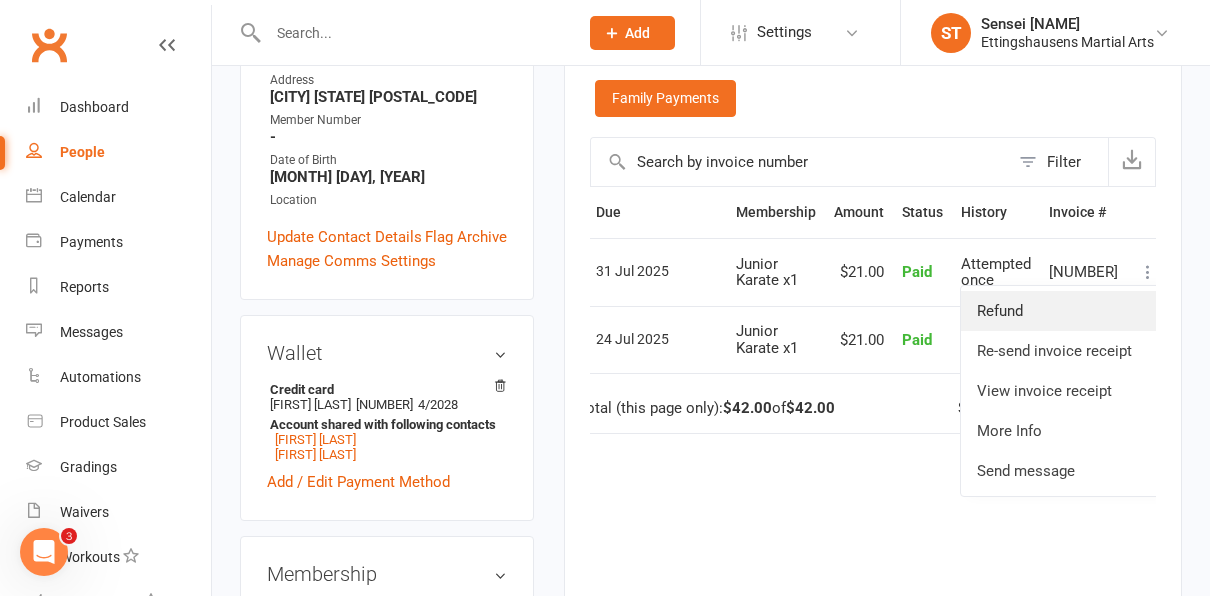 click on "Refund" at bounding box center (1060, 311) 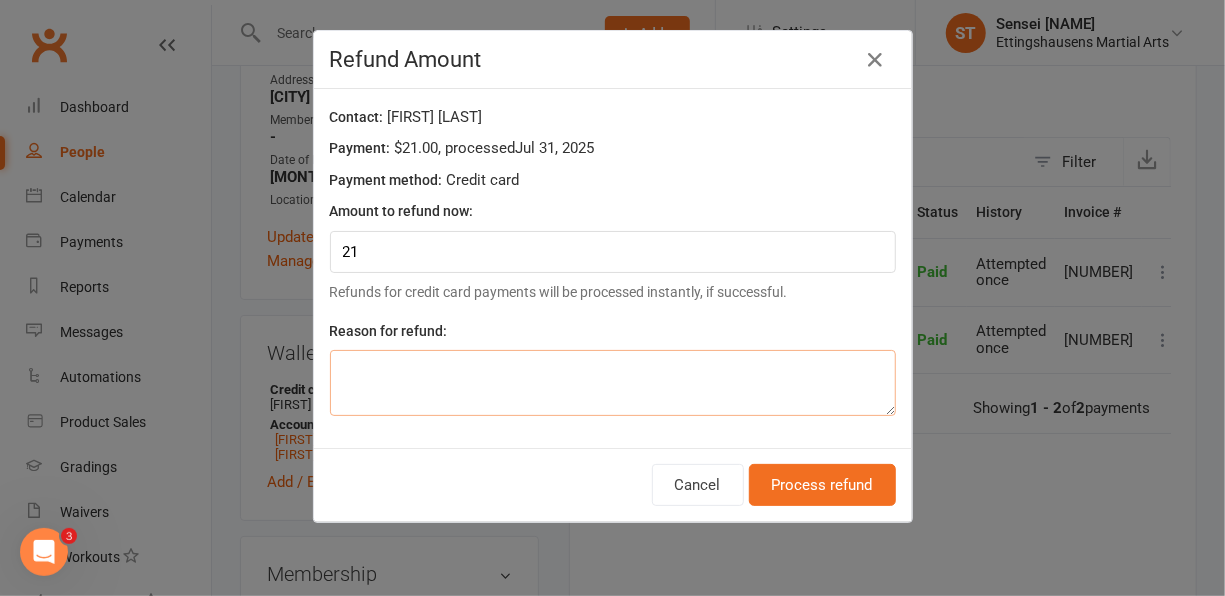 click at bounding box center [613, 383] 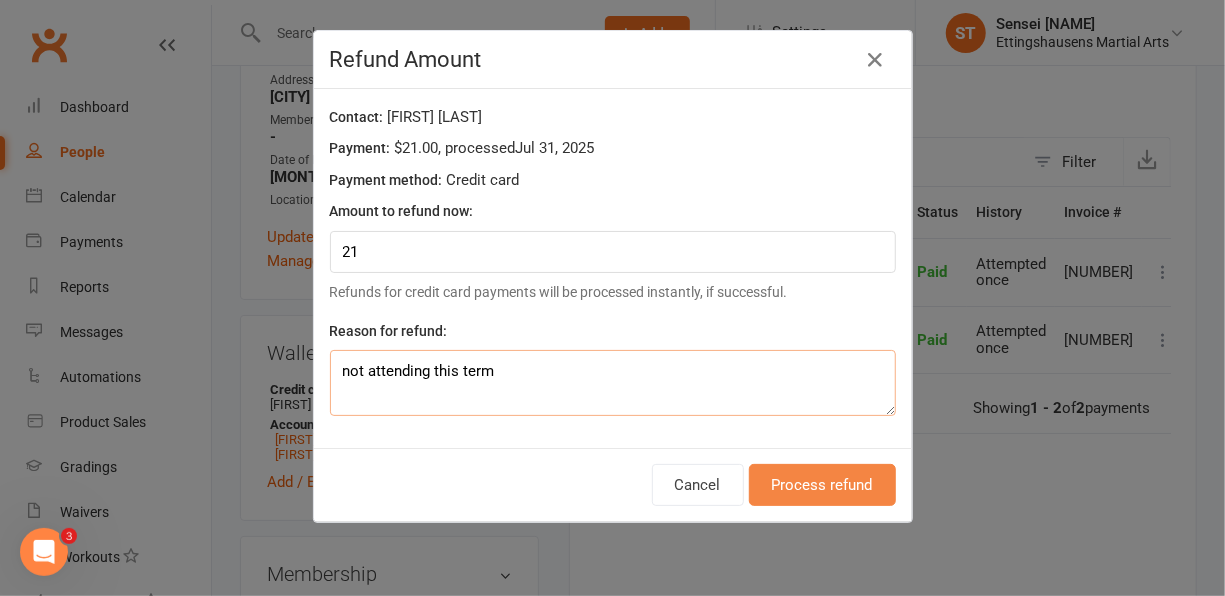 type on "not attending this term" 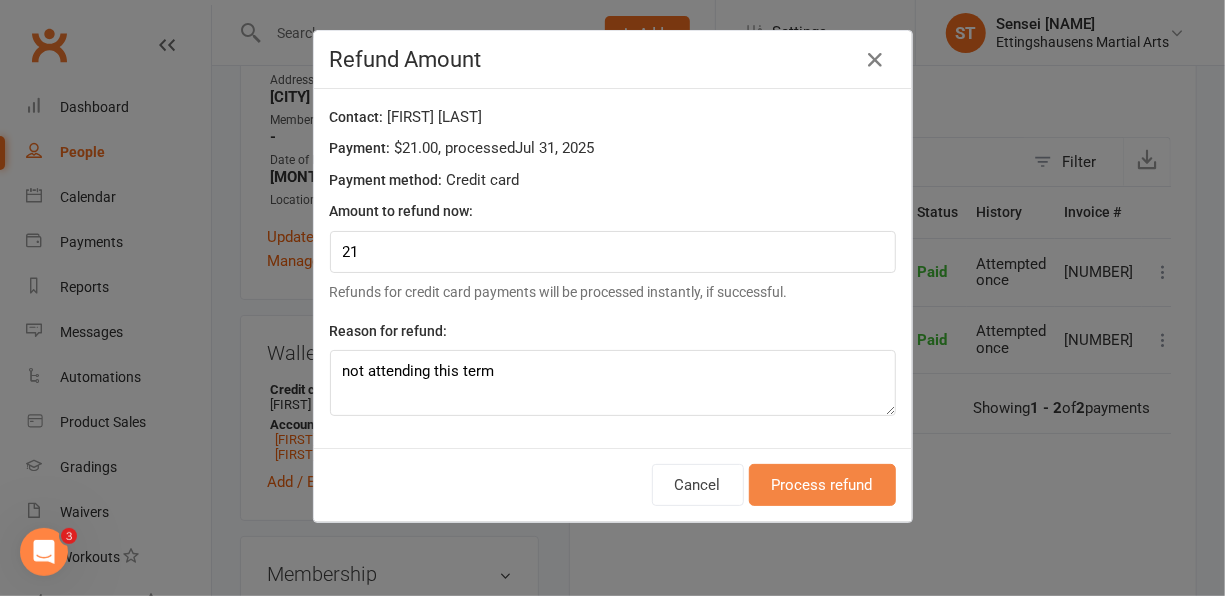 click on "Process refund" at bounding box center [822, 485] 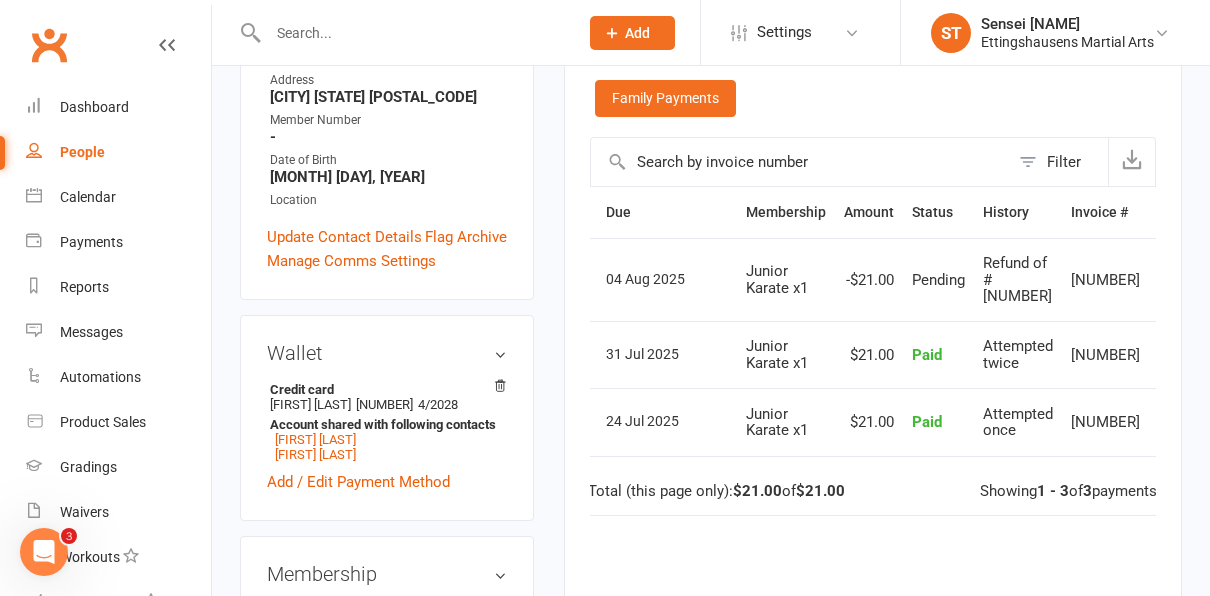 click on "Refund of #[NUMBER]" at bounding box center [1018, 279] 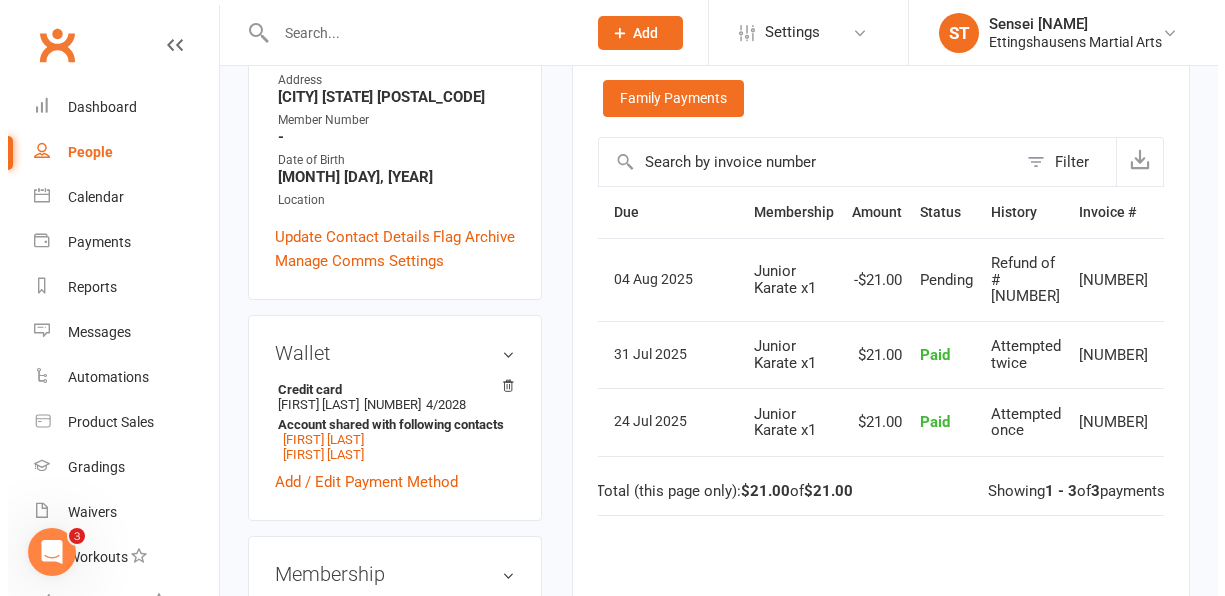 scroll, scrollTop: 0, scrollLeft: 38, axis: horizontal 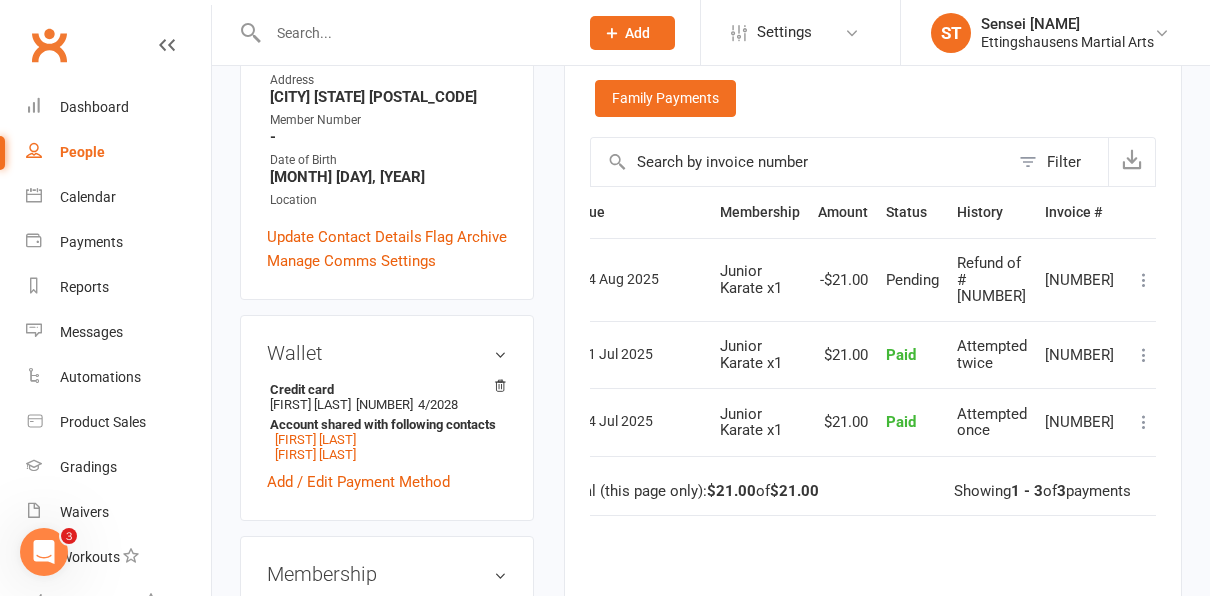 click at bounding box center [1144, 422] 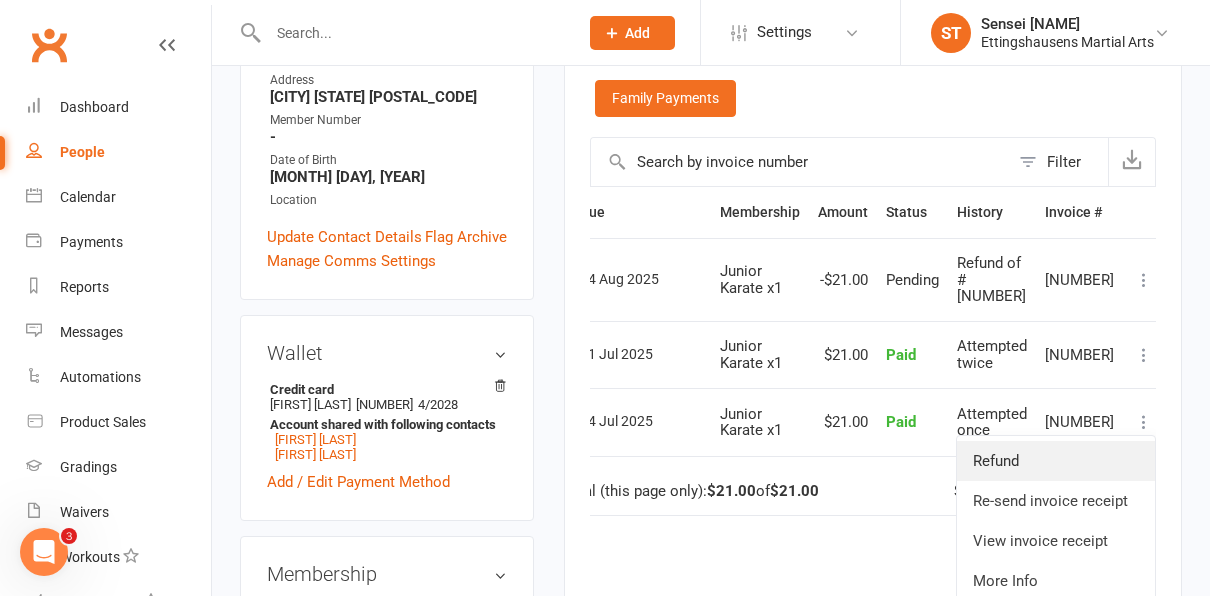 click on "Refund" at bounding box center (1056, 461) 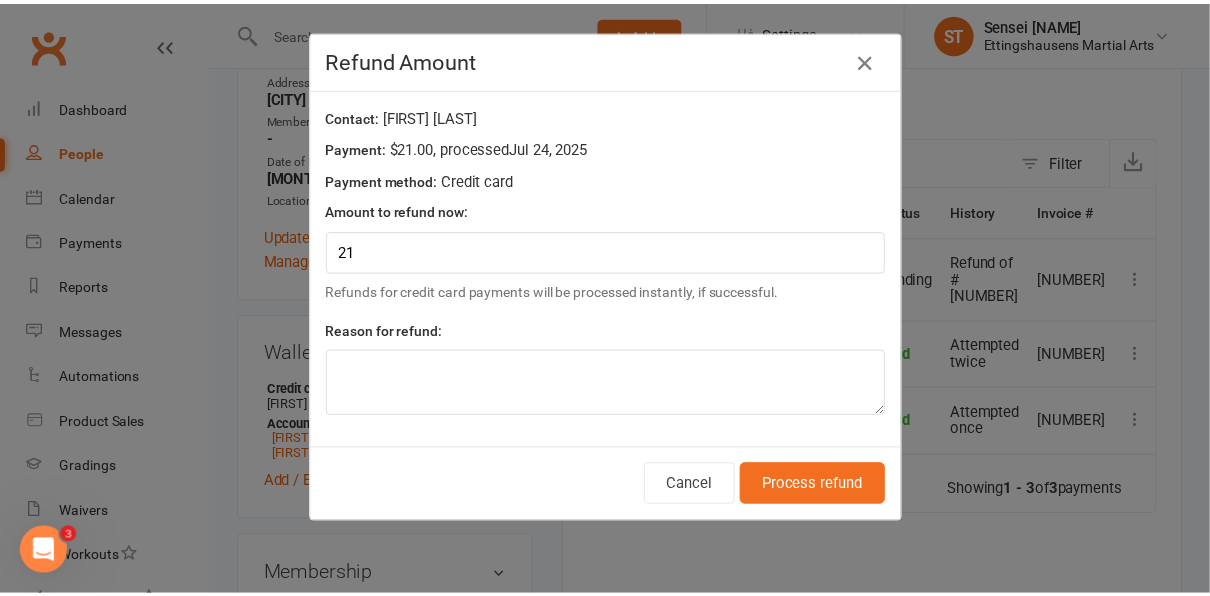 scroll, scrollTop: 0, scrollLeft: 28, axis: horizontal 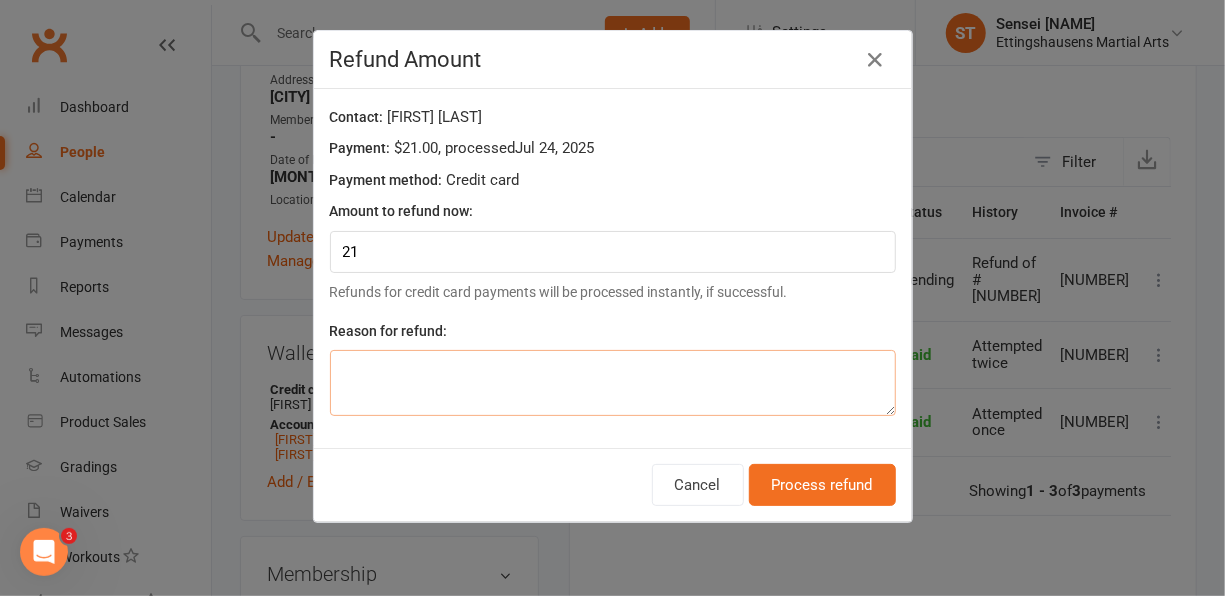click at bounding box center (613, 383) 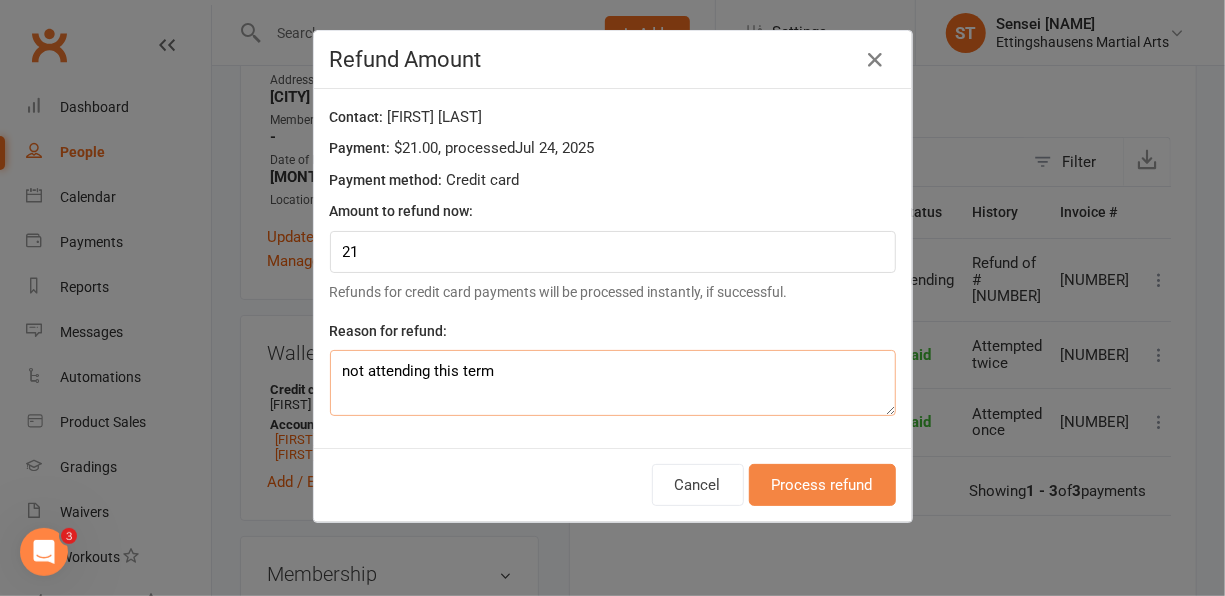 type on "not attending this term" 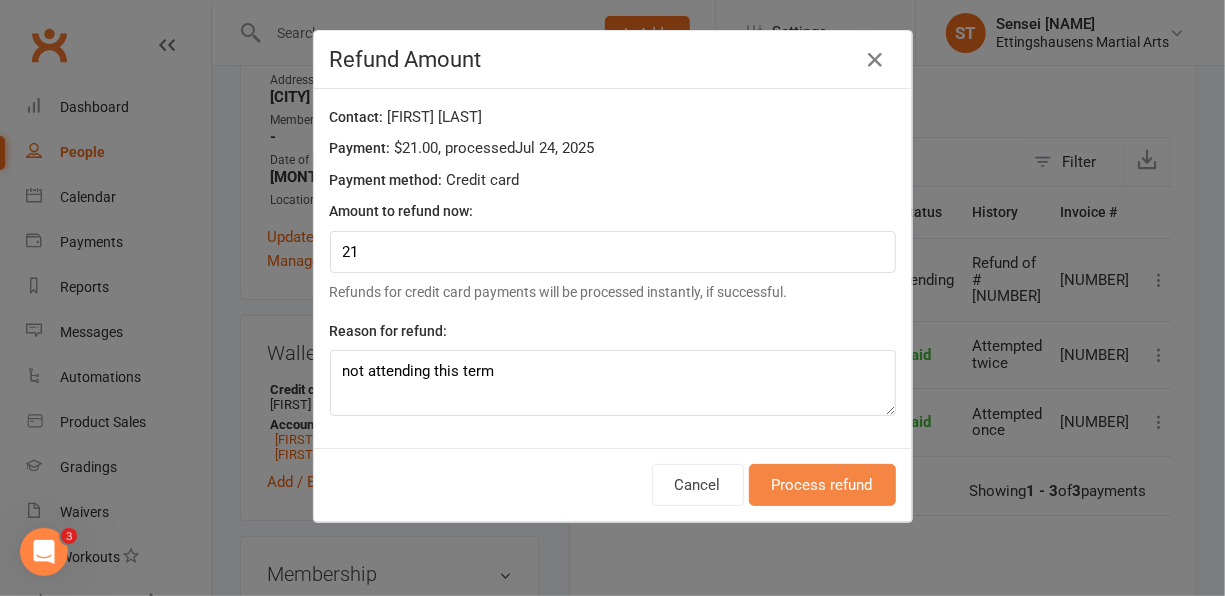 click on "Process refund" at bounding box center [822, 485] 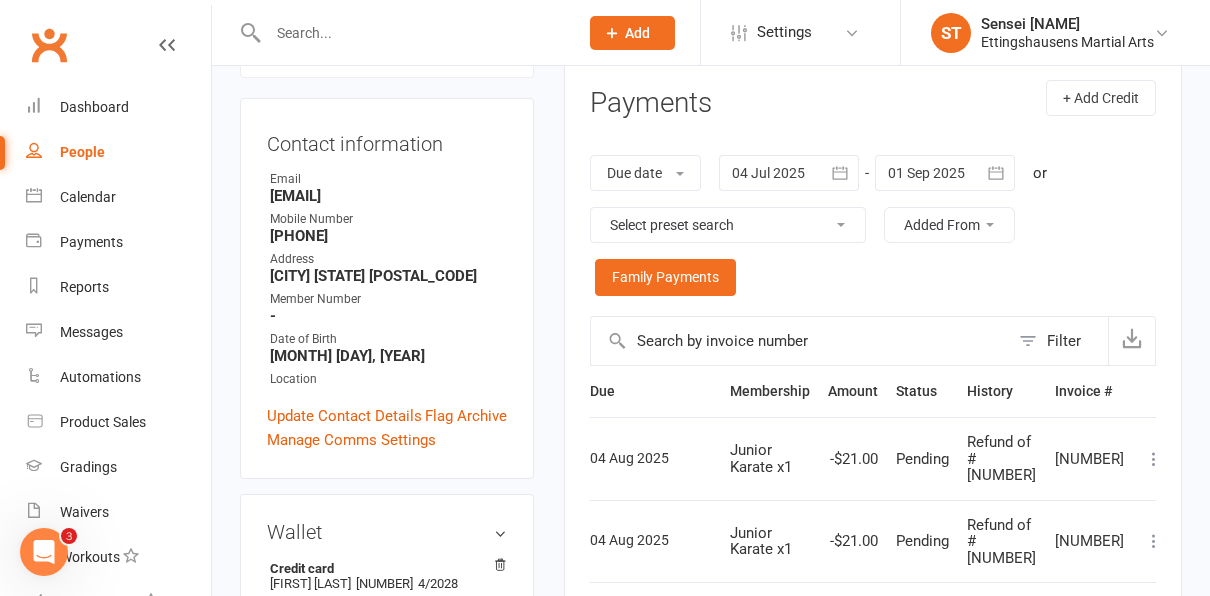 scroll, scrollTop: 0, scrollLeft: 0, axis: both 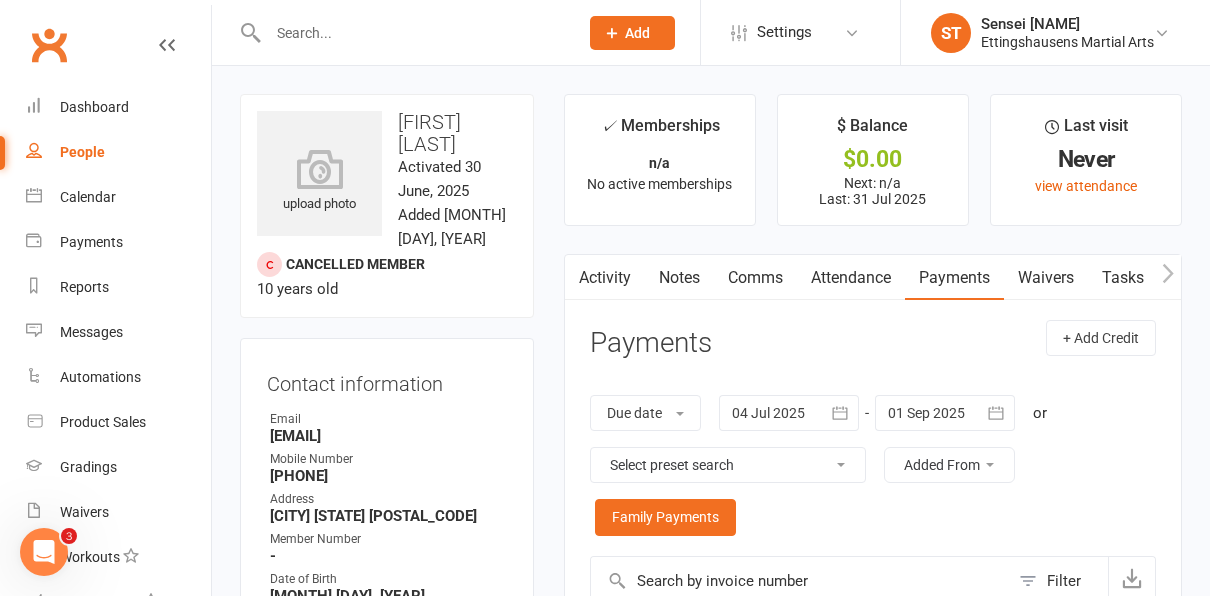 click on "People" at bounding box center [118, 152] 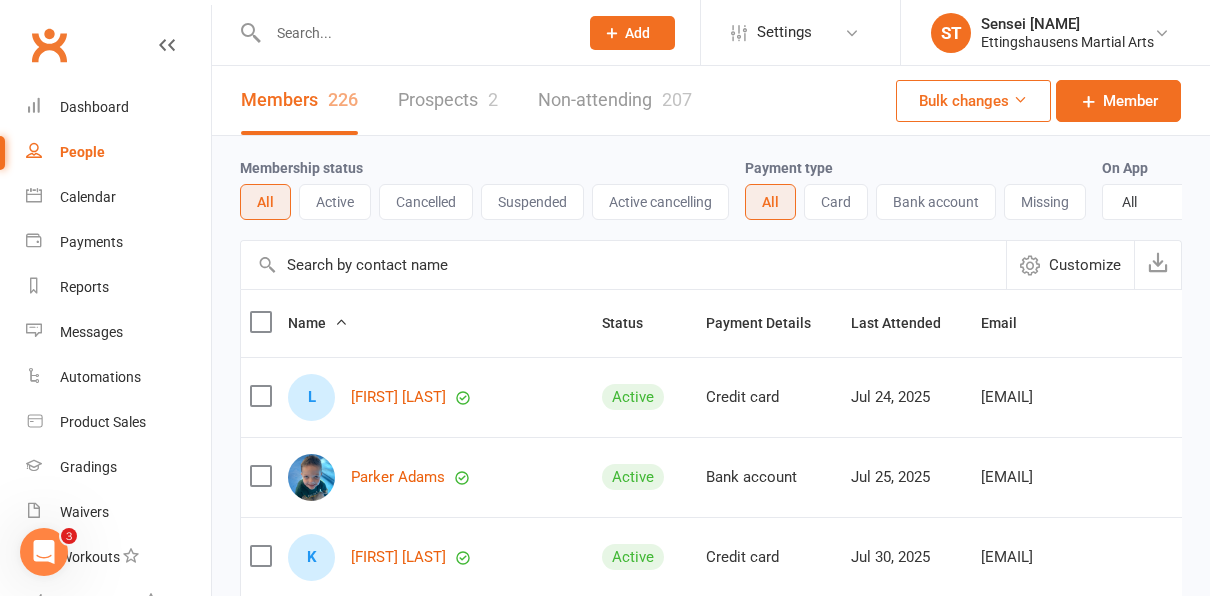 click on "Prospects 2" at bounding box center (448, 100) 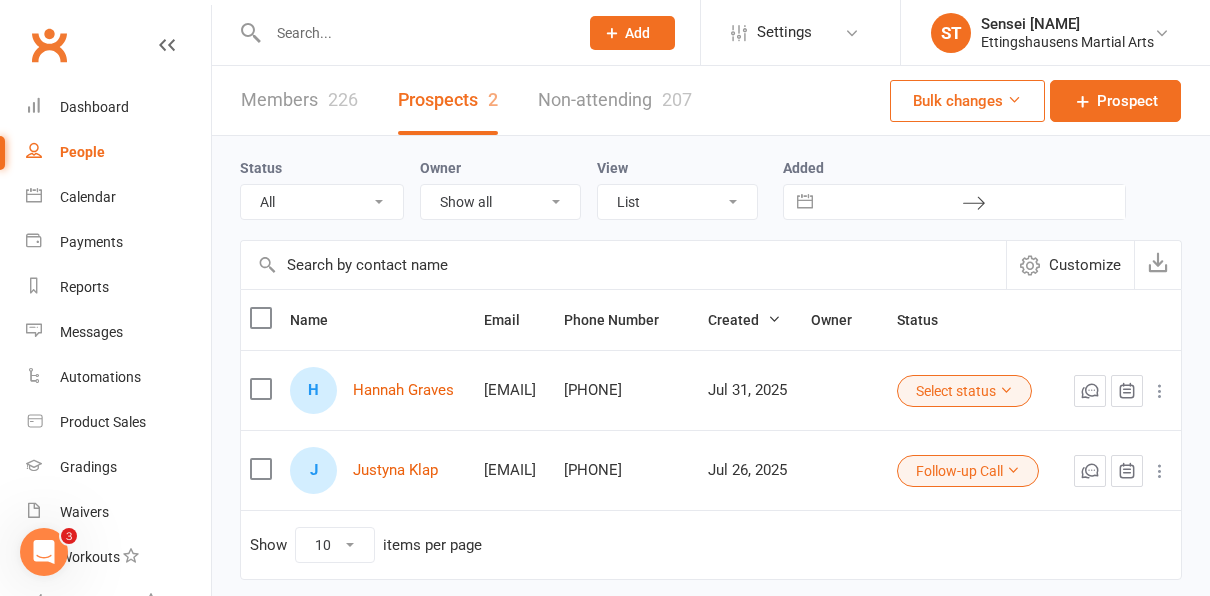 click on "Non-attending [NUMBER]" at bounding box center [615, 100] 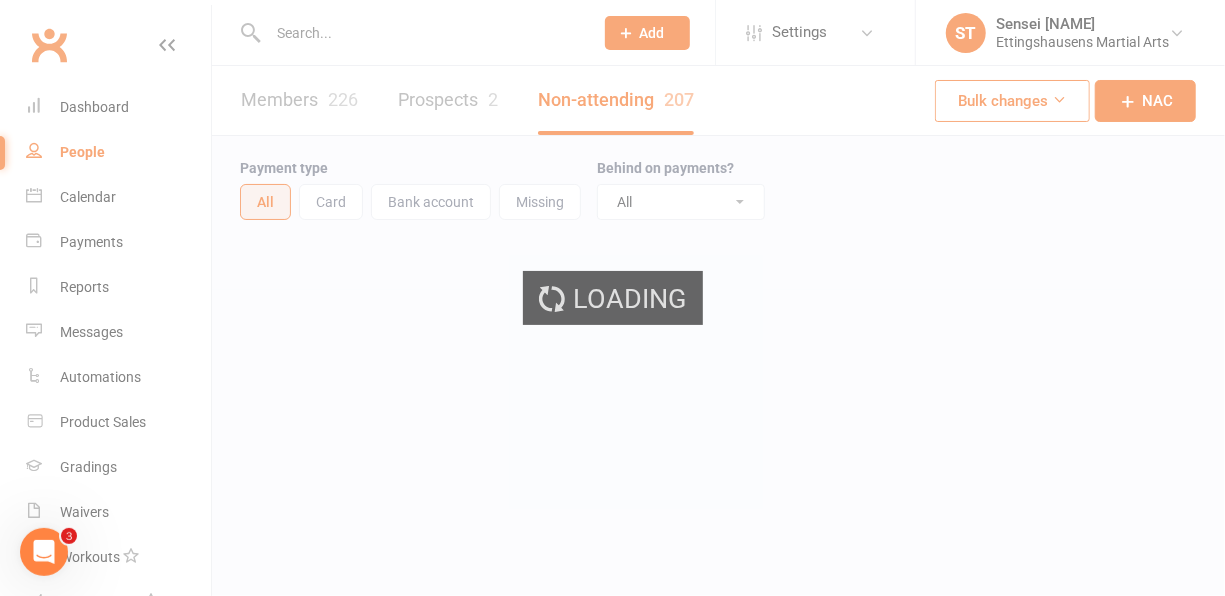 select on "100" 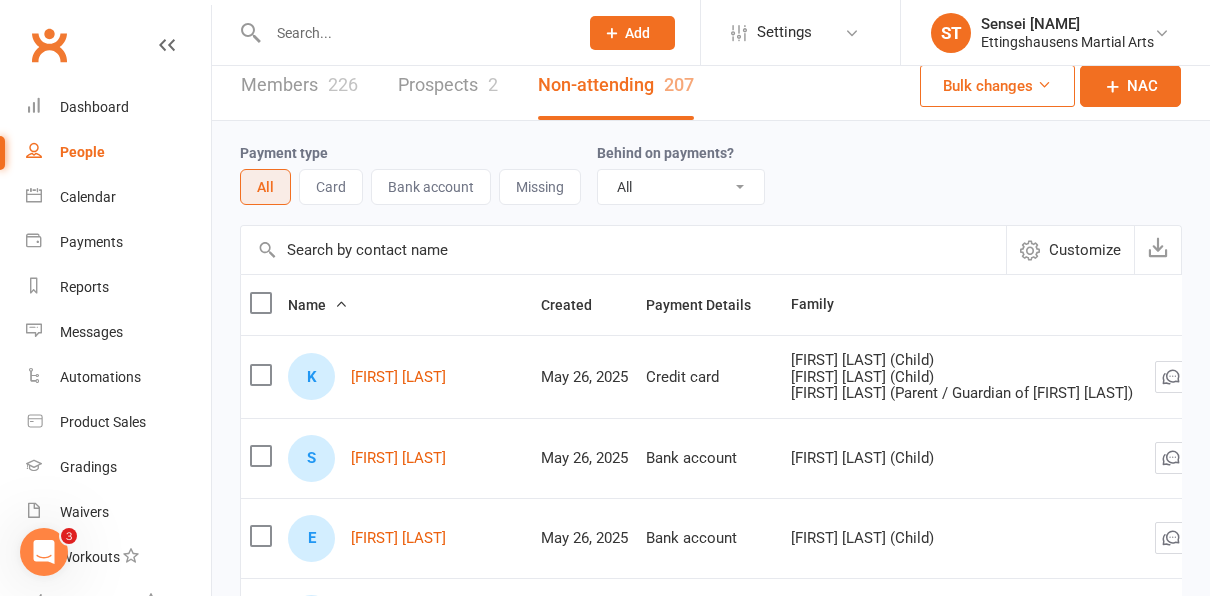 scroll, scrollTop: 0, scrollLeft: 0, axis: both 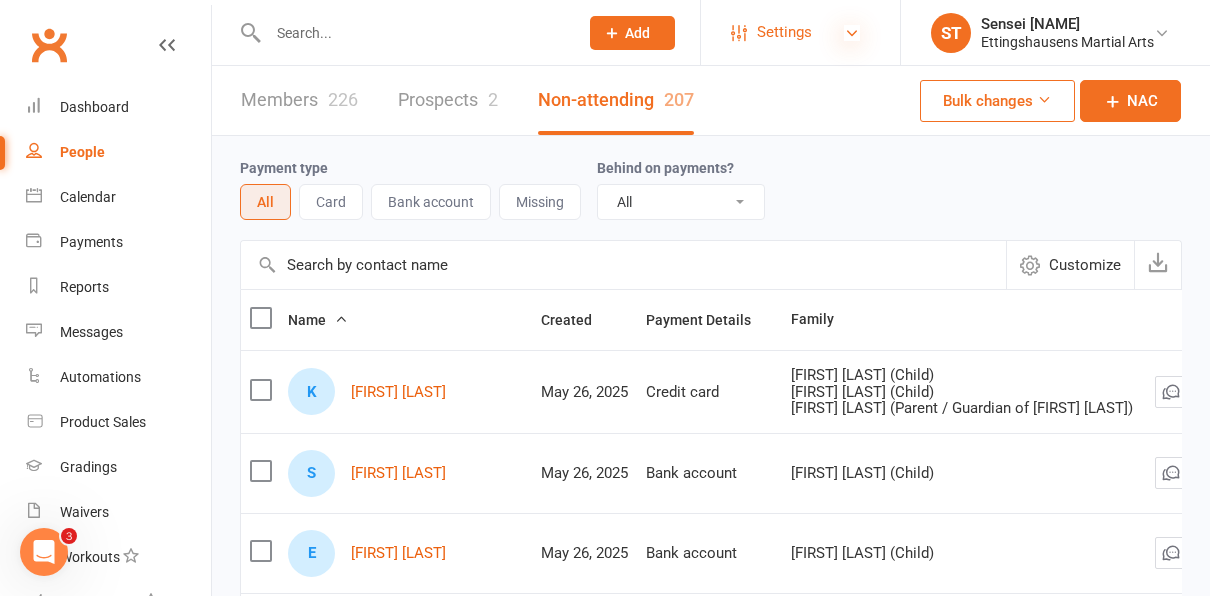 click at bounding box center (852, 33) 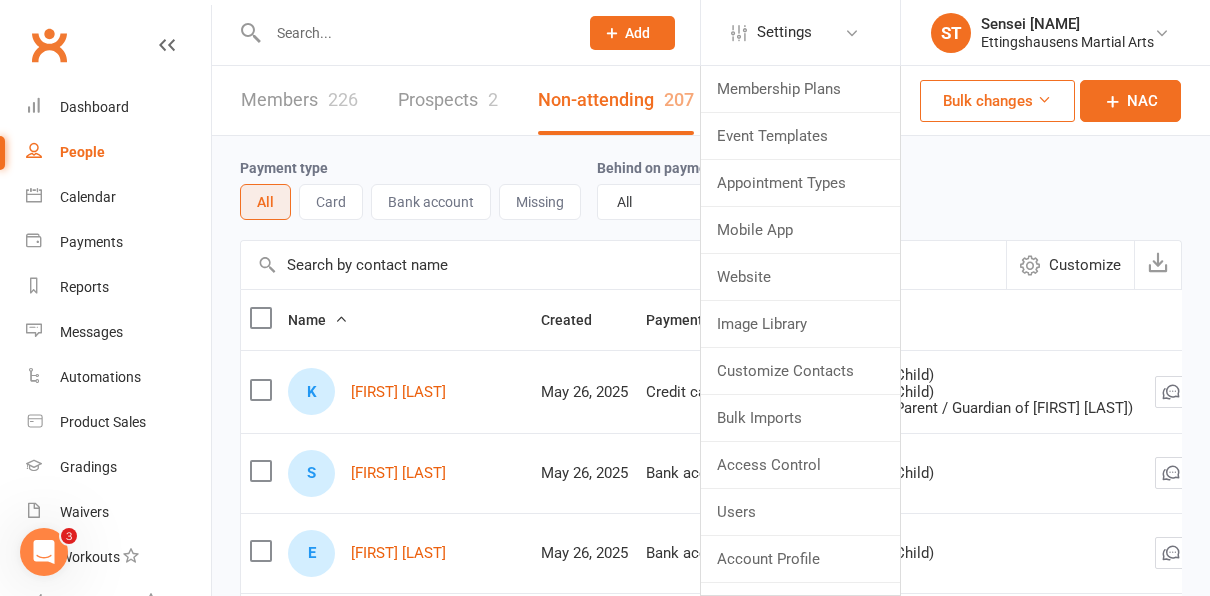 click on "Payment type All Card Bank account Missing Behind on payments? All No Yes" at bounding box center [711, 188] 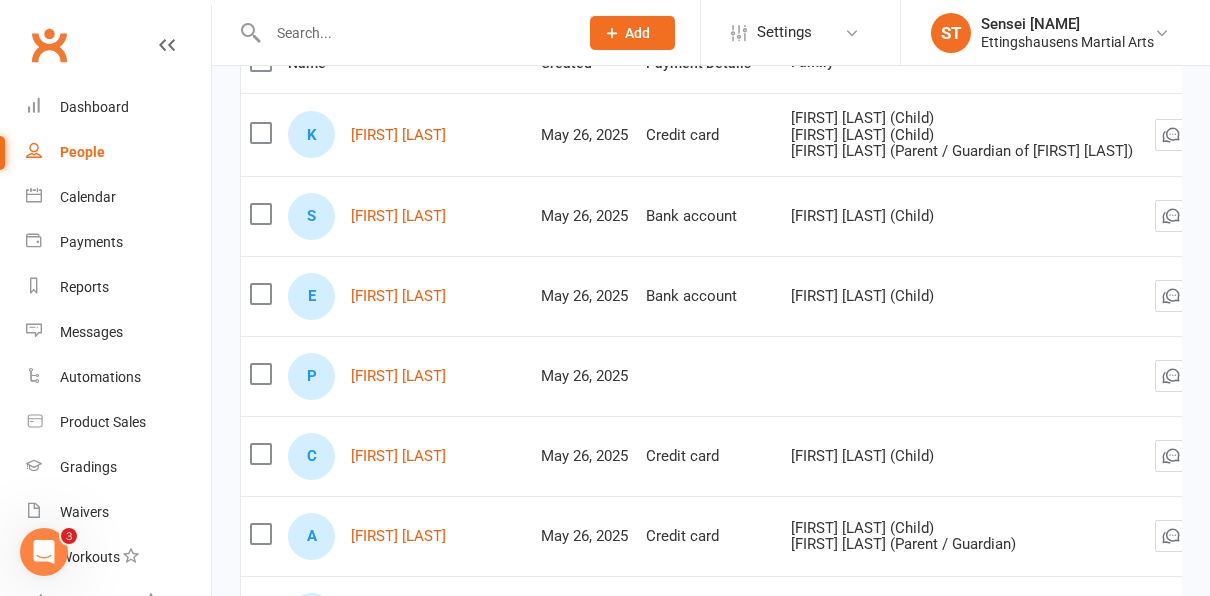 scroll, scrollTop: 0, scrollLeft: 0, axis: both 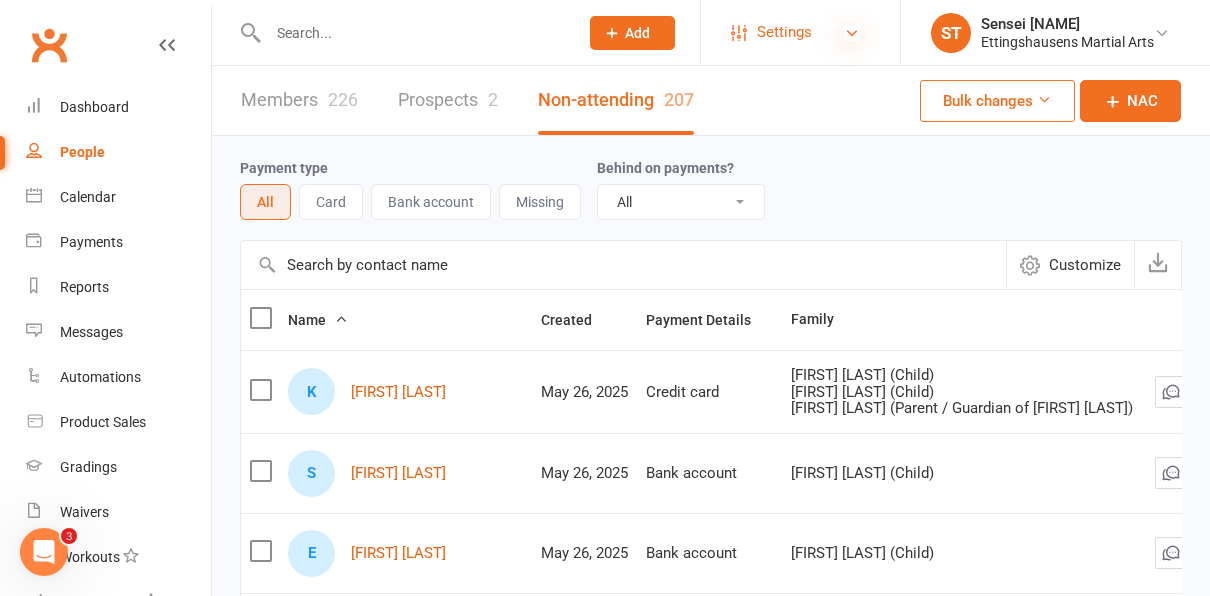 click at bounding box center [852, 33] 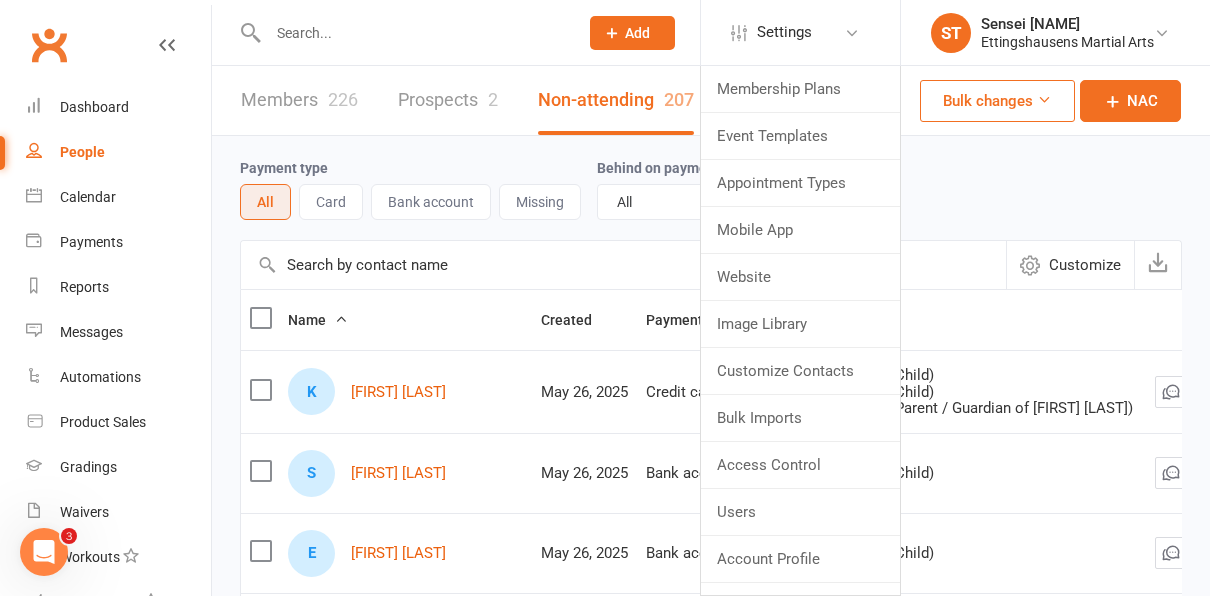 click on "Members 226" at bounding box center (299, 100) 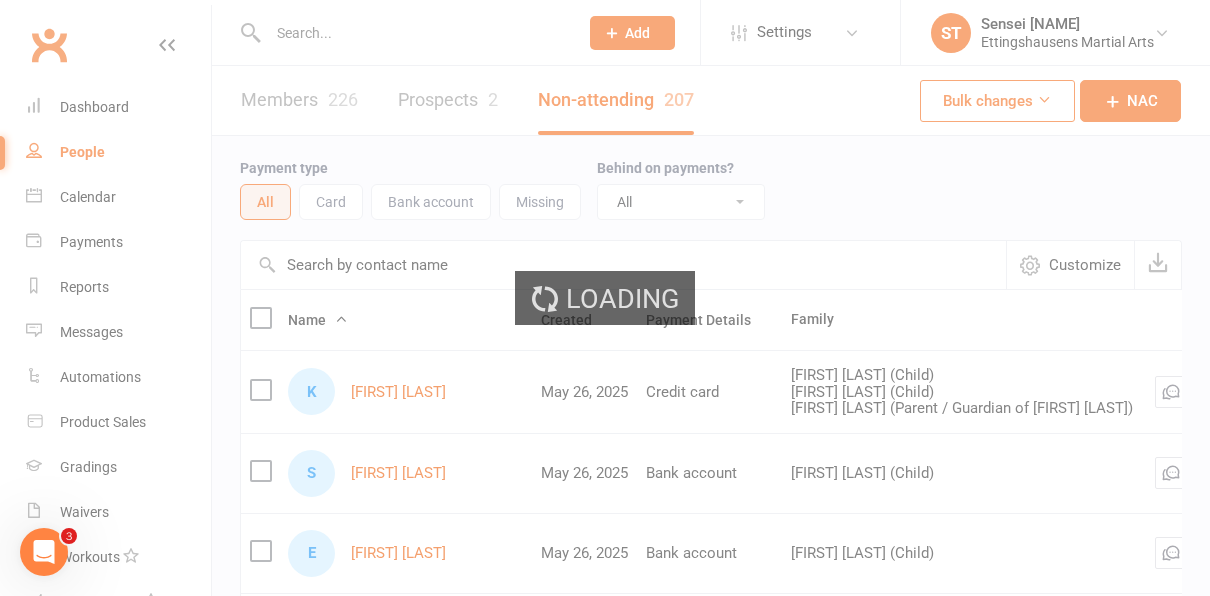 select on "100" 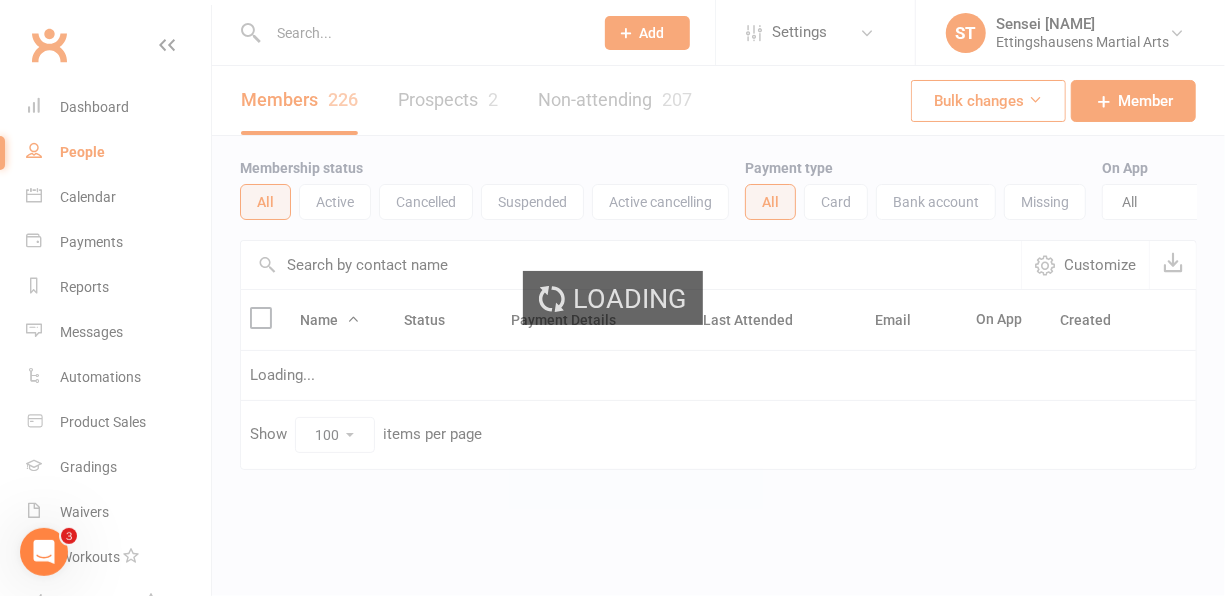 click on "People" at bounding box center (82, 152) 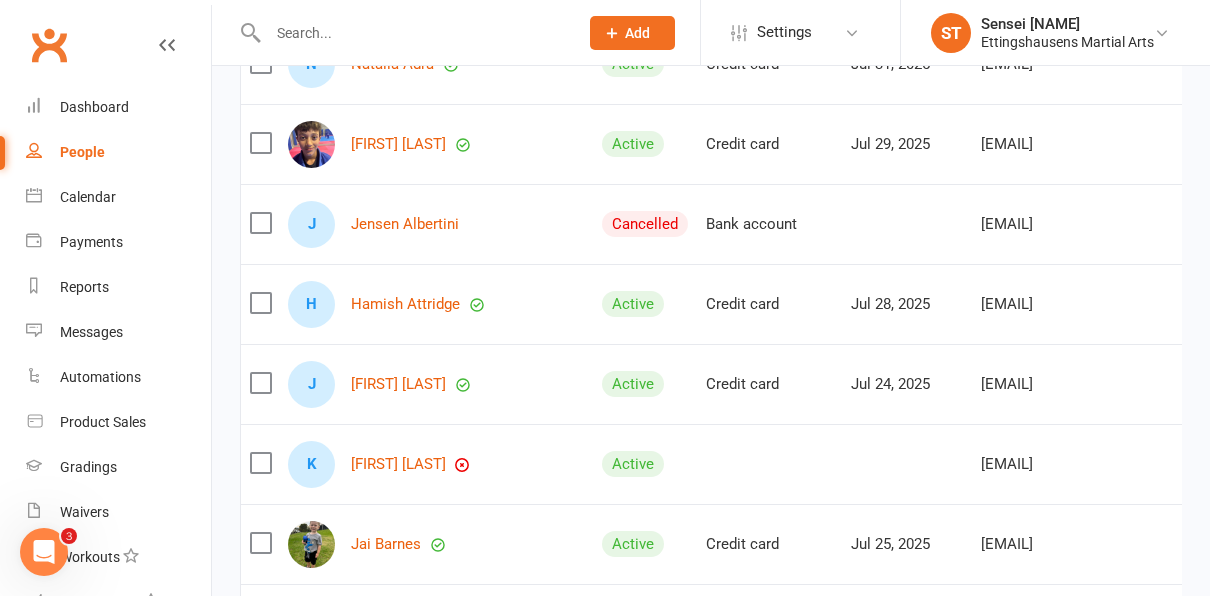 scroll, scrollTop: 759, scrollLeft: 0, axis: vertical 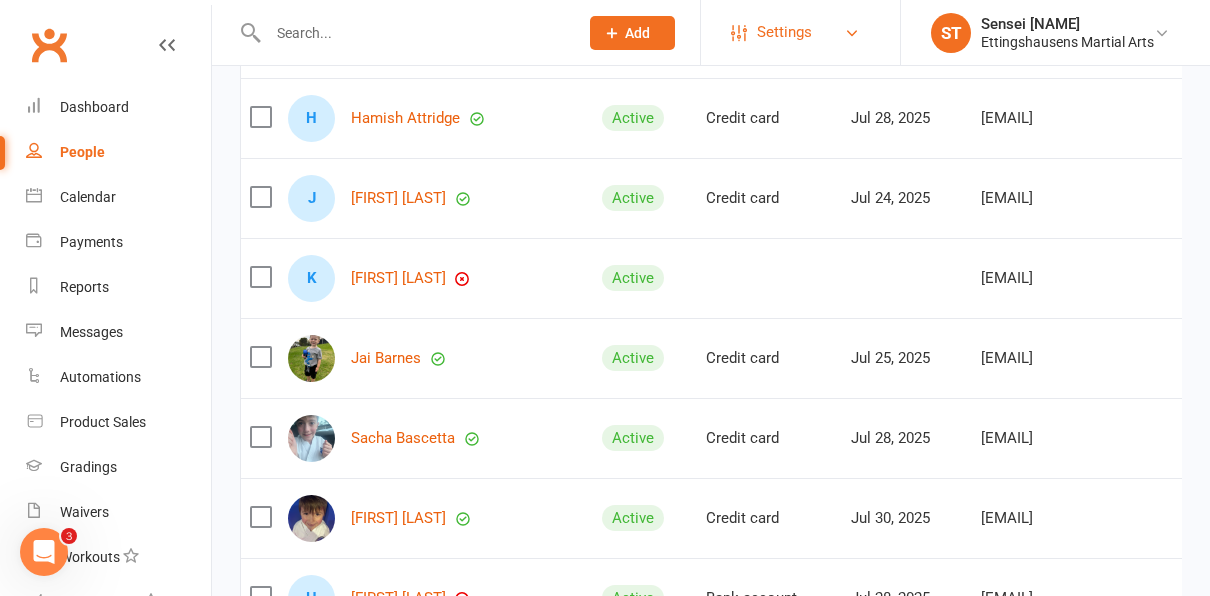 click on "Settings" at bounding box center [800, 32] 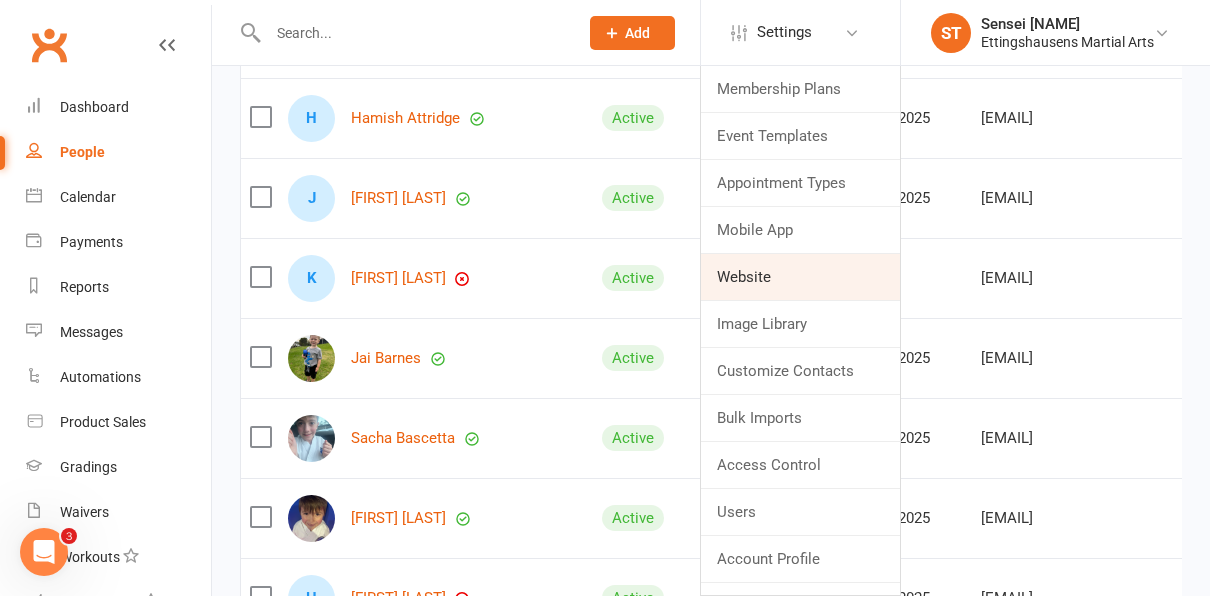 scroll, scrollTop: 30, scrollLeft: 0, axis: vertical 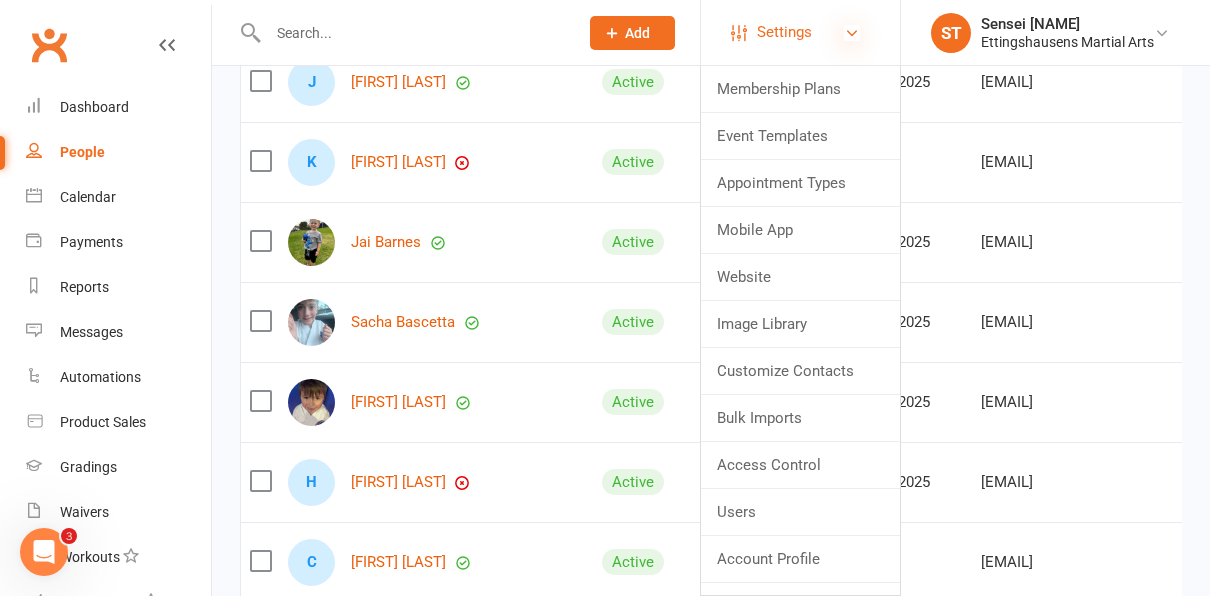 click at bounding box center [852, 33] 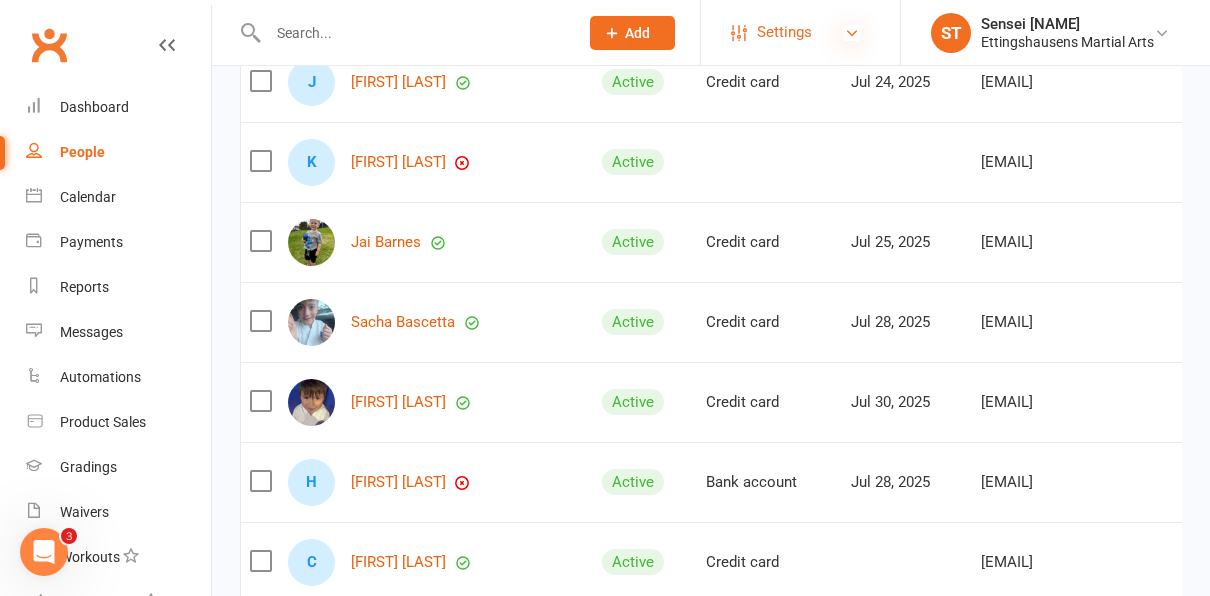 click at bounding box center (852, 33) 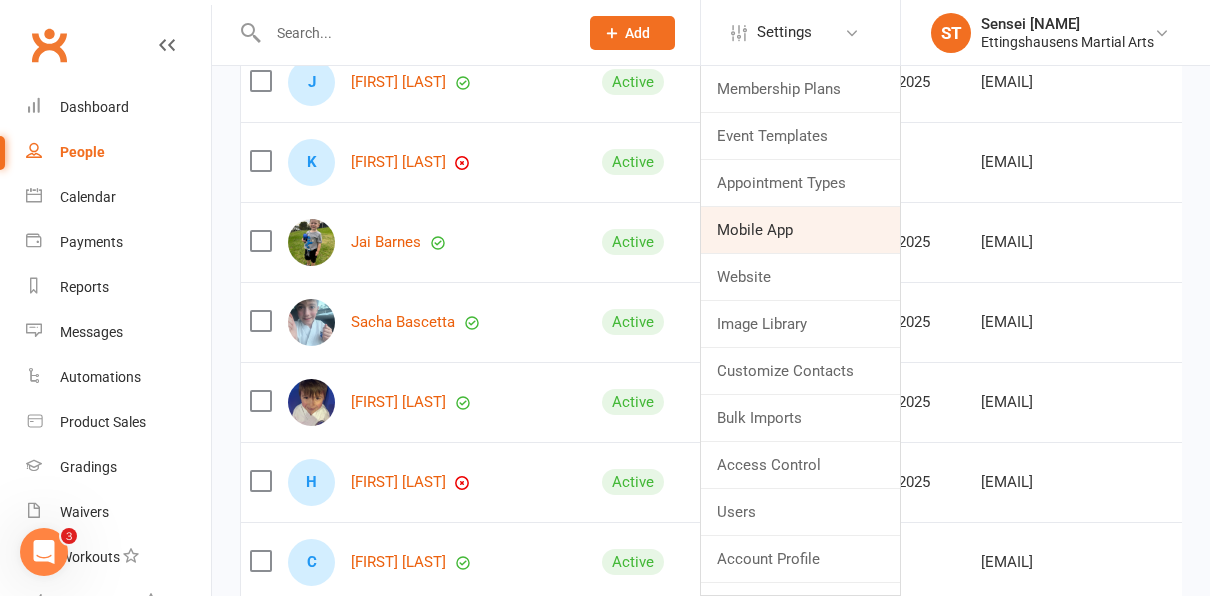 scroll, scrollTop: 30, scrollLeft: 0, axis: vertical 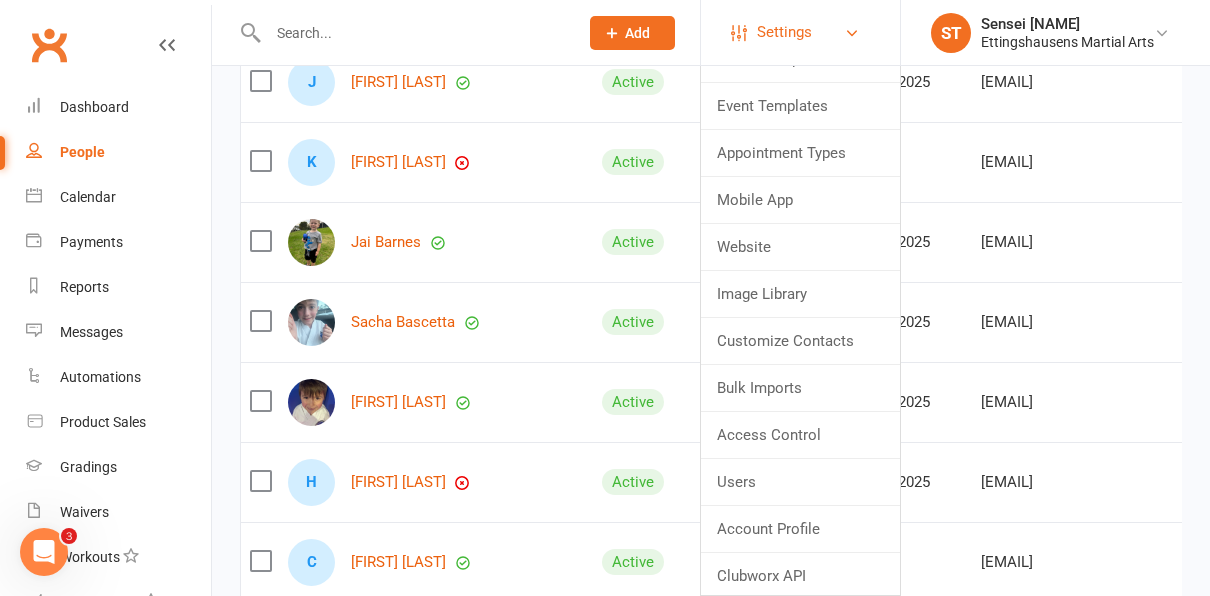 click on "Settings" at bounding box center (800, 32) 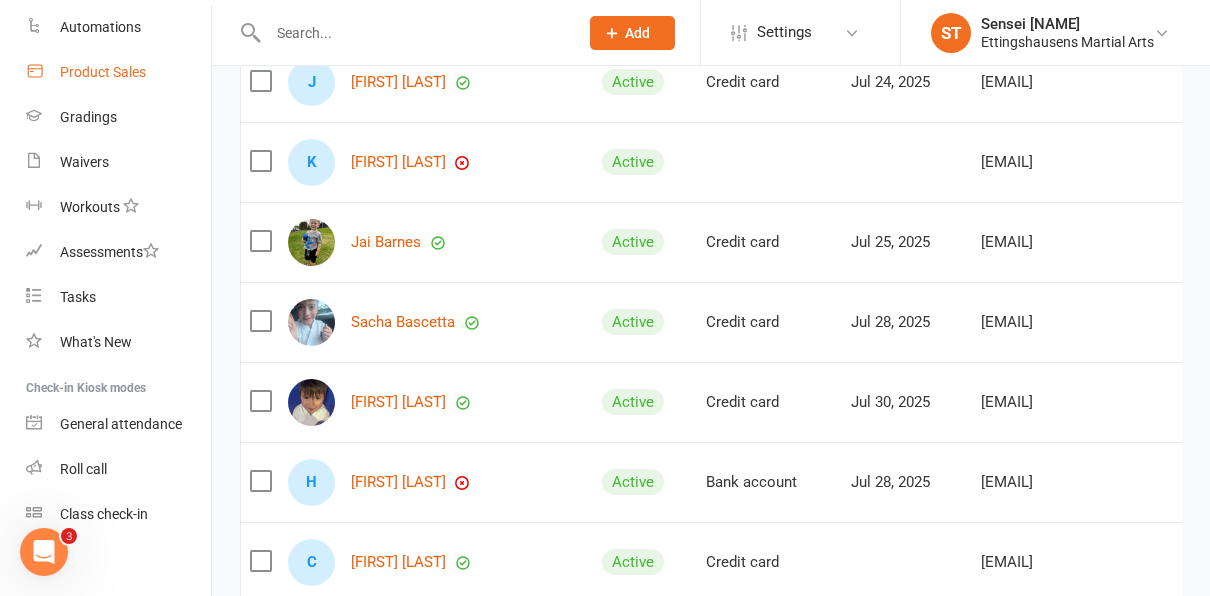scroll, scrollTop: 366, scrollLeft: 0, axis: vertical 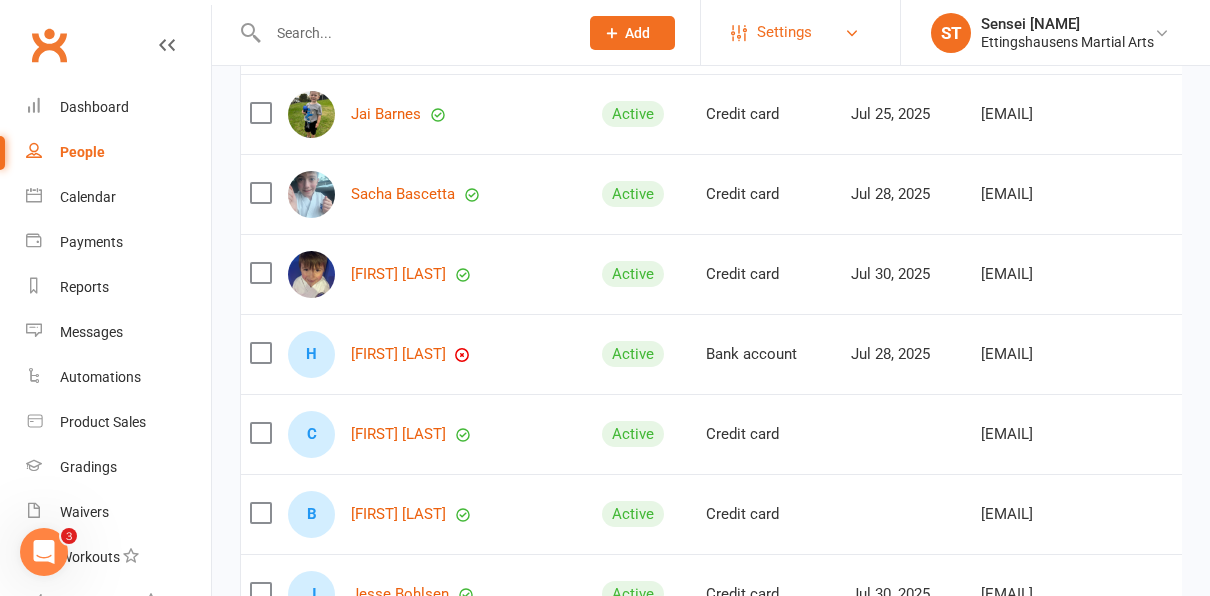click on "Settings" at bounding box center (800, 32) 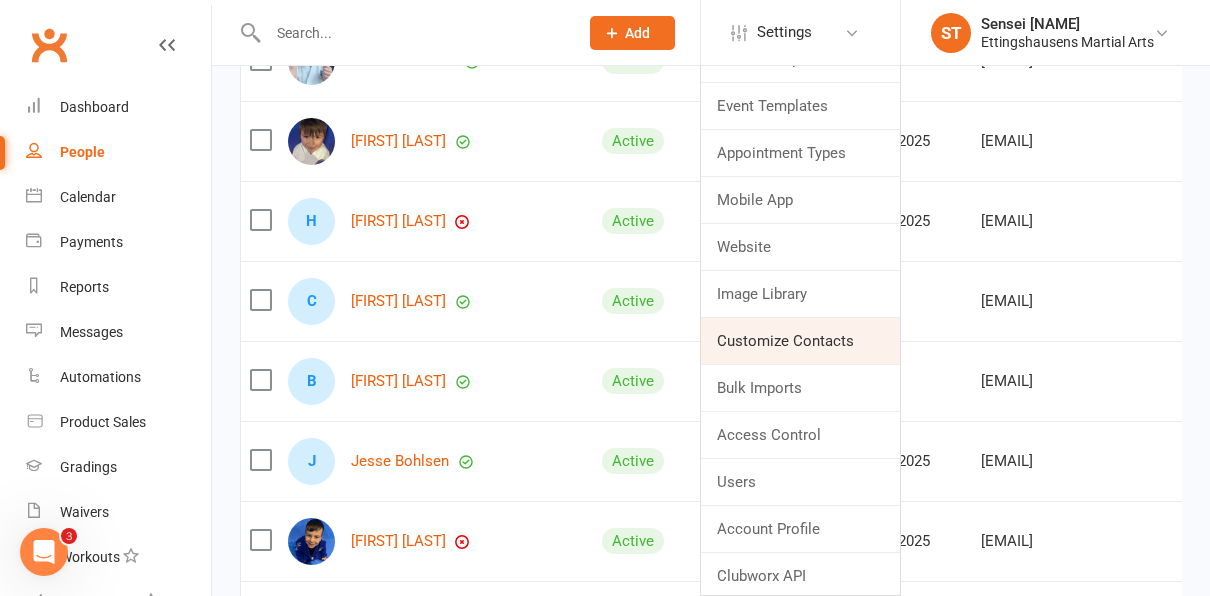 scroll, scrollTop: 1137, scrollLeft: 0, axis: vertical 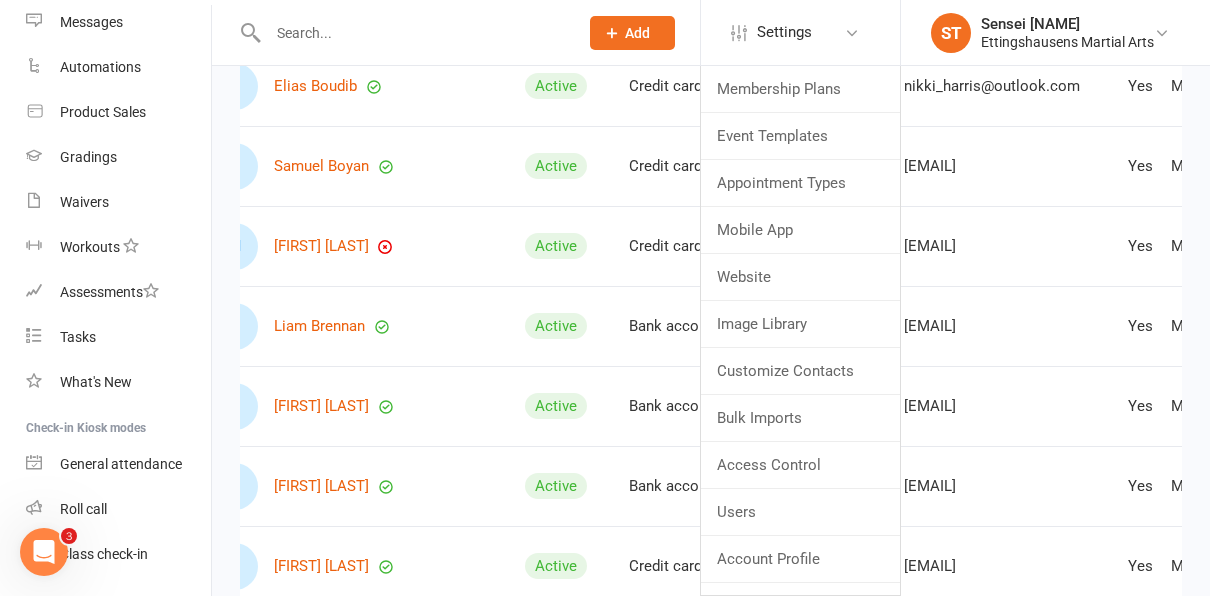 click on "Active" at bounding box center (568, 246) 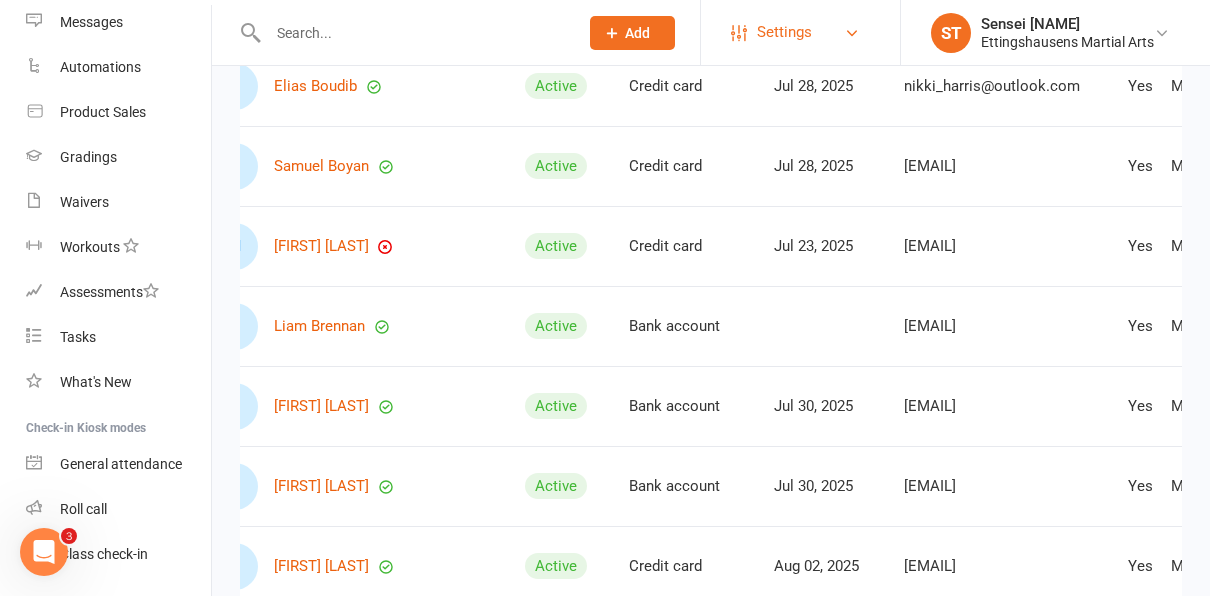 click on "Settings" at bounding box center (800, 32) 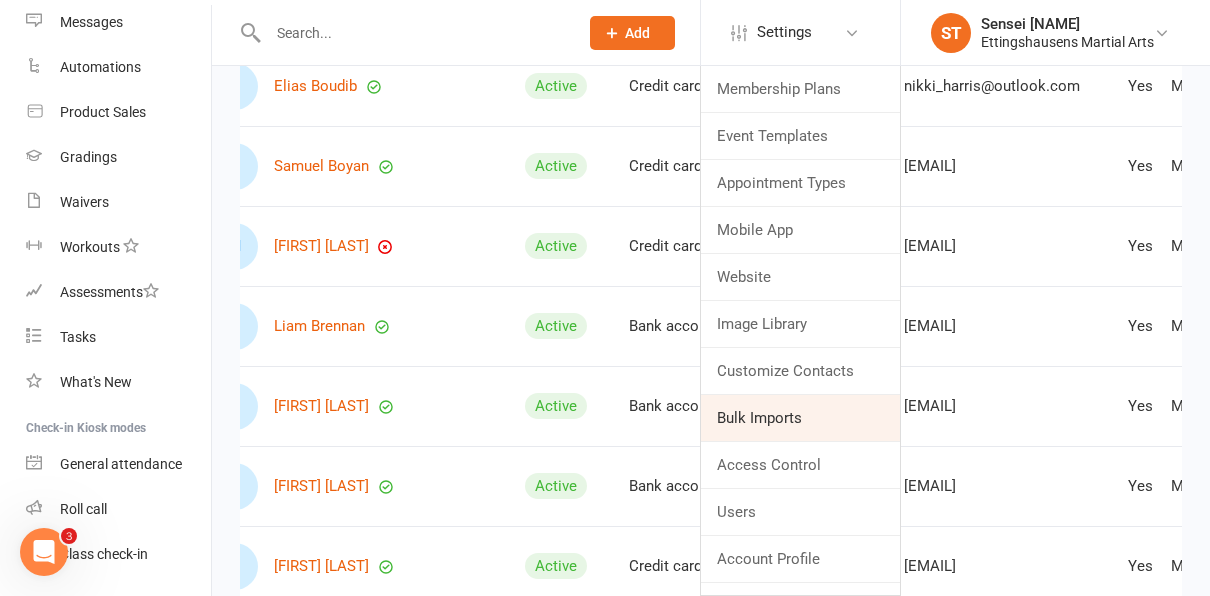 scroll, scrollTop: 30, scrollLeft: 0, axis: vertical 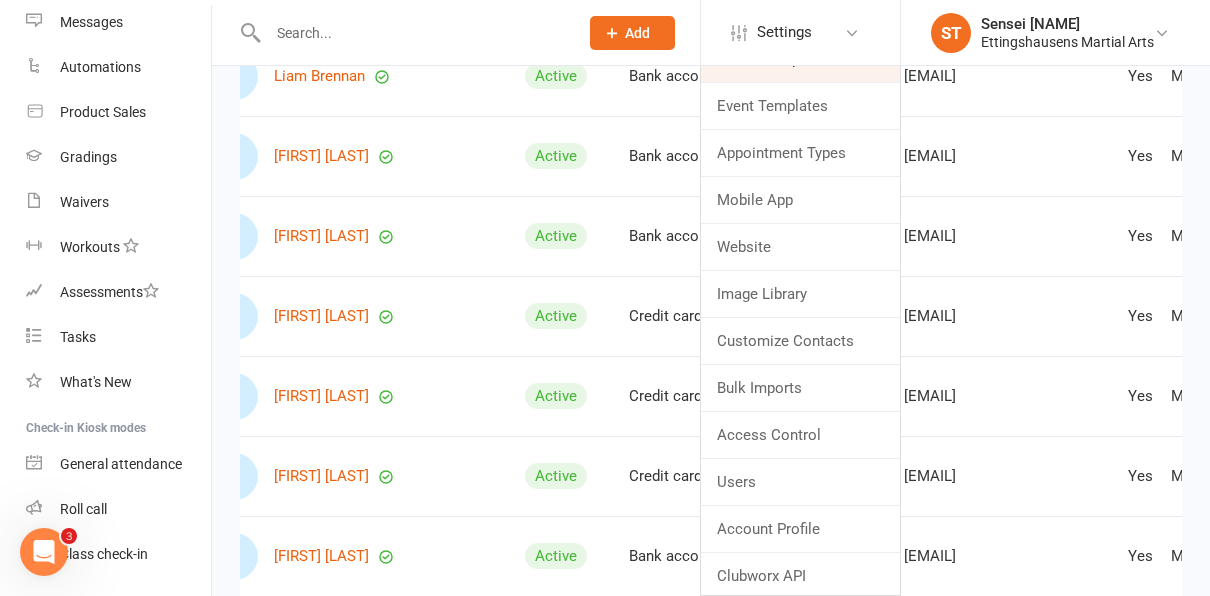 click on "Membership Plans" at bounding box center [800, 59] 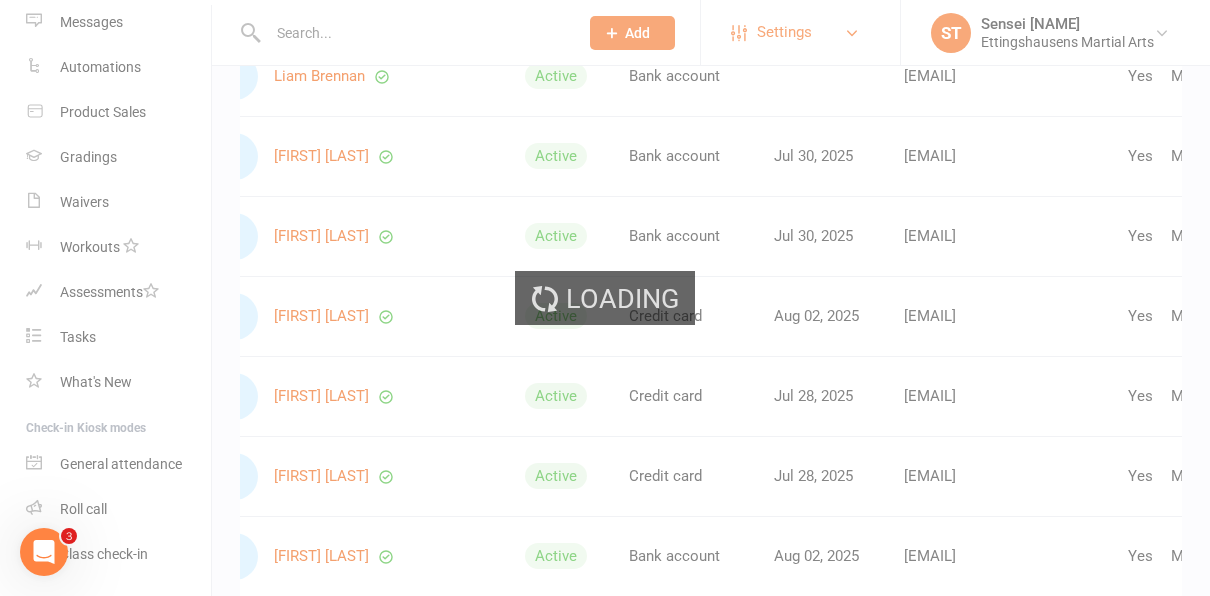 scroll, scrollTop: 0, scrollLeft: 0, axis: both 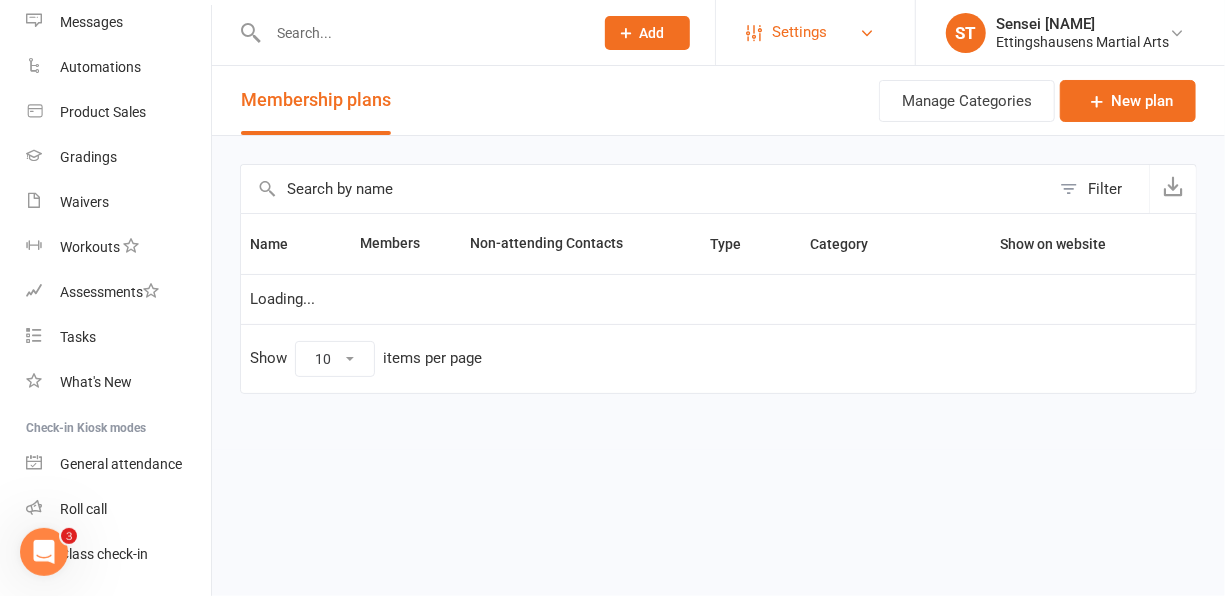 select on "100" 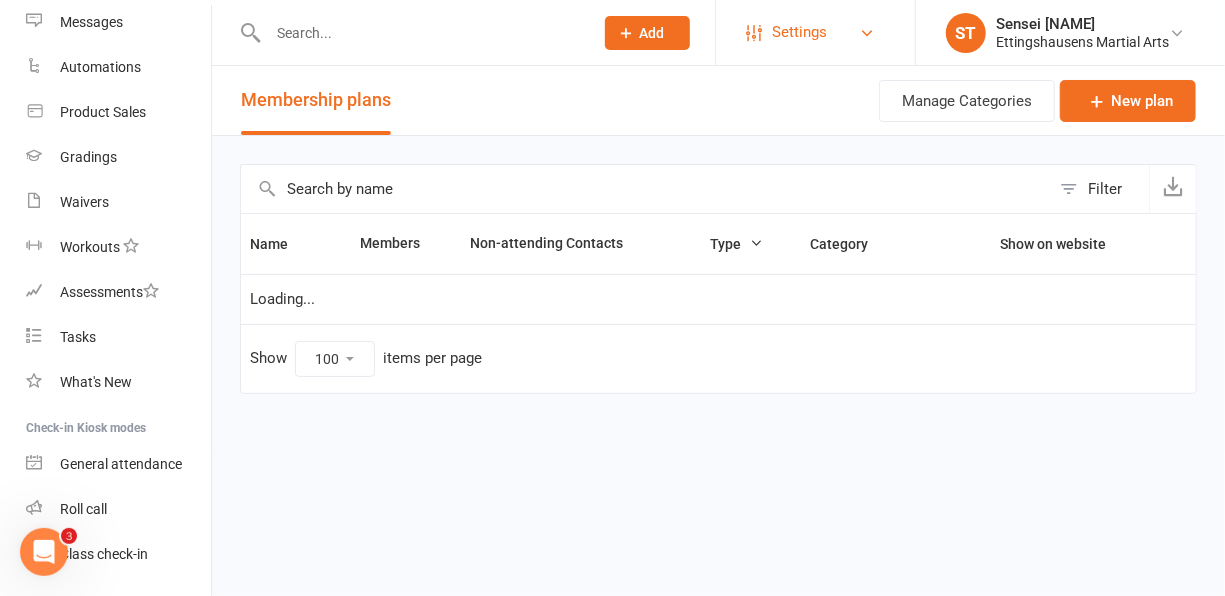 click on "Settings" at bounding box center (815, 32) 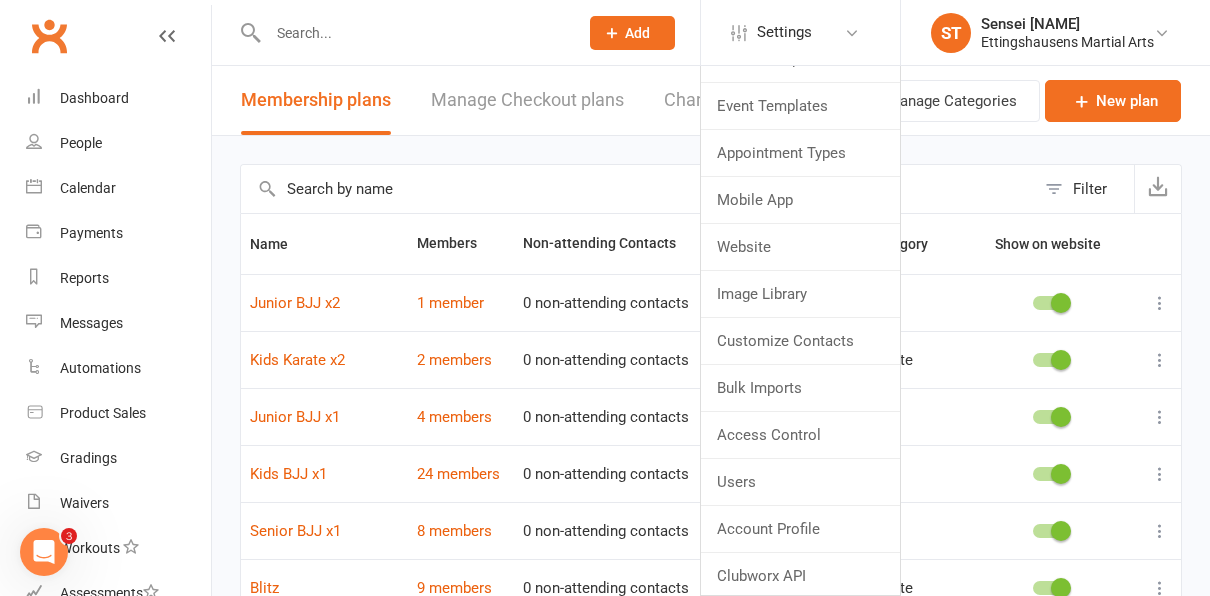 scroll, scrollTop: 0, scrollLeft: 0, axis: both 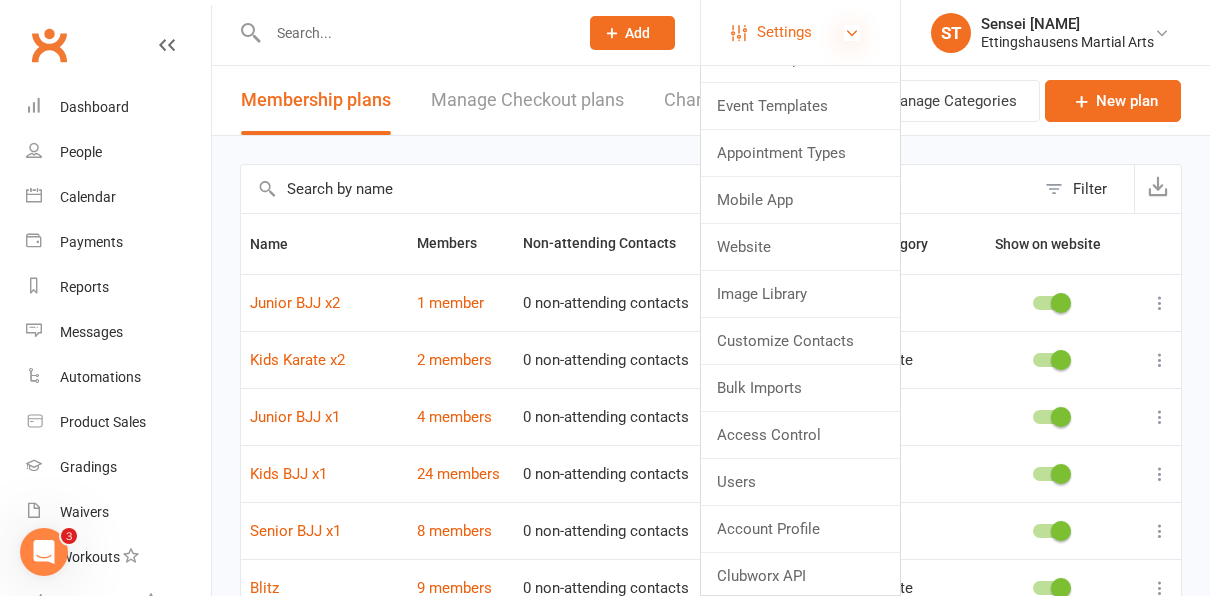 click at bounding box center (852, 33) 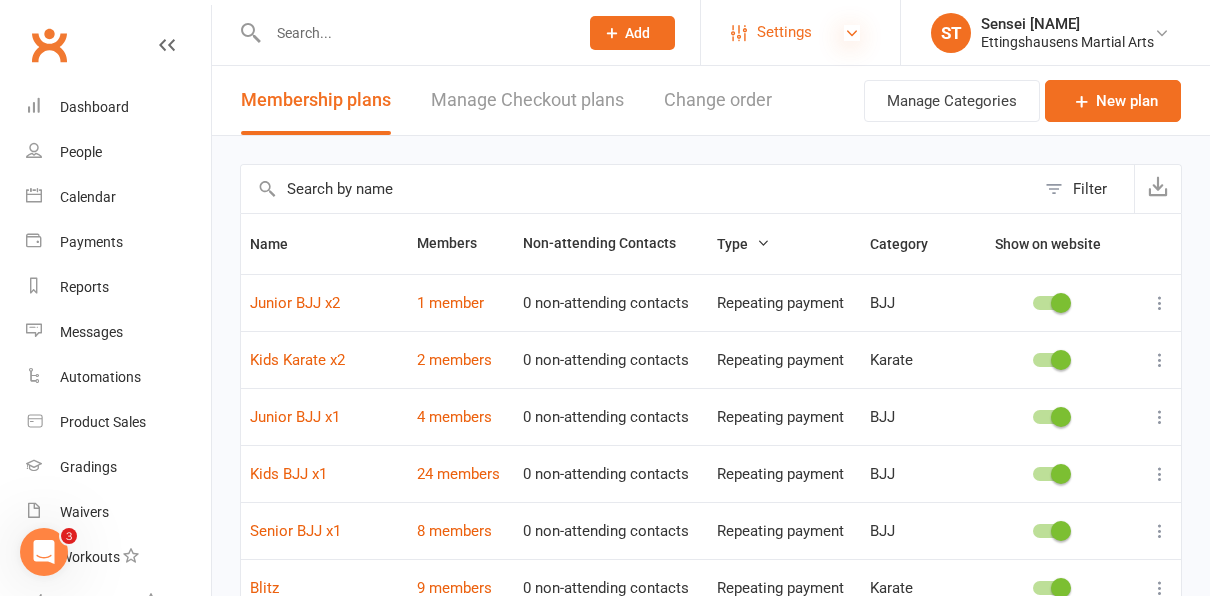click at bounding box center [852, 33] 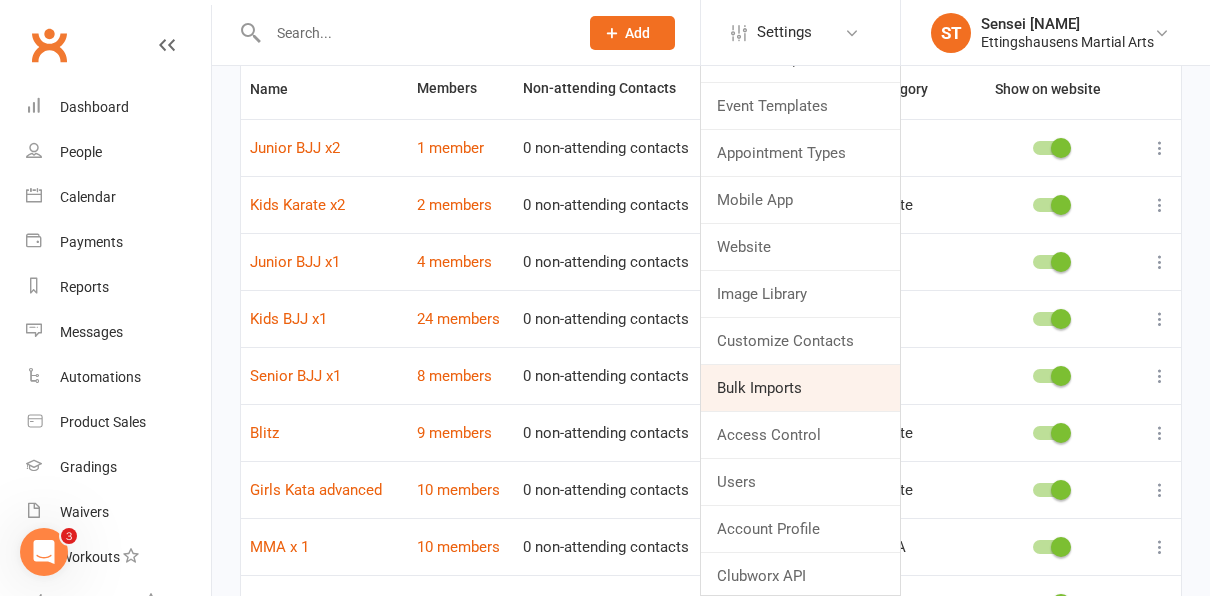 scroll, scrollTop: 328, scrollLeft: 0, axis: vertical 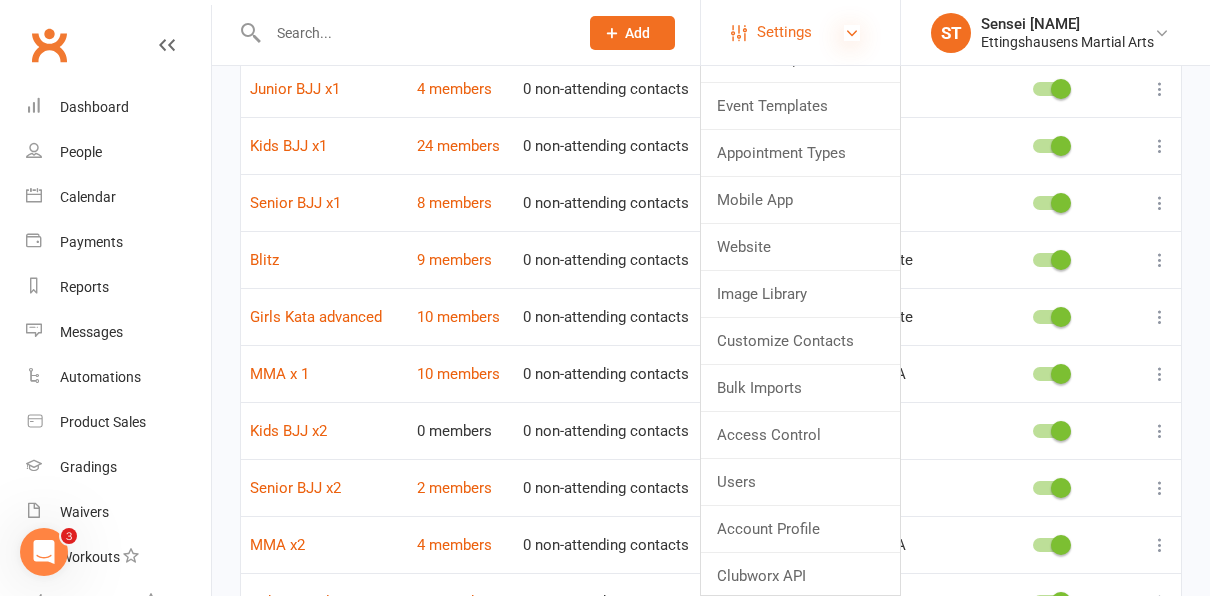 click at bounding box center [852, 33] 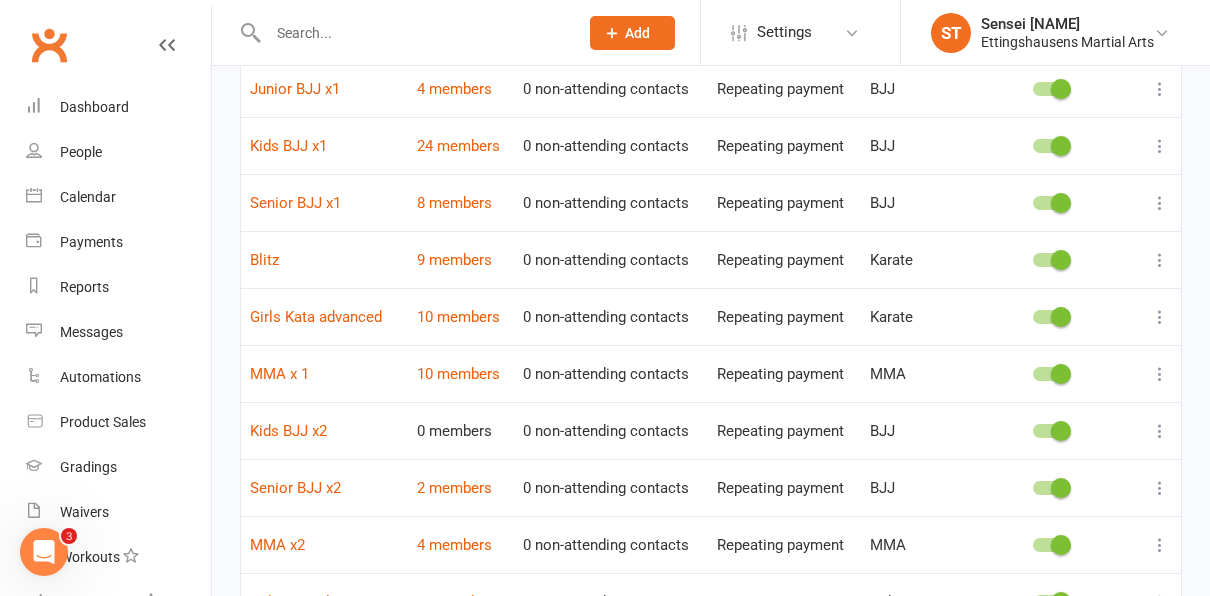 scroll, scrollTop: 0, scrollLeft: 0, axis: both 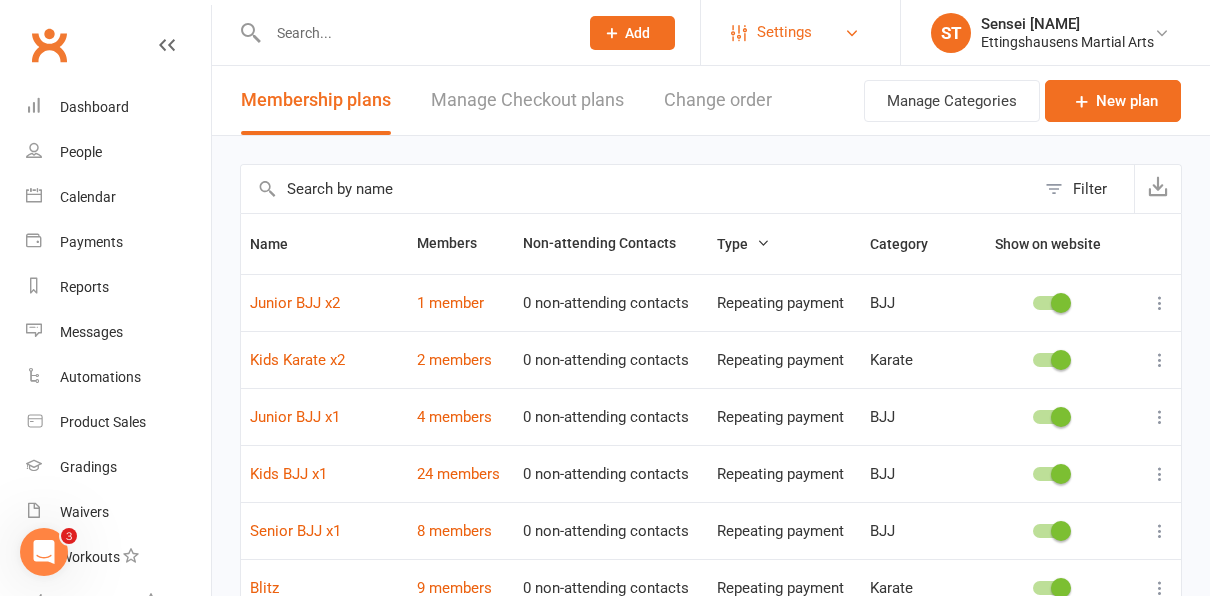 click on "Settings" at bounding box center [800, 32] 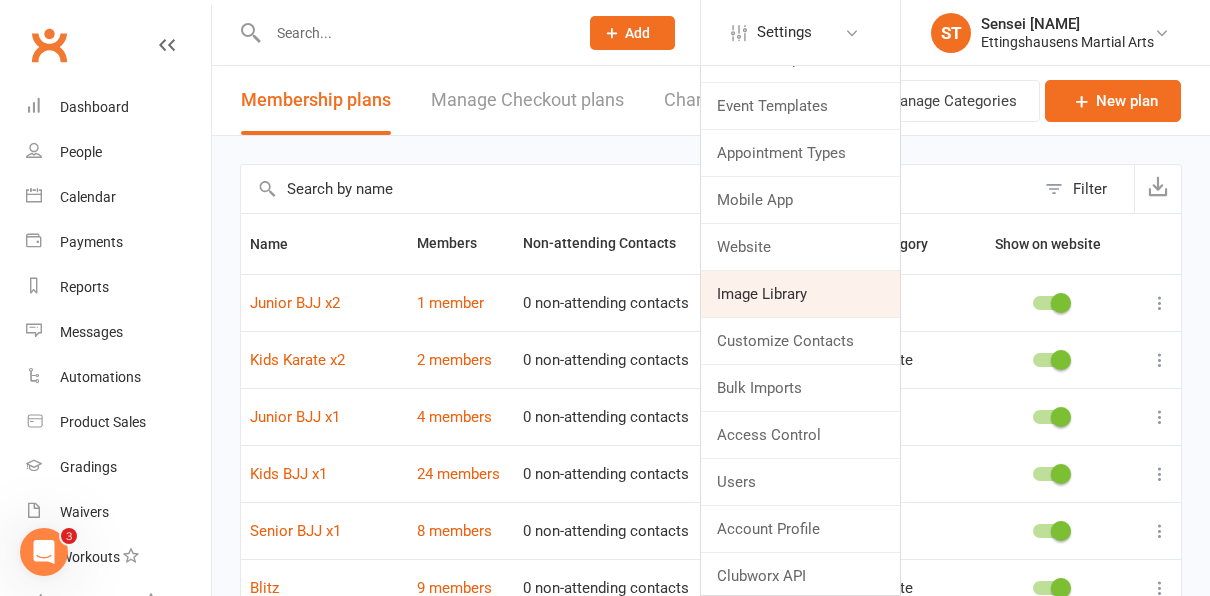 scroll, scrollTop: 253, scrollLeft: 0, axis: vertical 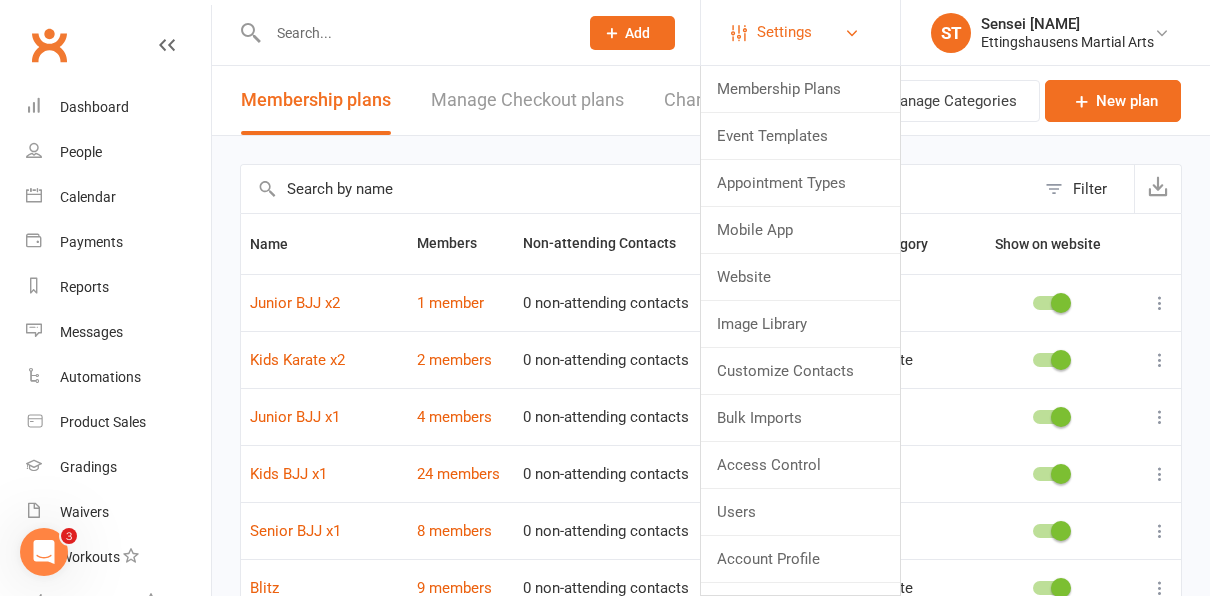 click on "Settings" at bounding box center [800, 32] 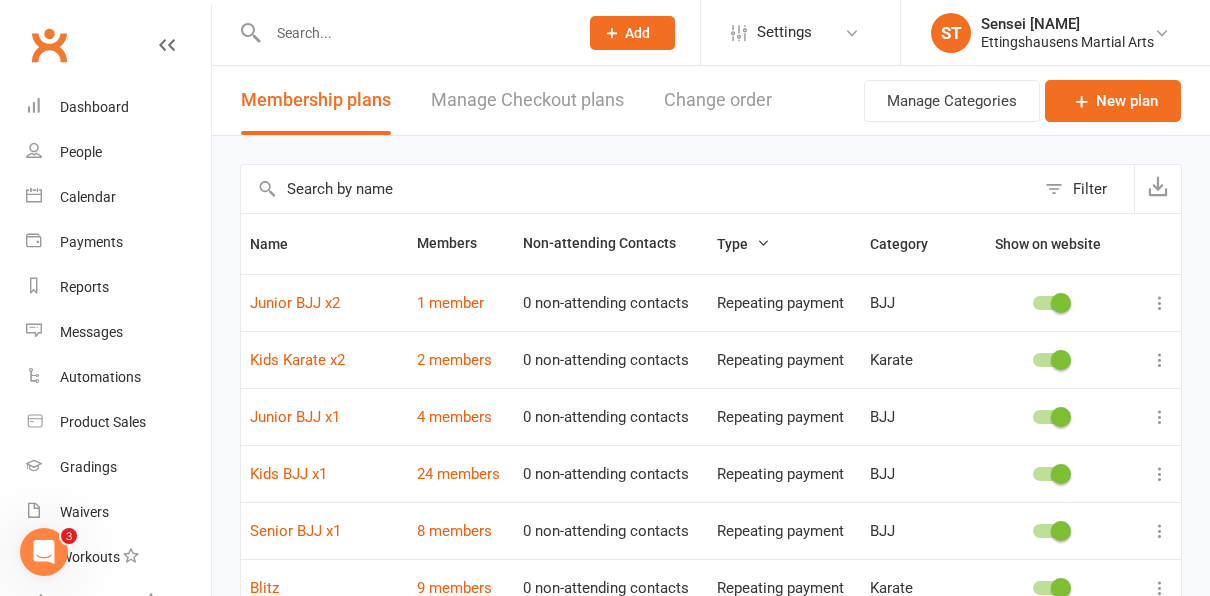 click on "Add" 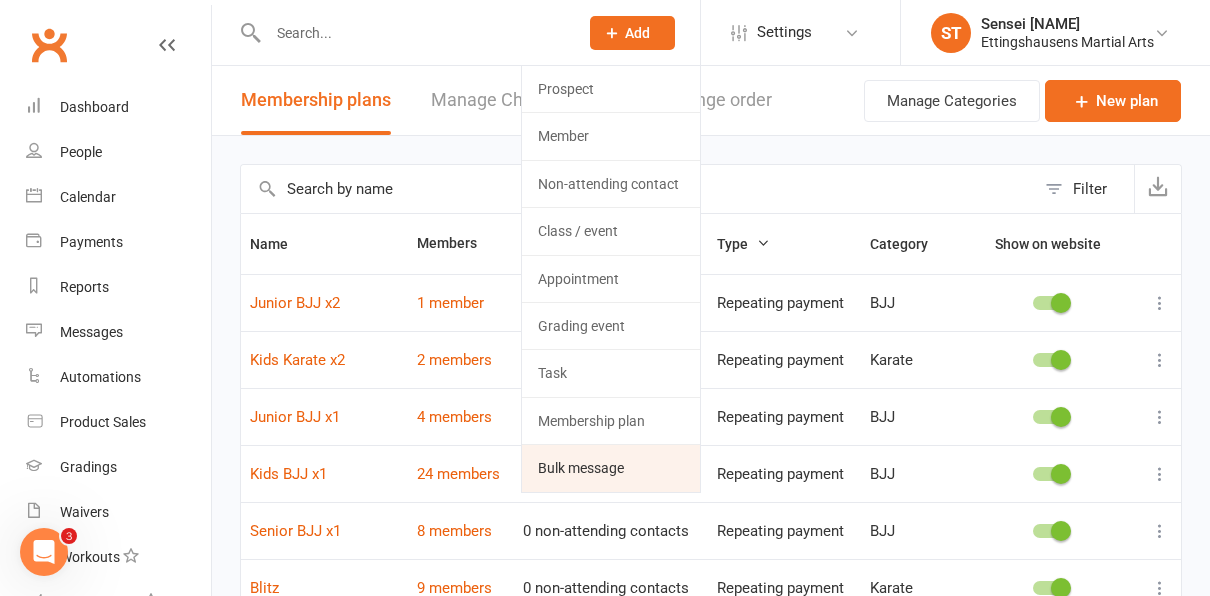 click on "Bulk message" 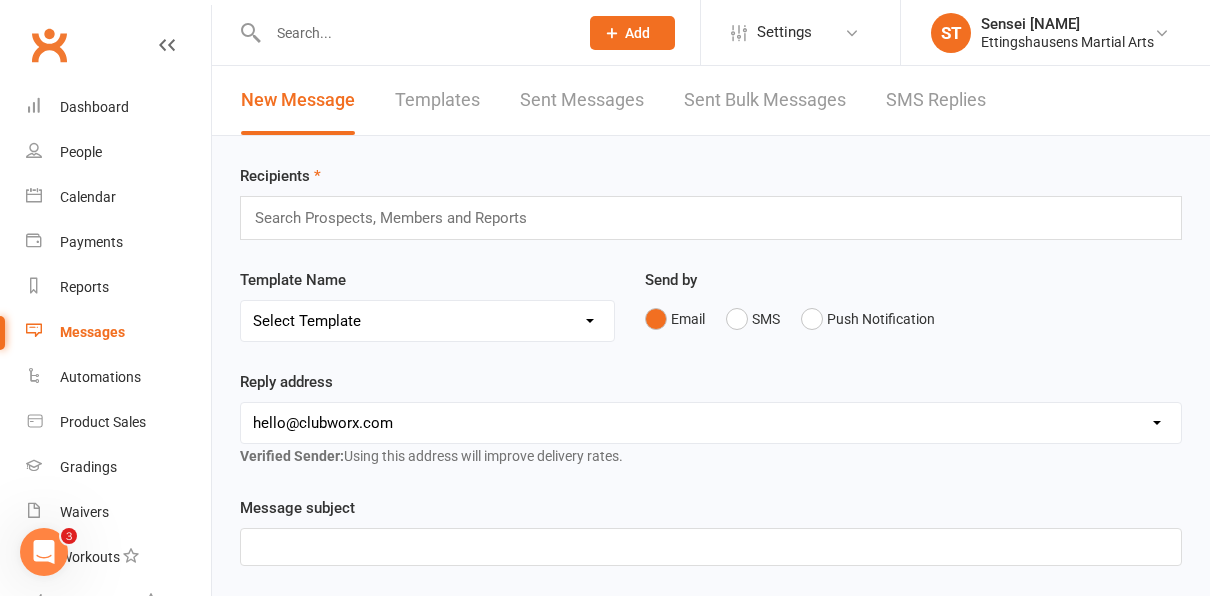 click on "Sent Bulk Messages" at bounding box center [765, 100] 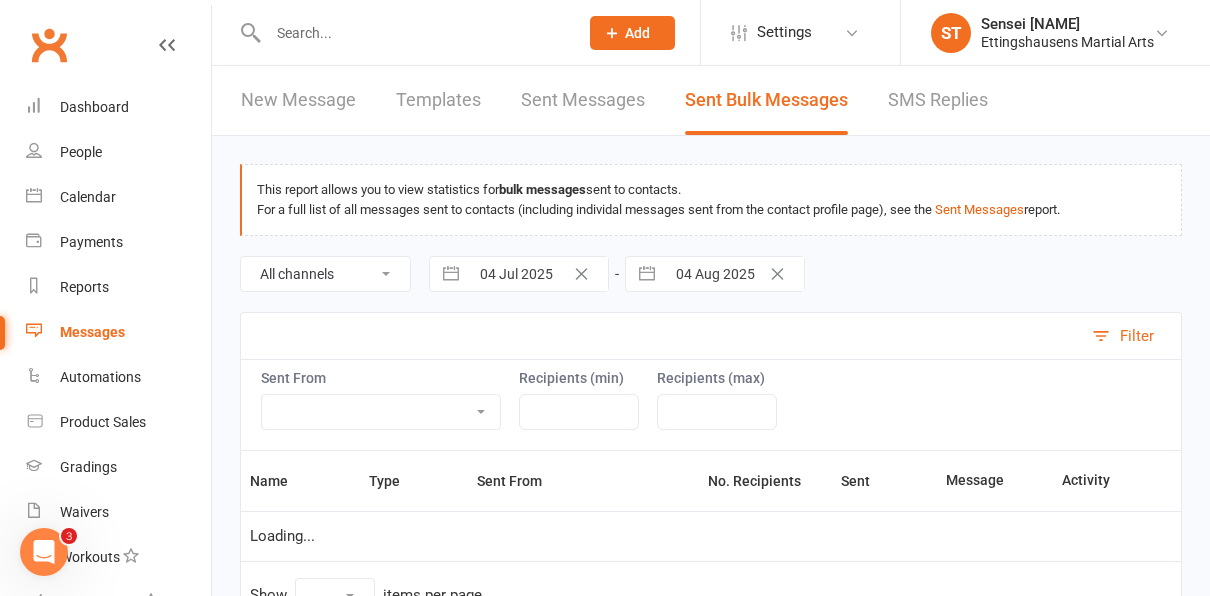 select on "10" 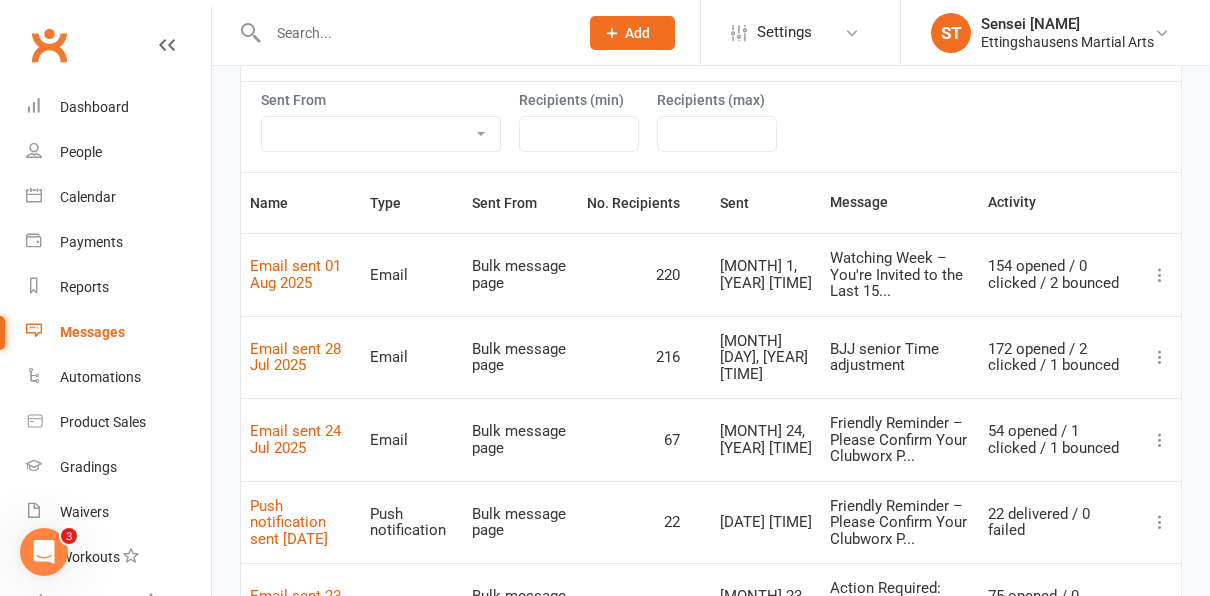 scroll, scrollTop: 284, scrollLeft: 0, axis: vertical 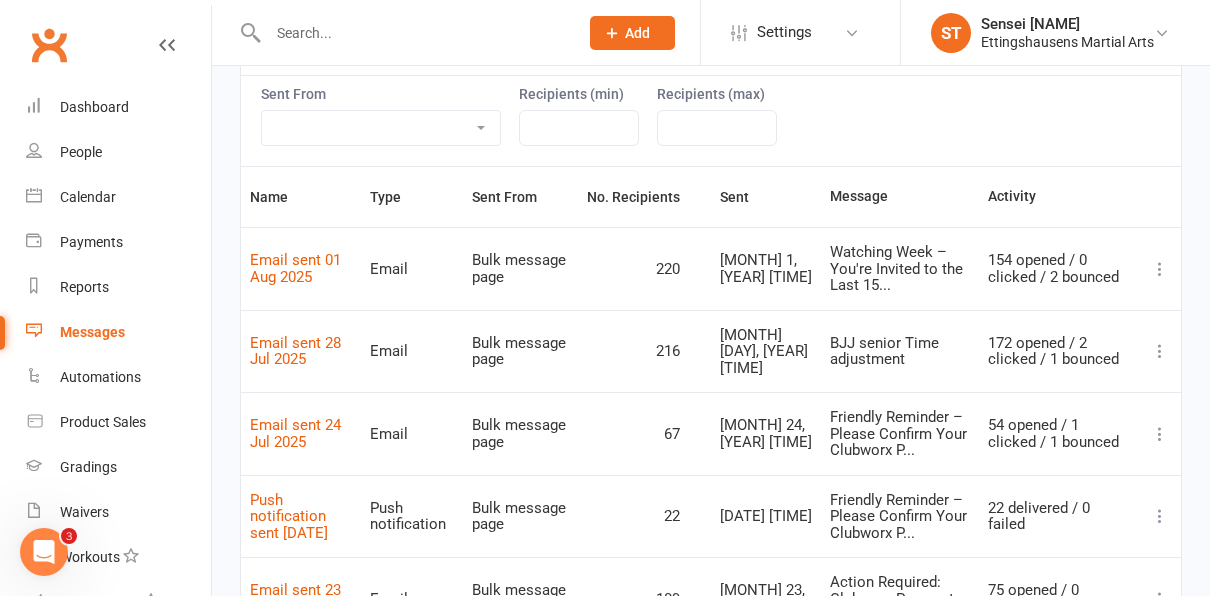 click on "Watching Week – You're Invited to the Last 15..." at bounding box center (900, 269) 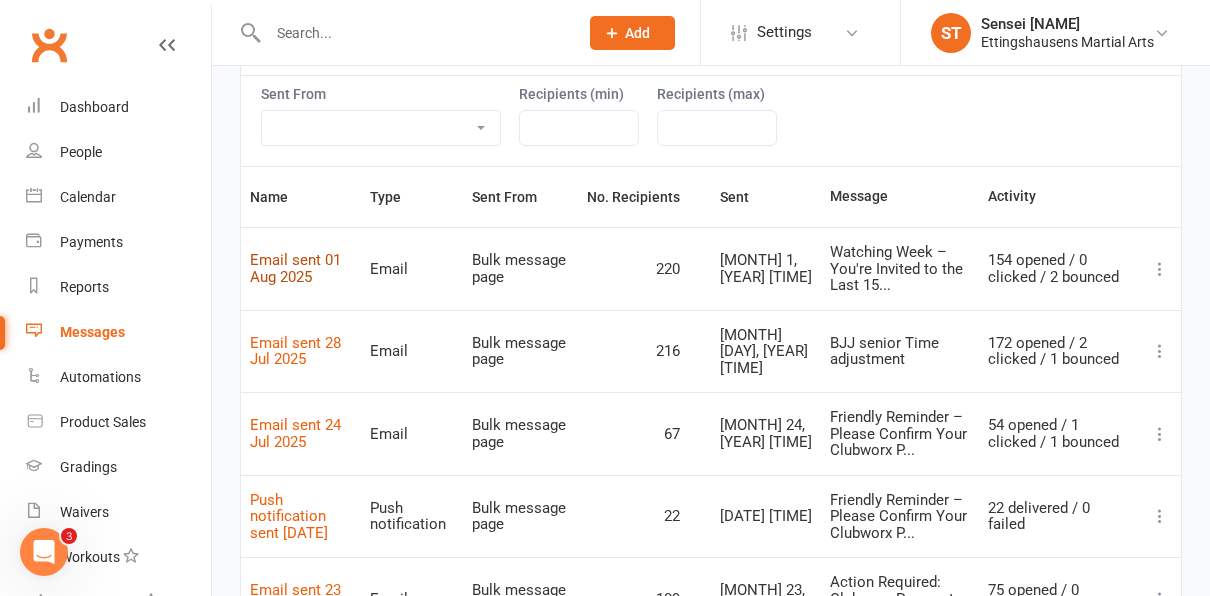 click on "Email sent 01 Aug 2025" at bounding box center (295, 268) 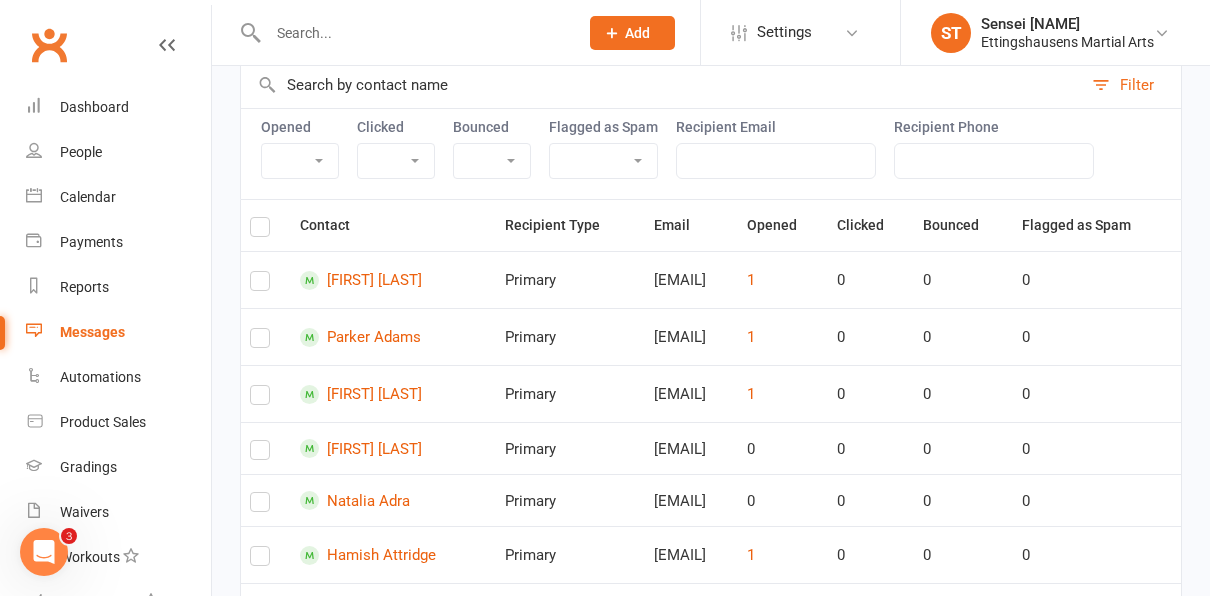 scroll, scrollTop: 0, scrollLeft: 0, axis: both 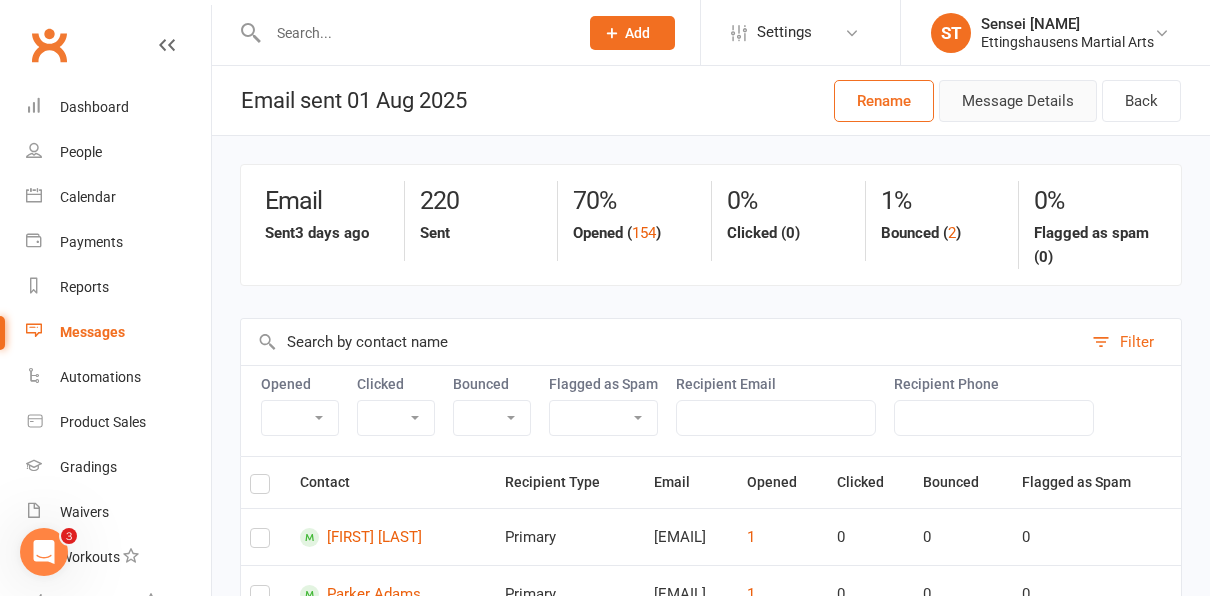click on "Message Details" at bounding box center (1018, 101) 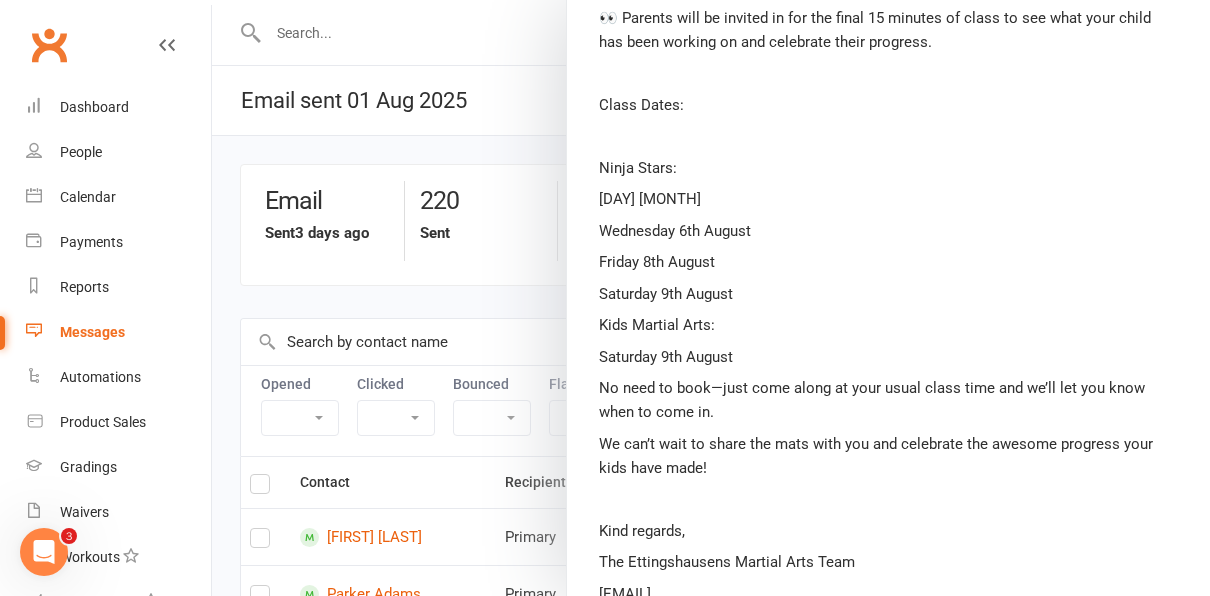 scroll, scrollTop: 517, scrollLeft: 0, axis: vertical 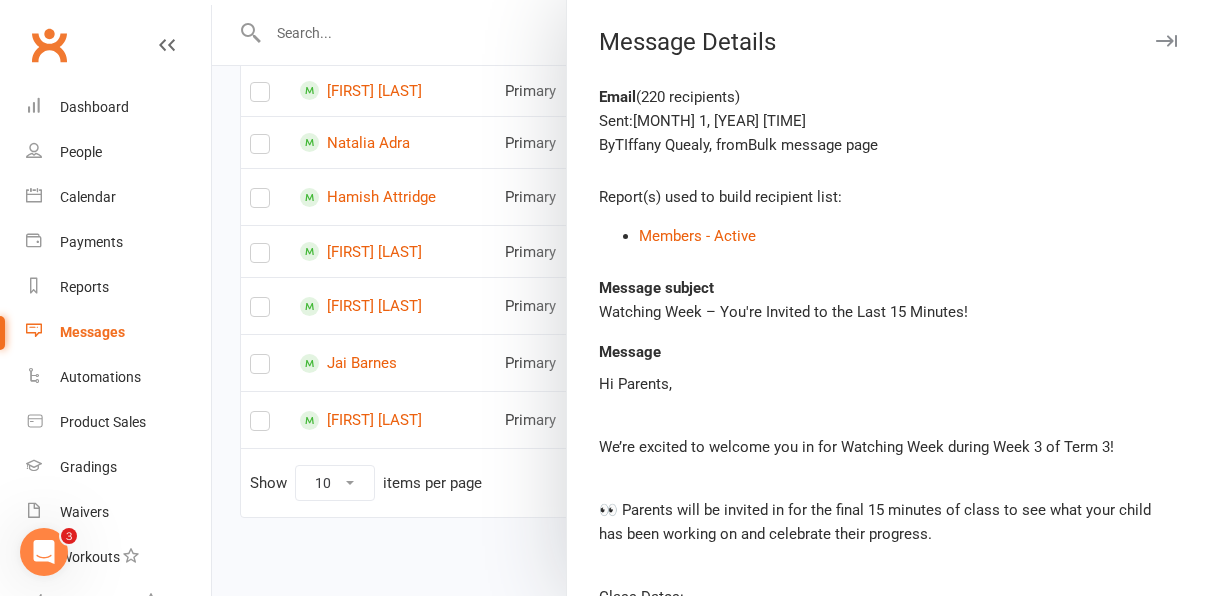 click at bounding box center (711, 298) 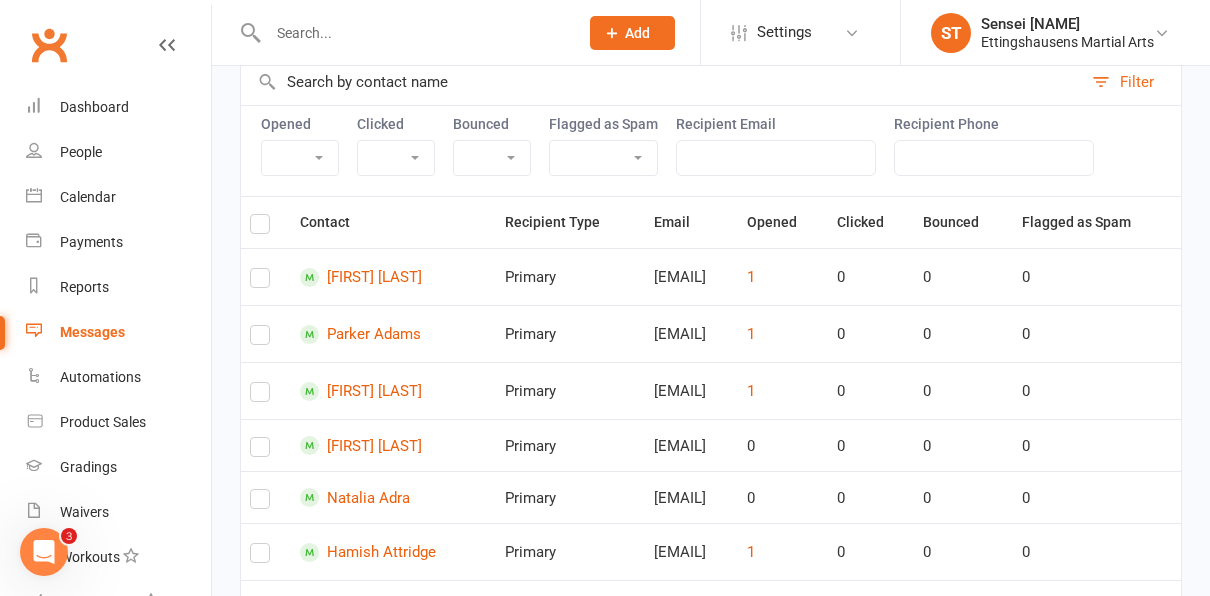 scroll, scrollTop: 0, scrollLeft: 0, axis: both 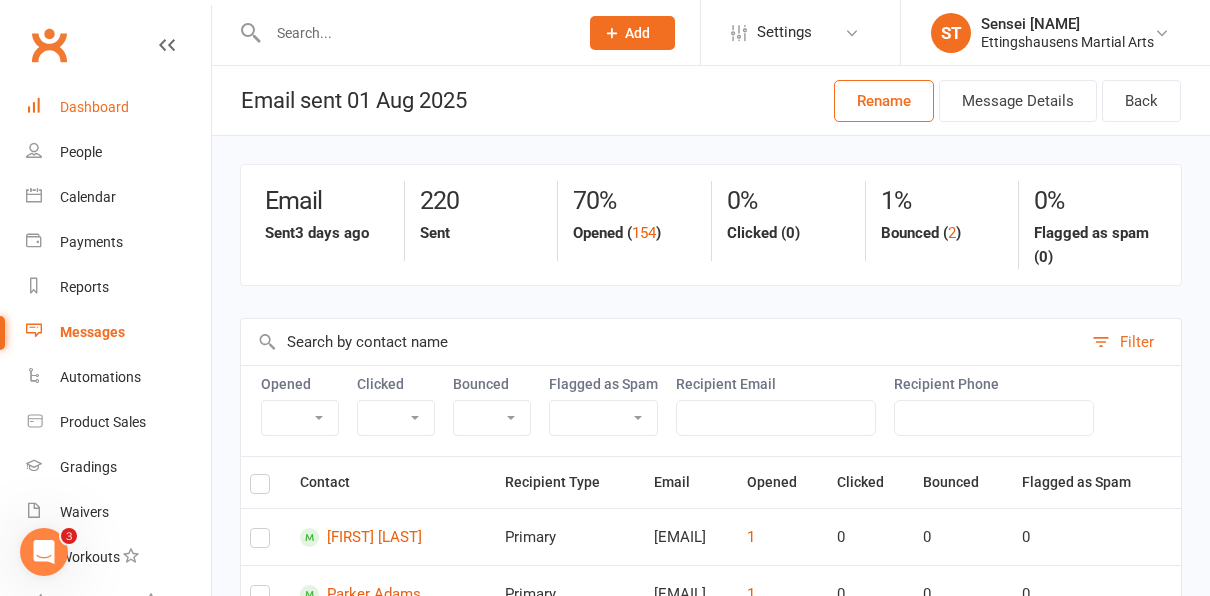 click on "Dashboard" at bounding box center [94, 107] 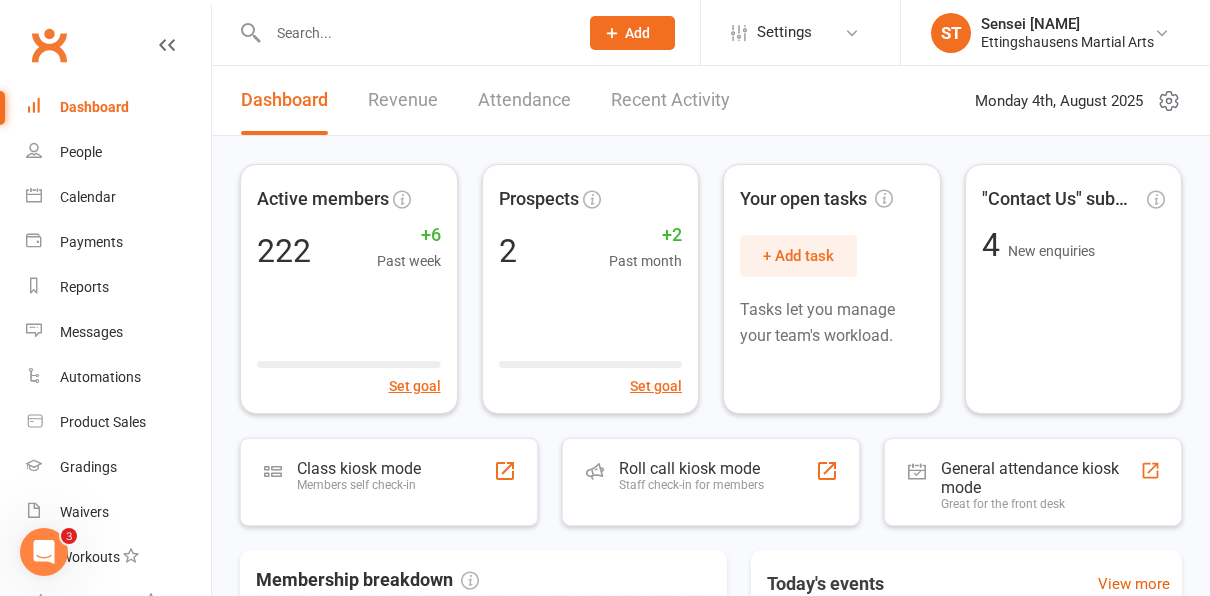 click on "Revenue" at bounding box center (403, 100) 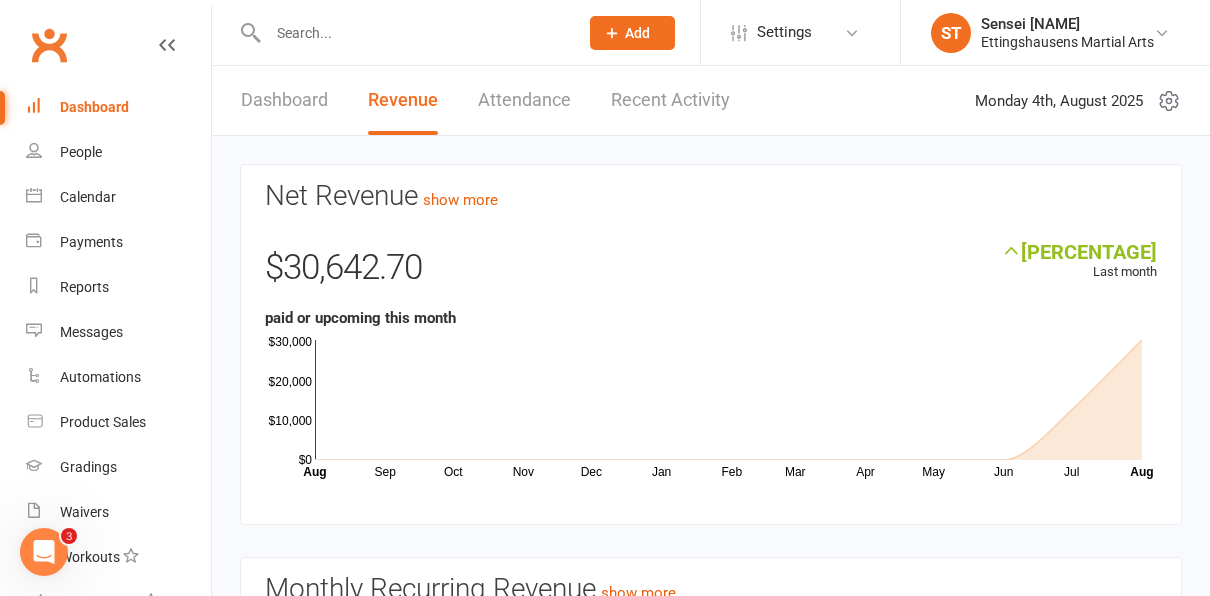 click on "Attendance" at bounding box center (524, 100) 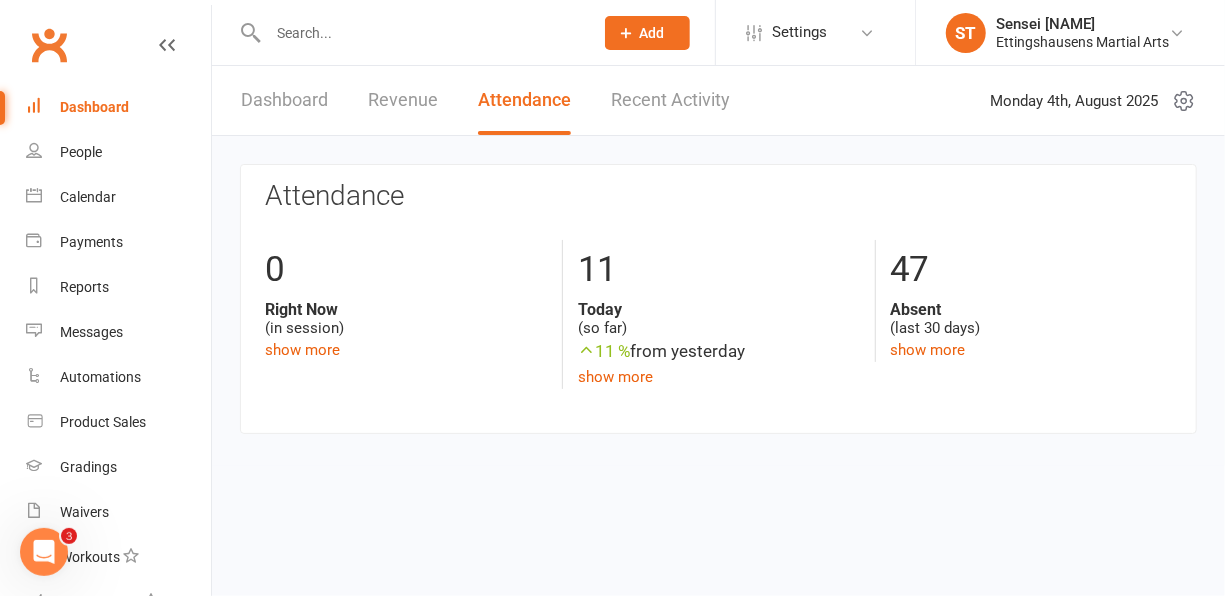 click on "Recent Activity" at bounding box center [670, 100] 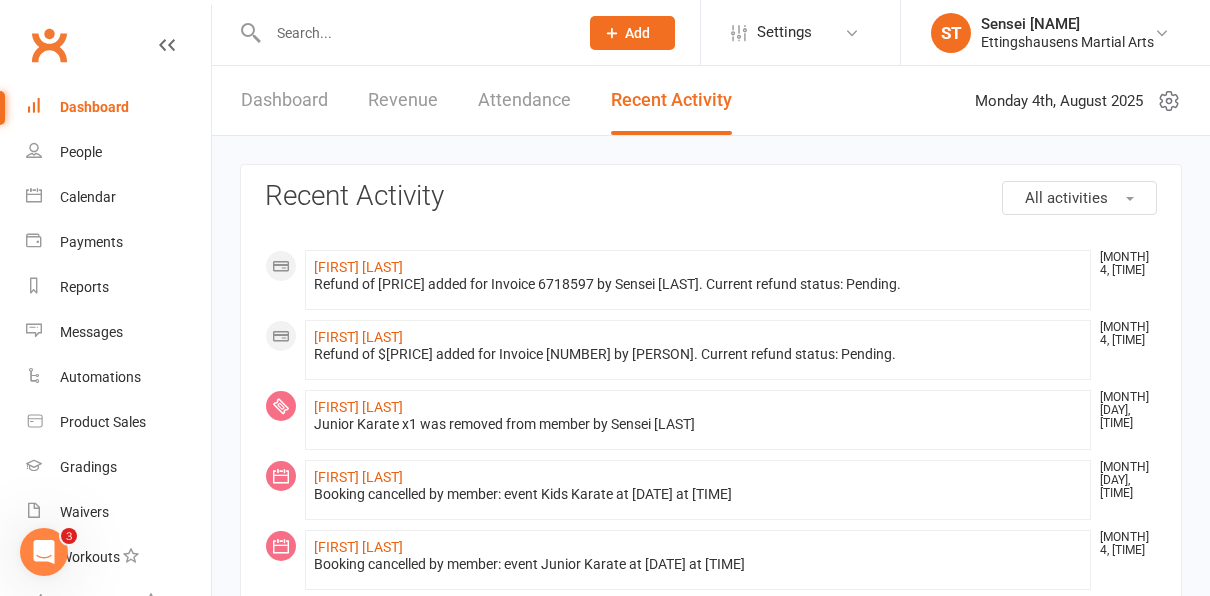 click on "Attendance" at bounding box center (524, 100) 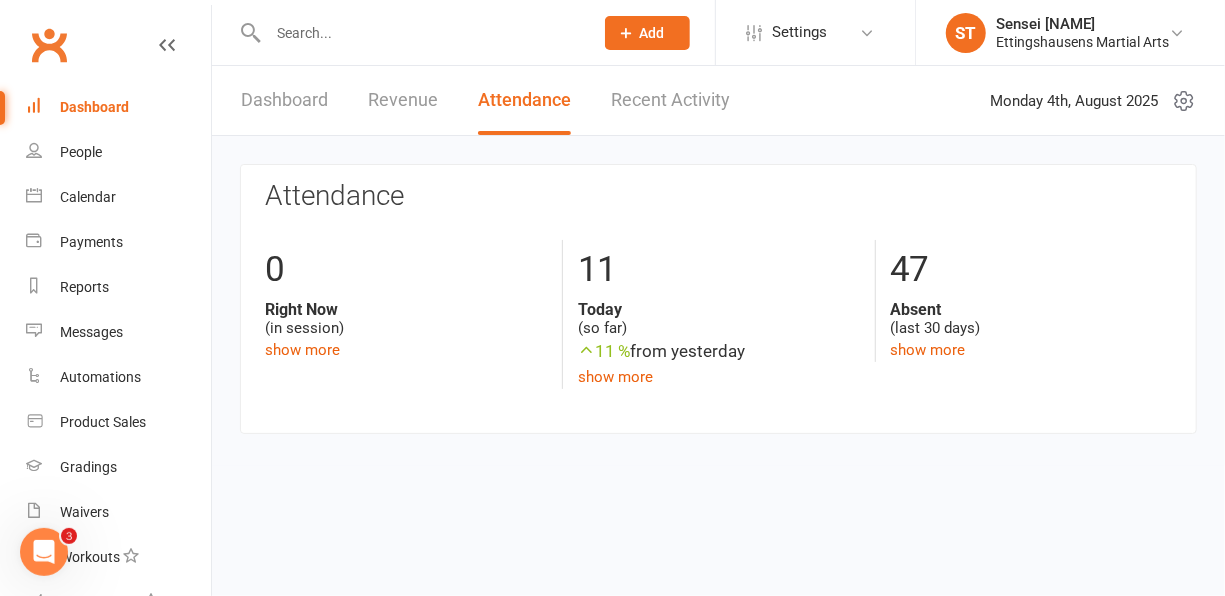 click on "Revenue" at bounding box center (403, 100) 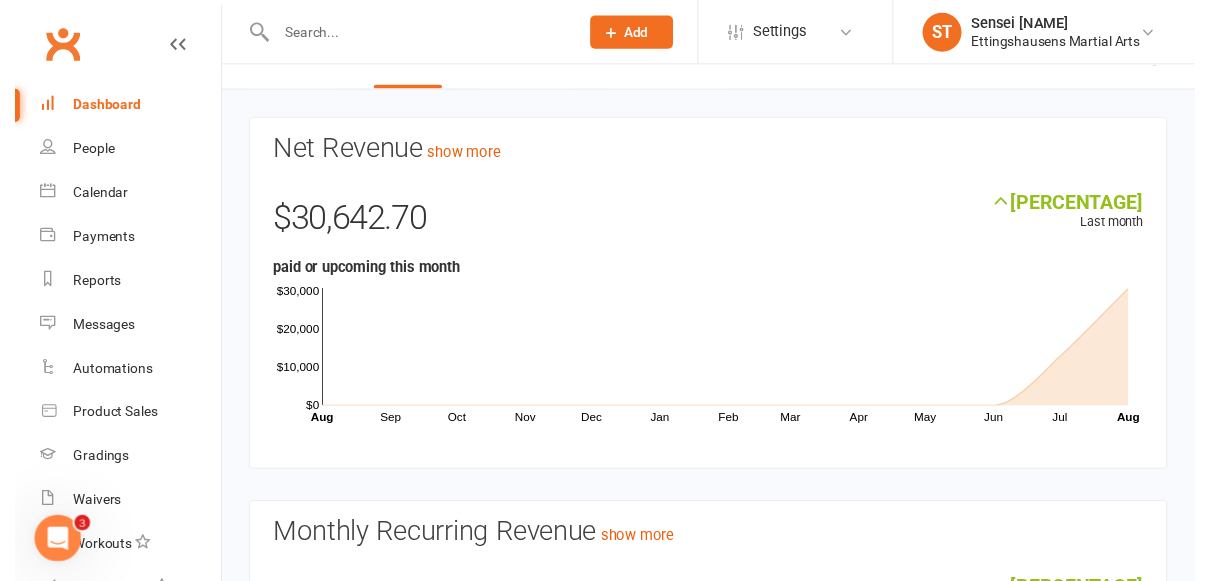 scroll, scrollTop: 0, scrollLeft: 0, axis: both 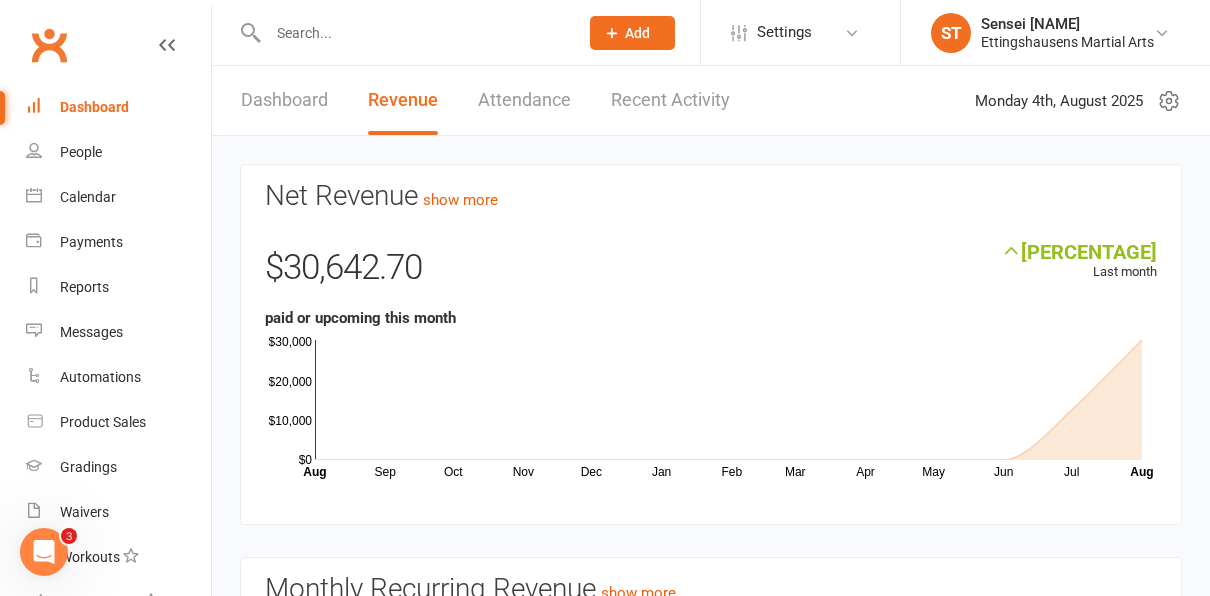 click at bounding box center [413, 33] 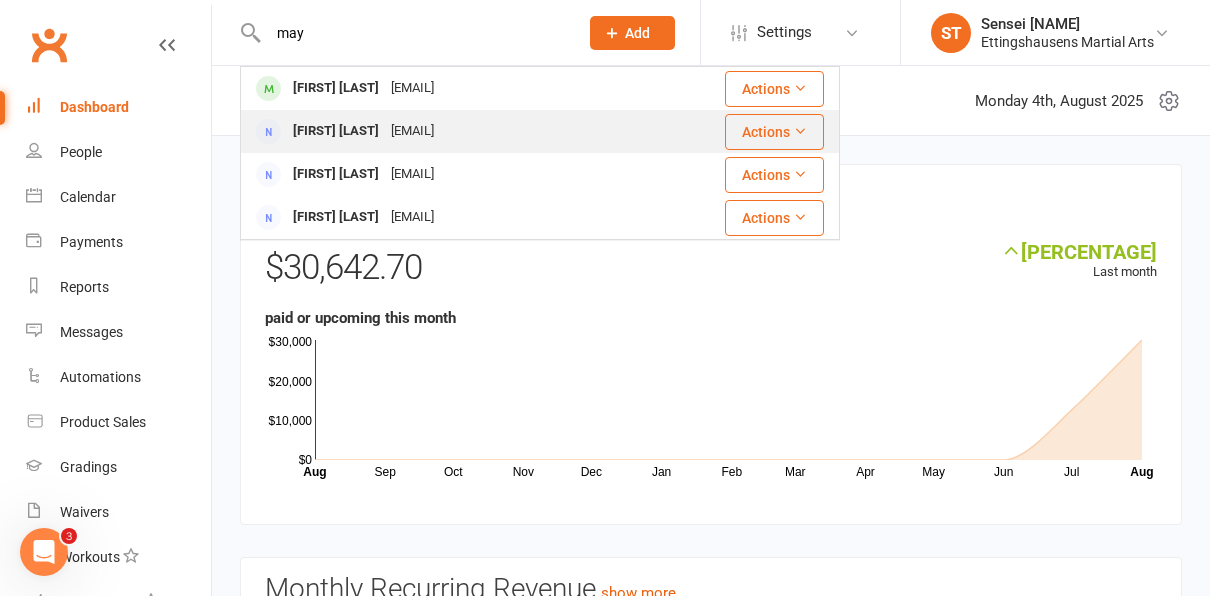 type on "may" 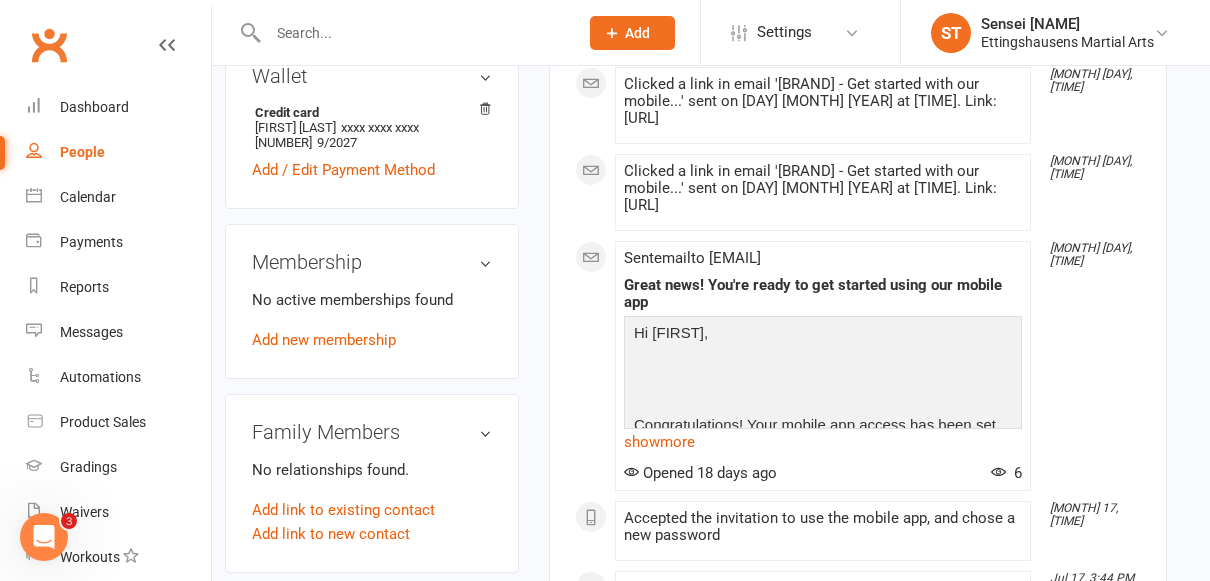 scroll, scrollTop: 609, scrollLeft: 15, axis: both 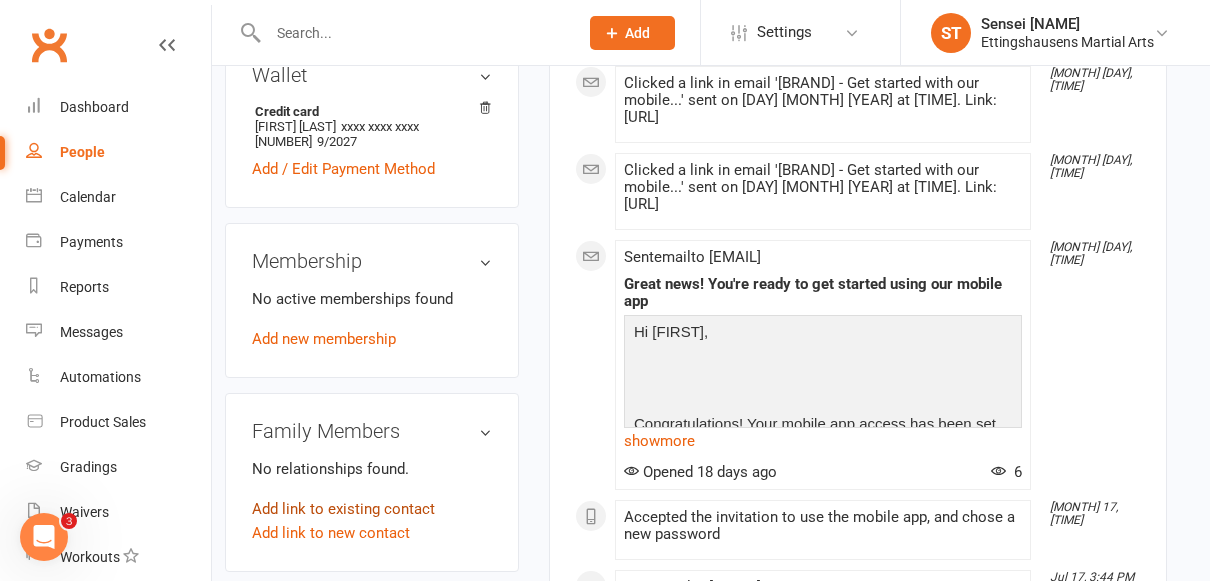 click on "Add link to existing contact" at bounding box center (343, 509) 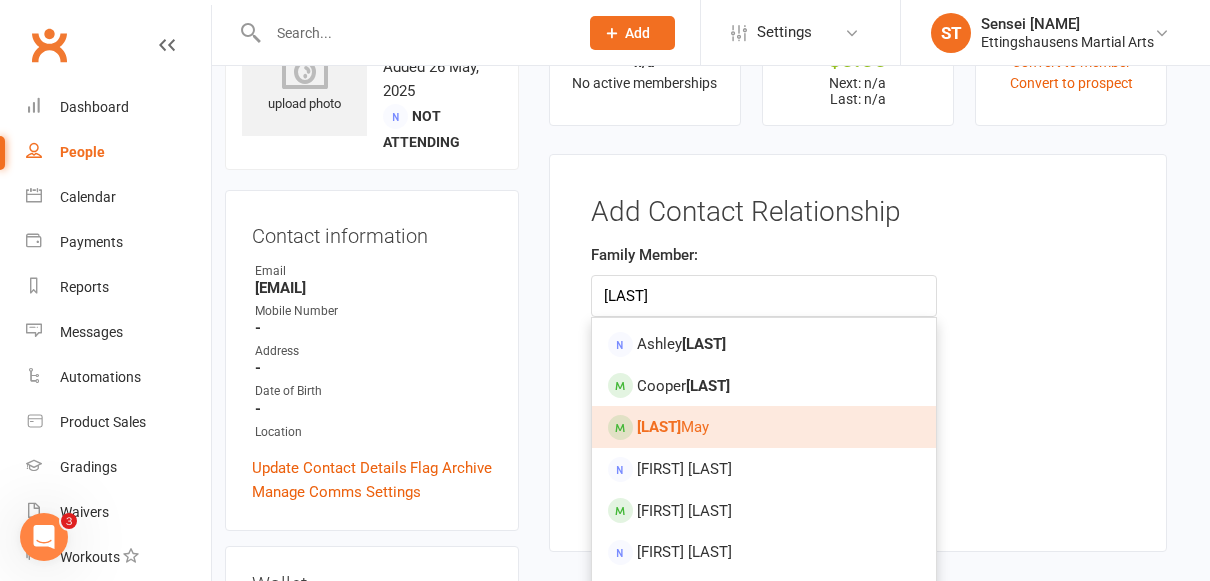 type on "[LAST]" 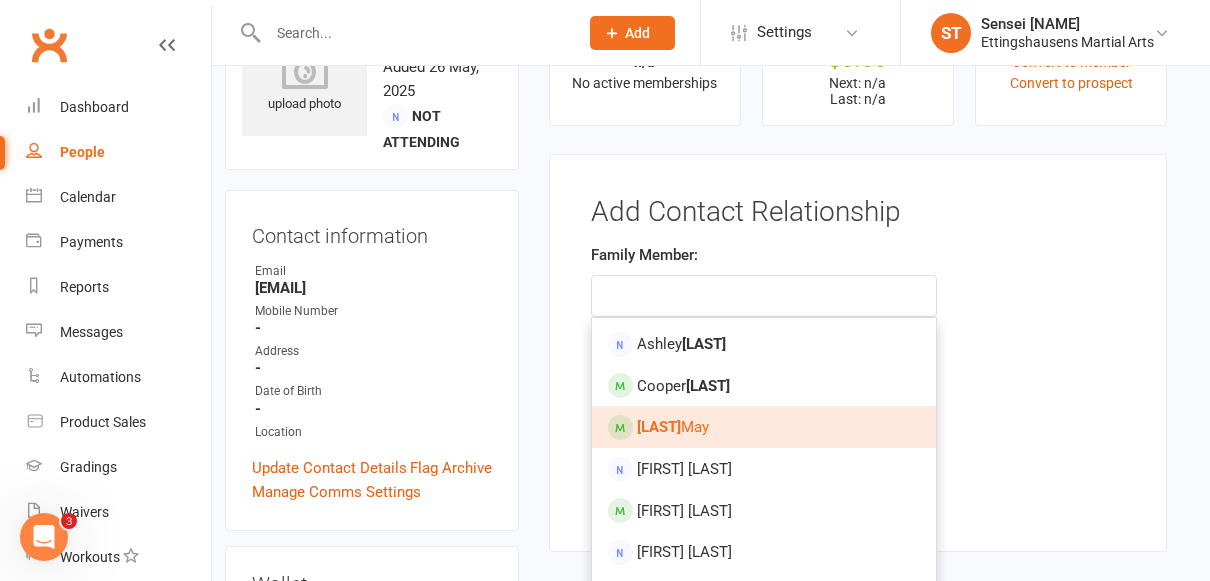 click on "[FIRST] [LAST]" at bounding box center [764, 427] 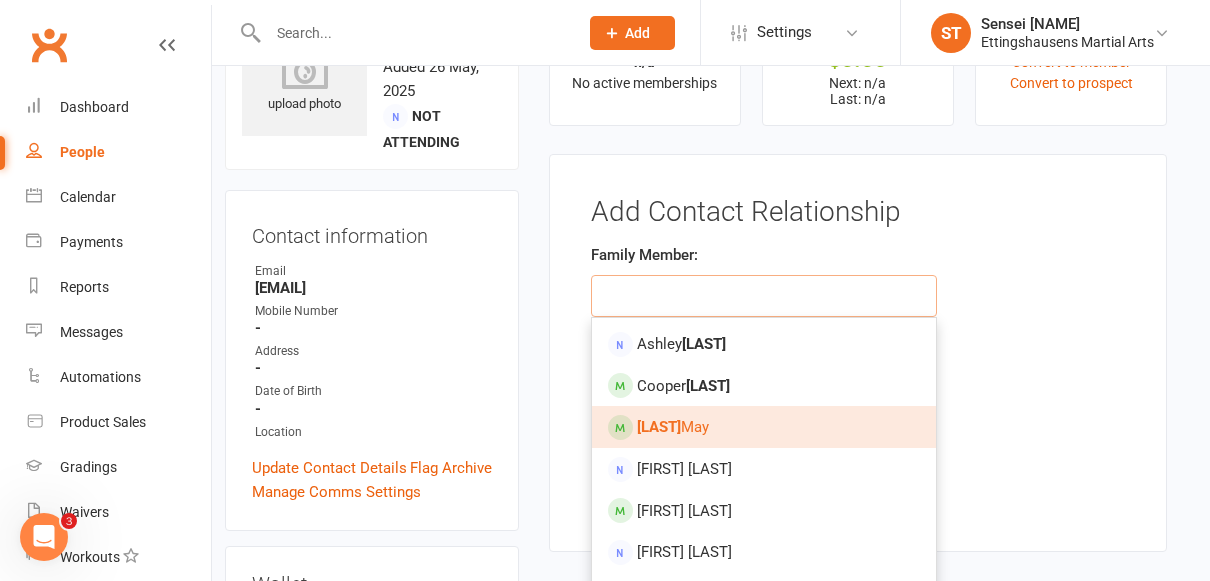 type on "[FIRST] [LAST]" 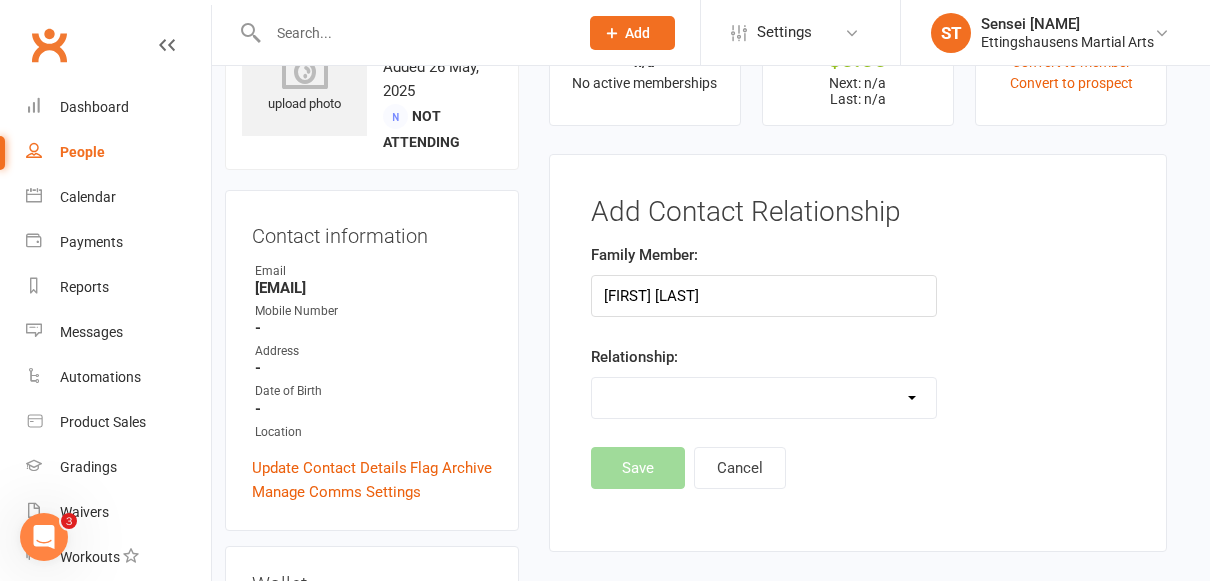 click on "Parent / Guardian Child Sibling (parent not in system) Spouse / Partner Cousin / Other Family Friend Other" at bounding box center [764, 398] 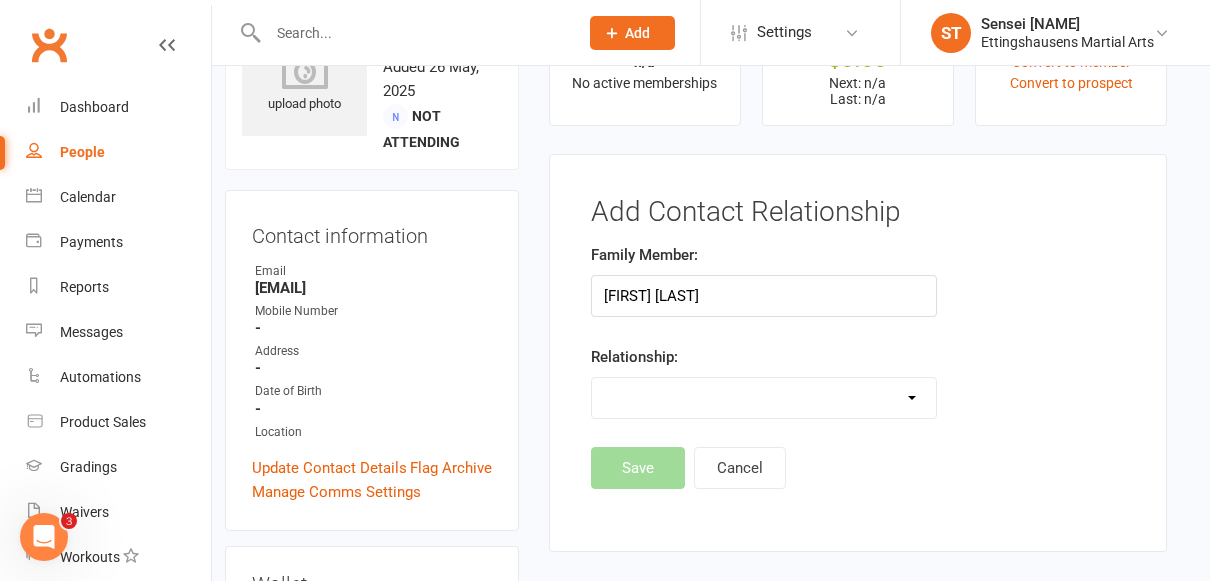 select on "1" 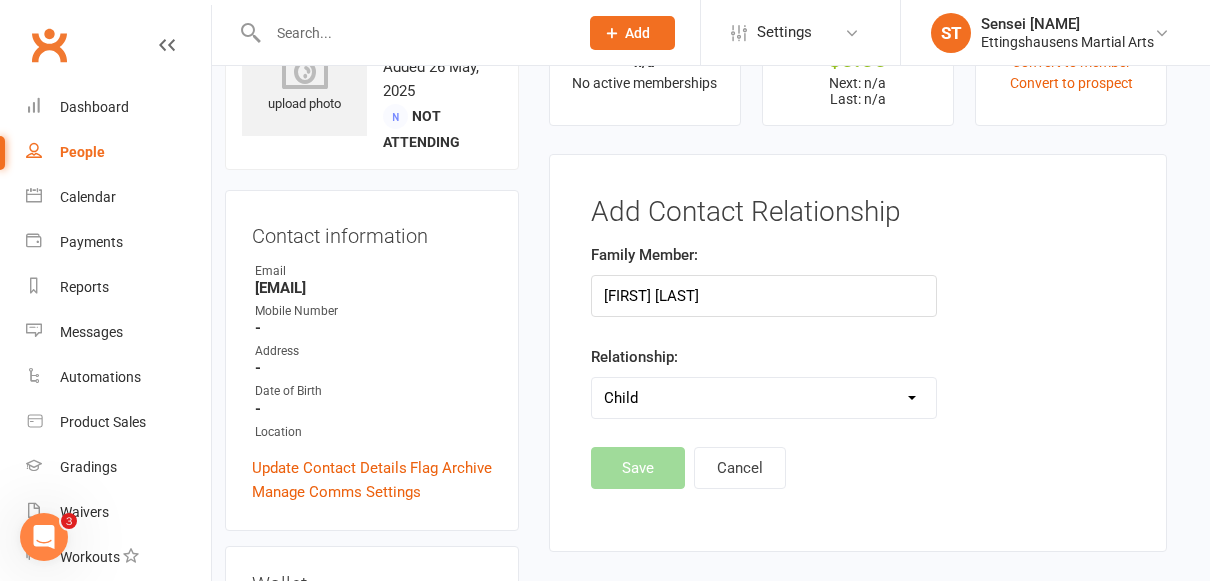 click on "Parent / Guardian Child Sibling (parent not in system) Spouse / Partner Cousin / Other Family Friend Other" at bounding box center (764, 398) 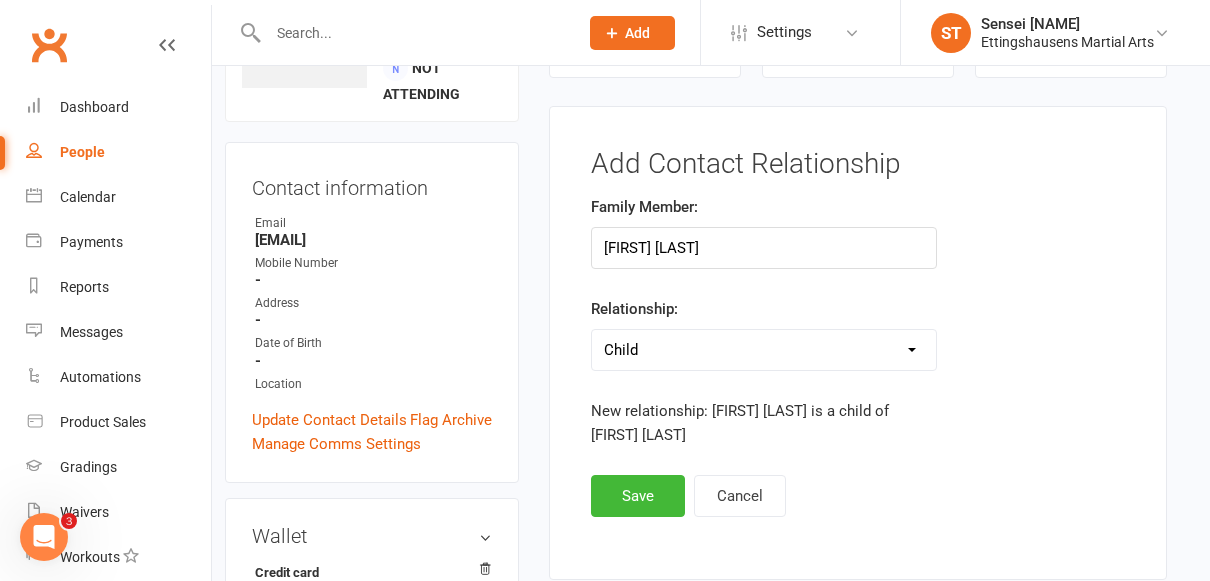 scroll, scrollTop: 150, scrollLeft: 15, axis: both 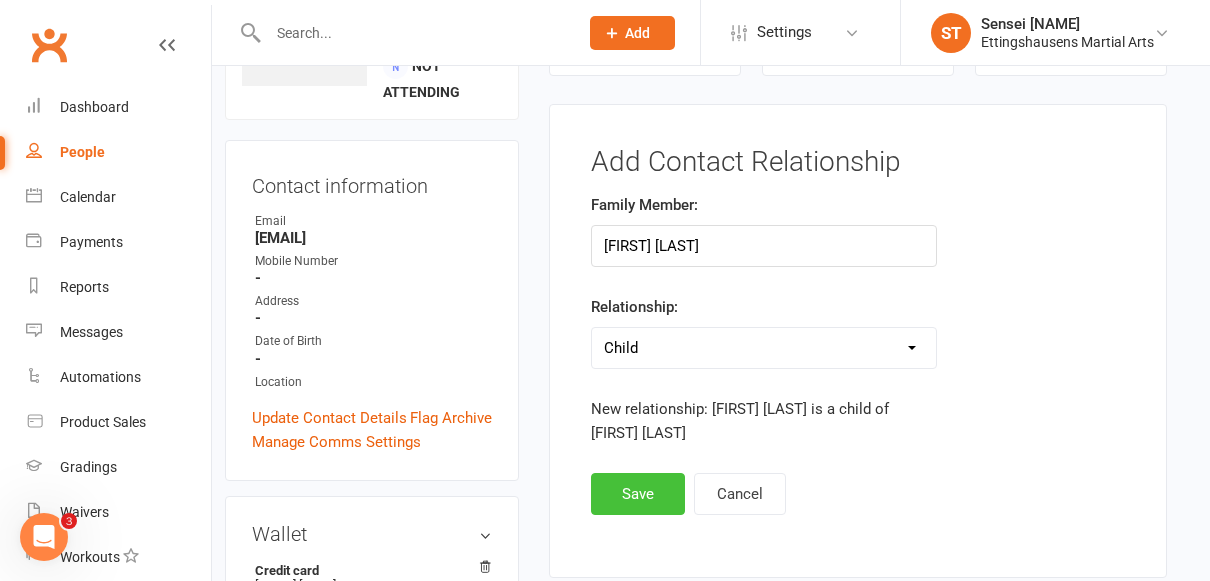 click on "Save" at bounding box center (638, 494) 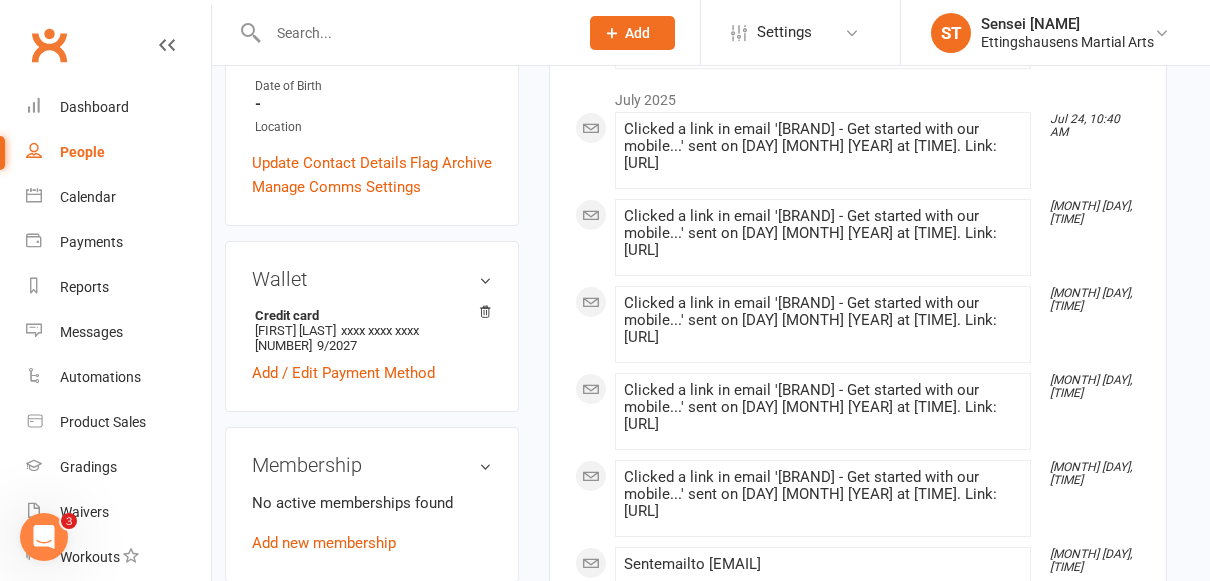 scroll, scrollTop: 0, scrollLeft: 15, axis: horizontal 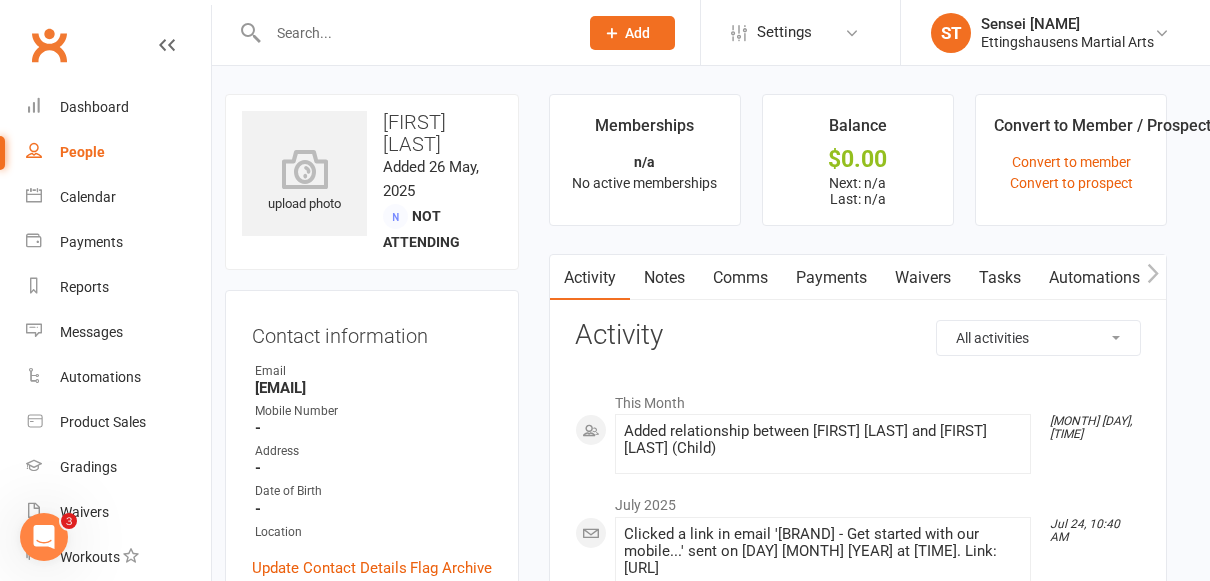 click at bounding box center (402, 32) 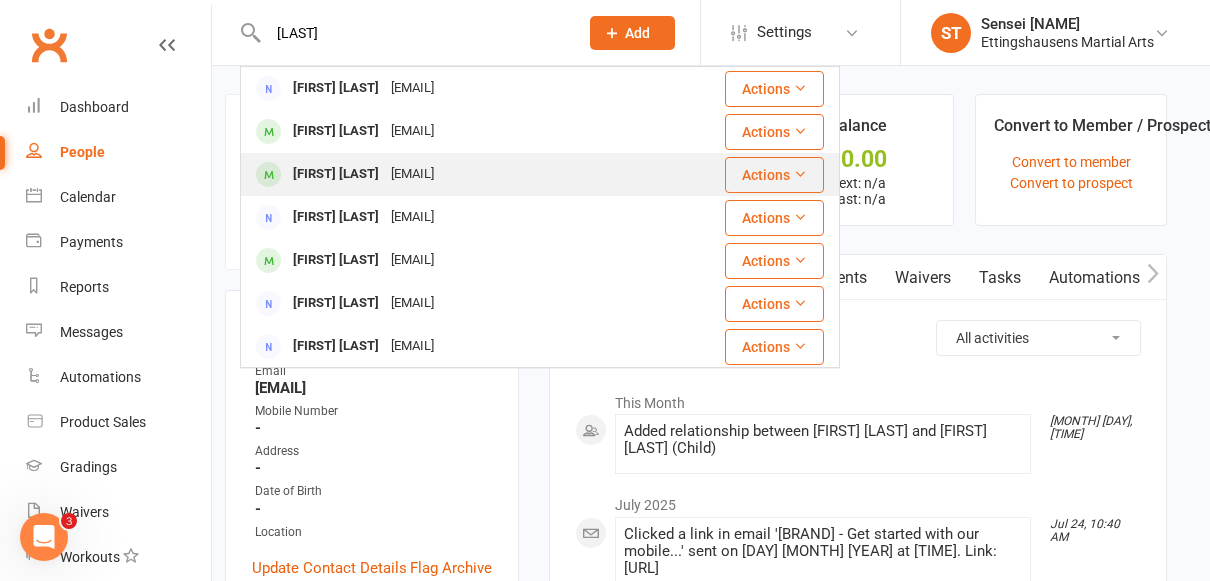 type on "[LAST]" 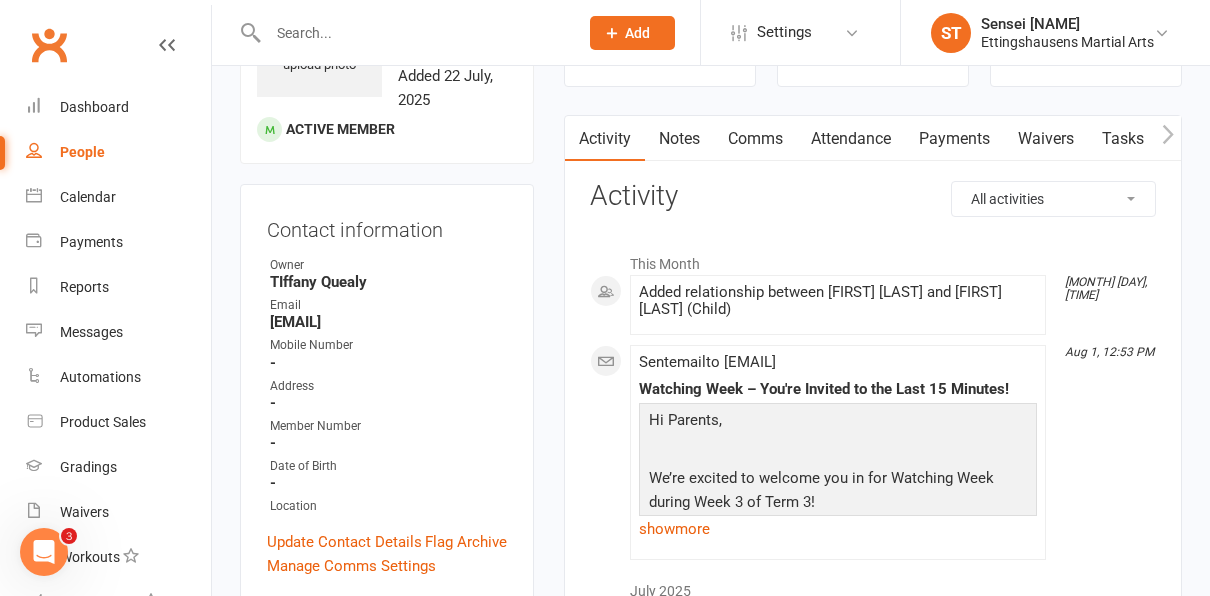 scroll, scrollTop: 77, scrollLeft: 0, axis: vertical 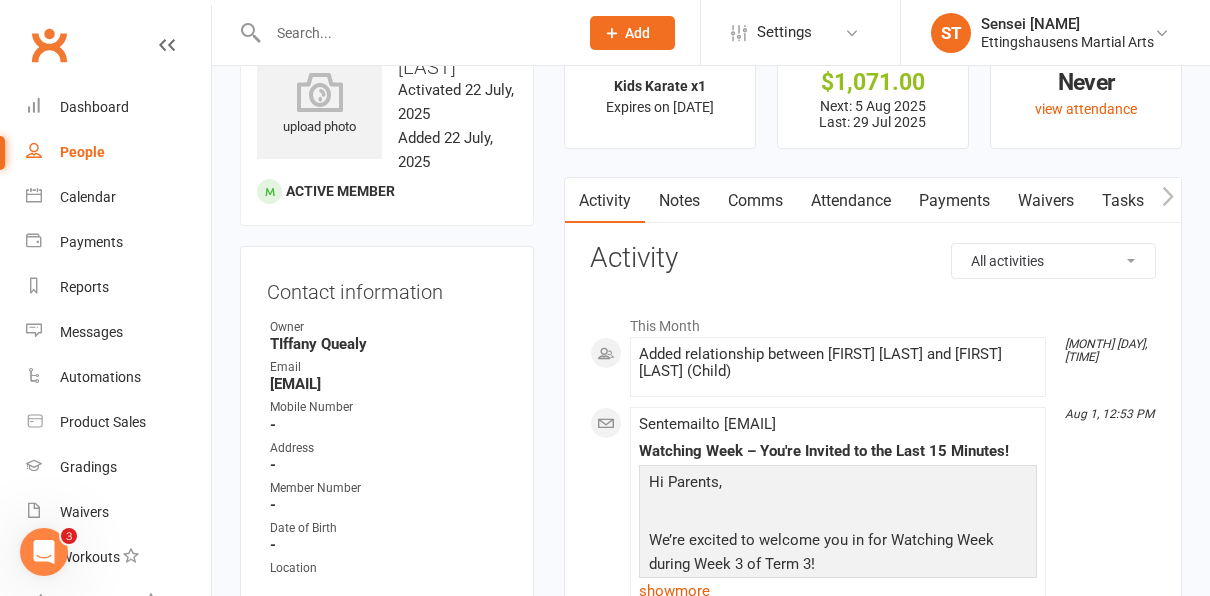 click on "Payments" at bounding box center [954, 201] 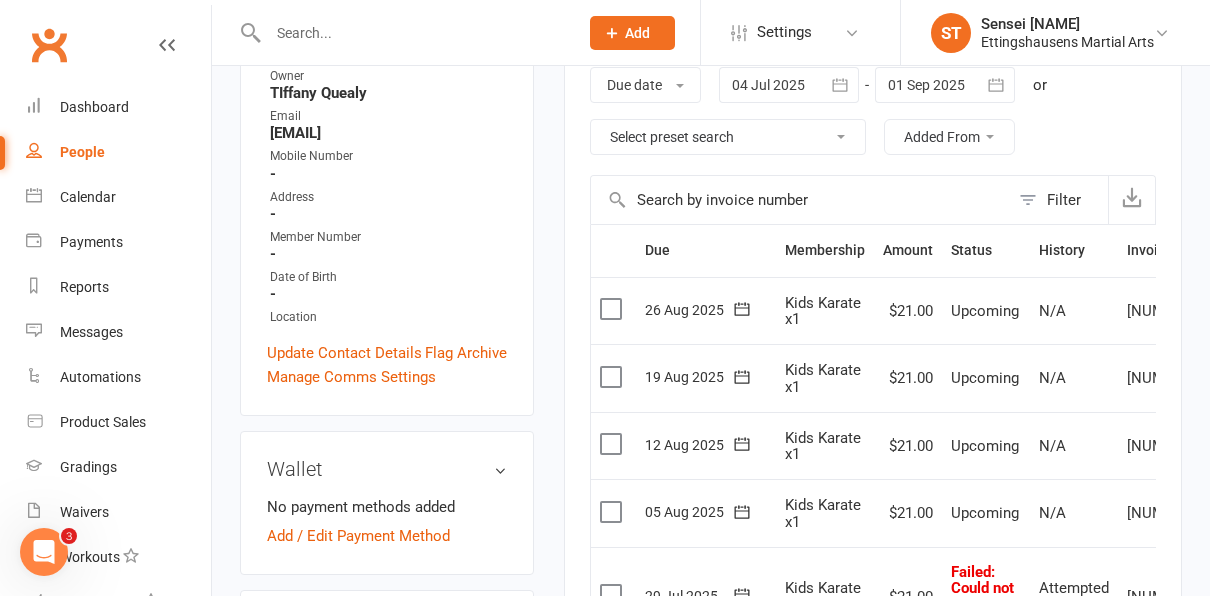 scroll, scrollTop: 329, scrollLeft: 0, axis: vertical 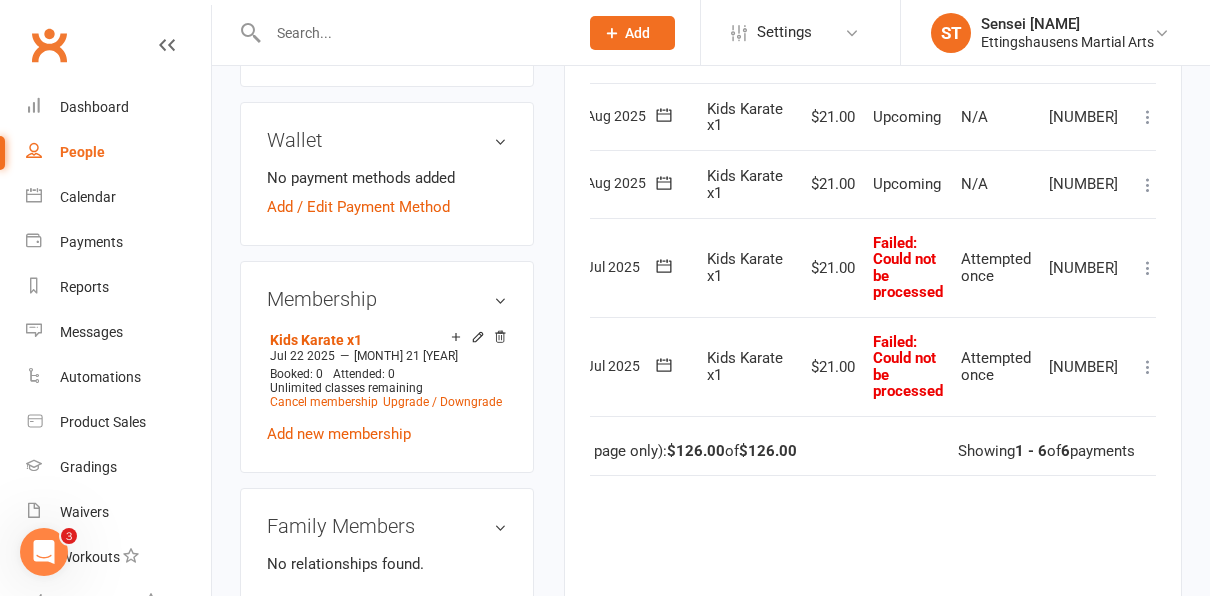 click at bounding box center (1148, 268) 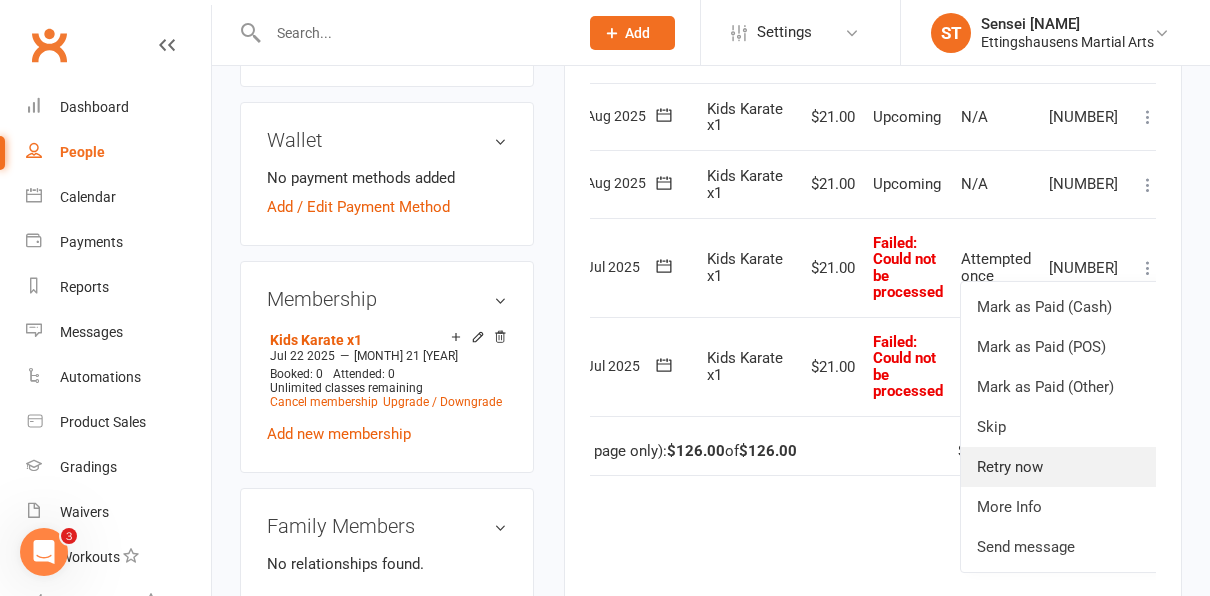 click on "Retry now" at bounding box center [1060, 467] 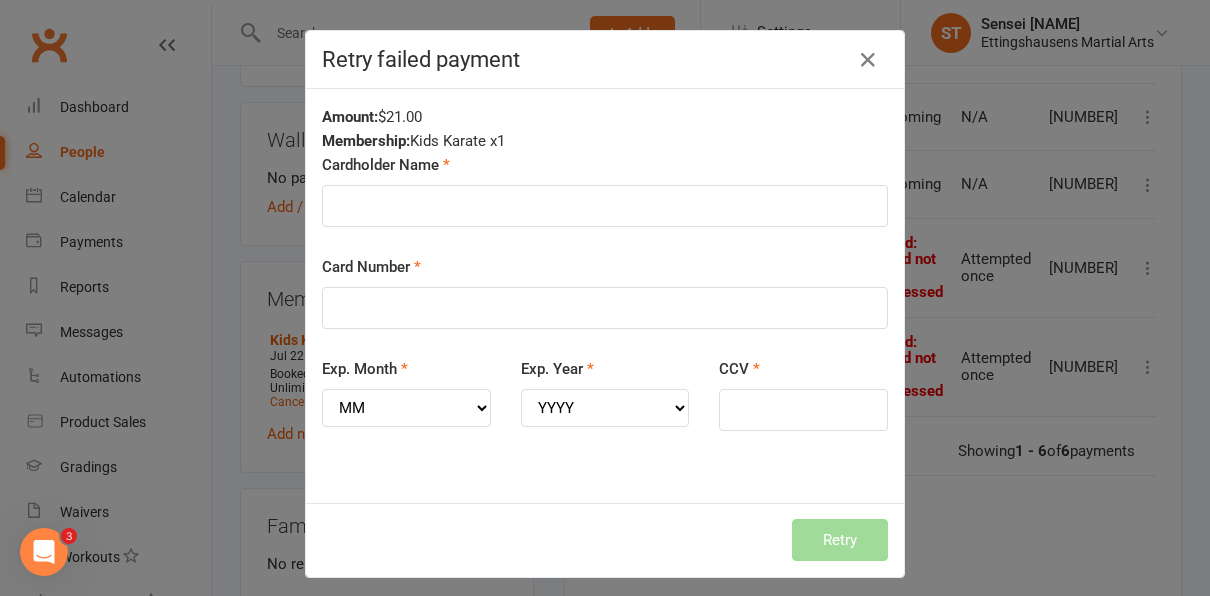 scroll, scrollTop: 0, scrollLeft: 69, axis: horizontal 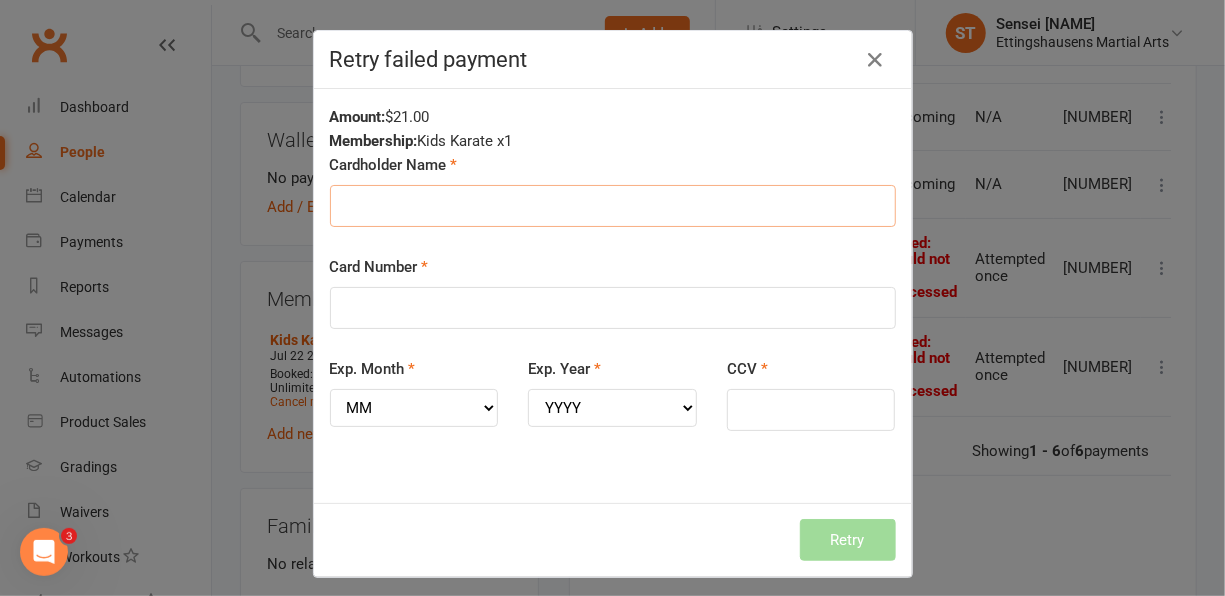 click on "Cardholder Name" at bounding box center (613, 206) 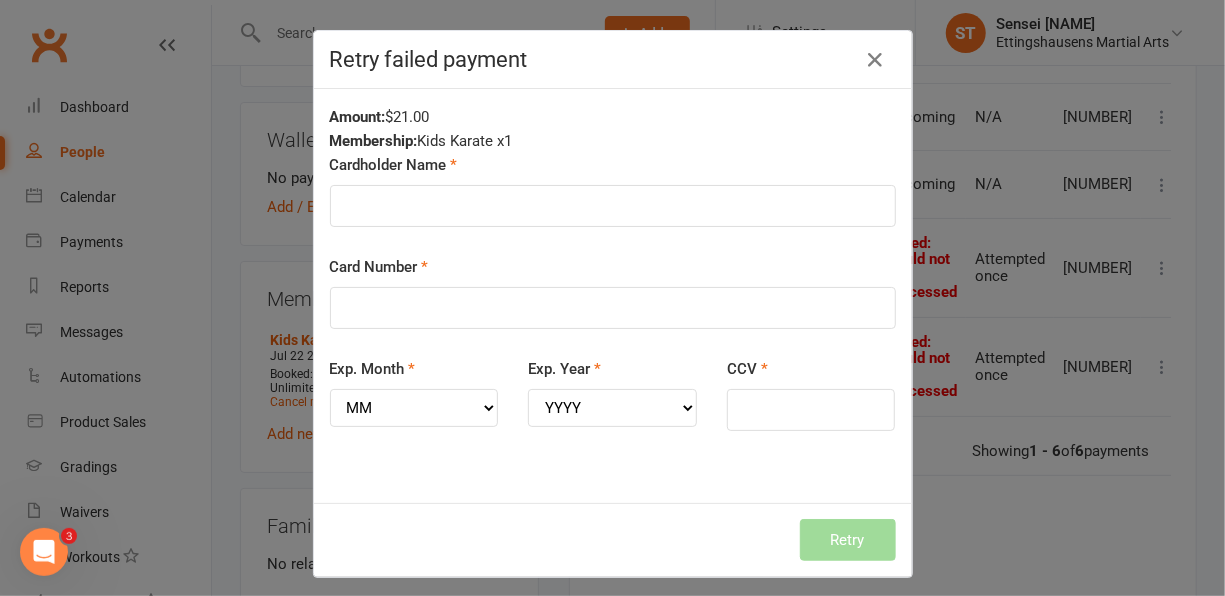 click on "Membership:  Kids Karate x1" at bounding box center [613, 141] 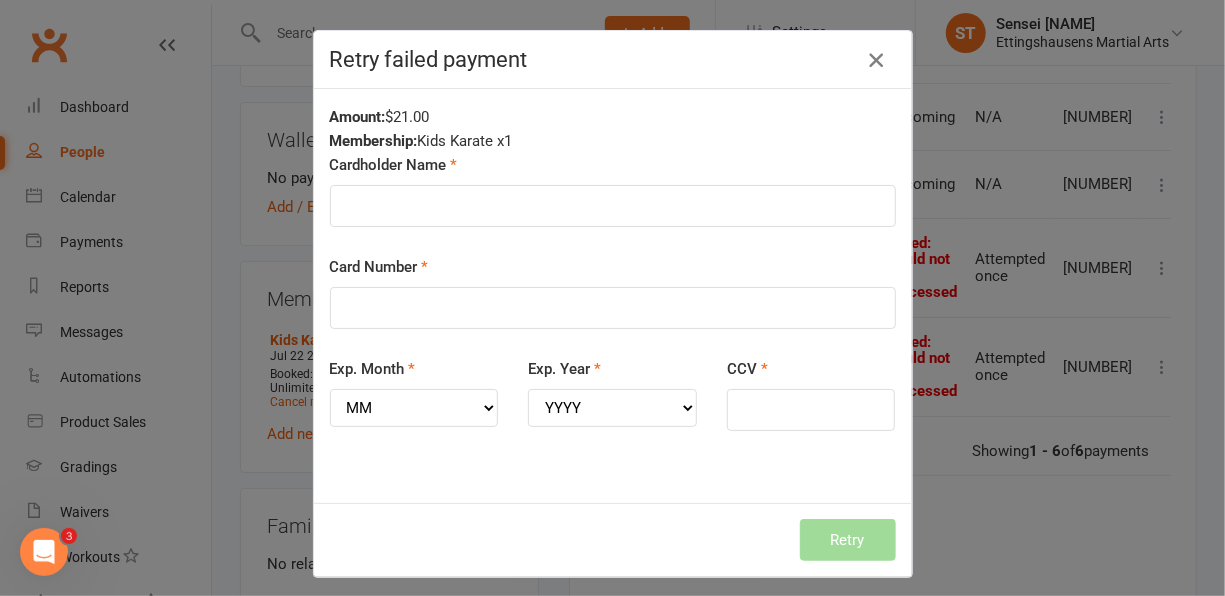 click at bounding box center (876, 60) 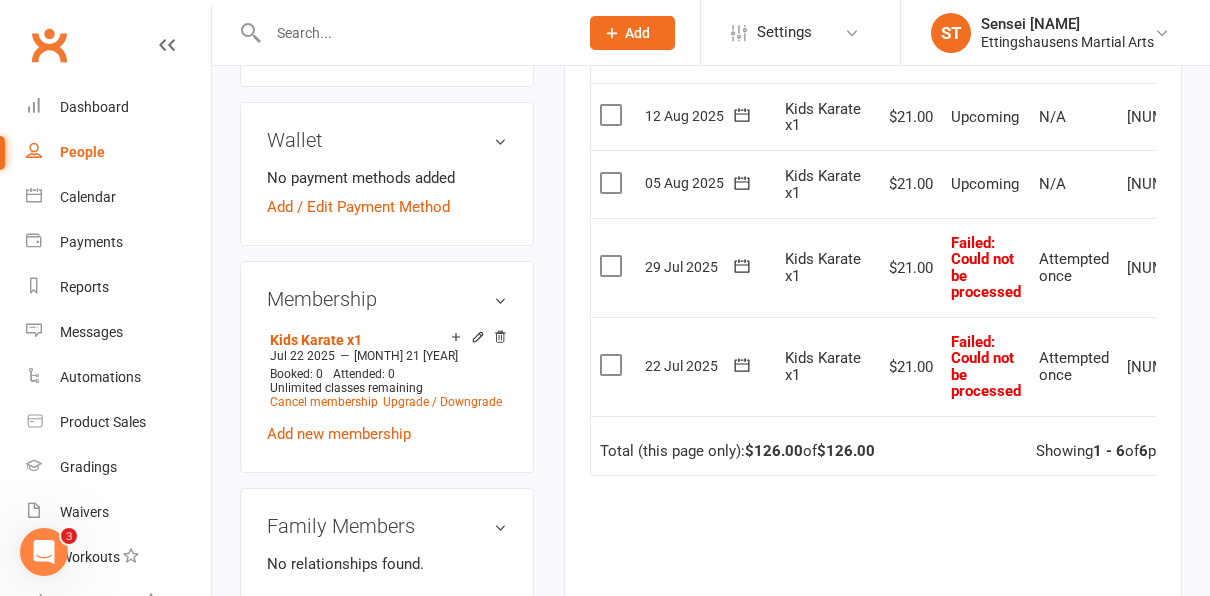 scroll, scrollTop: 0, scrollLeft: 78, axis: horizontal 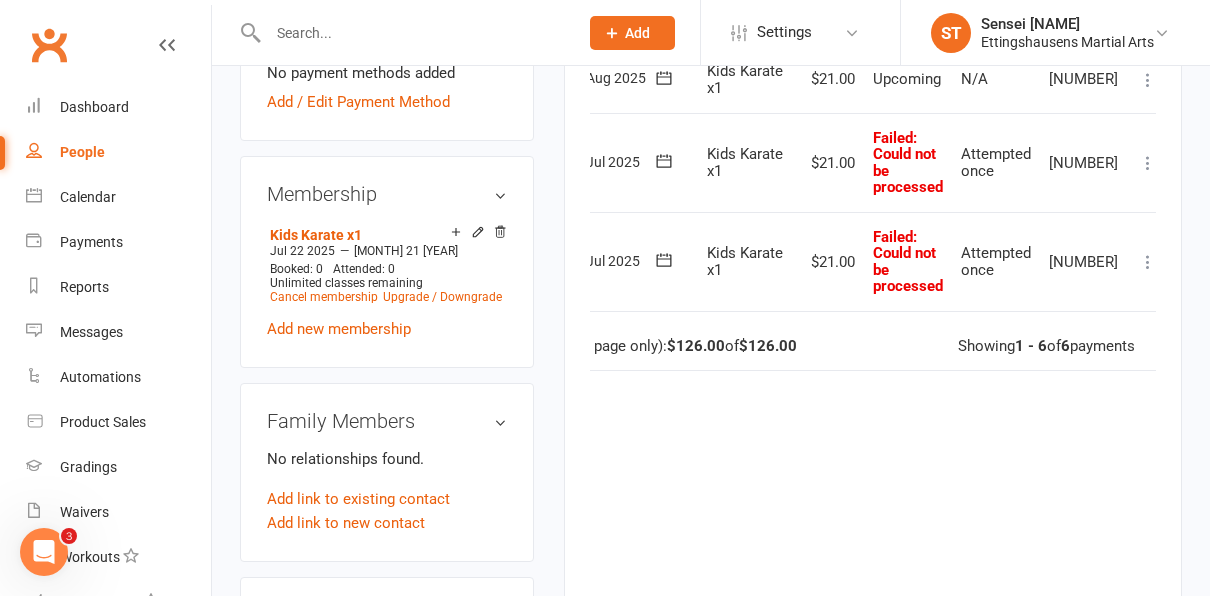 click at bounding box center [1148, 262] 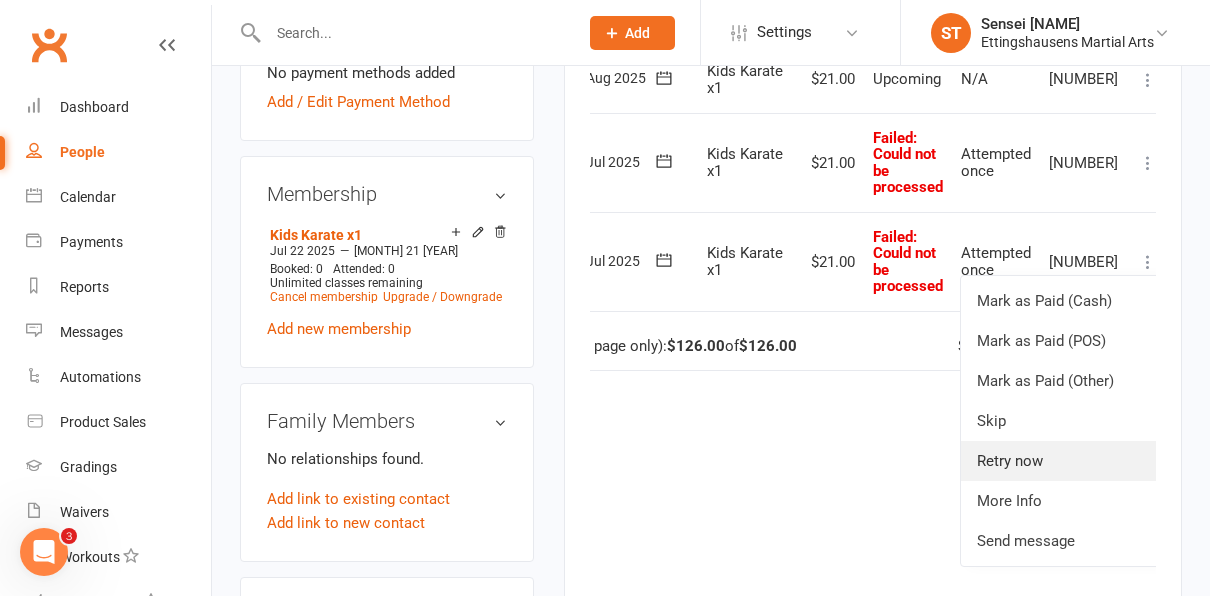 click on "Retry now" at bounding box center [1060, 461] 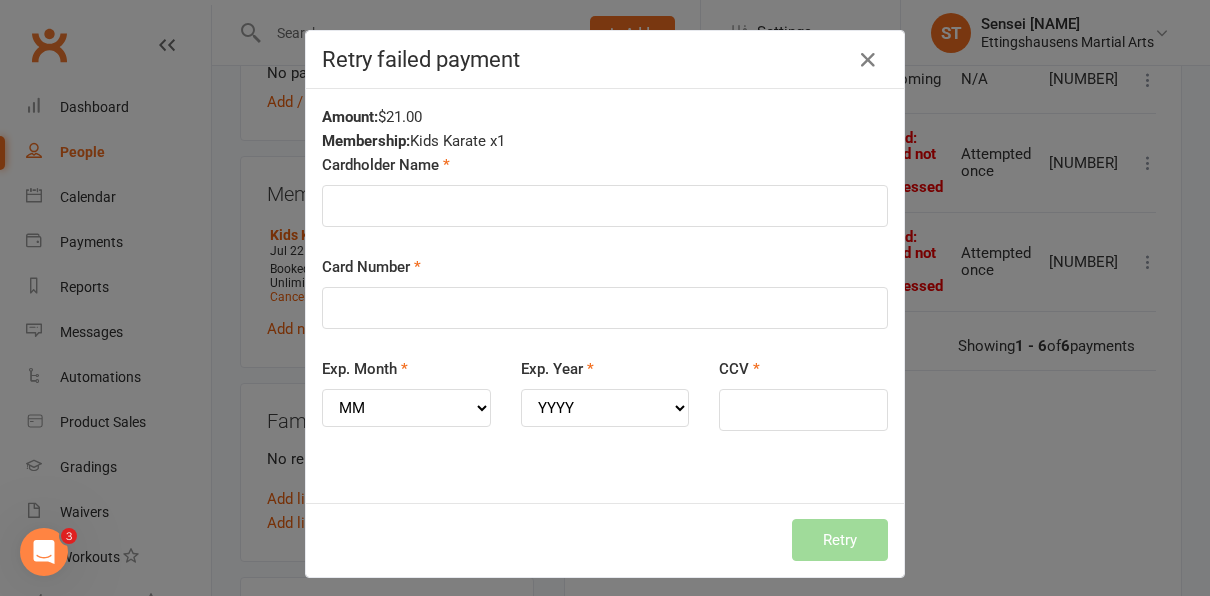 scroll, scrollTop: 0, scrollLeft: 69, axis: horizontal 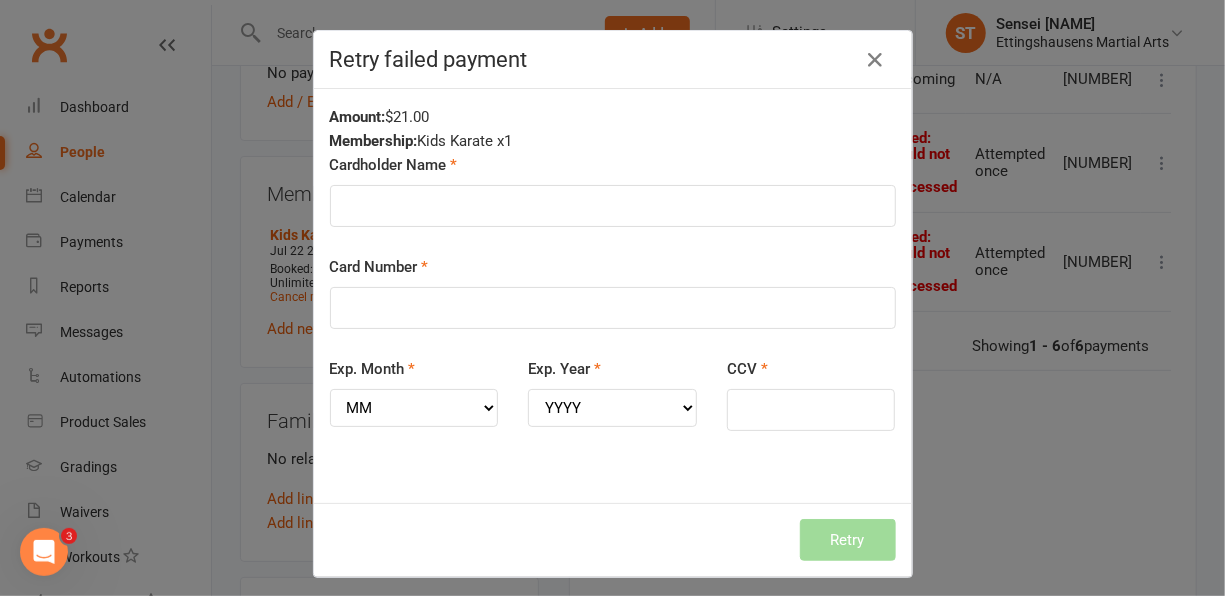 click on "Exp. Month MM 01 02 03 04 05 06 07 08 09 10 11 12 Exp. Year YYYY 2025 2026 2027 2028 2029 2030 2031 2032 2033 2034 CCV" at bounding box center (613, 408) 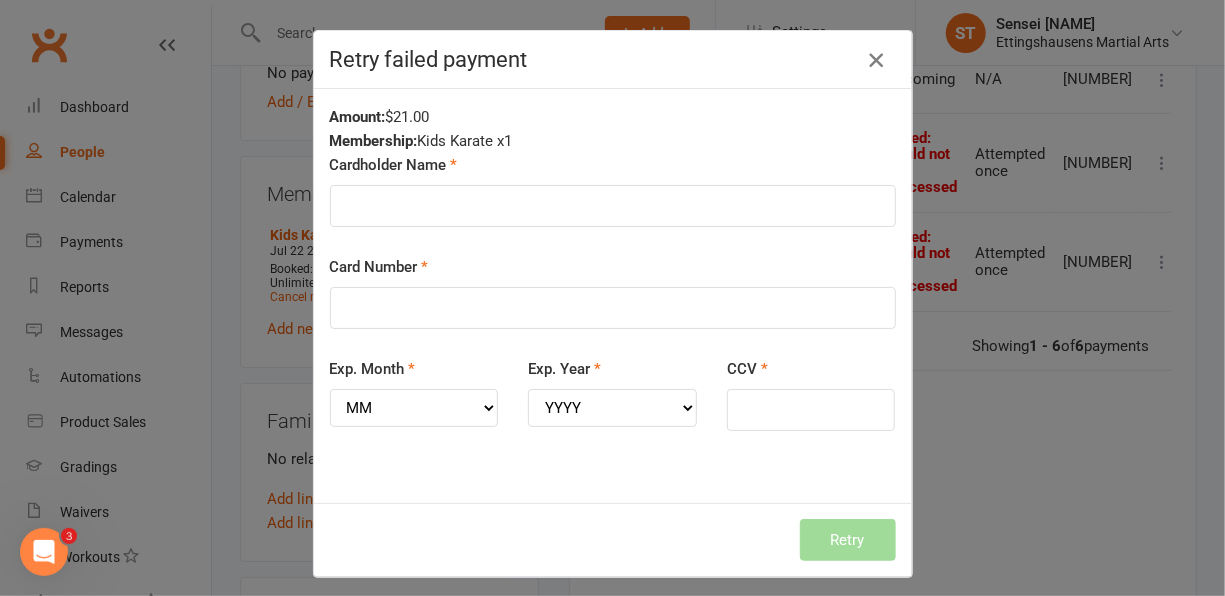 click at bounding box center [876, 60] 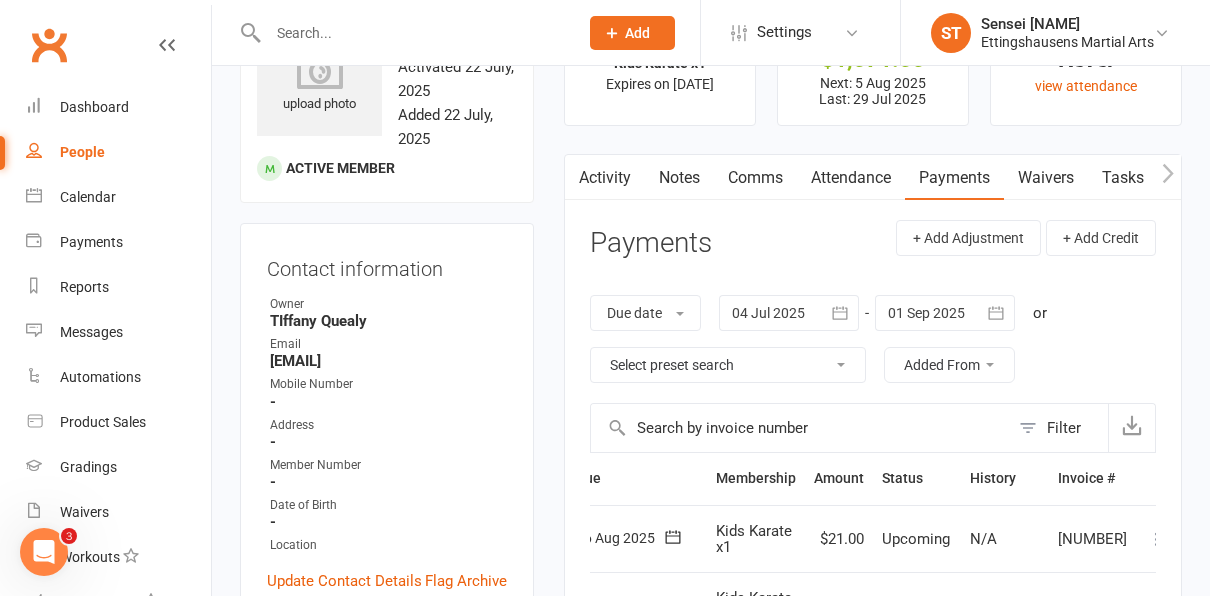 scroll, scrollTop: 97, scrollLeft: 0, axis: vertical 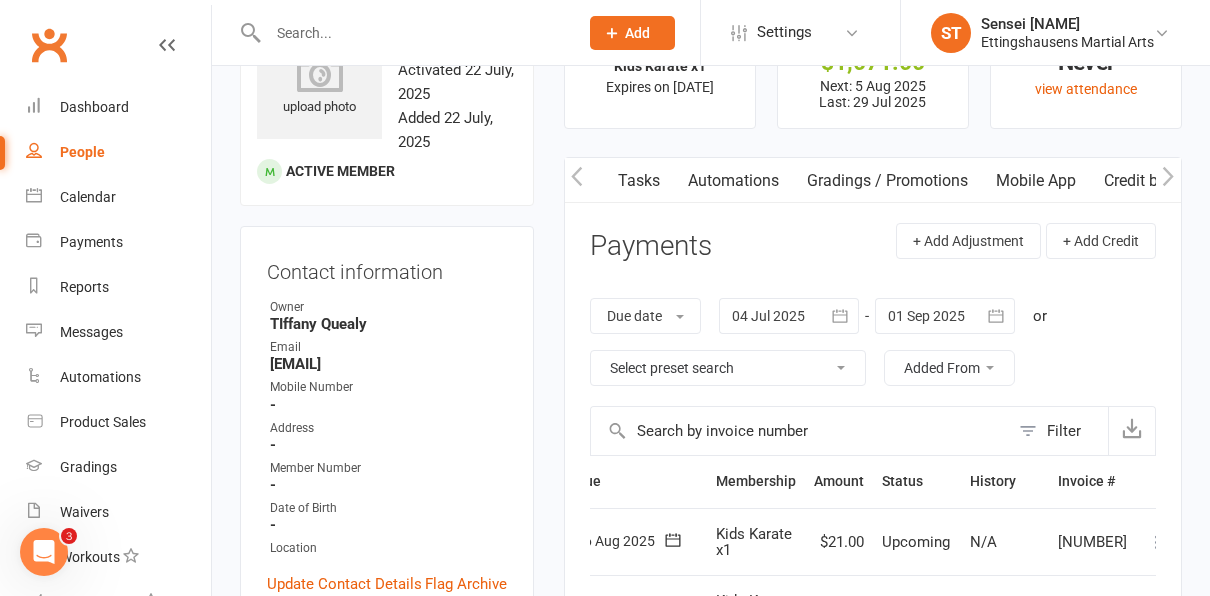 click on "Mobile App" at bounding box center (1036, 181) 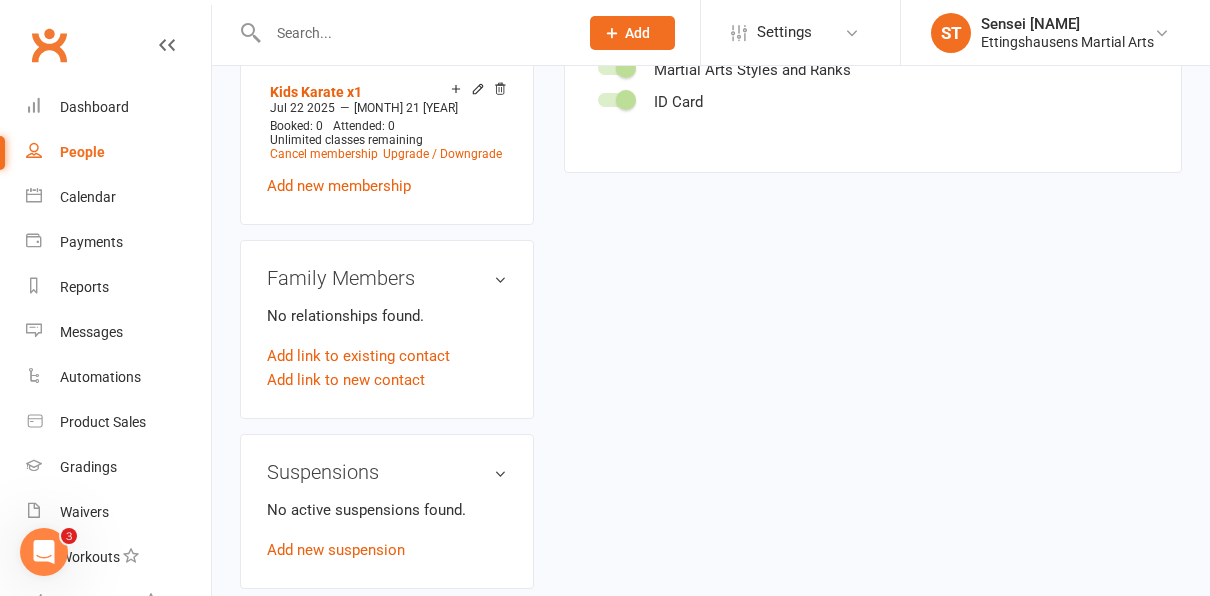 scroll, scrollTop: 904, scrollLeft: 0, axis: vertical 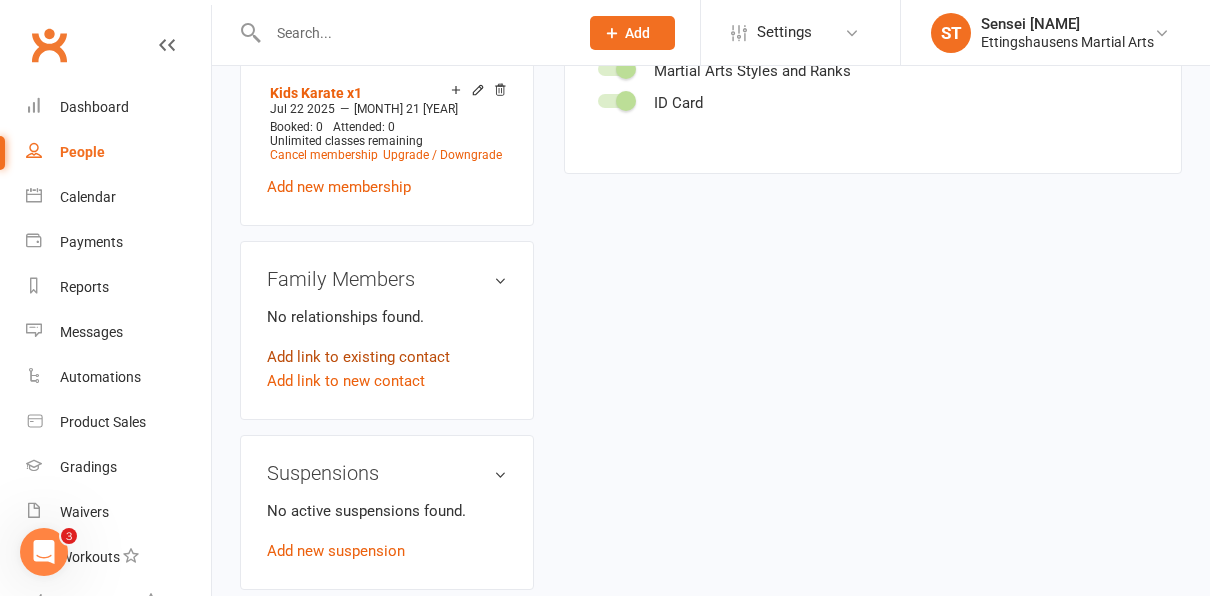 click on "Add link to existing contact" at bounding box center (358, 357) 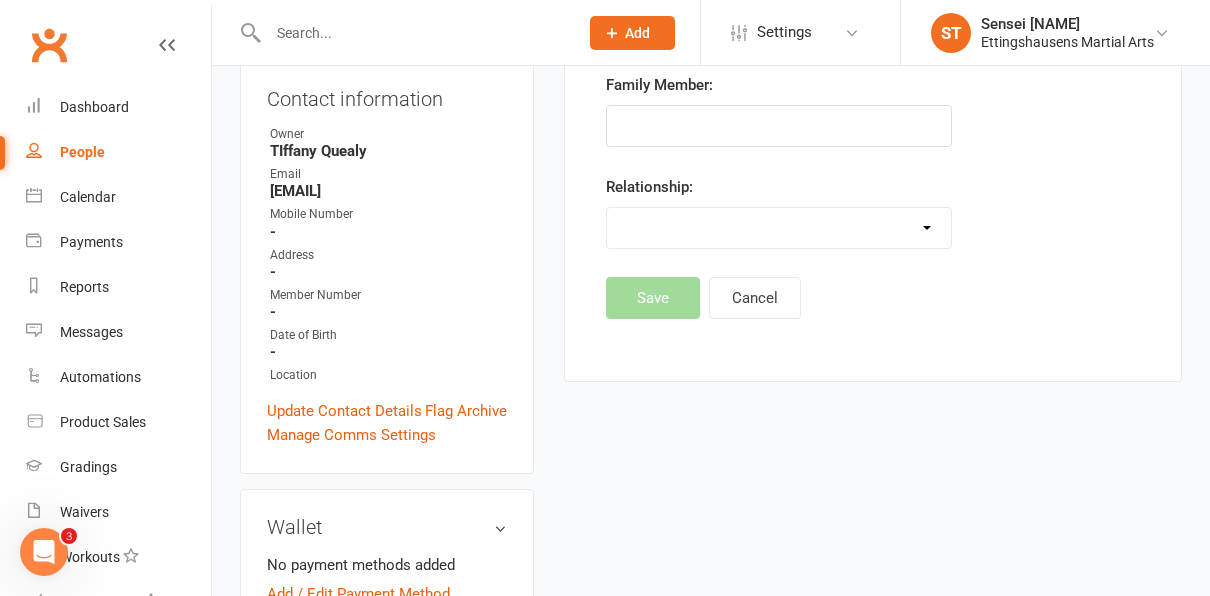 scroll, scrollTop: 274, scrollLeft: 0, axis: vertical 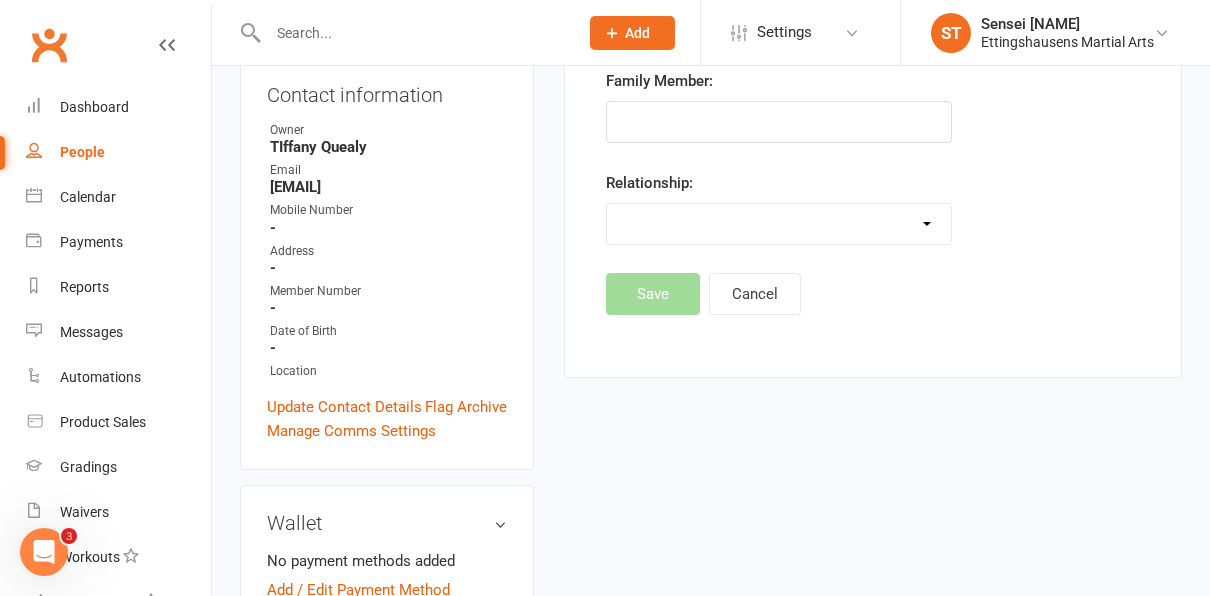 click at bounding box center (402, 32) 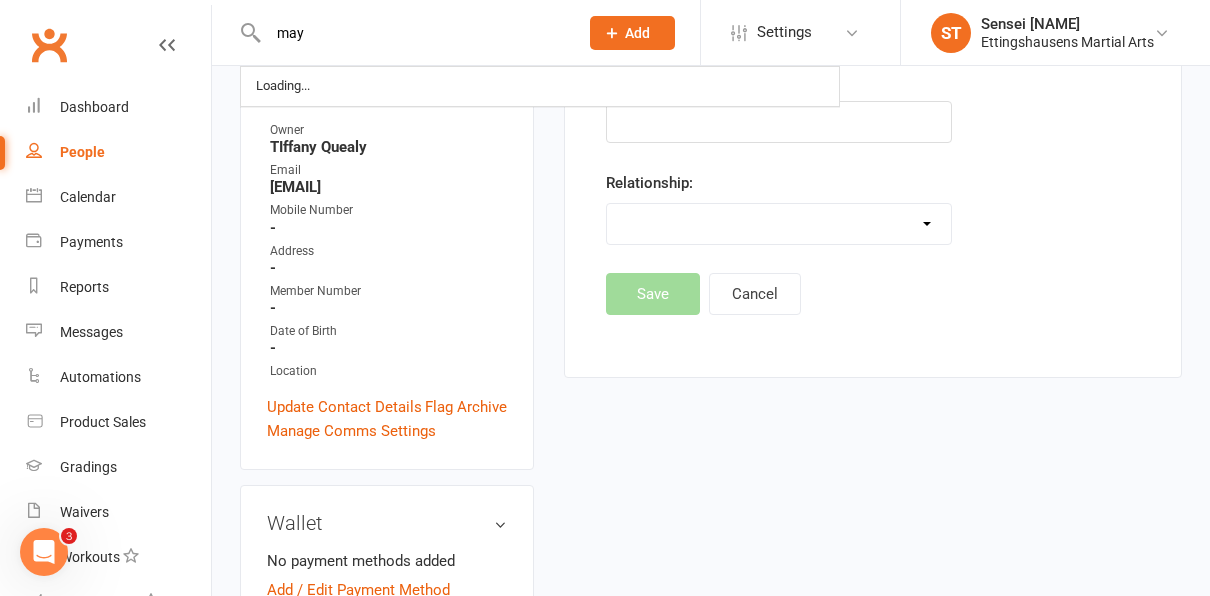 type on "may" 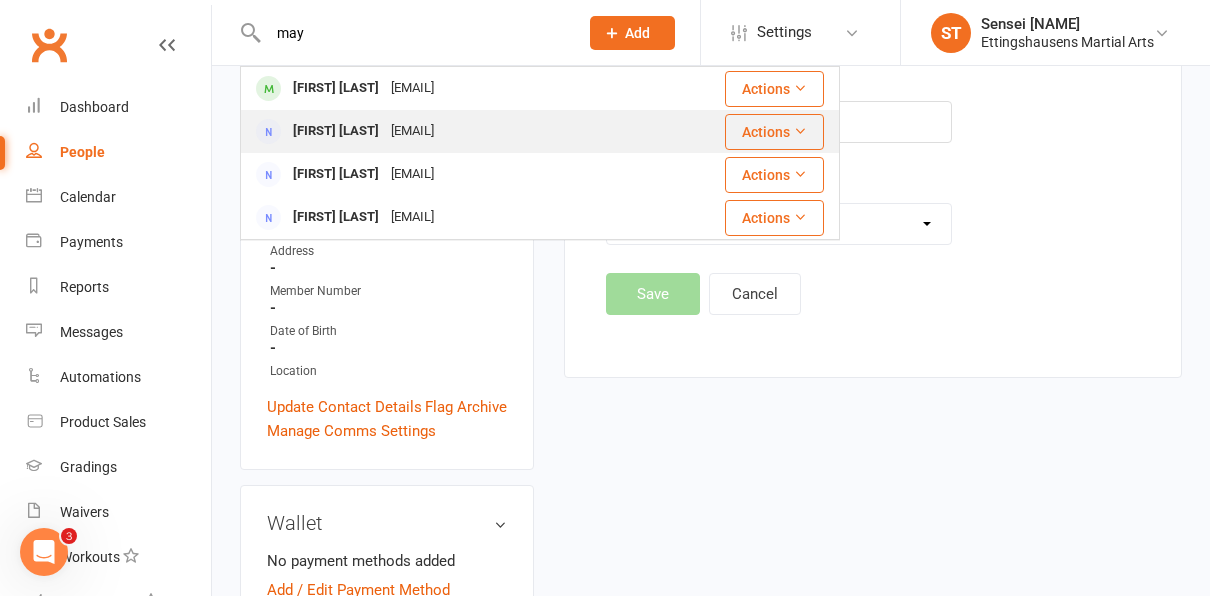 click on "[FIRST] [LAST]" at bounding box center [336, 131] 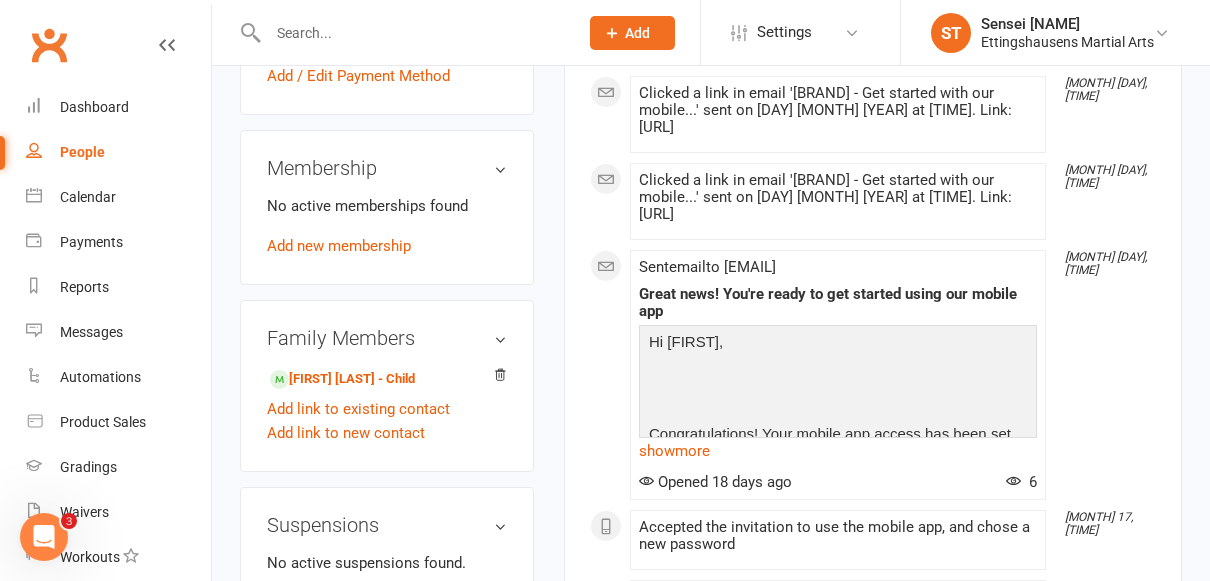 scroll, scrollTop: 742, scrollLeft: 0, axis: vertical 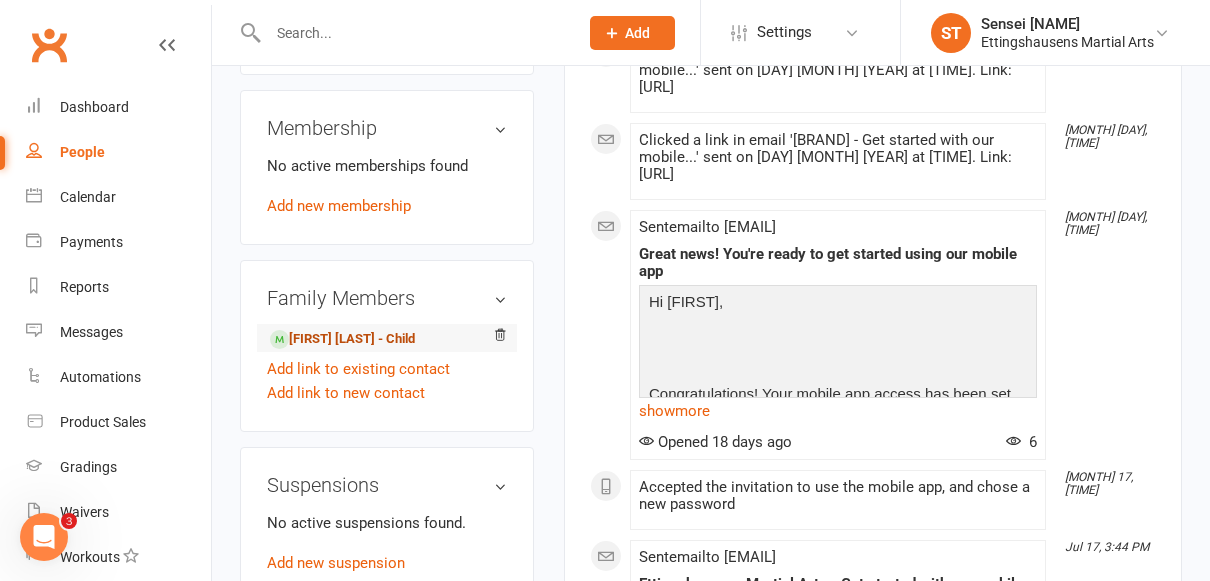 click on "[FIRST] [LAST] - Child" at bounding box center [342, 339] 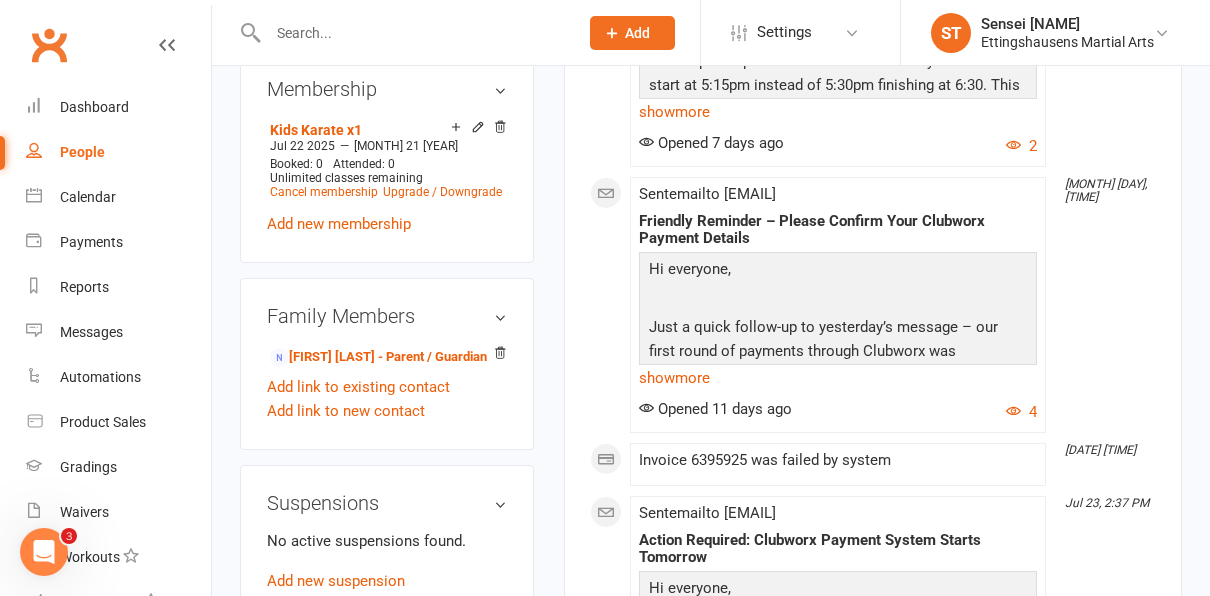 scroll, scrollTop: 866, scrollLeft: 0, axis: vertical 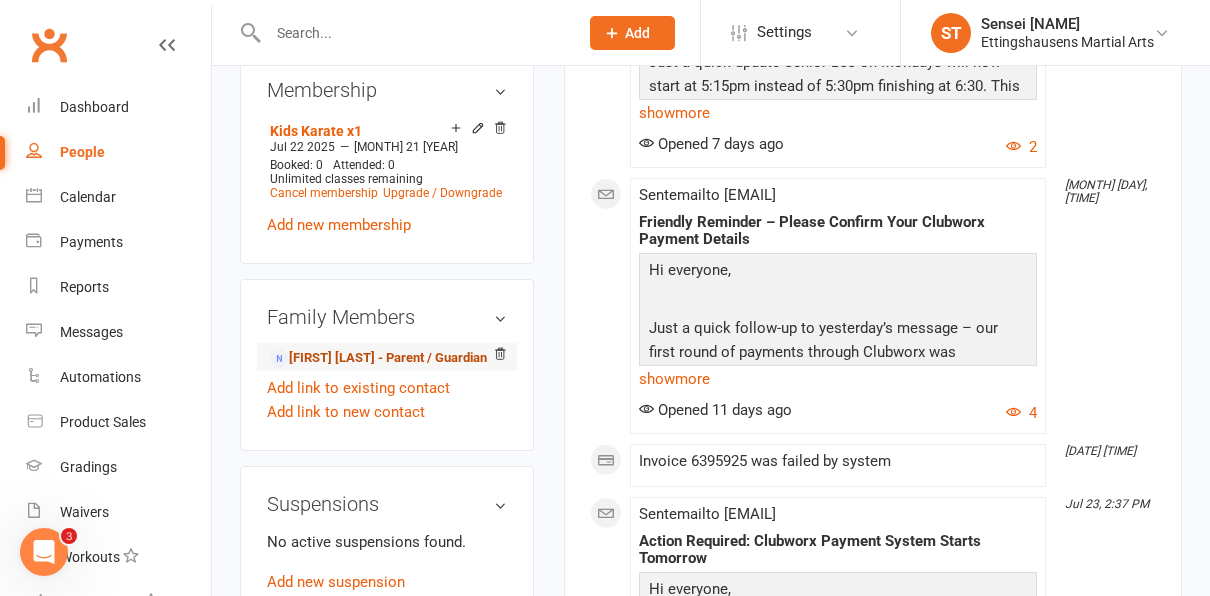 click on "[FIRST] [LAST] - Parent / Guardian" at bounding box center [378, 358] 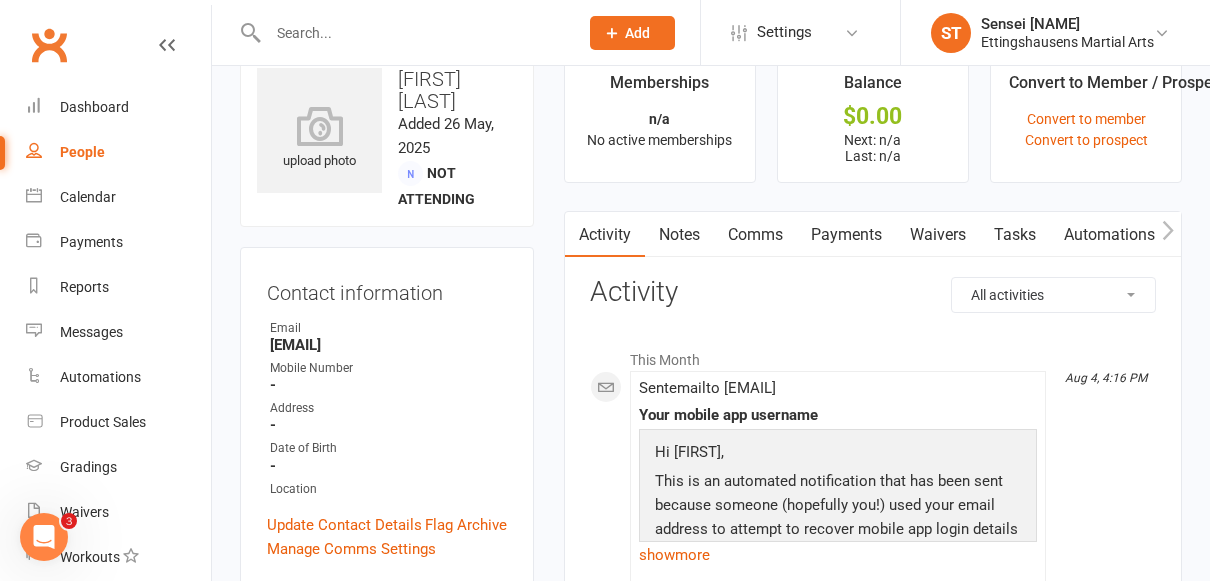 scroll, scrollTop: 42, scrollLeft: 0, axis: vertical 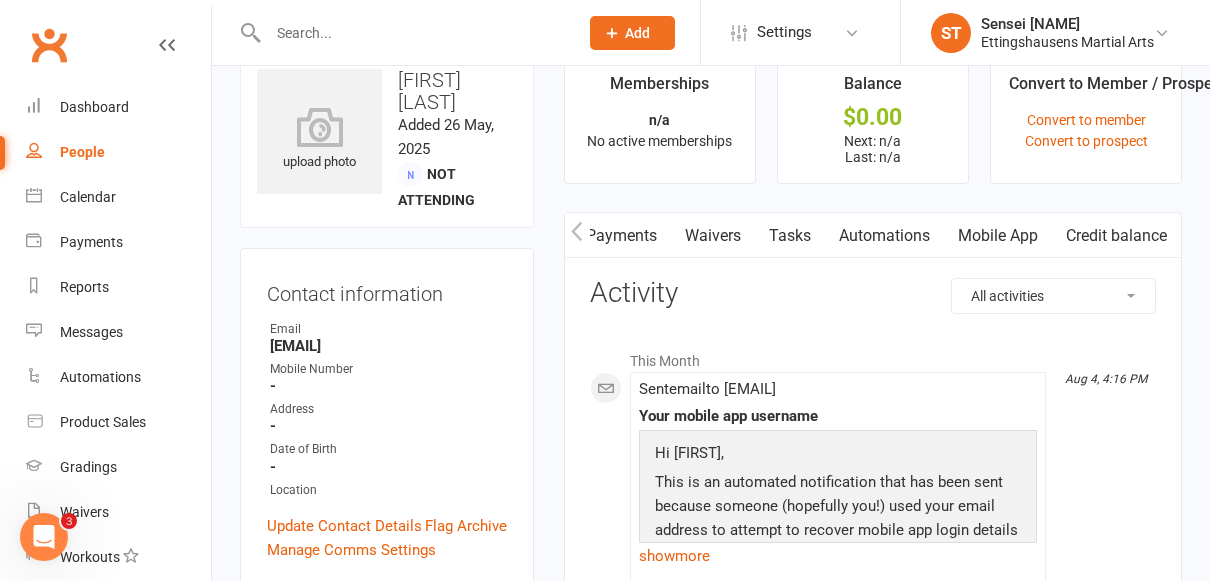 click on "Mobile App" at bounding box center [998, 236] 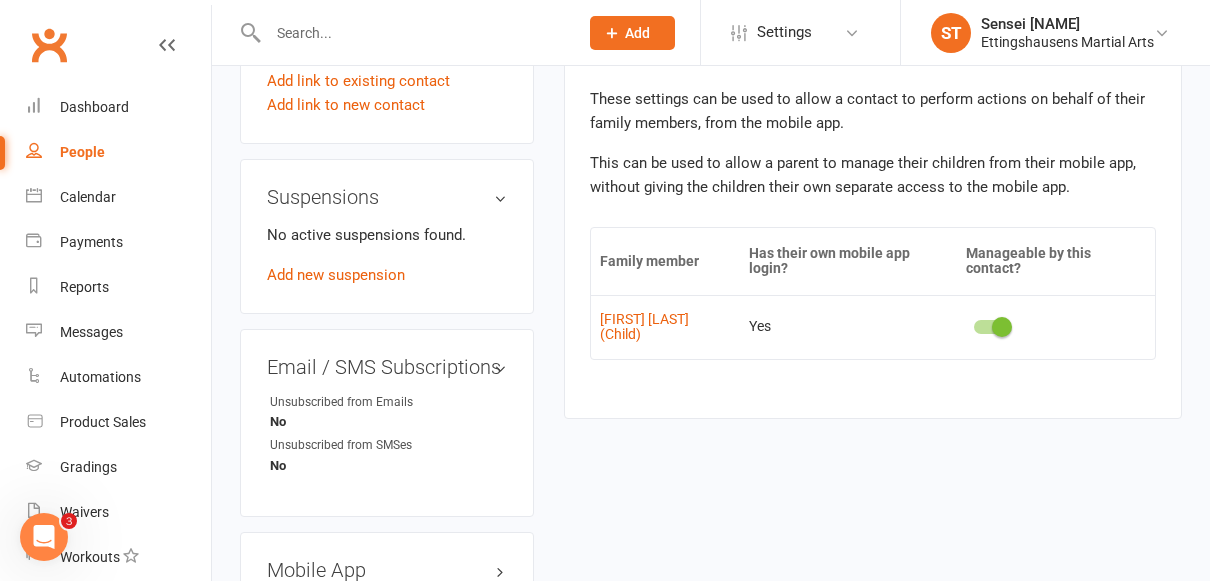 scroll, scrollTop: 1157, scrollLeft: 15, axis: both 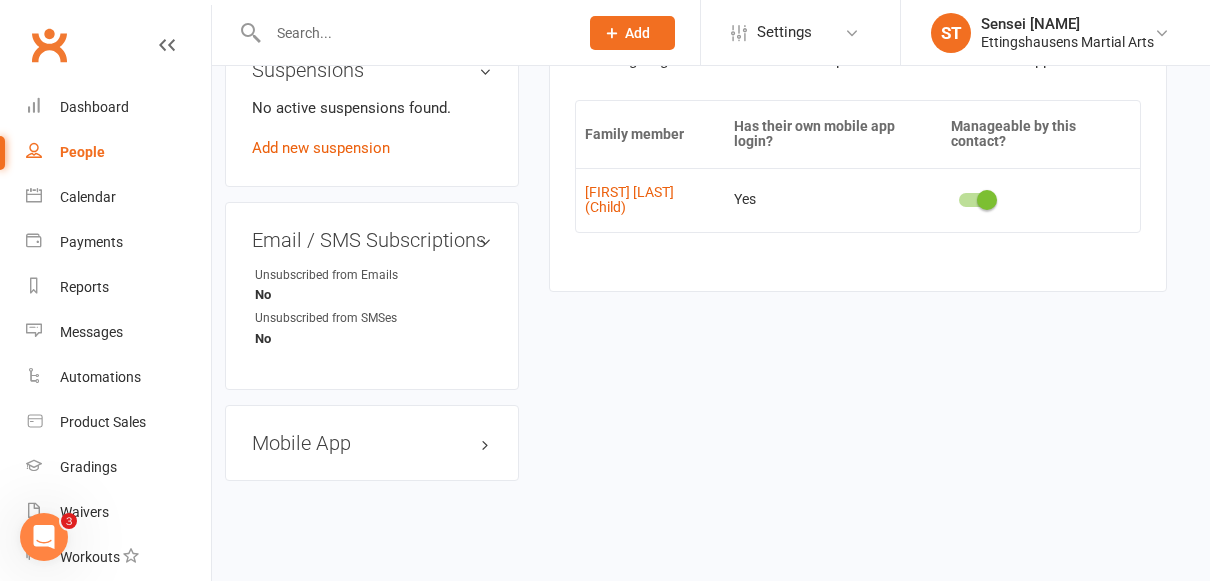 click on "Mobile App" at bounding box center [372, 443] 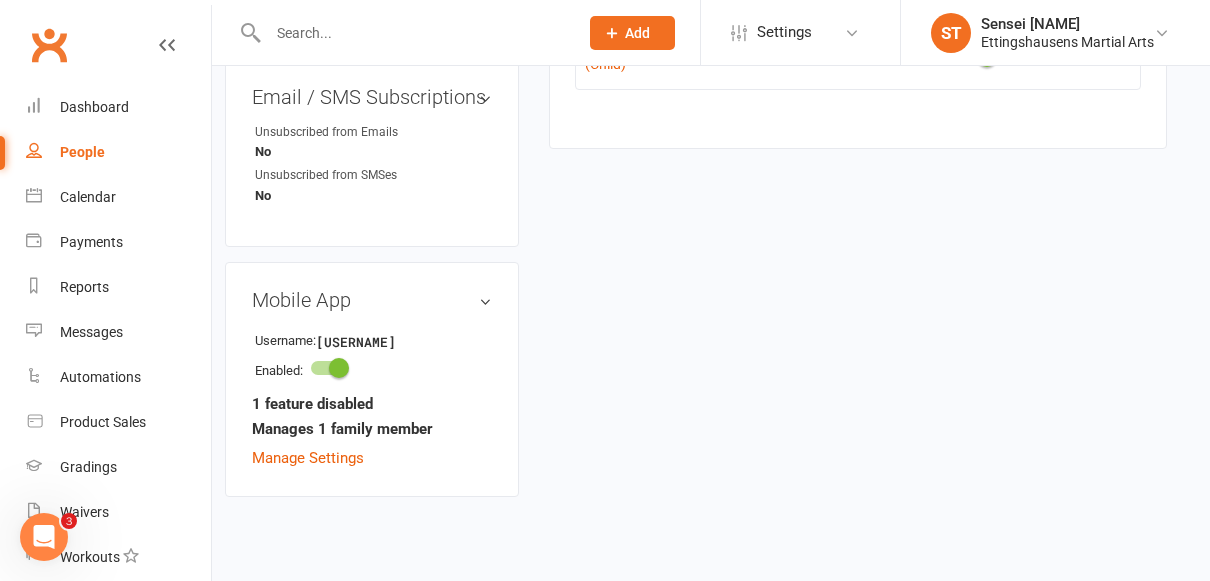 scroll, scrollTop: 1299, scrollLeft: 15, axis: both 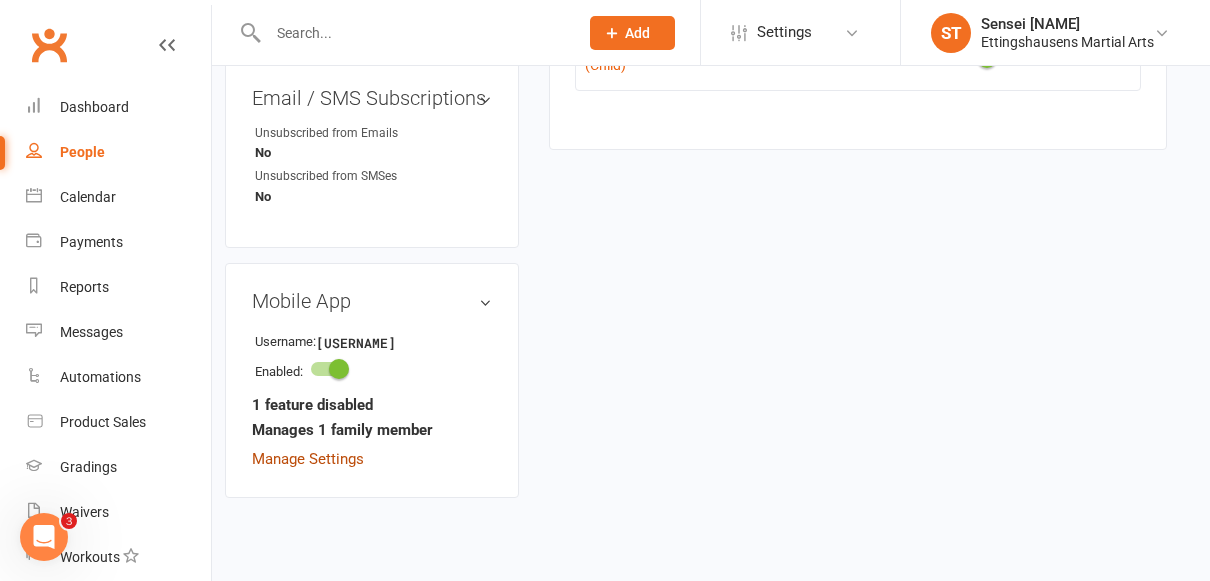 click on "Manage Settings" at bounding box center [308, 459] 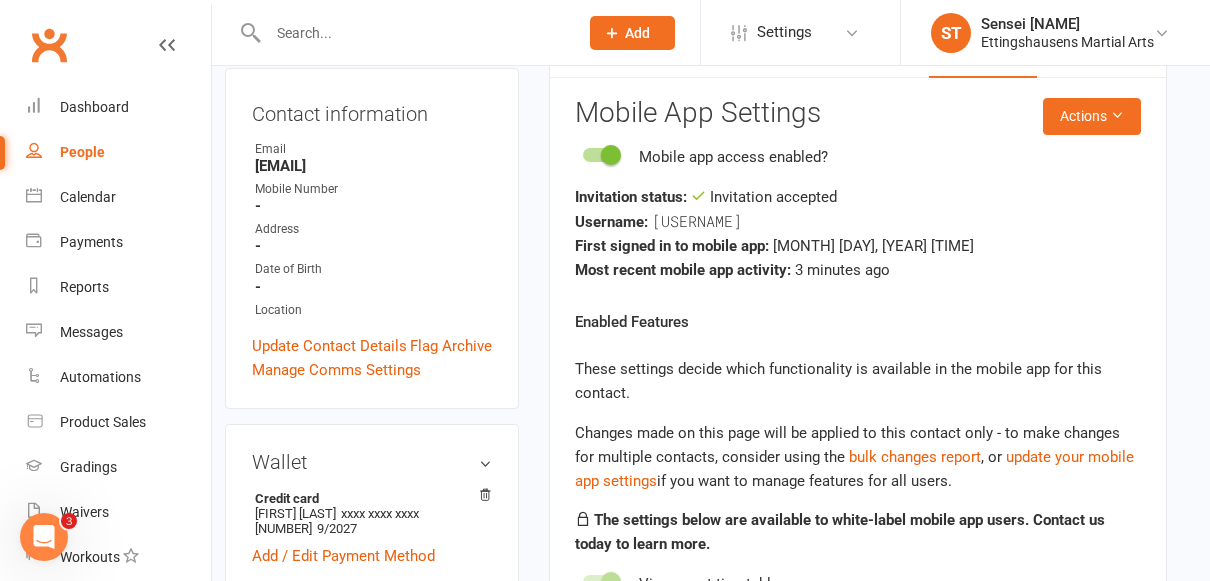 scroll, scrollTop: 38, scrollLeft: 15, axis: both 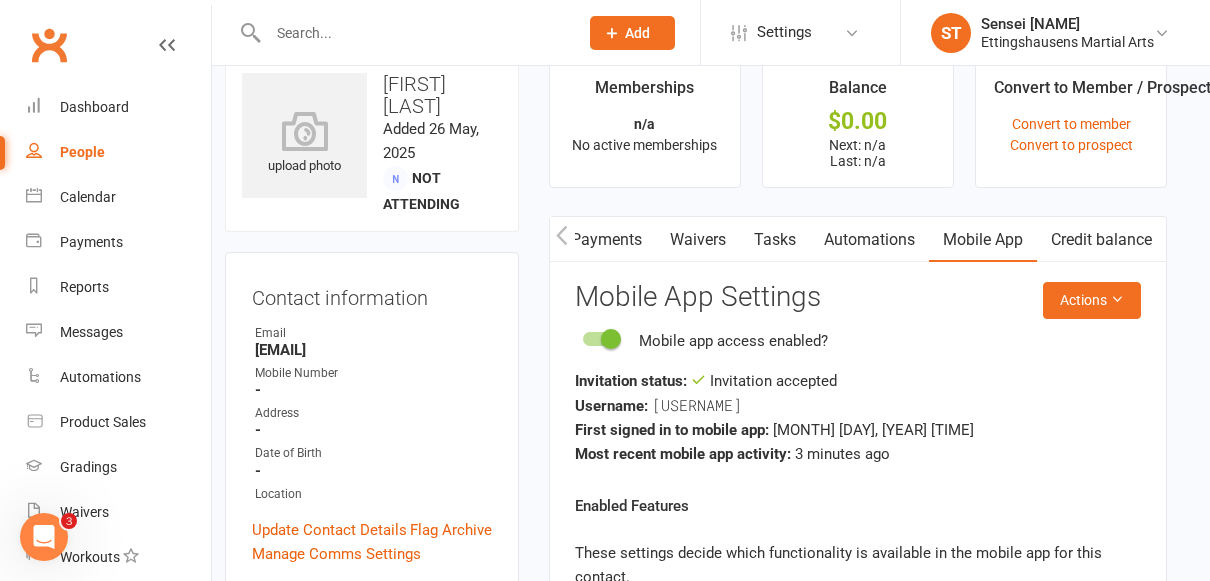 click on "Credit balance" at bounding box center [1101, 240] 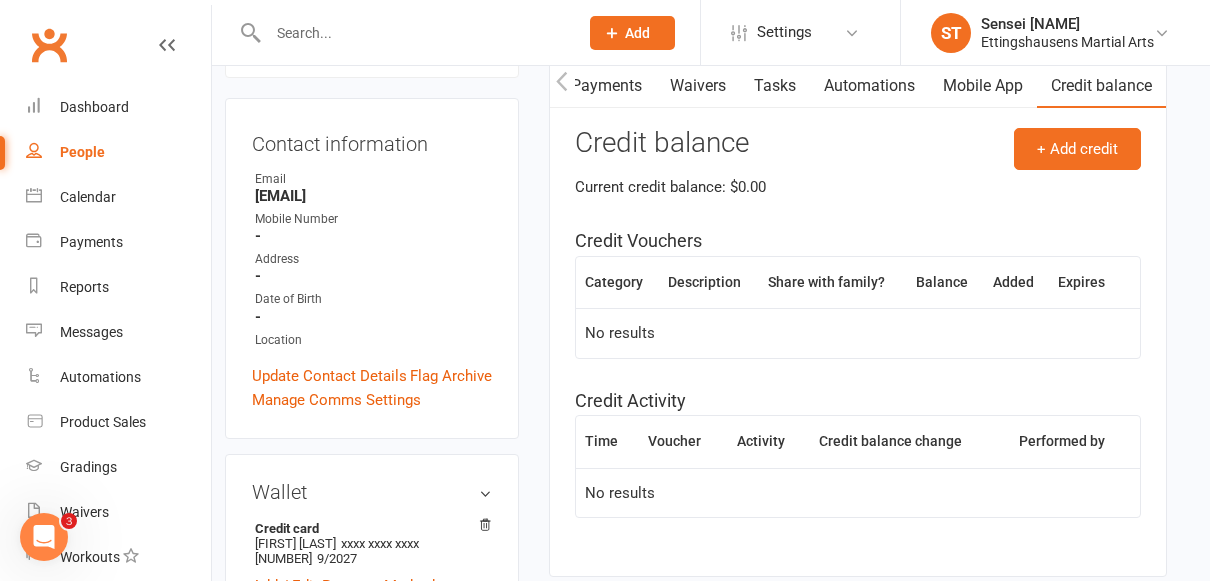 scroll, scrollTop: 194, scrollLeft: 15, axis: both 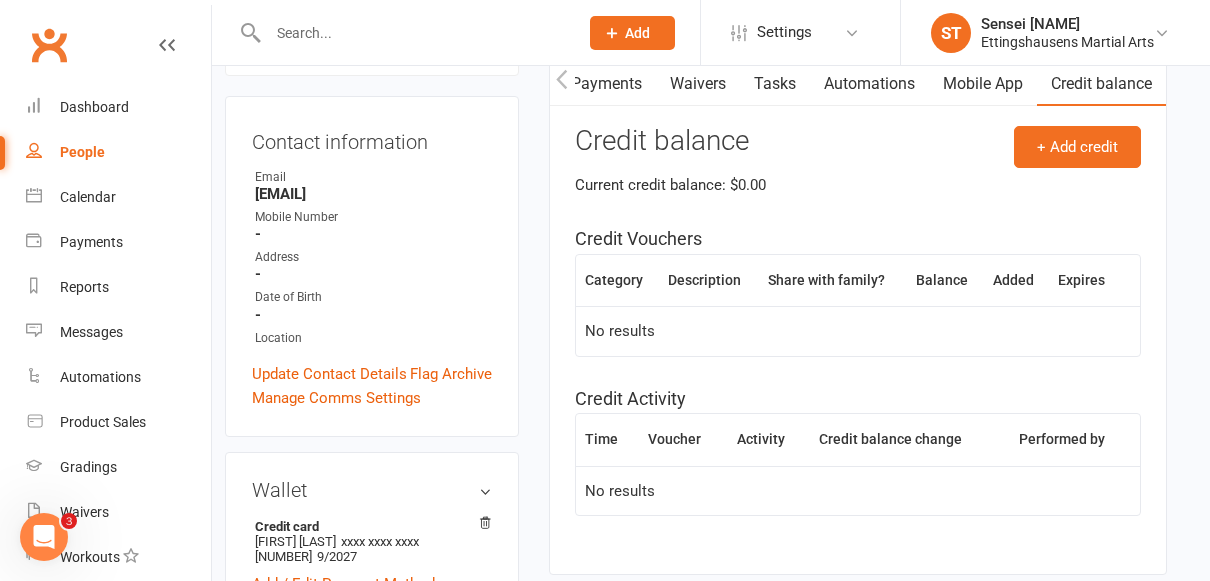 click on "People" at bounding box center [118, 152] 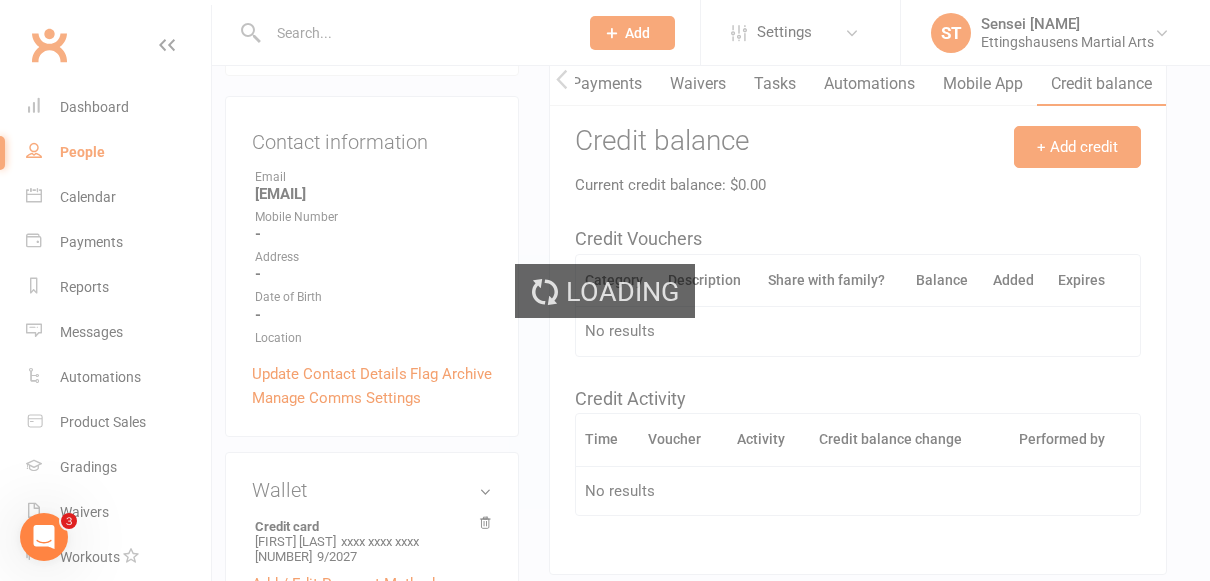 select on "100" 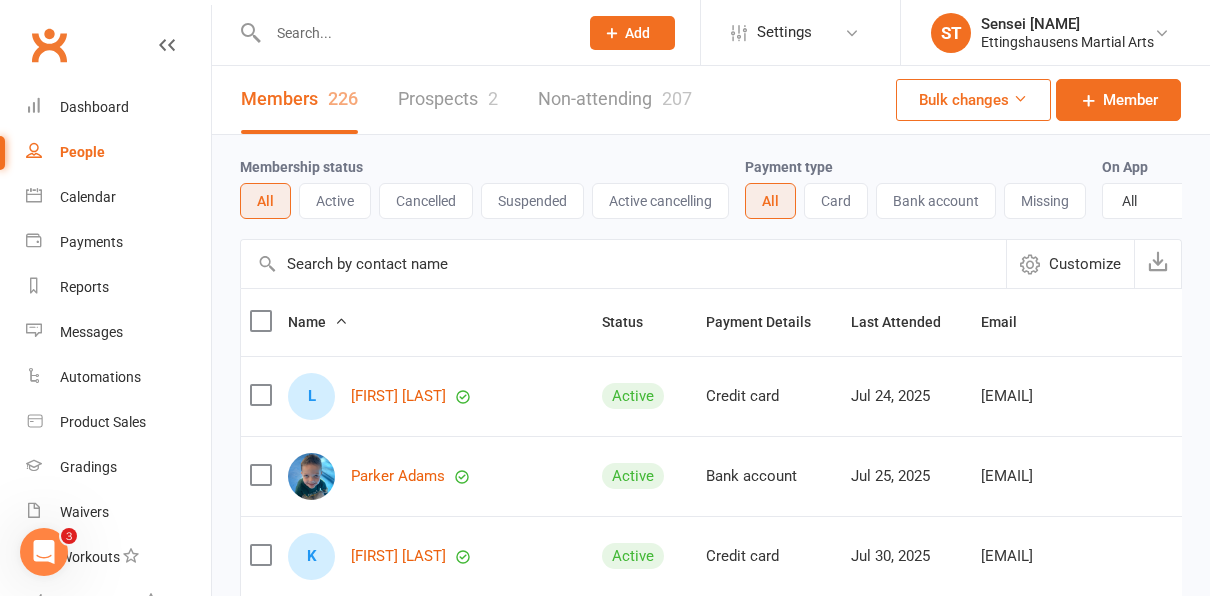 scroll, scrollTop: 0, scrollLeft: 0, axis: both 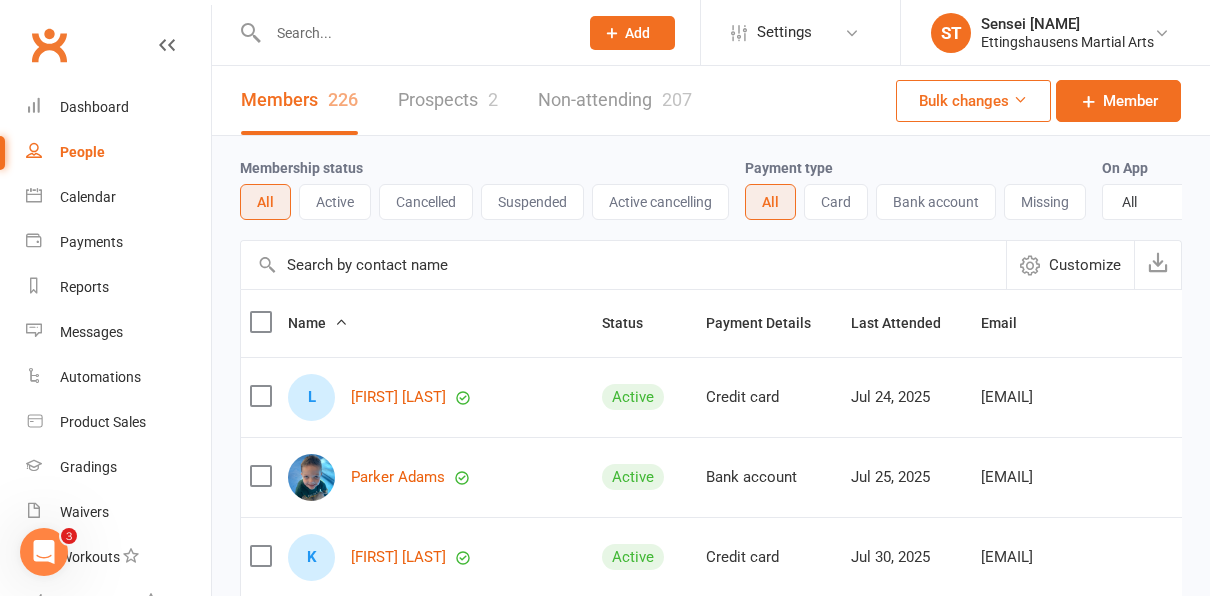 click on "Missing" at bounding box center [1045, 202] 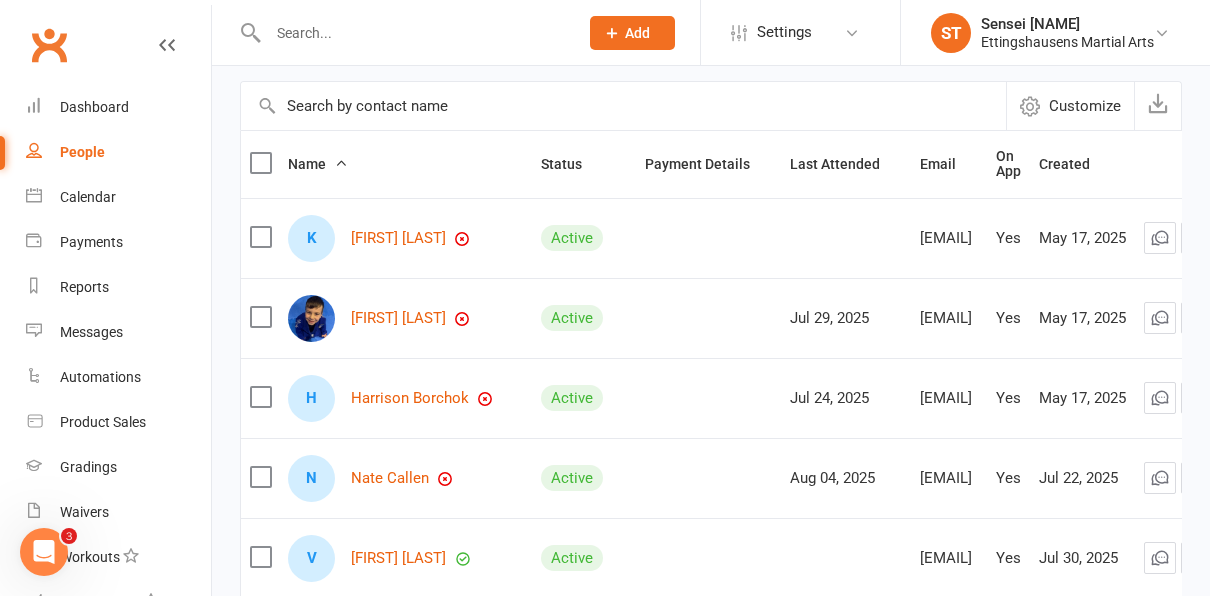 scroll, scrollTop: 274, scrollLeft: 0, axis: vertical 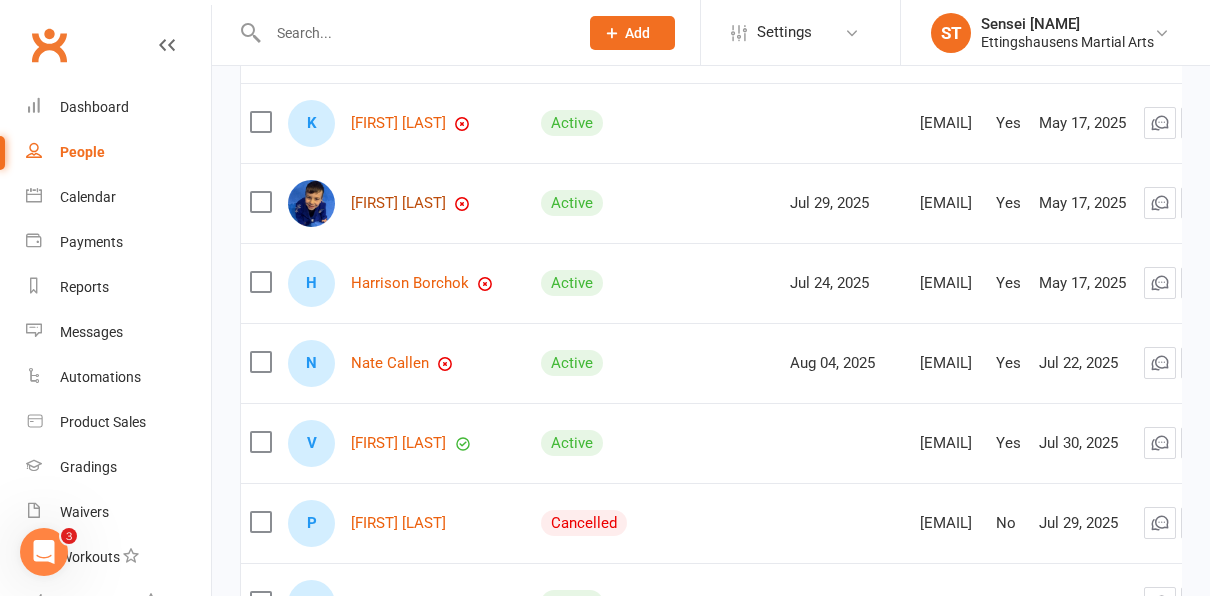 click on "[FIRST] [LAST]" at bounding box center [398, 203] 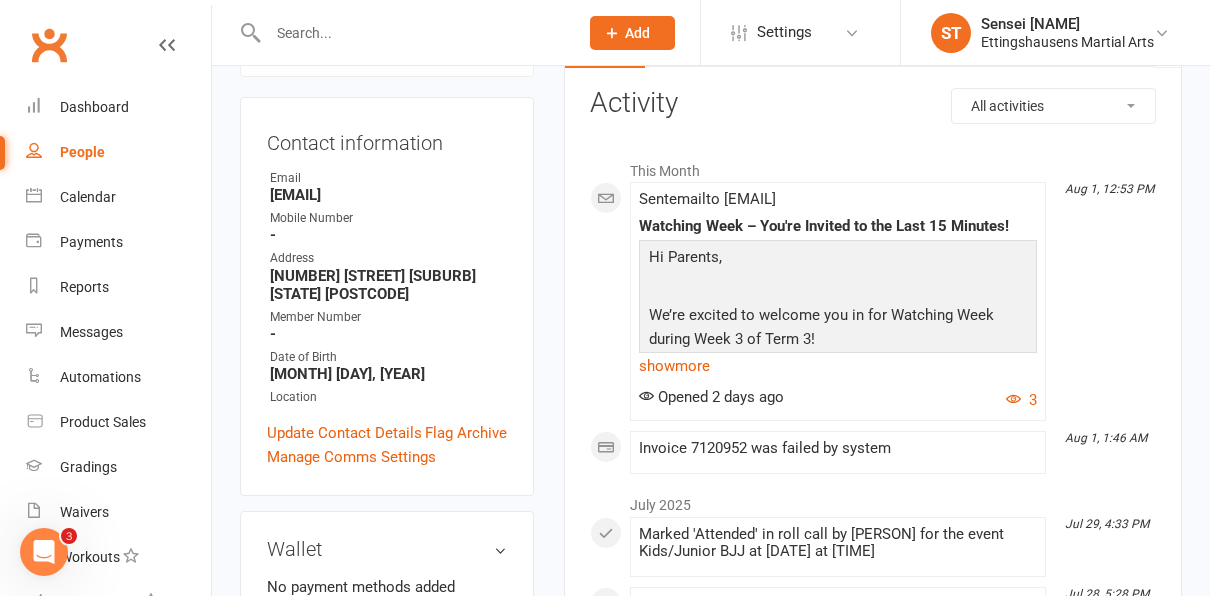 scroll, scrollTop: 382, scrollLeft: 0, axis: vertical 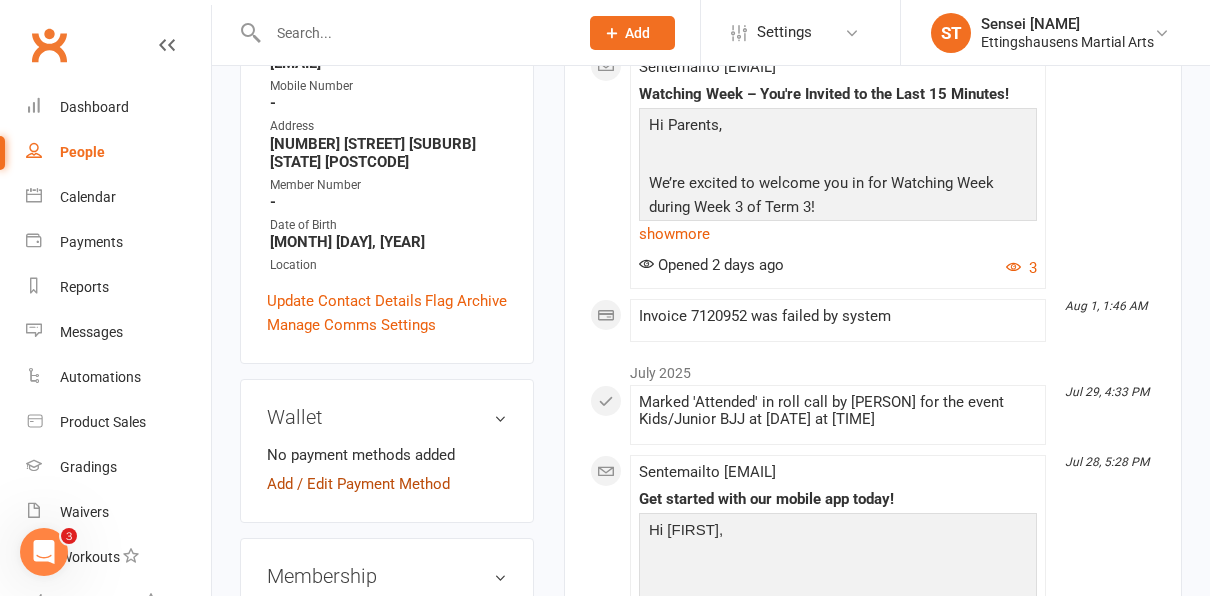 click on "Add / Edit Payment Method" at bounding box center [358, 484] 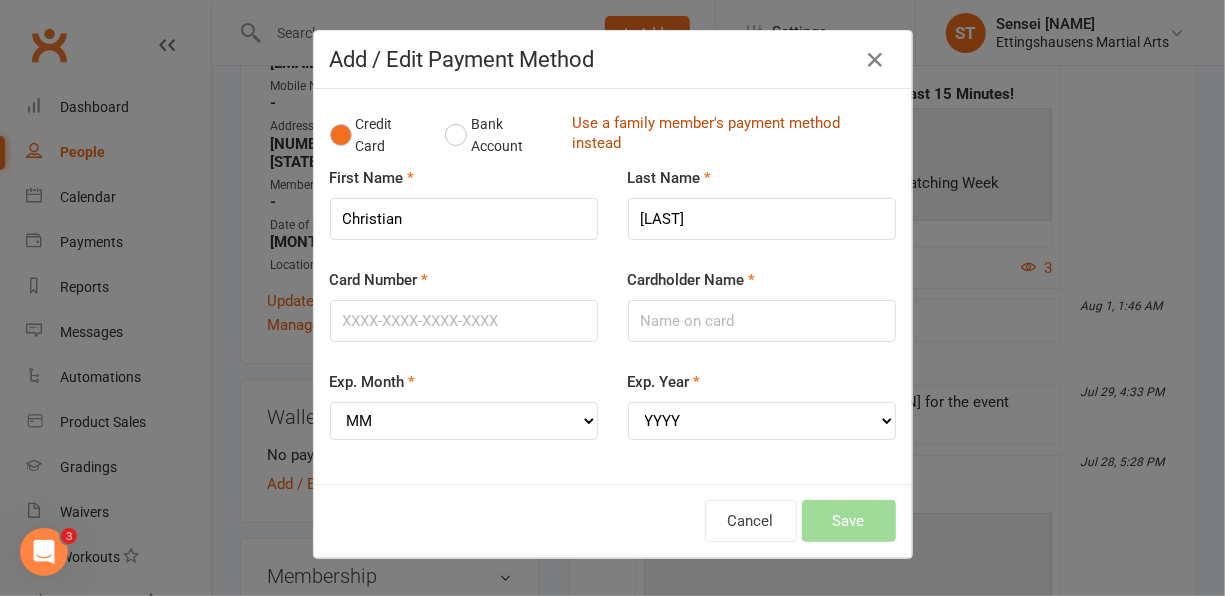 click on "Use a family member's payment method instead" at bounding box center [729, 135] 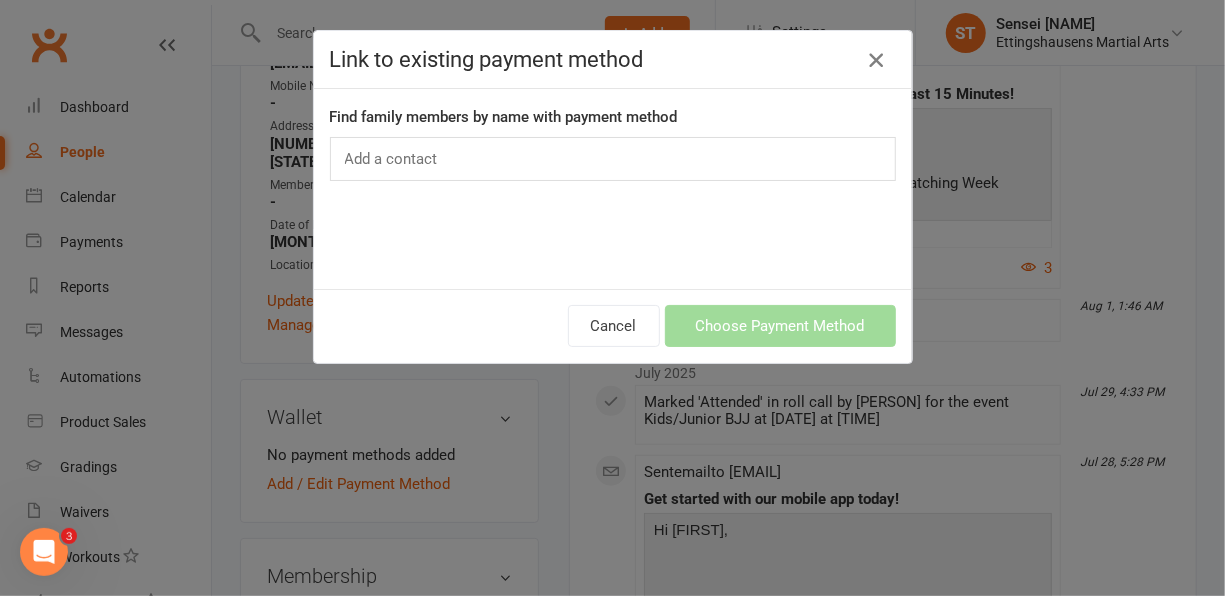 click at bounding box center [876, 60] 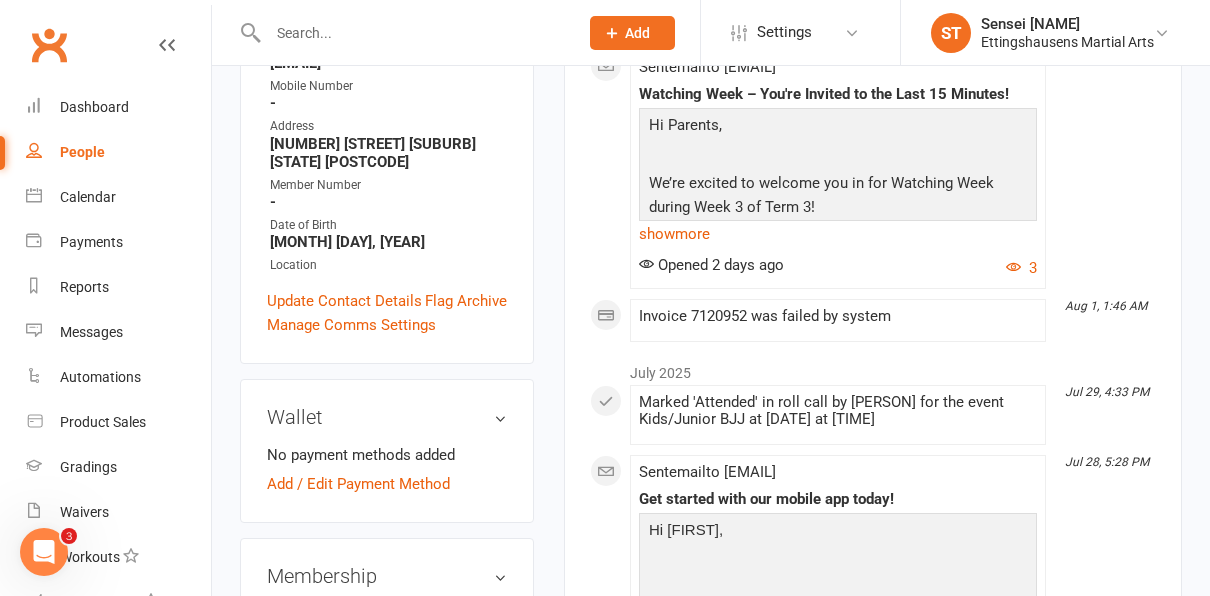 select on "100" 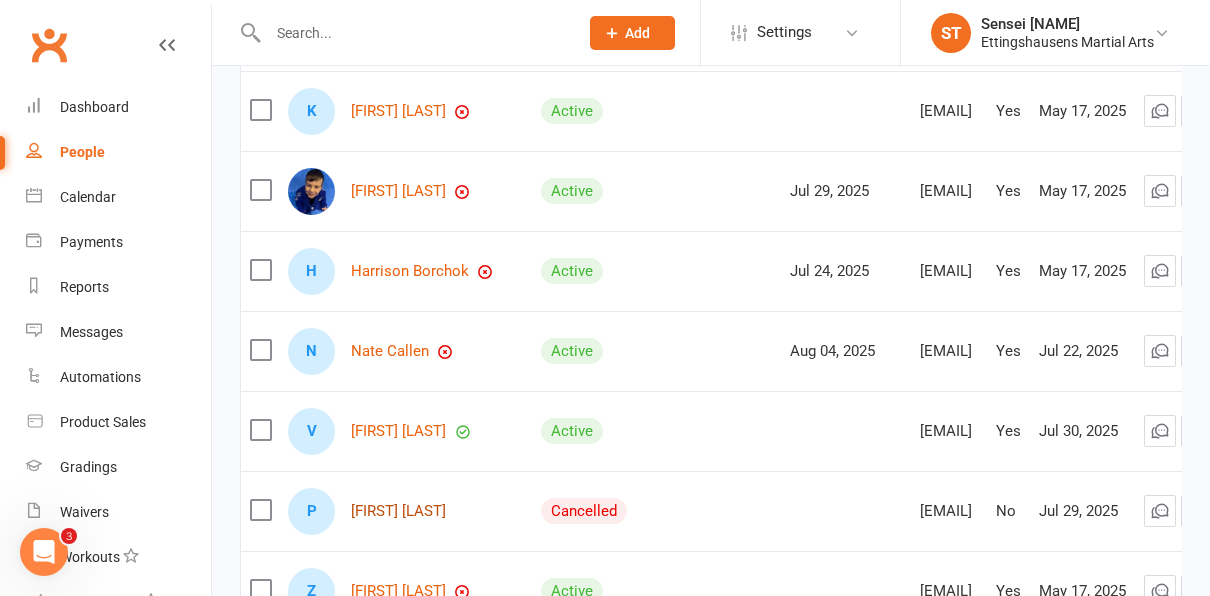 scroll, scrollTop: 287, scrollLeft: 0, axis: vertical 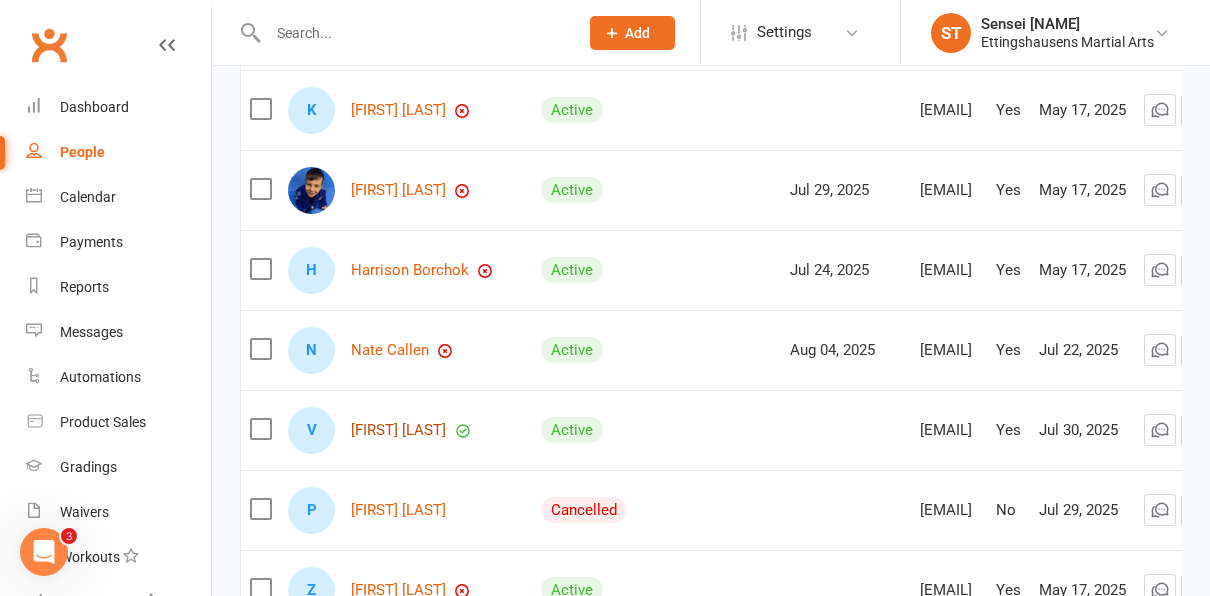 click on "[FIRST] [LAST]" at bounding box center [398, 430] 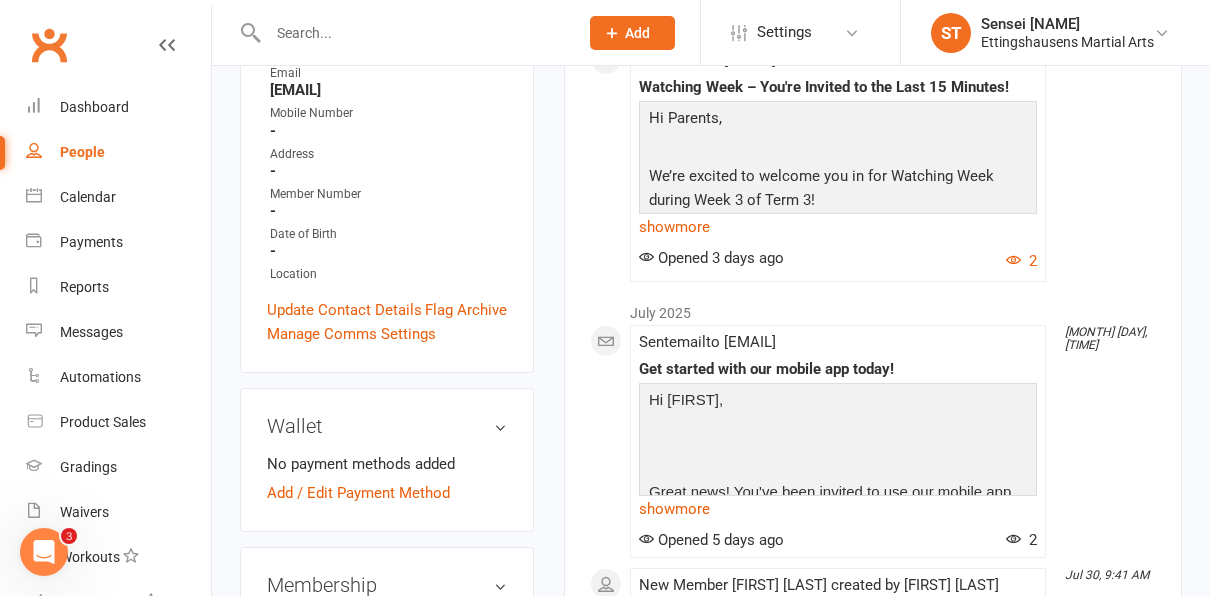 scroll, scrollTop: 372, scrollLeft: 0, axis: vertical 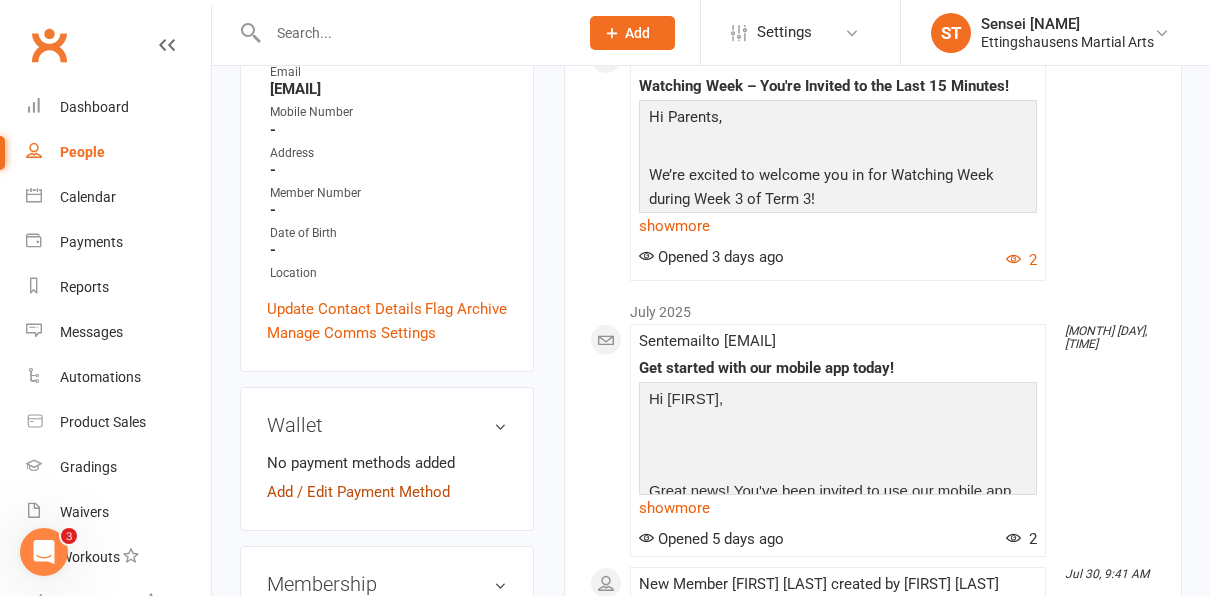 click on "Add / Edit Payment Method" at bounding box center (358, 492) 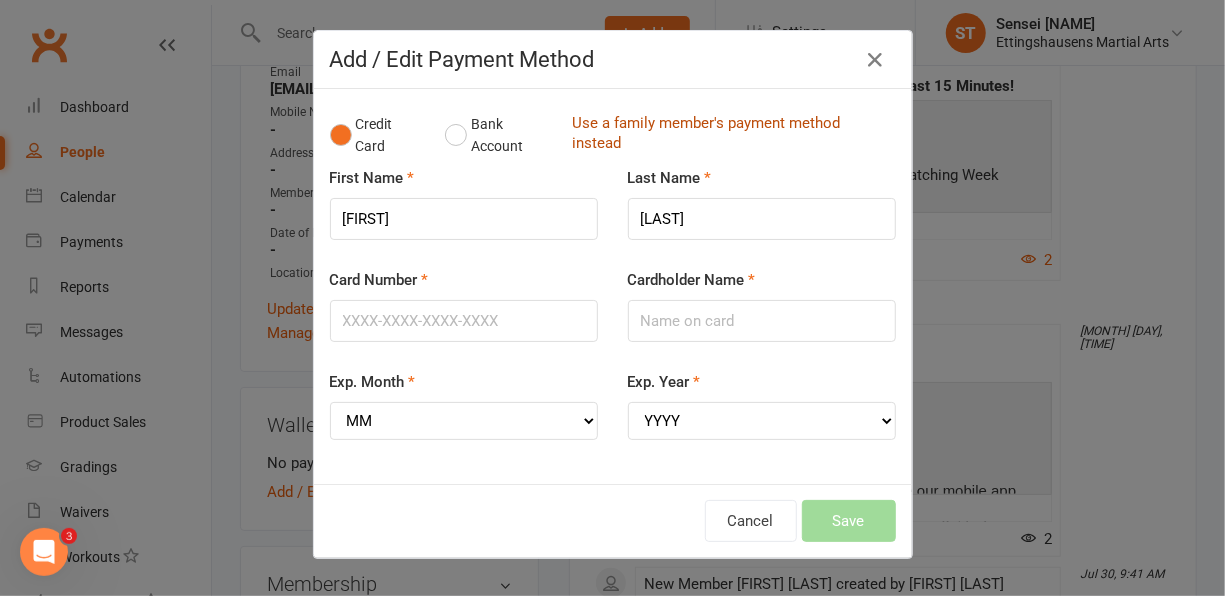 click on "Use a family member's payment method instead" at bounding box center [729, 135] 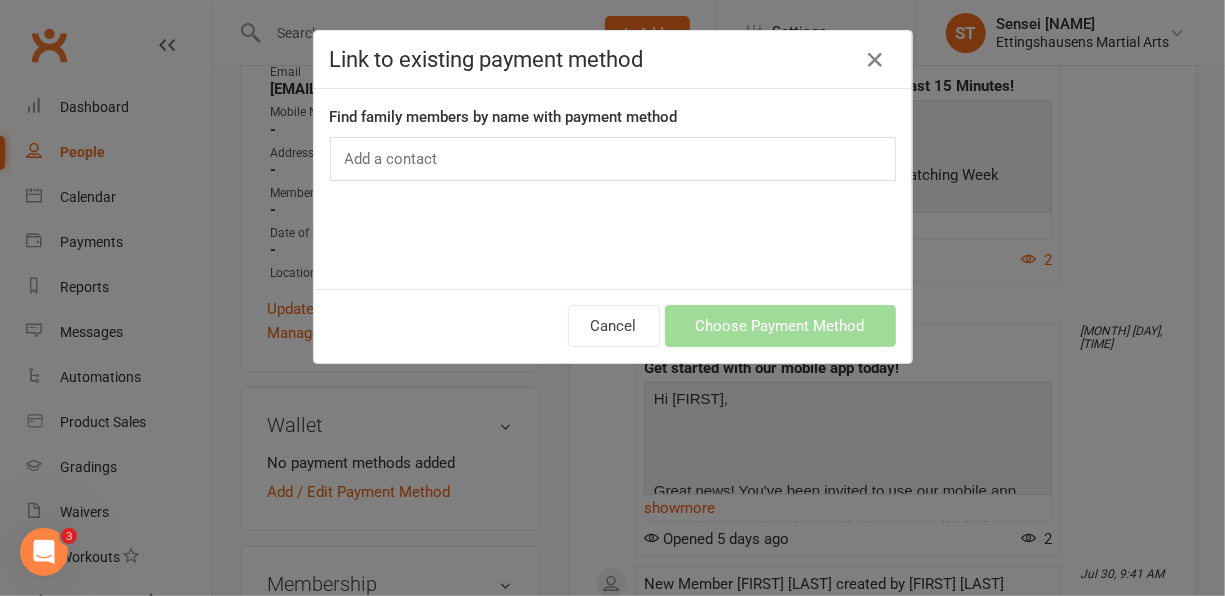click on "Find family members by name with payment method Add a contact Add Family Relationship" at bounding box center [613, 189] 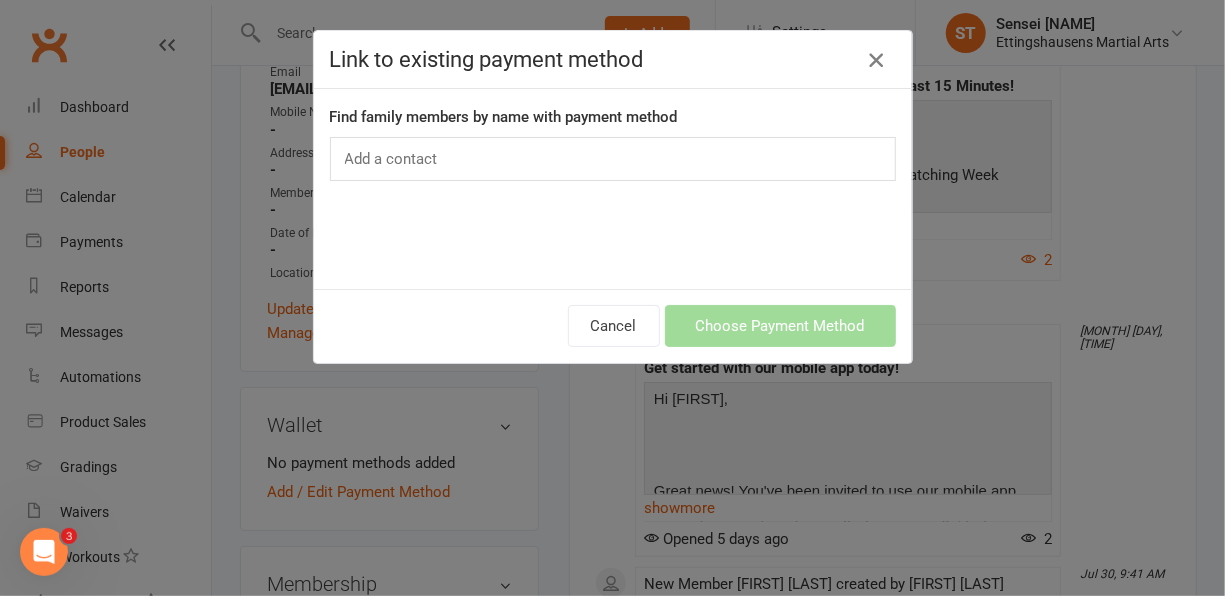 click at bounding box center (876, 60) 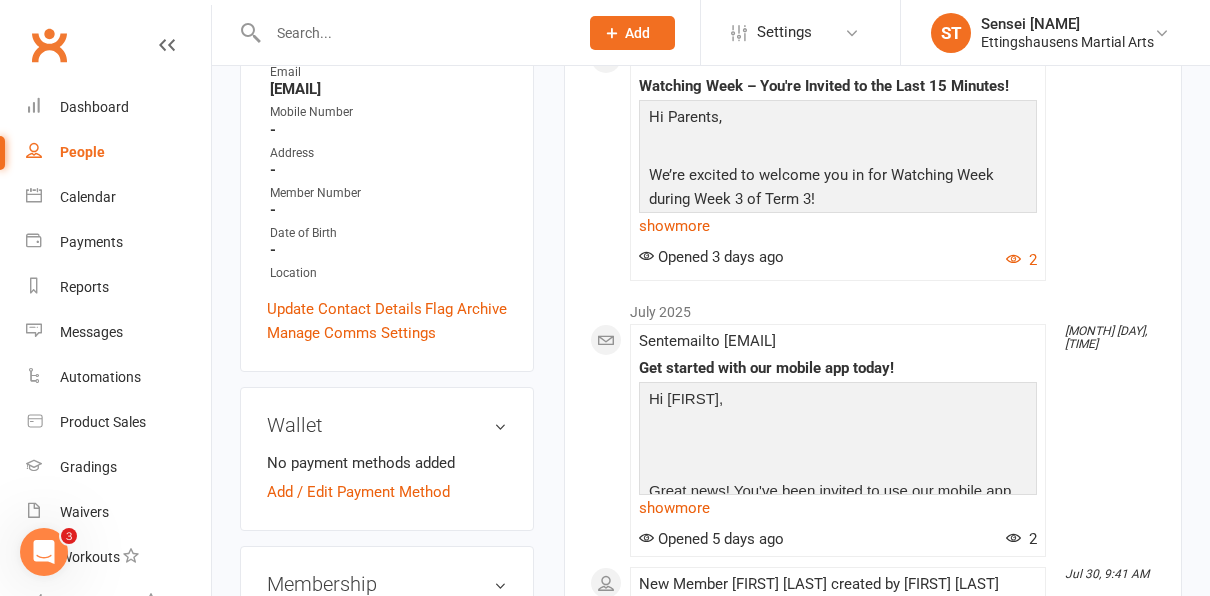 scroll, scrollTop: 0, scrollLeft: 0, axis: both 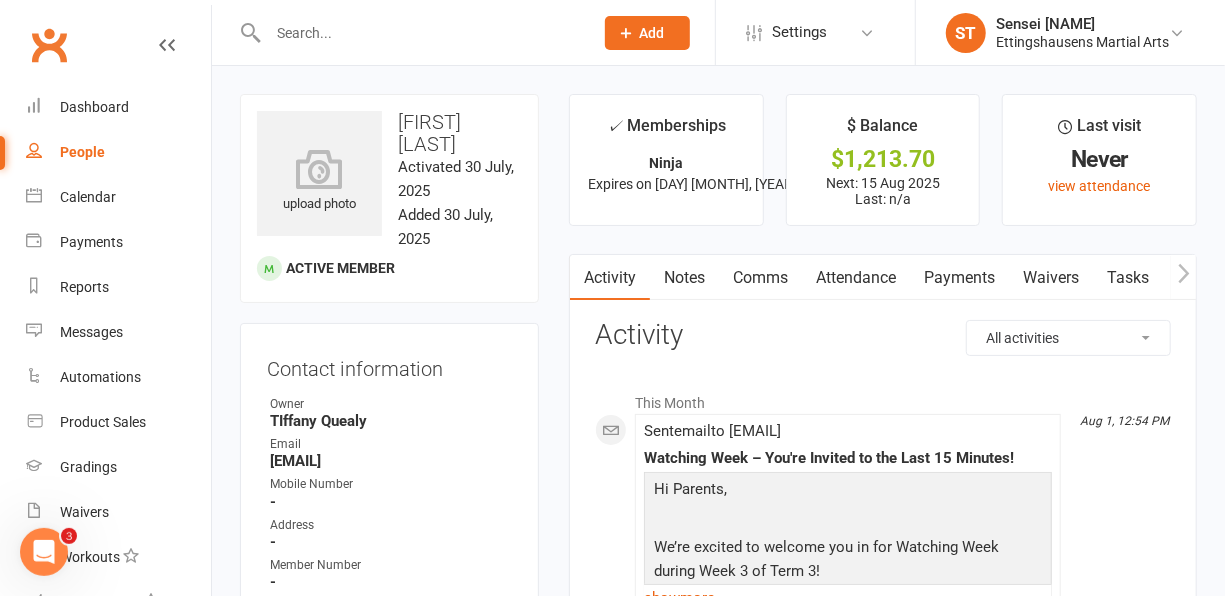 select on "100" 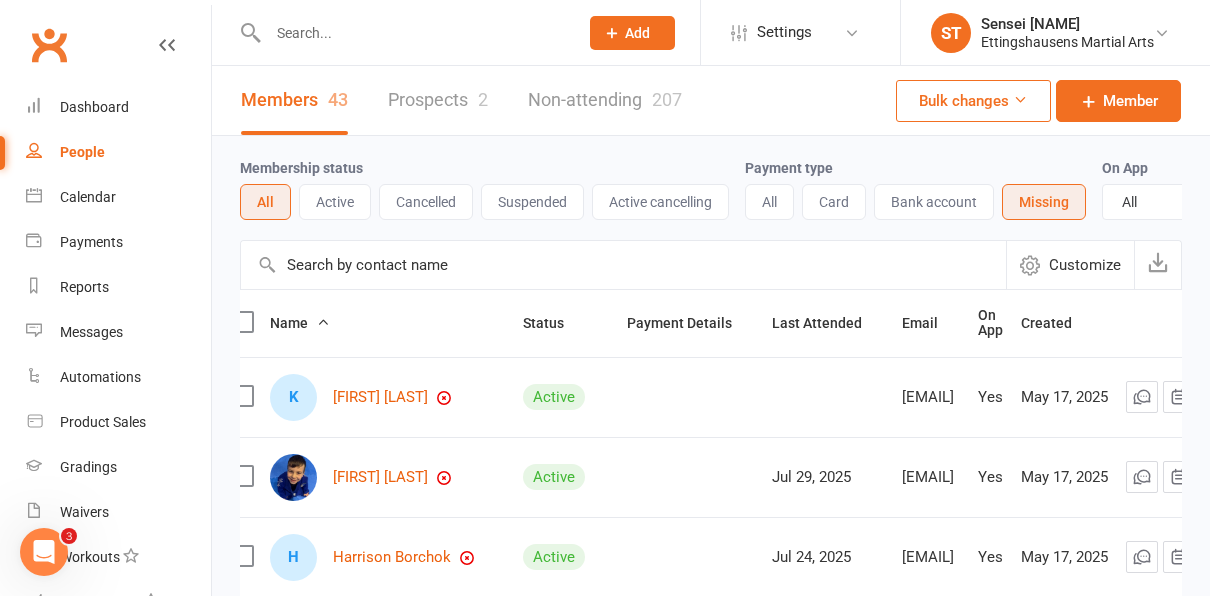 scroll, scrollTop: 0, scrollLeft: 23, axis: horizontal 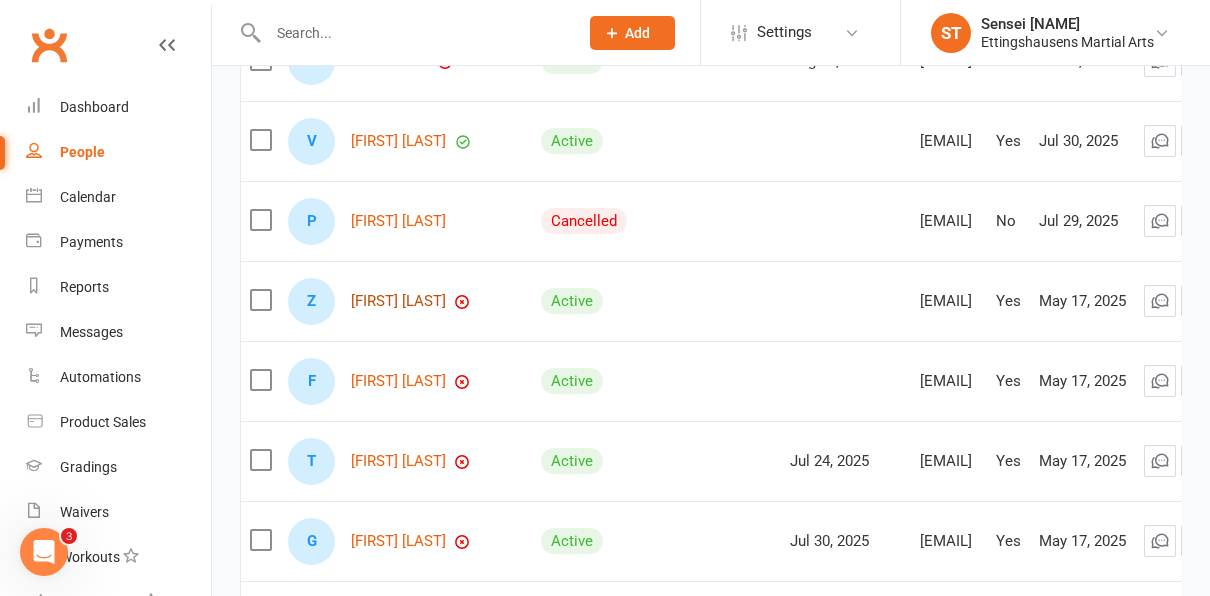click on "[FIRST] [LAST]" at bounding box center (398, 301) 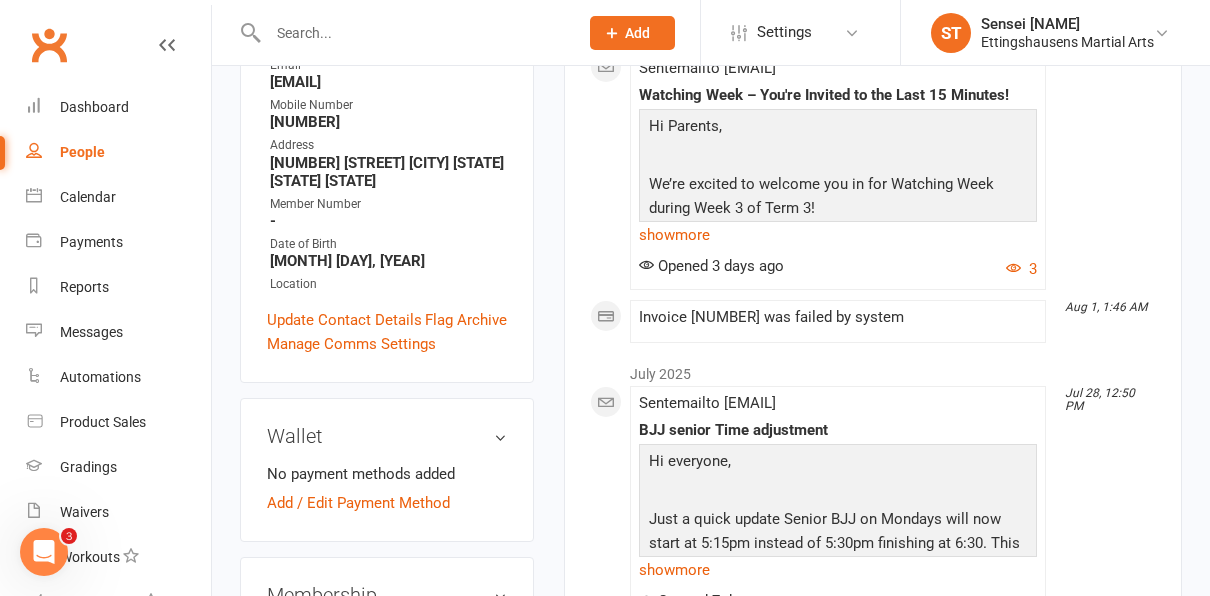 scroll, scrollTop: 364, scrollLeft: 0, axis: vertical 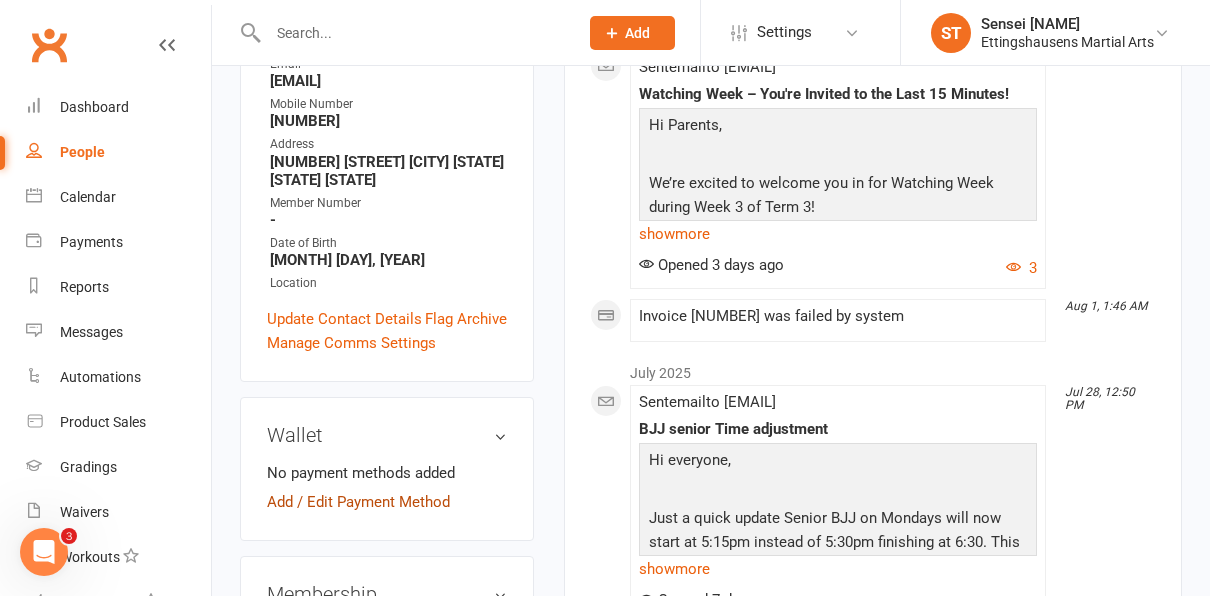 click on "Add / Edit Payment Method" at bounding box center (358, 502) 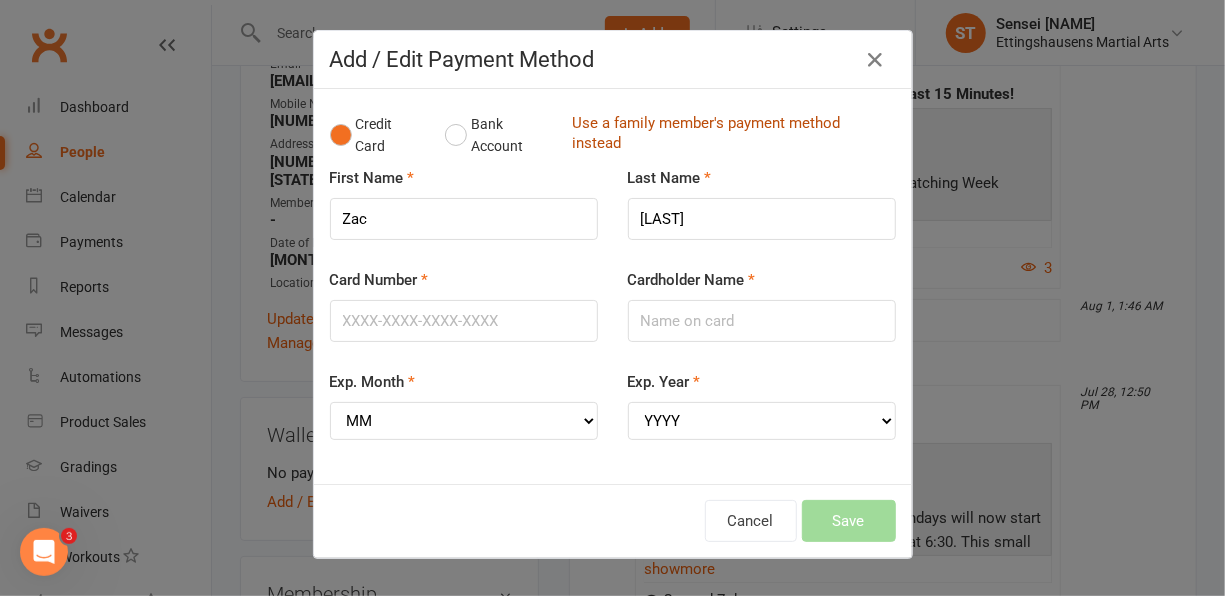 click on "Use a family member's payment method instead" at bounding box center (729, 135) 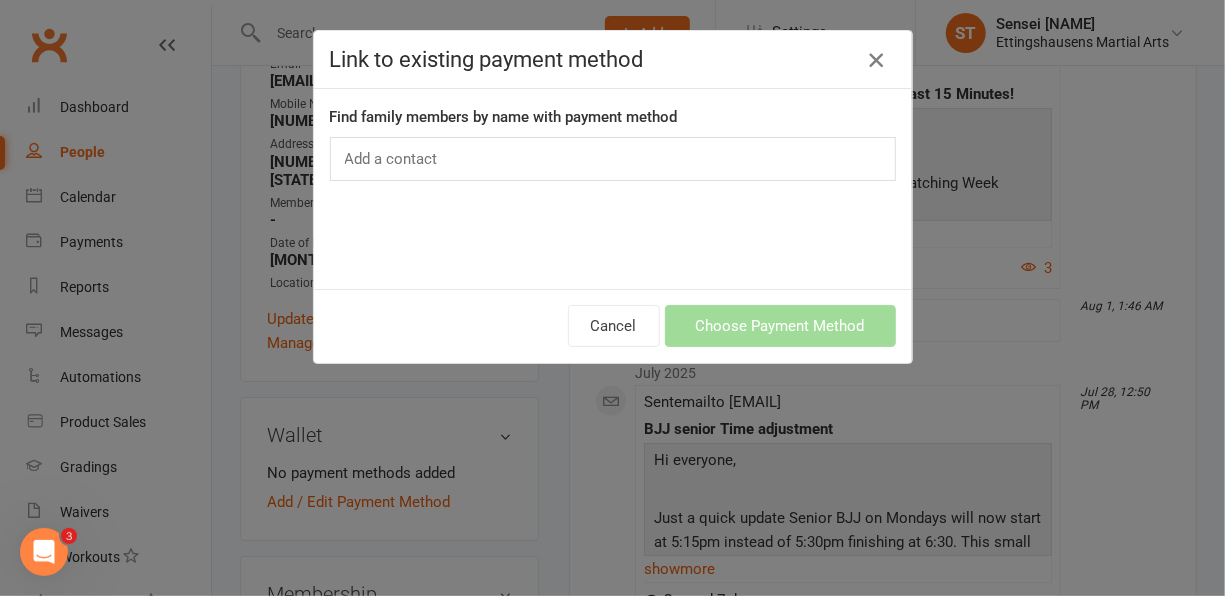 click at bounding box center [876, 60] 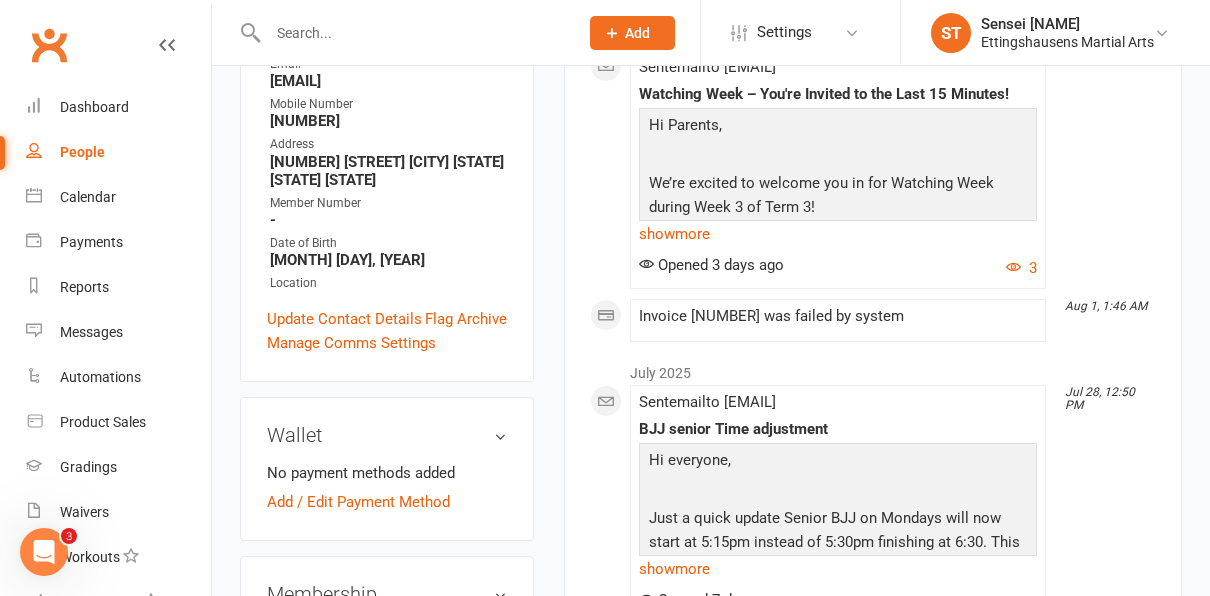 select on "100" 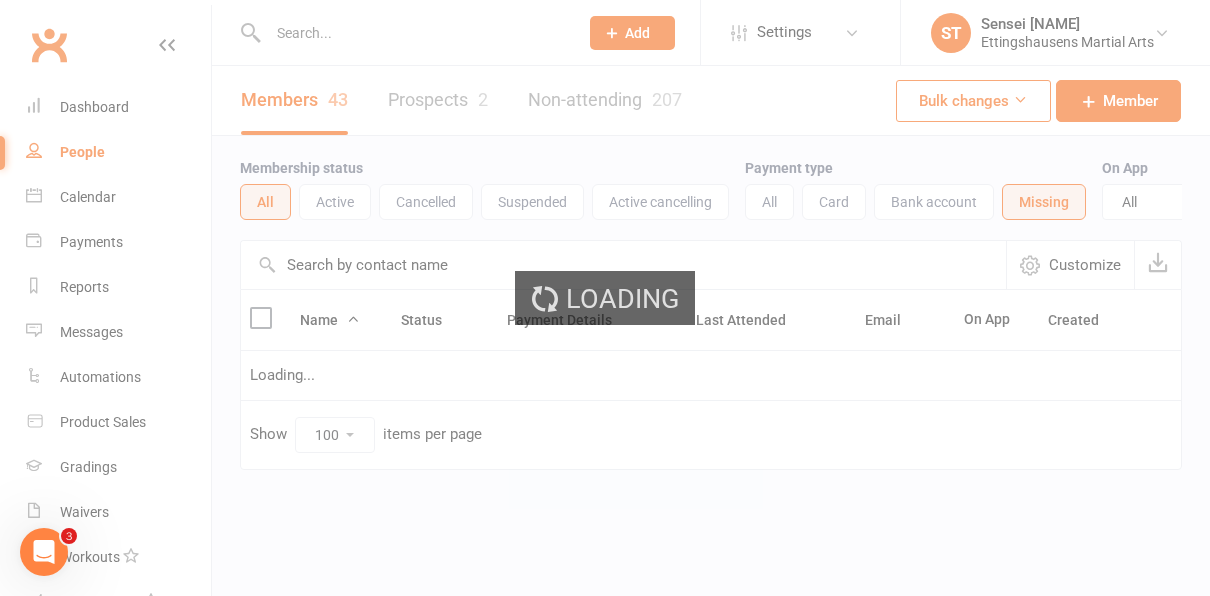 scroll, scrollTop: 0, scrollLeft: 0, axis: both 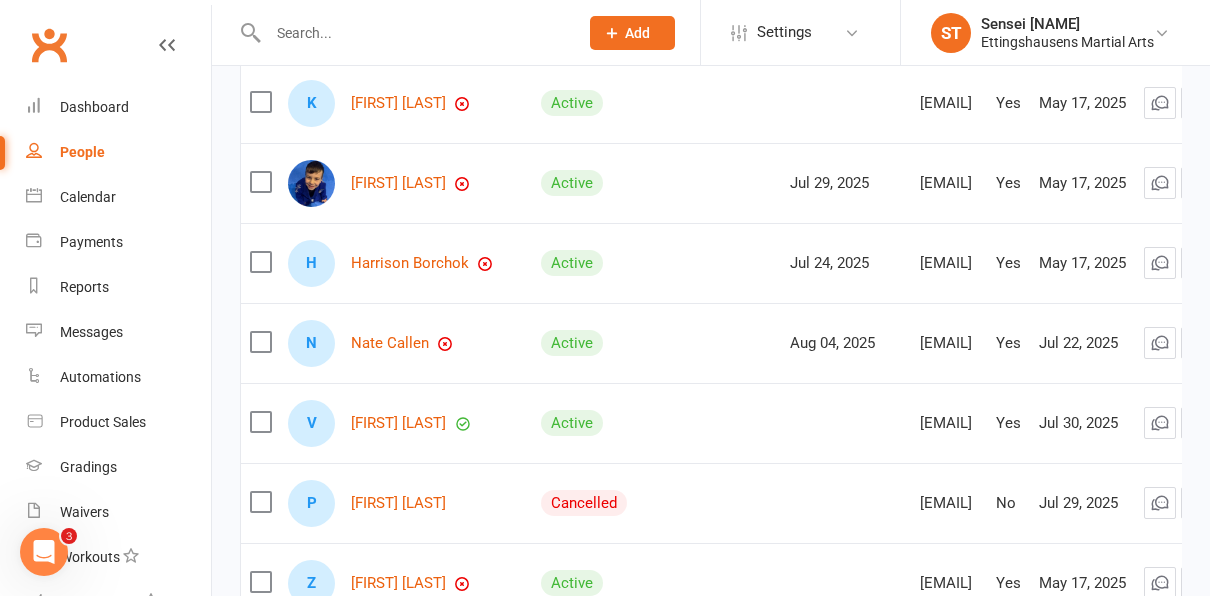 click at bounding box center [413, 33] 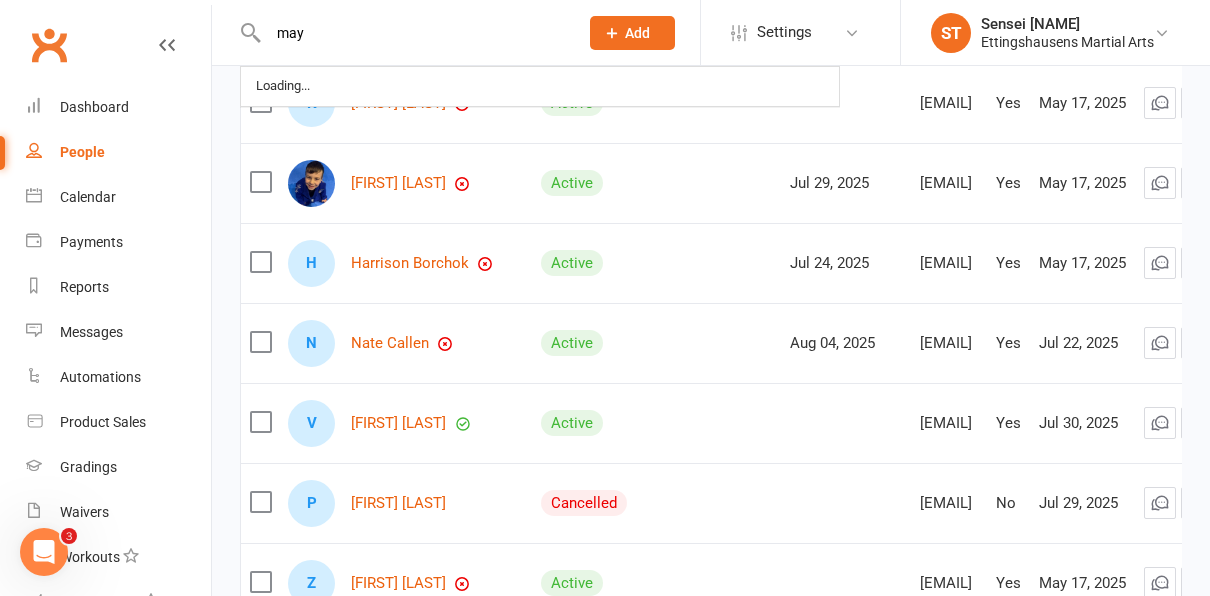 type on "may" 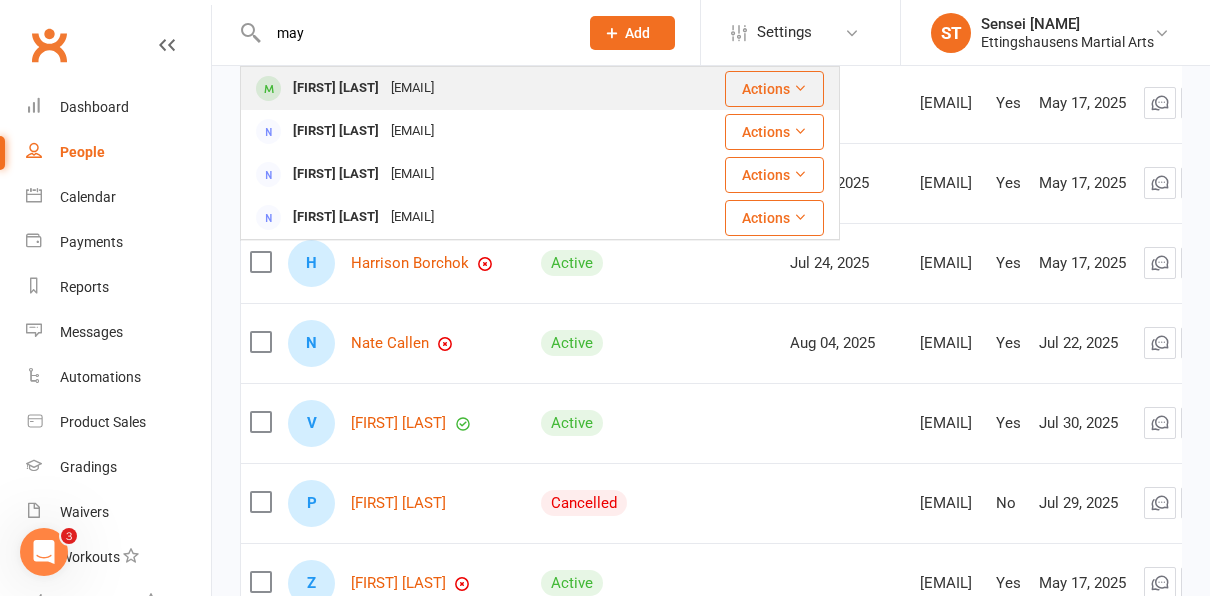 click on "[FIRST] [LAST]" at bounding box center (336, 88) 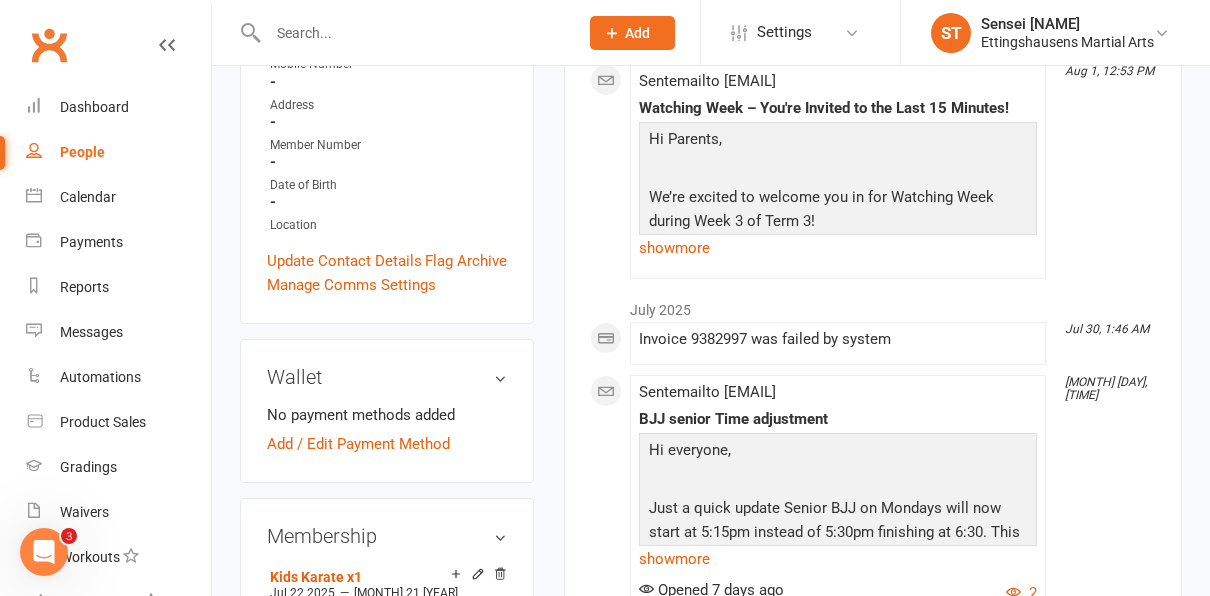 scroll, scrollTop: 530, scrollLeft: 0, axis: vertical 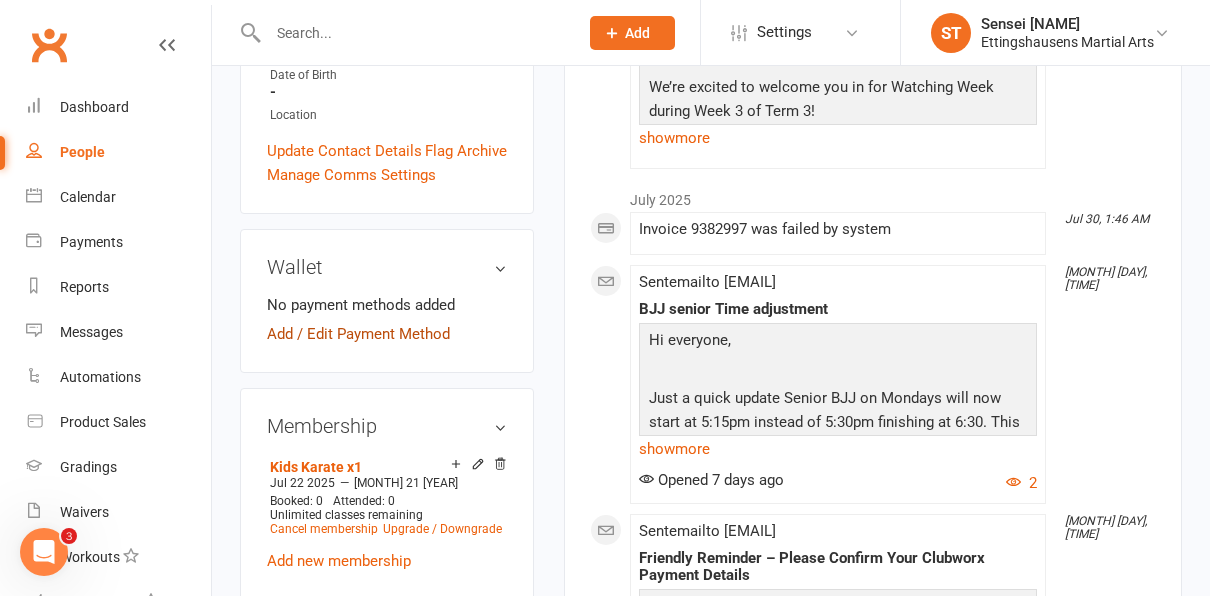 click on "Add / Edit Payment Method" at bounding box center [358, 334] 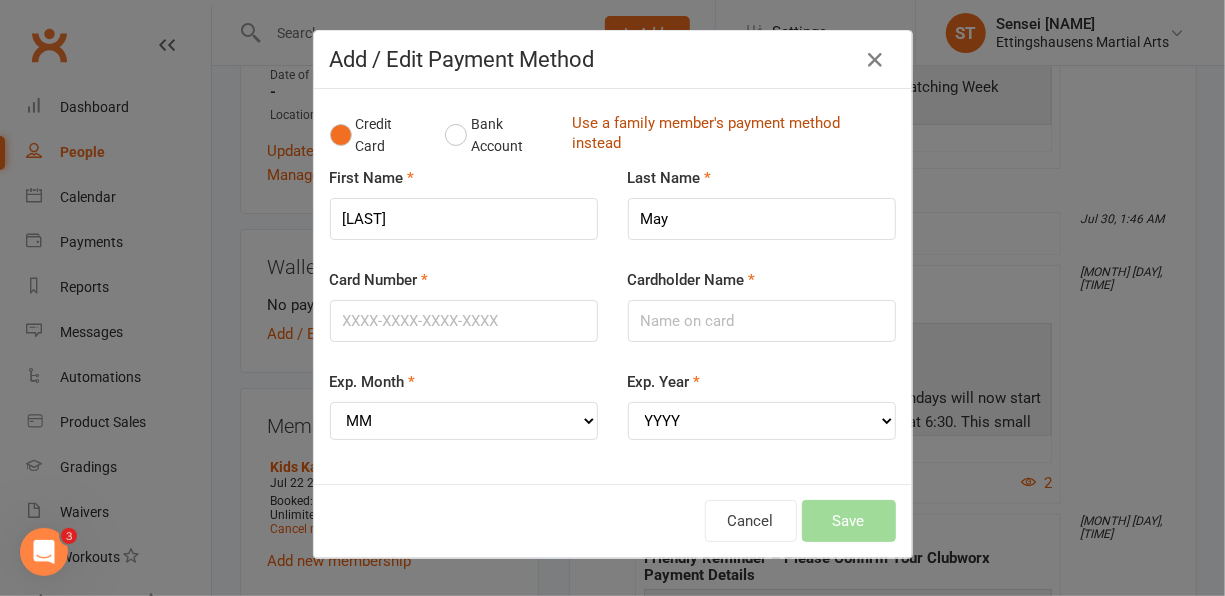 click on "Use a family member's payment method instead" at bounding box center [729, 135] 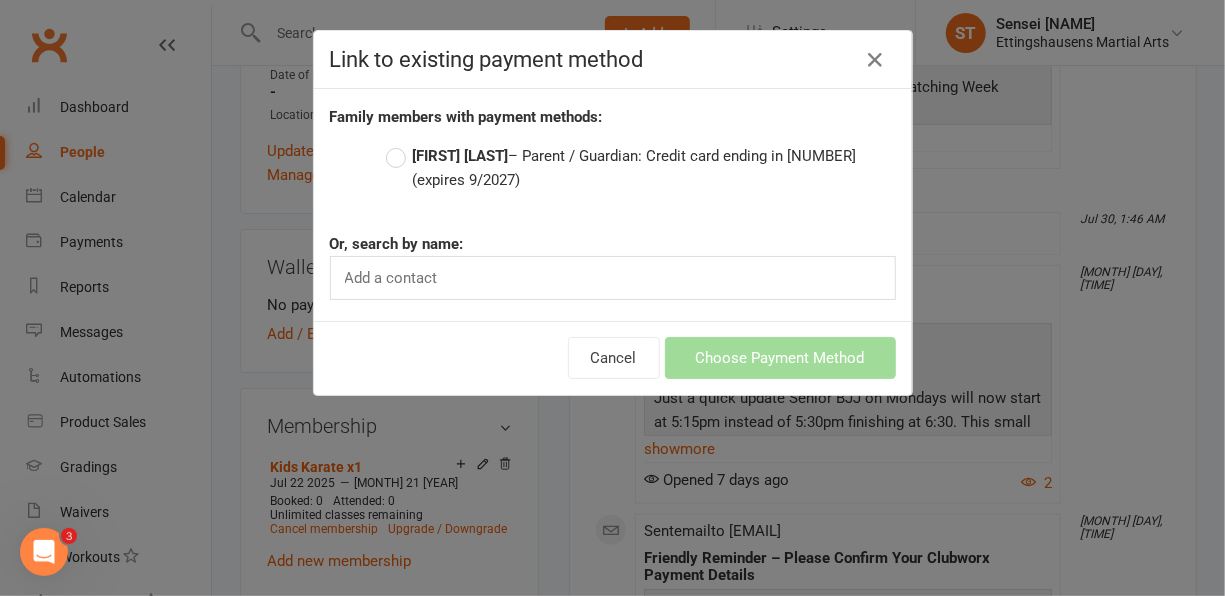 click on "[FIRST] [LAST] – Parent / Guardian: Credit card ending in [CARD_LAST_4] (expires [DATE])" at bounding box center [641, 168] 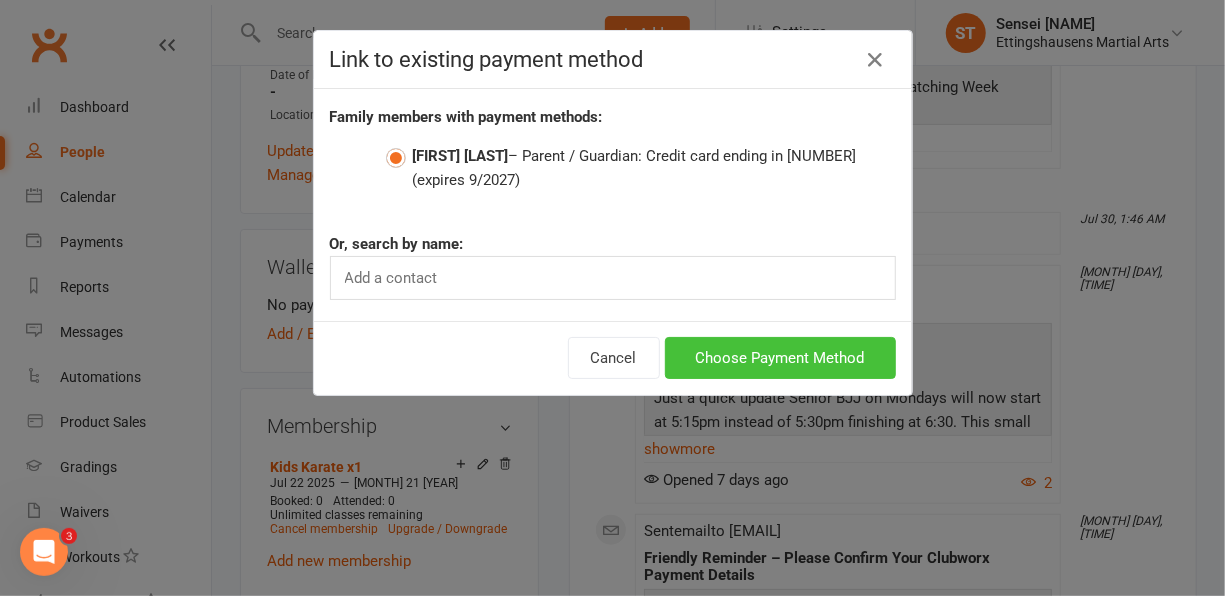 click on "Choose Payment Method" at bounding box center [780, 358] 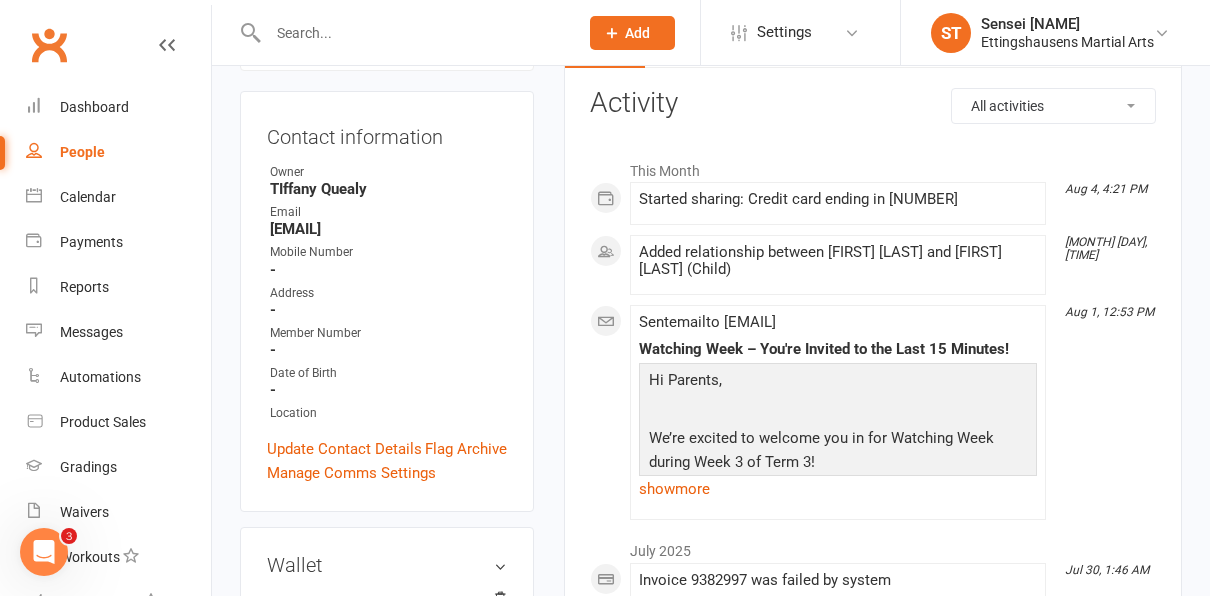 scroll, scrollTop: 88, scrollLeft: 0, axis: vertical 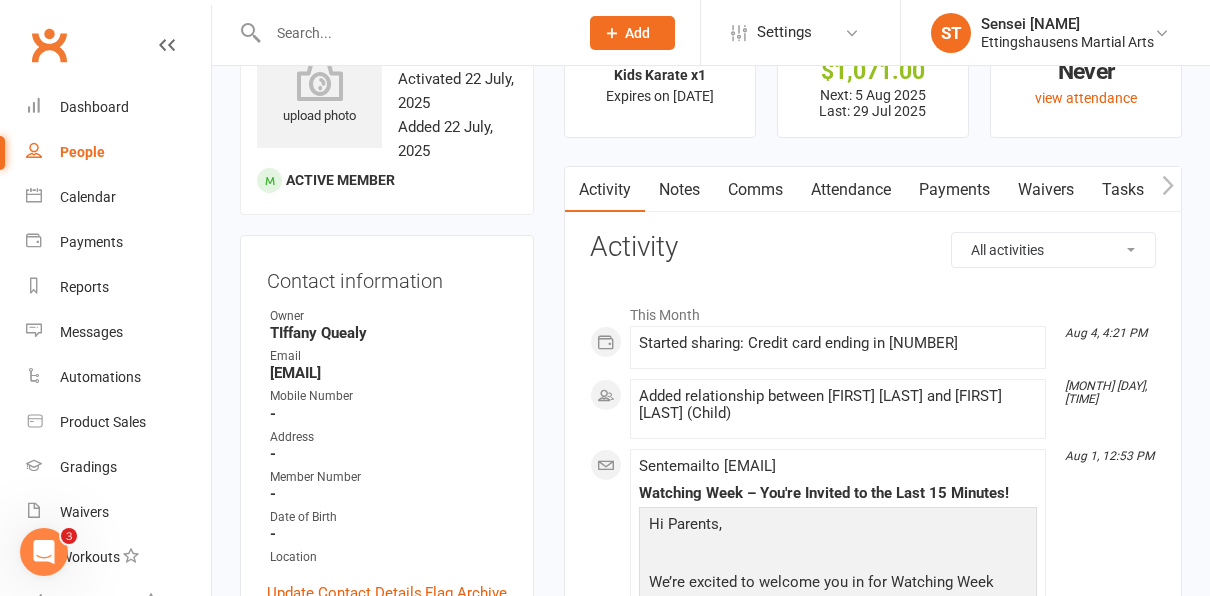 click on "People" at bounding box center [82, 152] 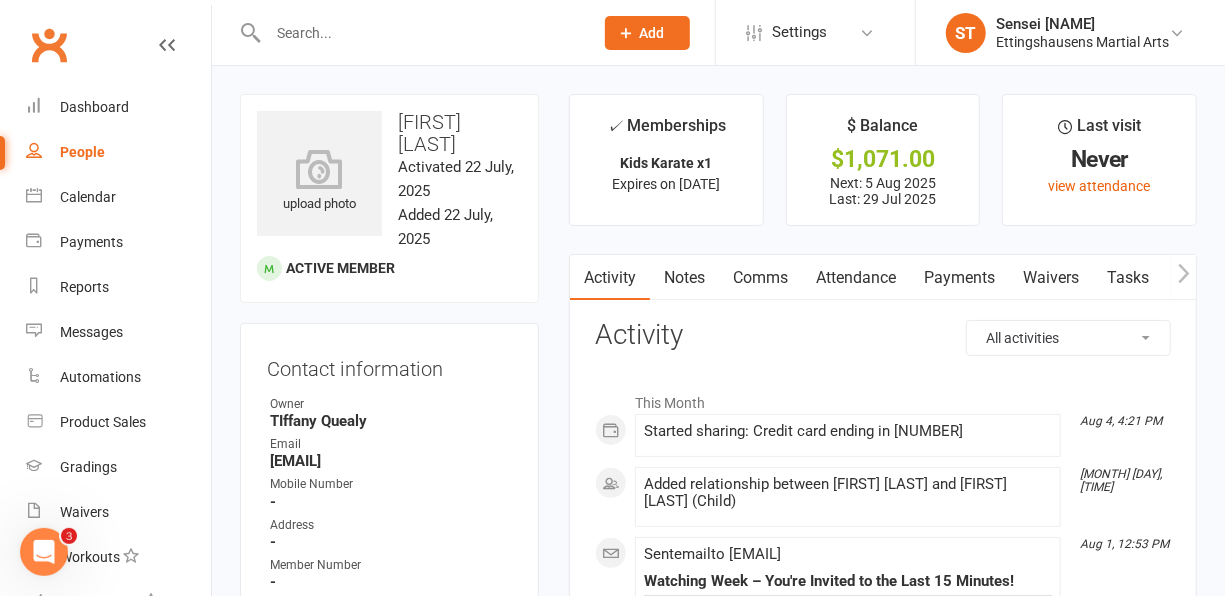 select on "100" 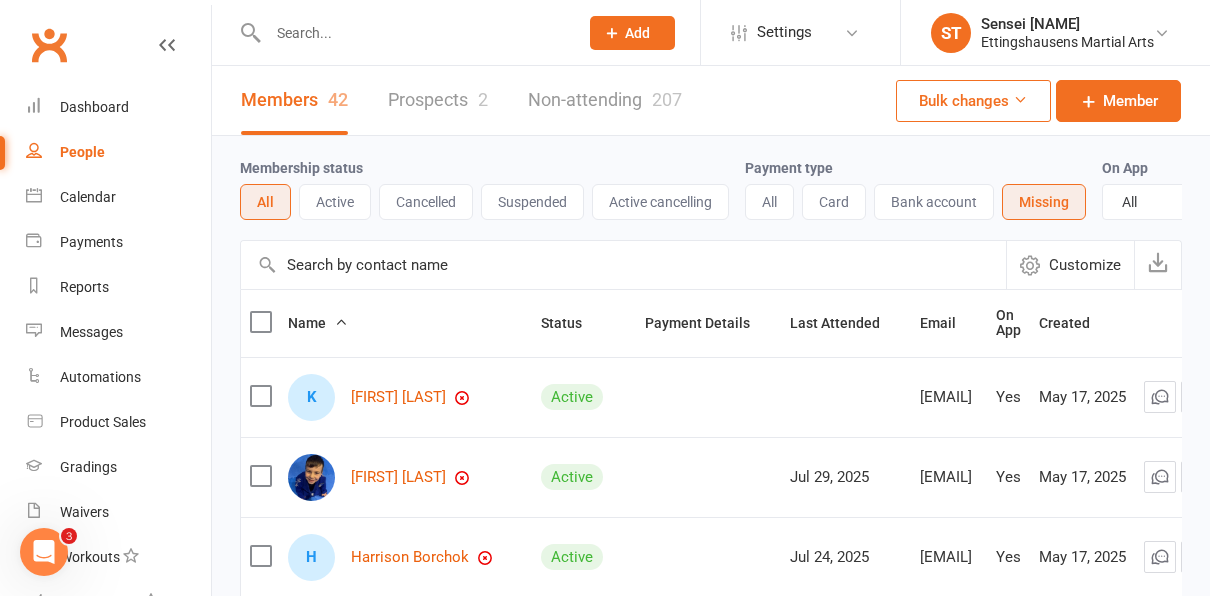 scroll, scrollTop: 0, scrollLeft: 29, axis: horizontal 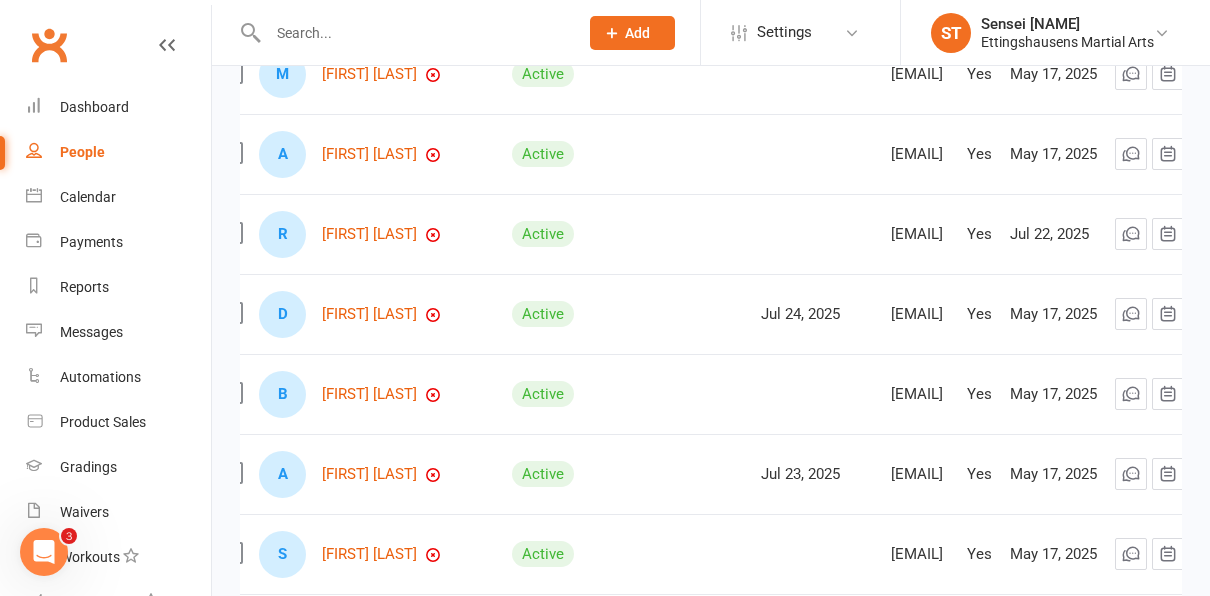 click on "People" at bounding box center (82, 152) 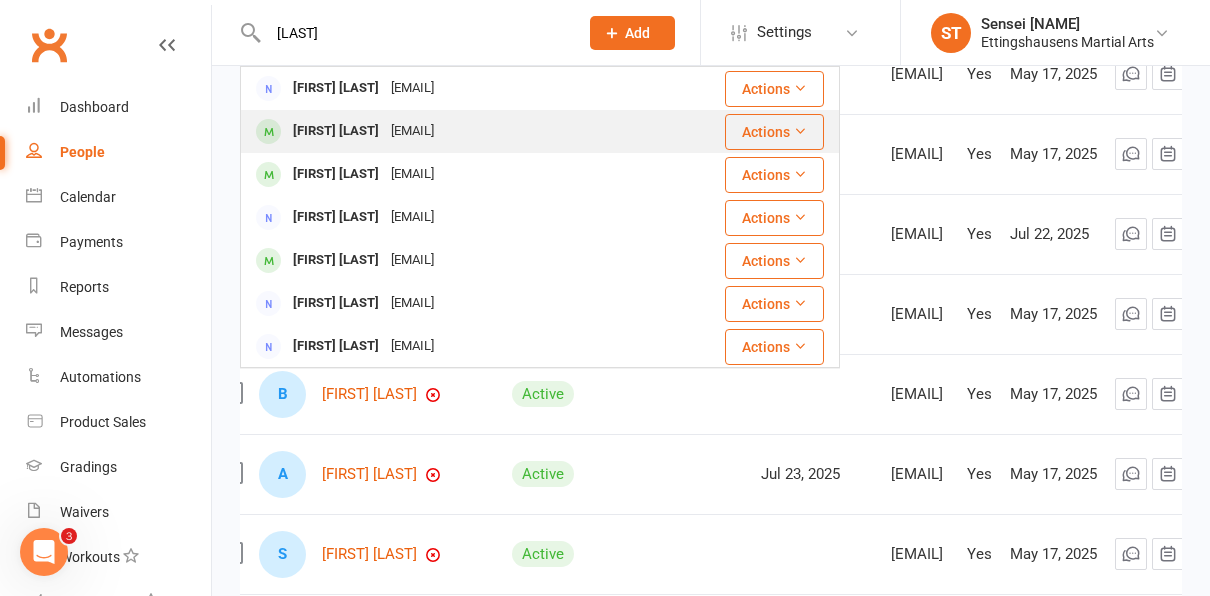 type on "[LAST]" 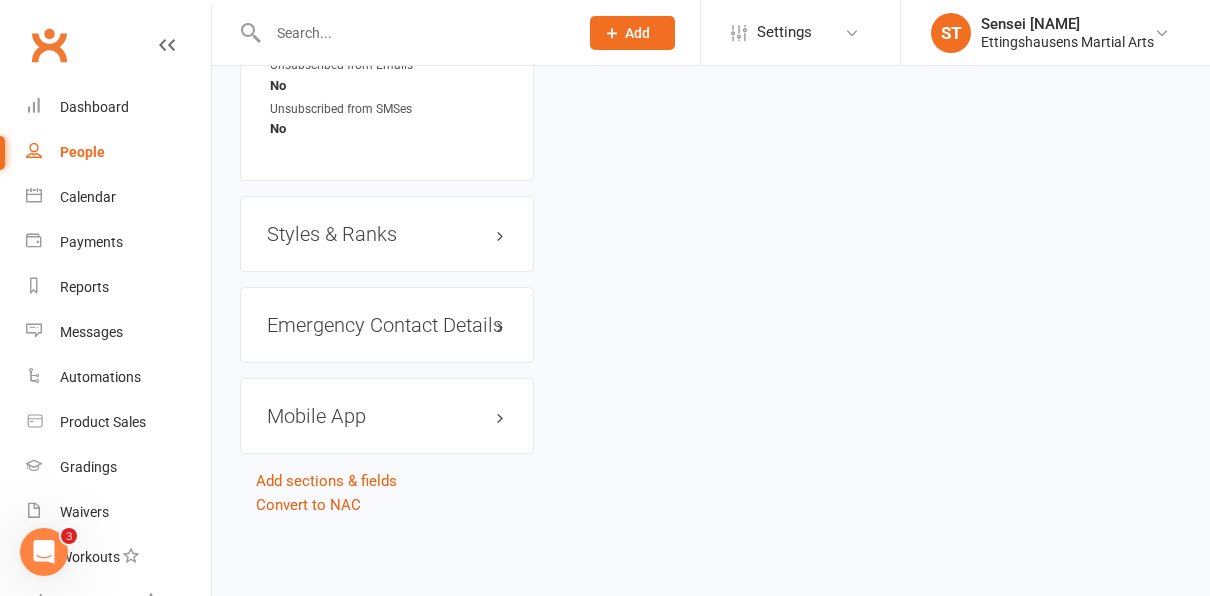 scroll, scrollTop: 0, scrollLeft: 0, axis: both 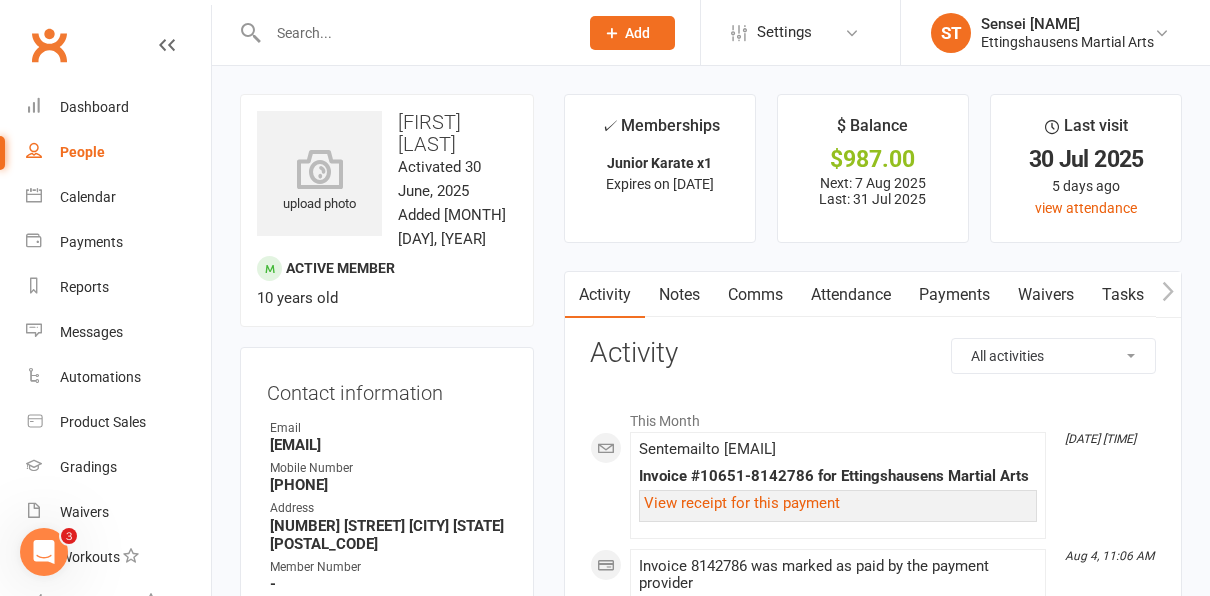 click at bounding box center [413, 33] 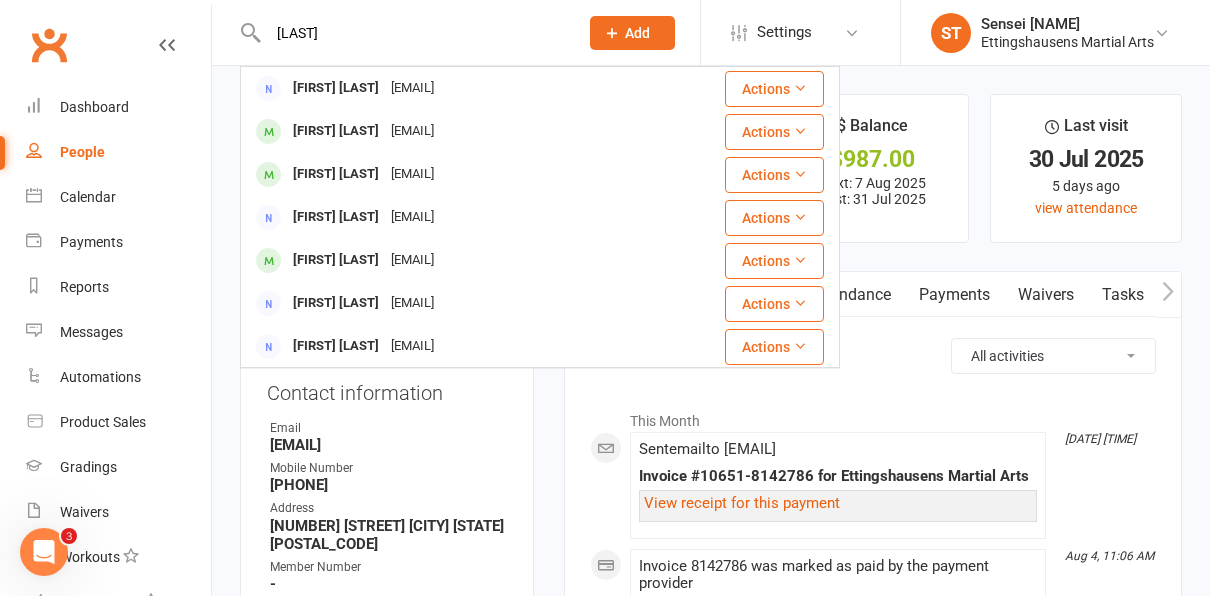 type on "[LAST]" 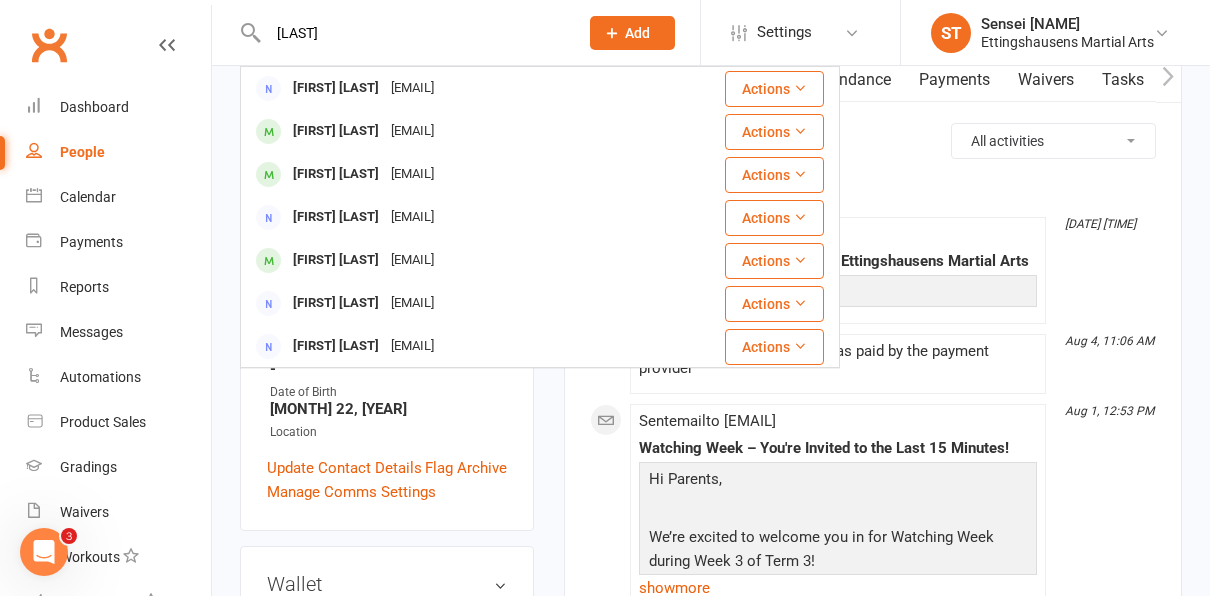 scroll, scrollTop: 216, scrollLeft: 0, axis: vertical 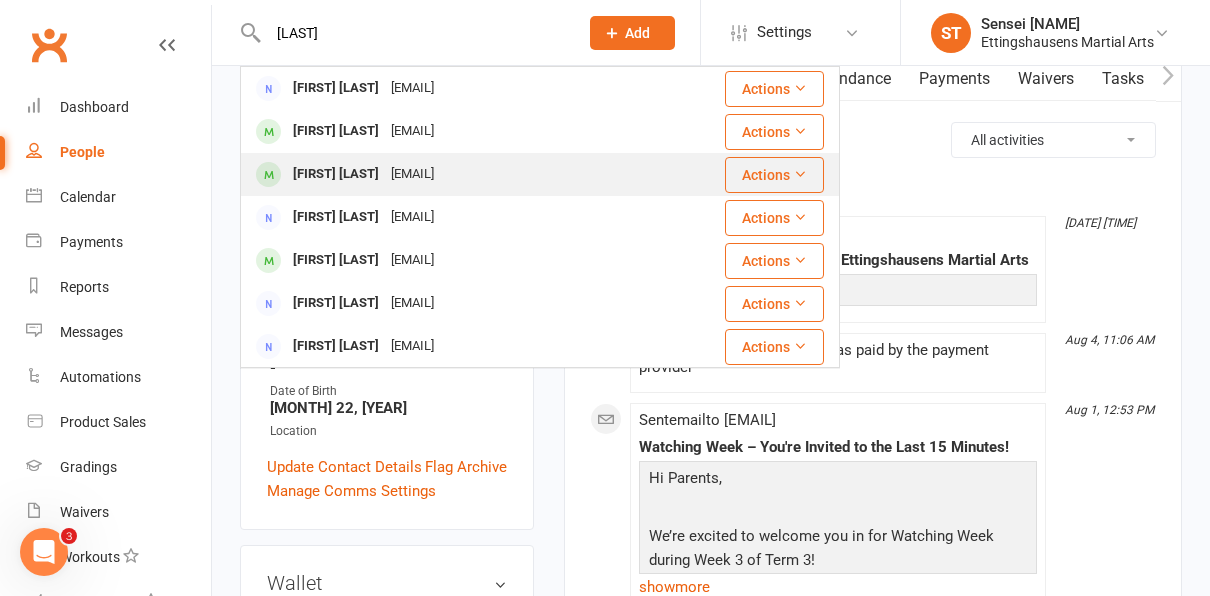 click on "[FIRST] [LAST]" at bounding box center (336, 174) 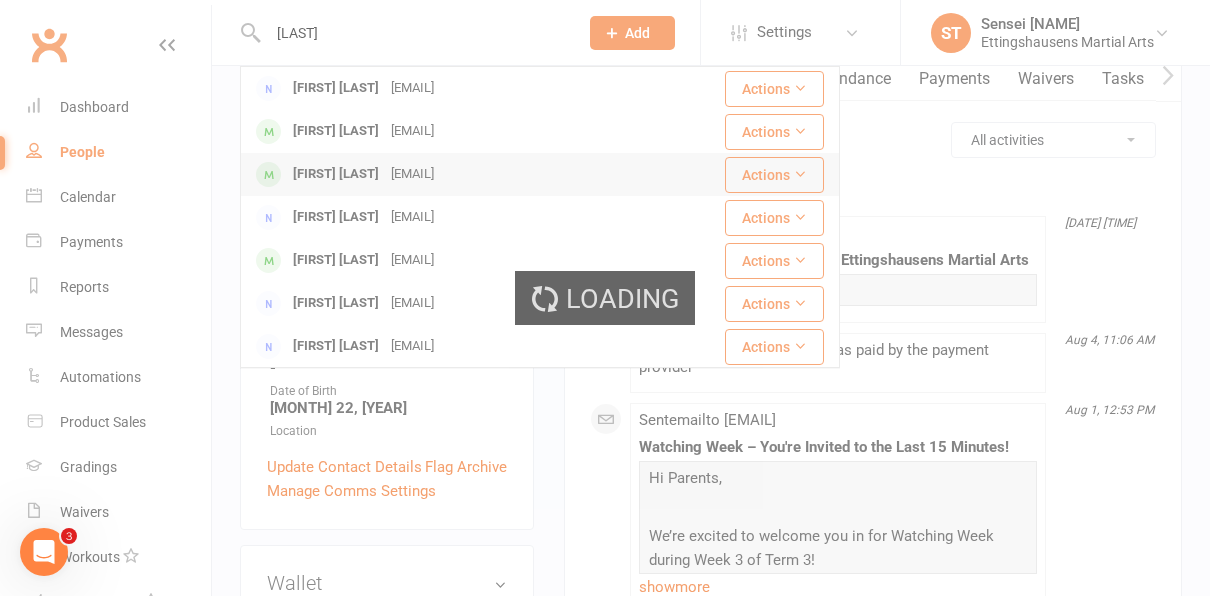 type 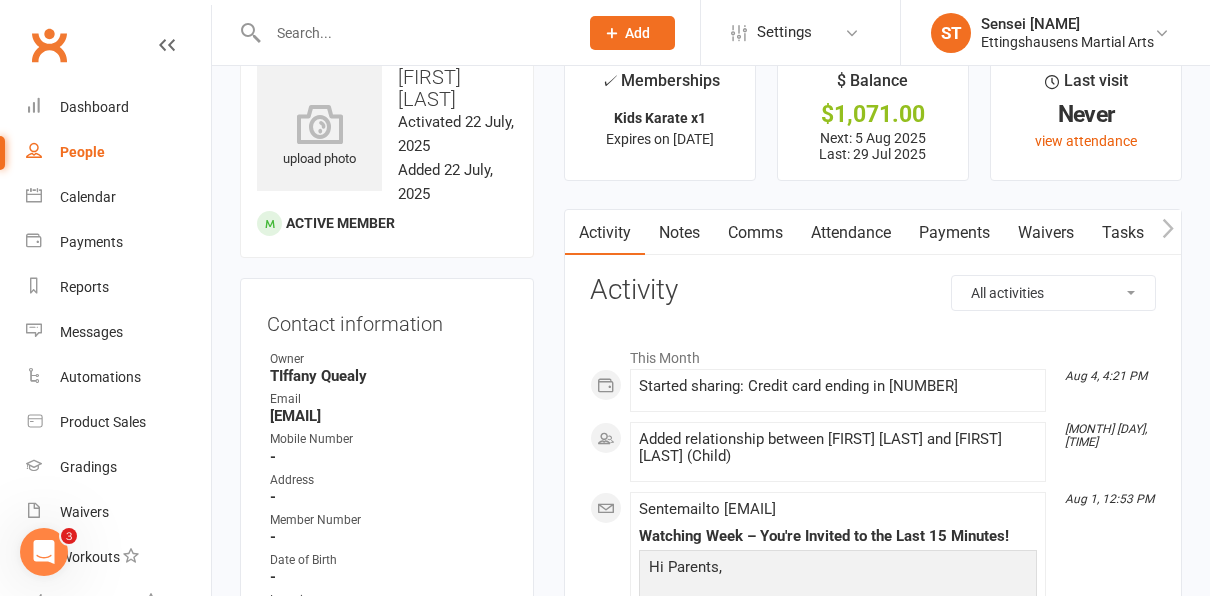 scroll, scrollTop: 33, scrollLeft: 0, axis: vertical 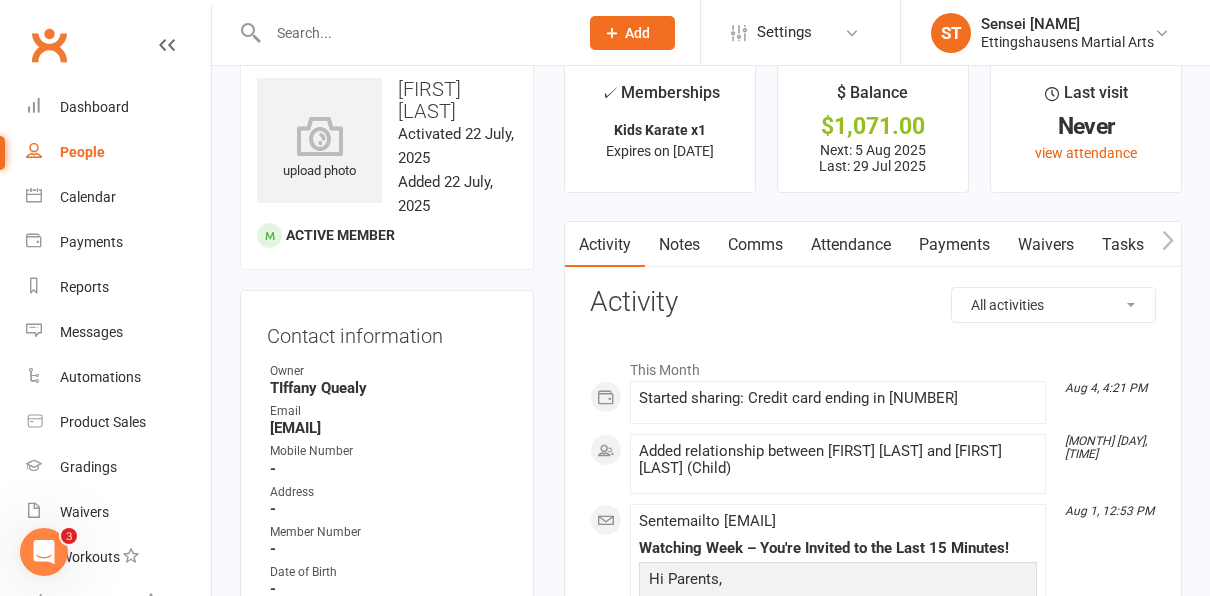 click on "Payments" at bounding box center (954, 245) 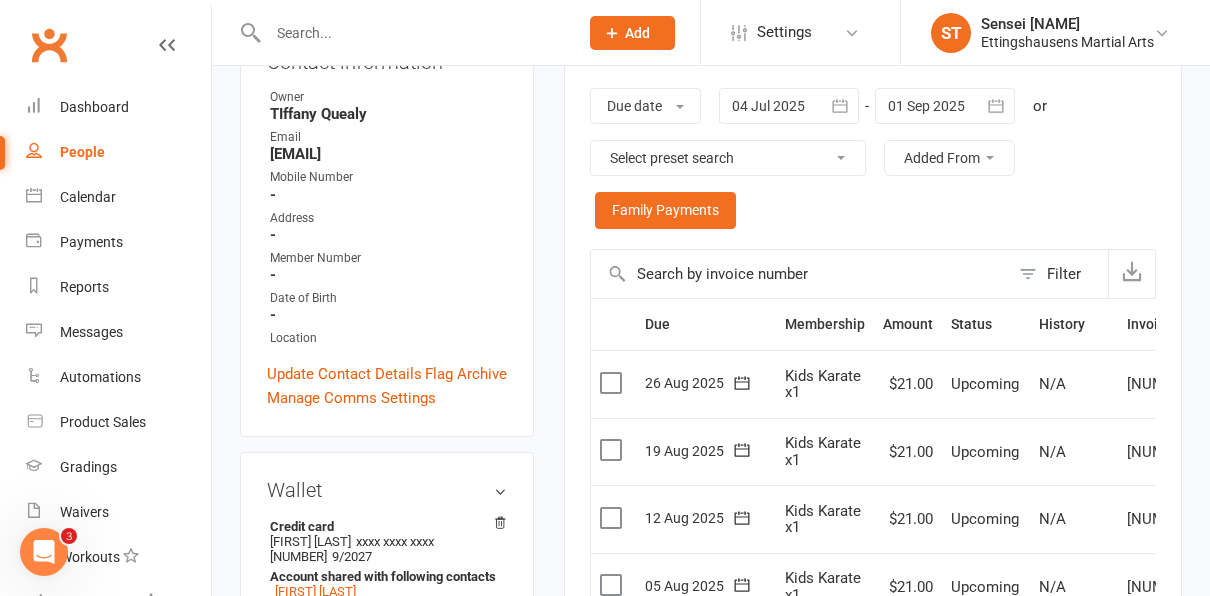 scroll, scrollTop: 308, scrollLeft: 0, axis: vertical 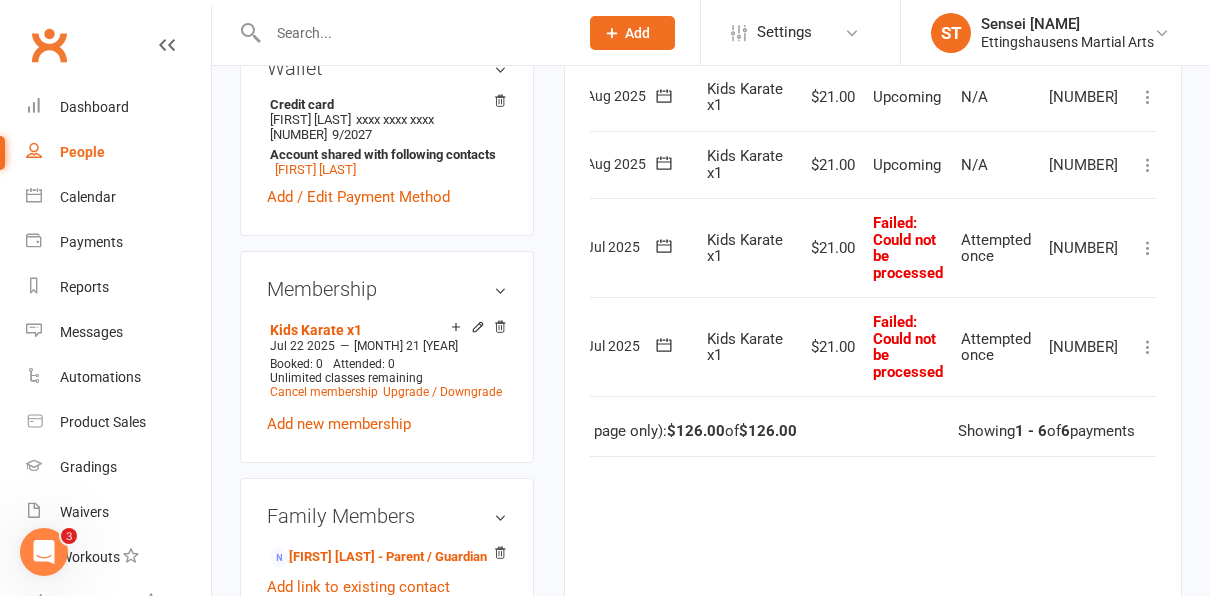click at bounding box center [1148, 347] 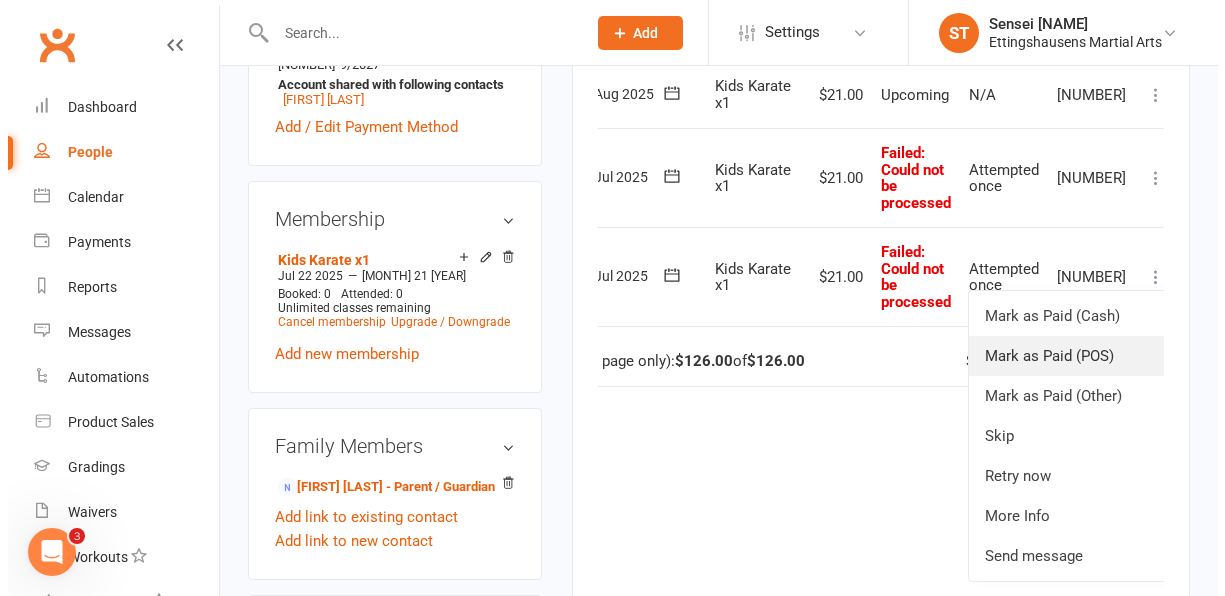 scroll, scrollTop: 800, scrollLeft: 0, axis: vertical 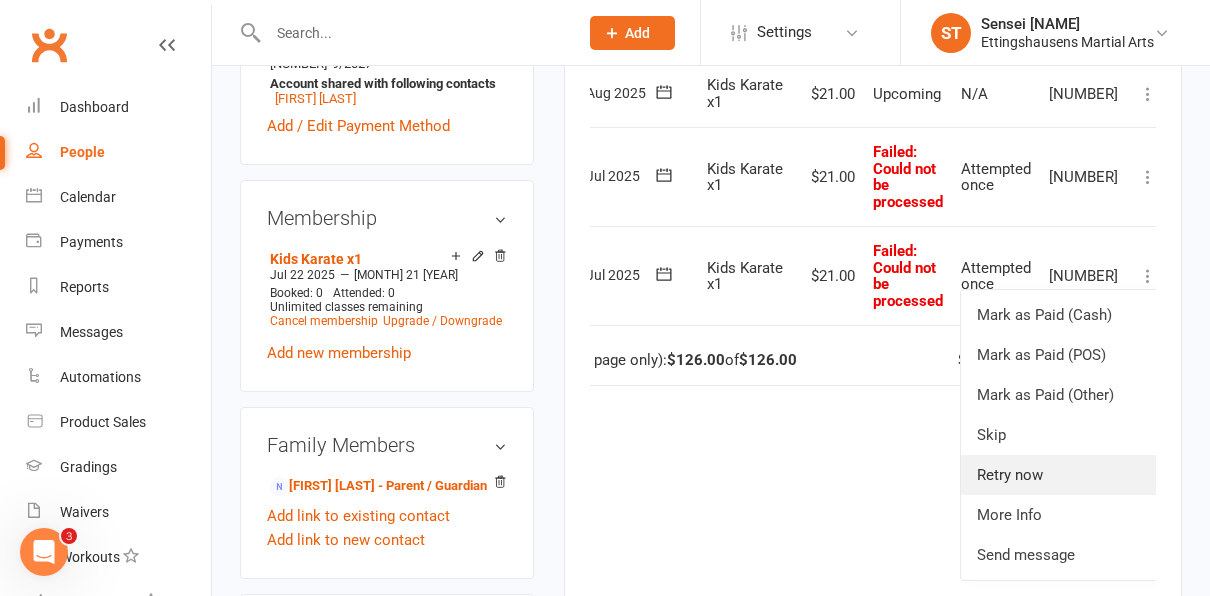click on "Retry now" at bounding box center [1060, 475] 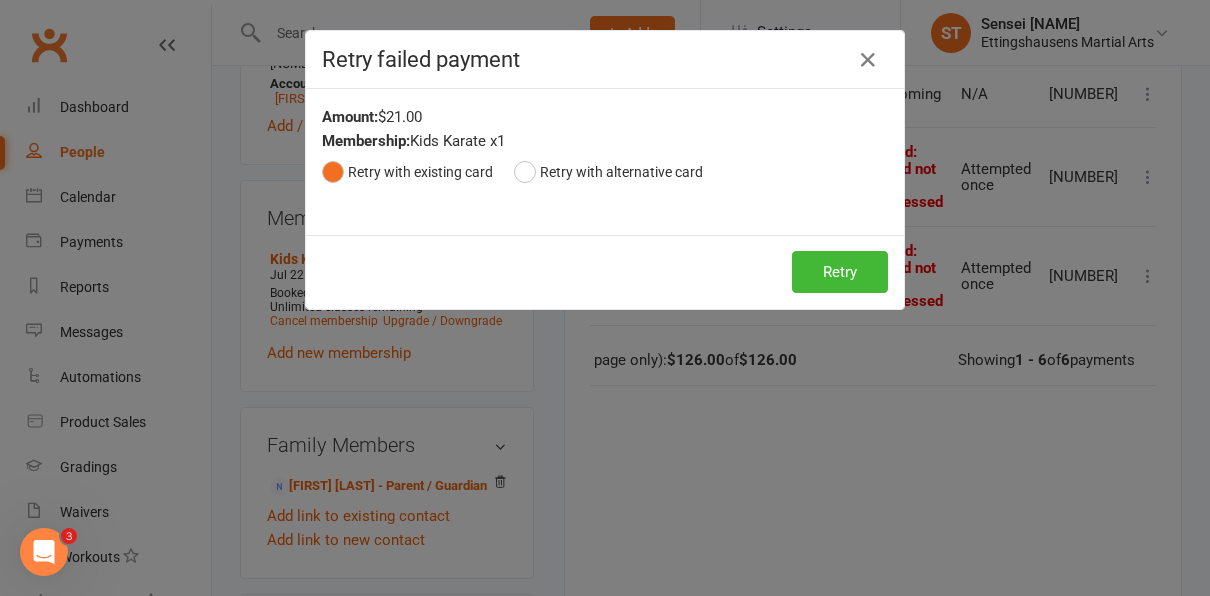 scroll, scrollTop: 0, scrollLeft: 69, axis: horizontal 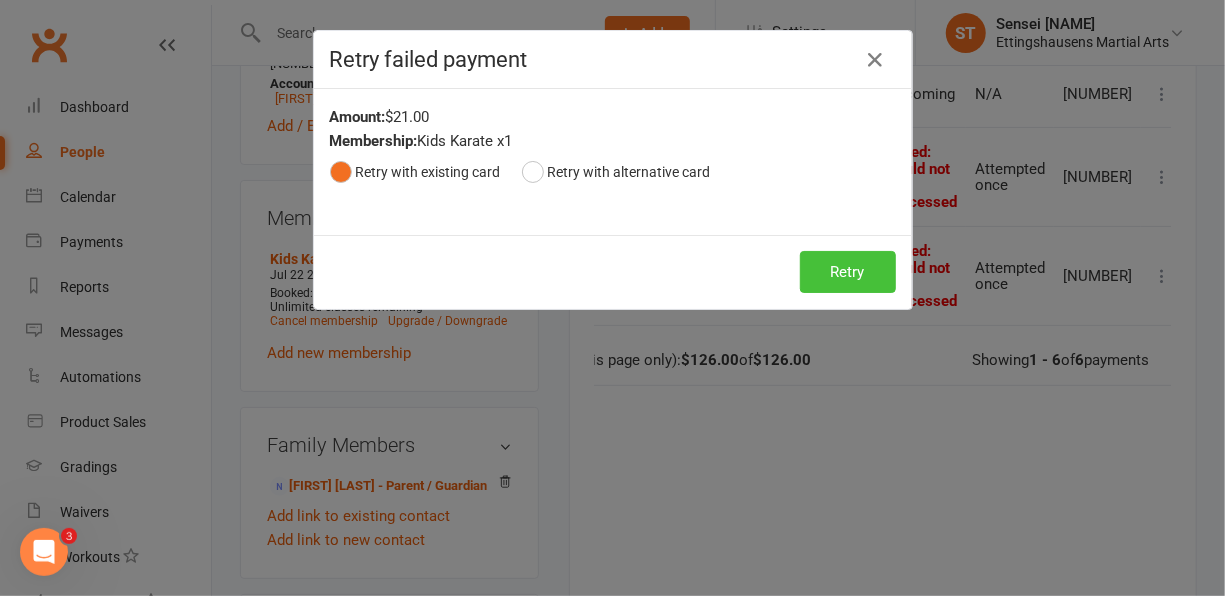 click on "Retry" at bounding box center [848, 272] 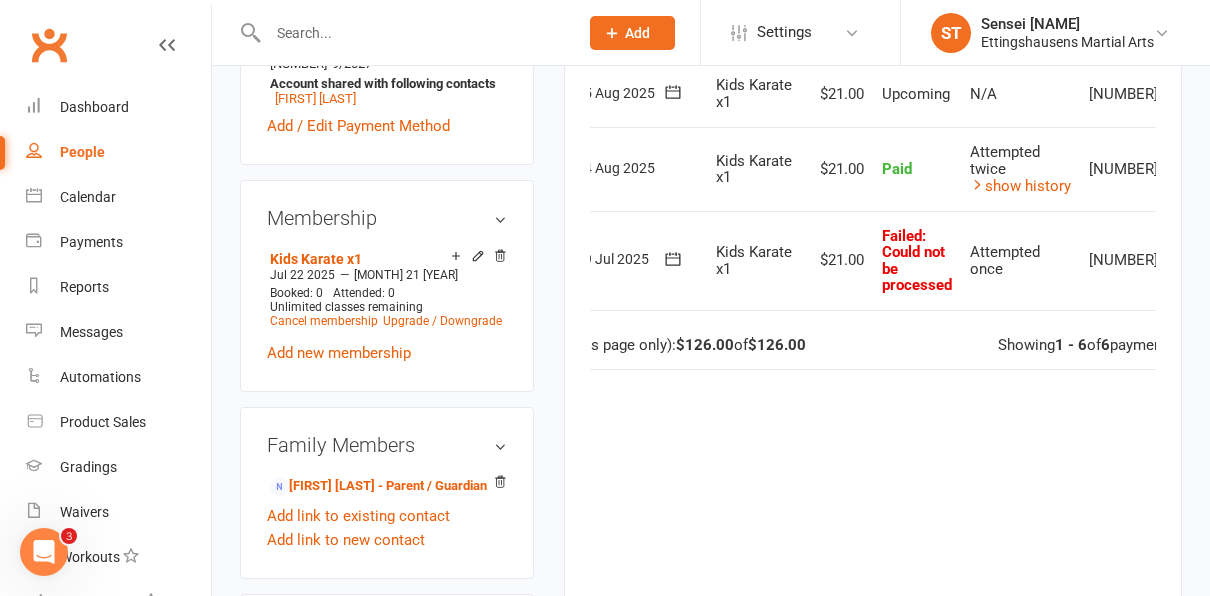 scroll, scrollTop: 0, scrollLeft: 112, axis: horizontal 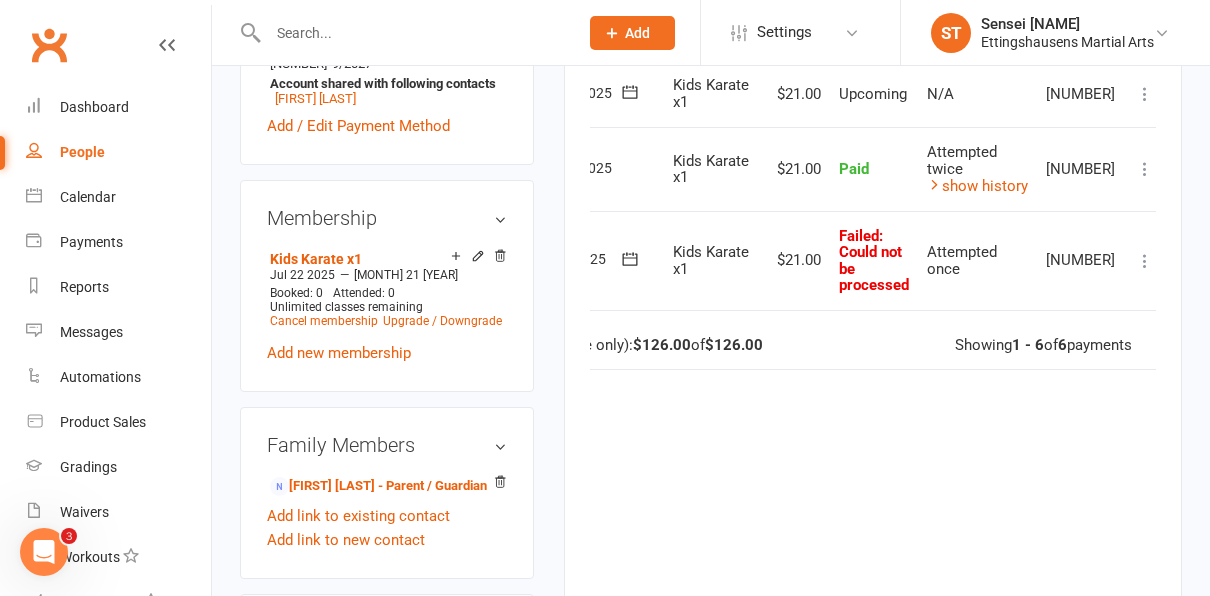 click at bounding box center [1145, 261] 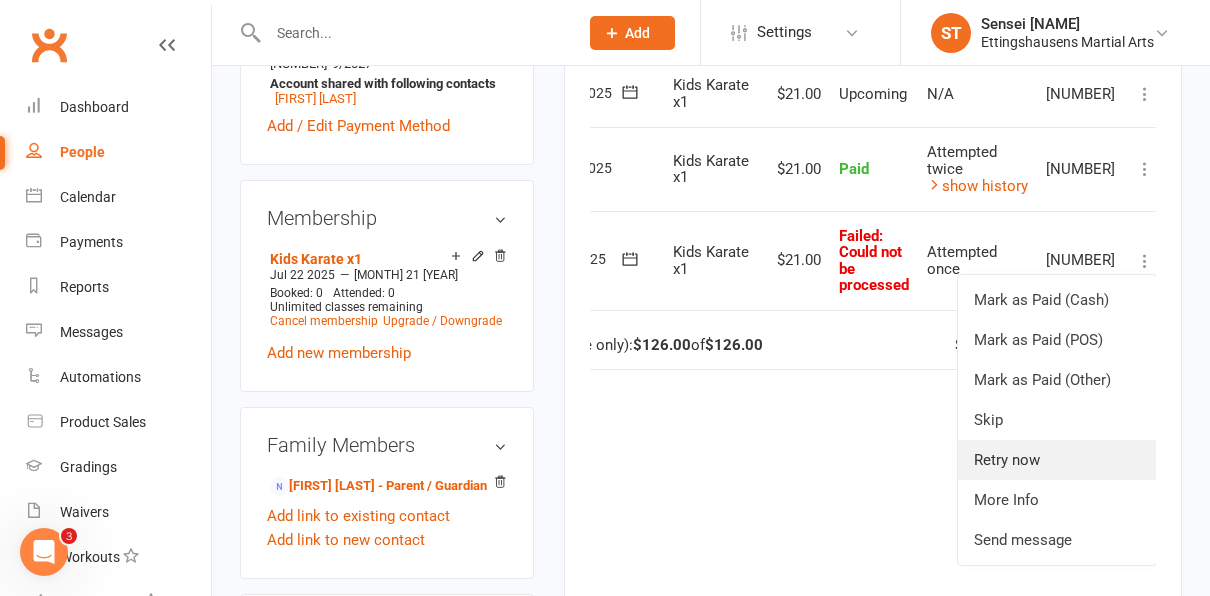 click on "Retry now" at bounding box center (1057, 460) 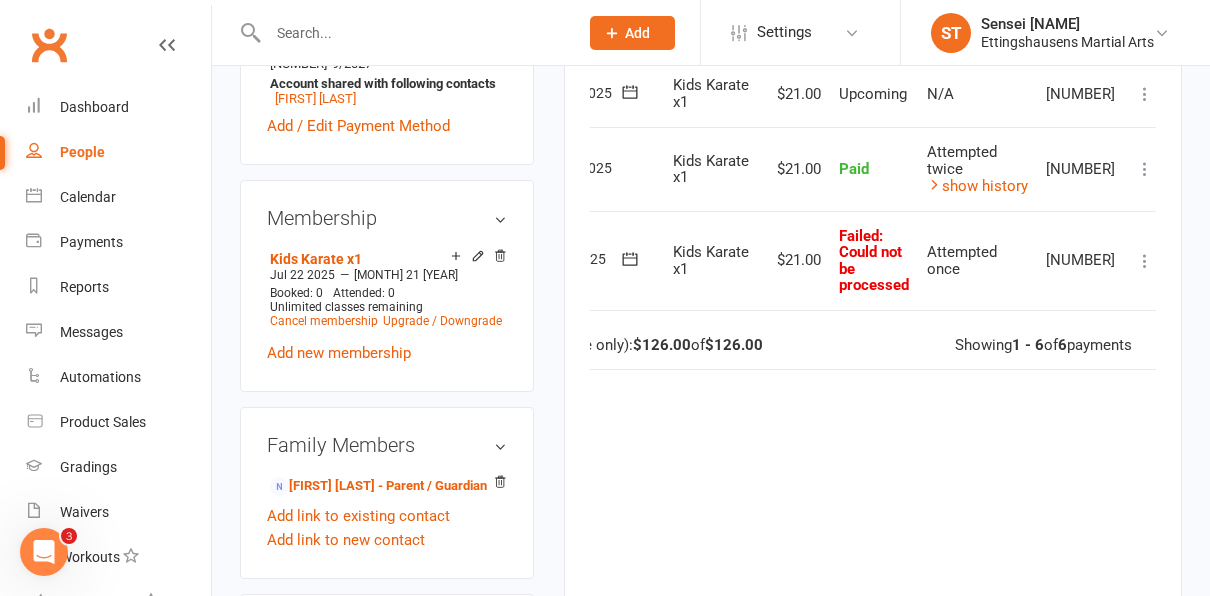 scroll, scrollTop: 0, scrollLeft: 102, axis: horizontal 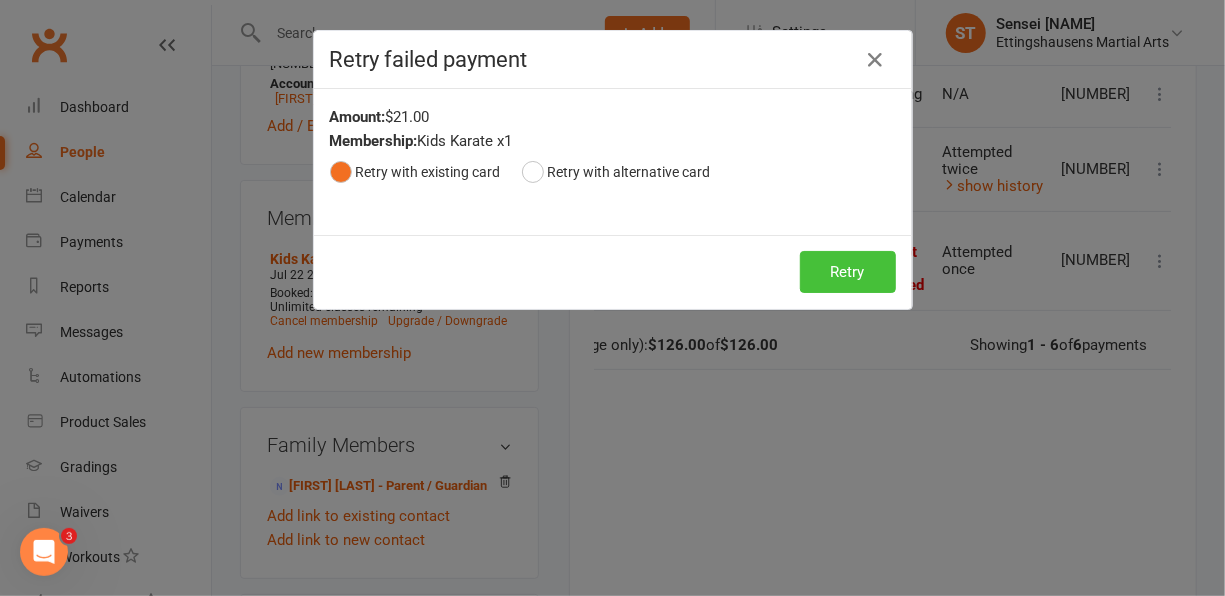 click on "Retry" at bounding box center (848, 272) 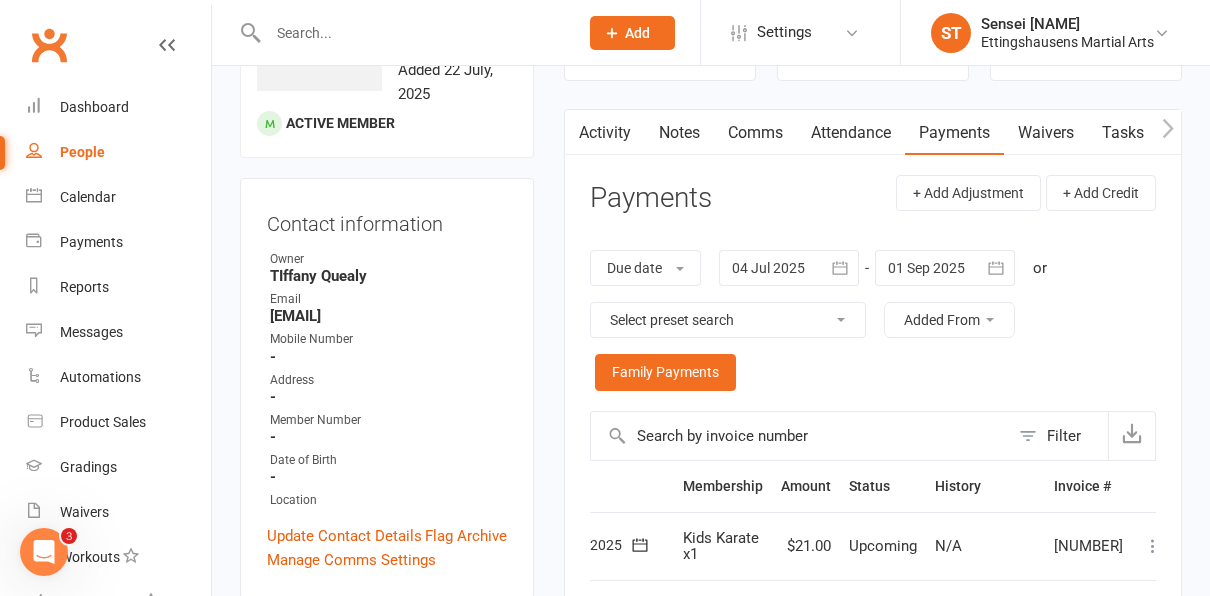 scroll, scrollTop: 0, scrollLeft: 0, axis: both 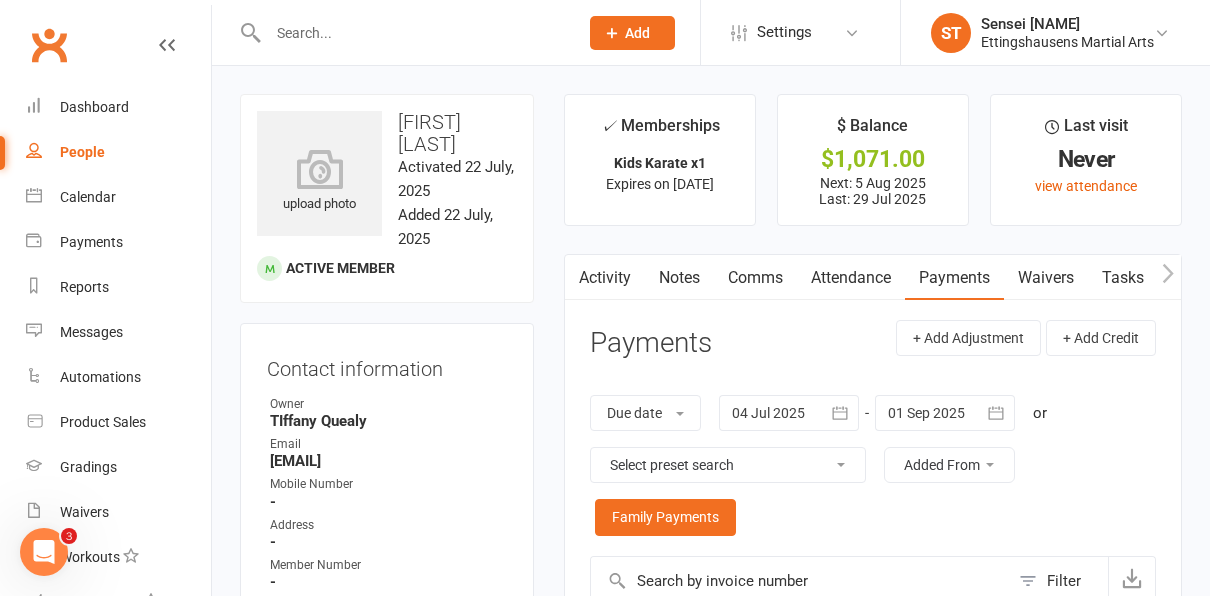 click on "People" at bounding box center [118, 152] 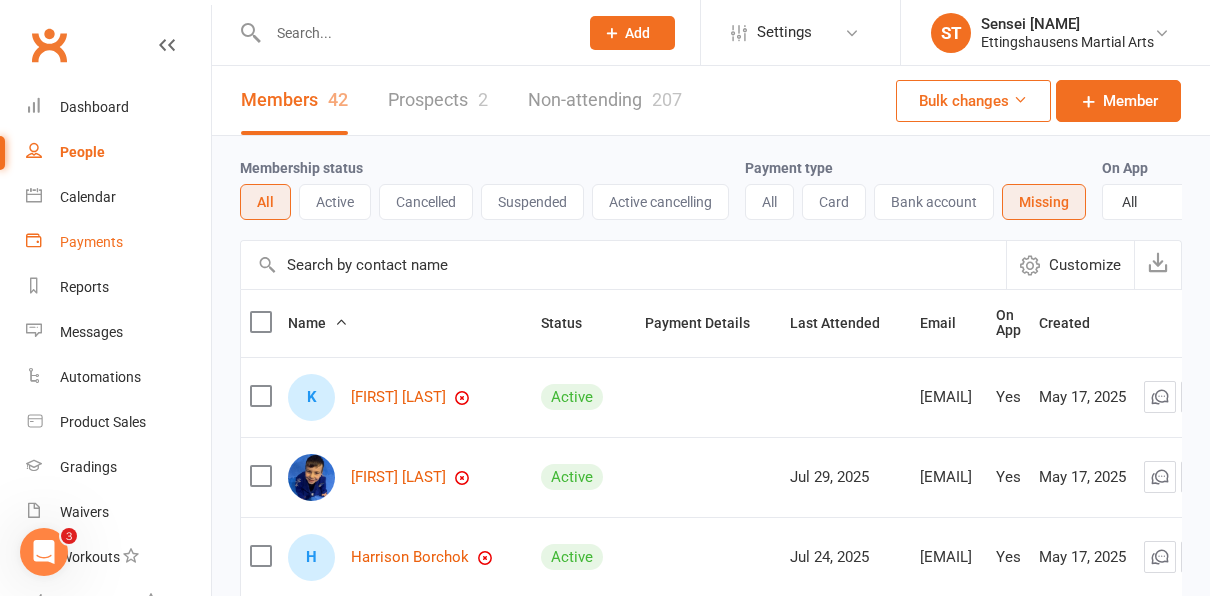 click on "Payments" at bounding box center [91, 242] 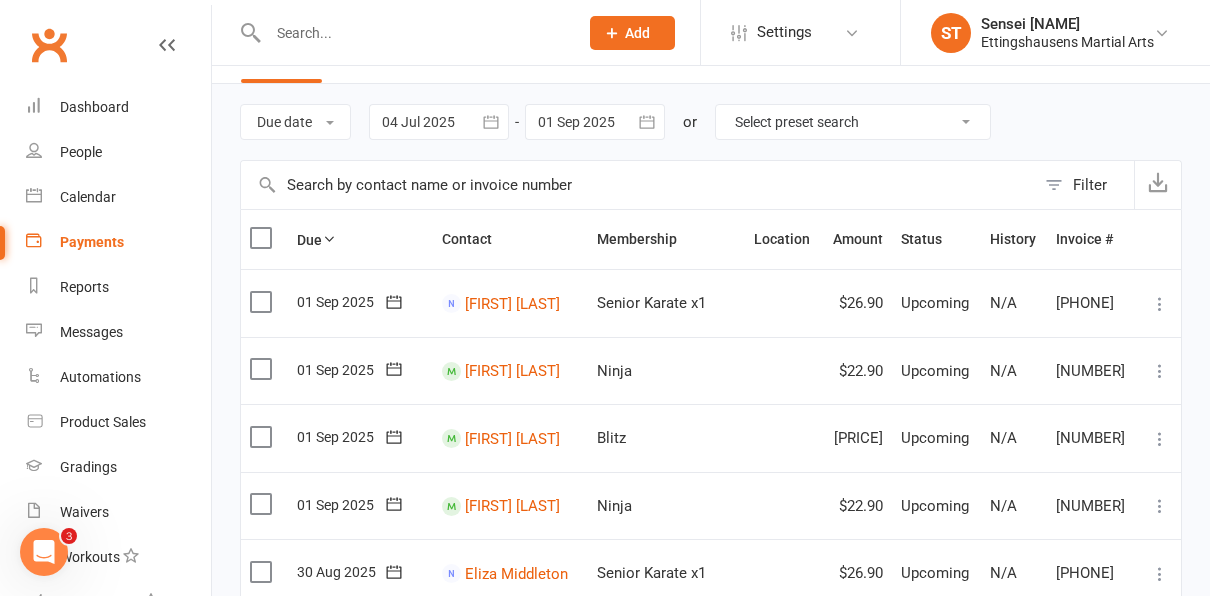 scroll, scrollTop: 0, scrollLeft: 0, axis: both 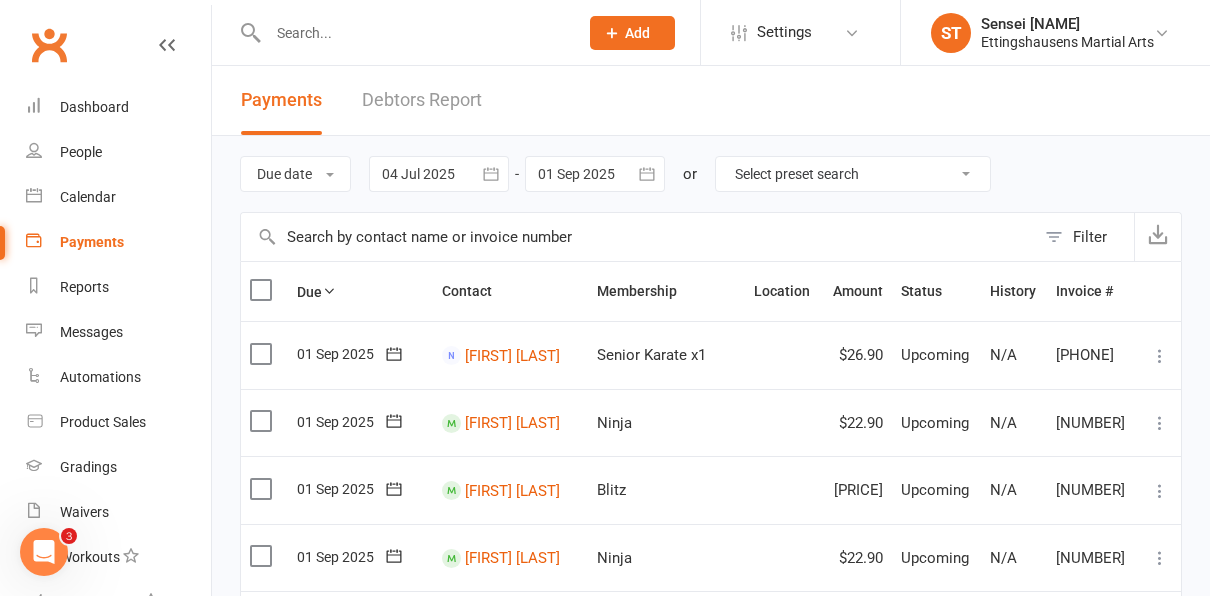 click 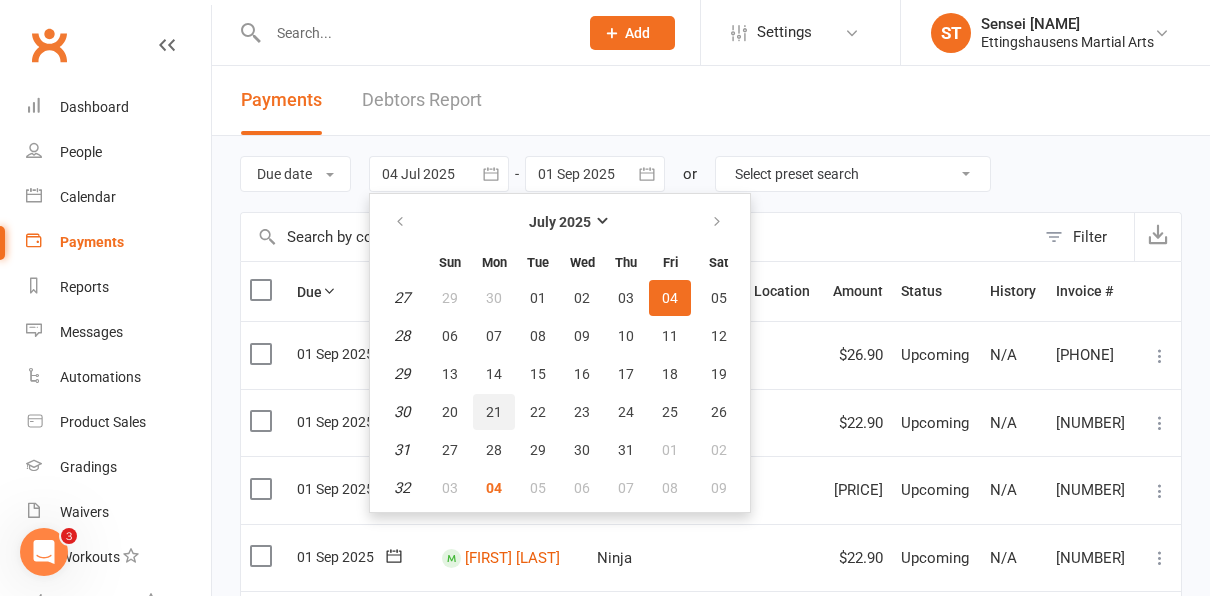 click on "21" at bounding box center [494, 412] 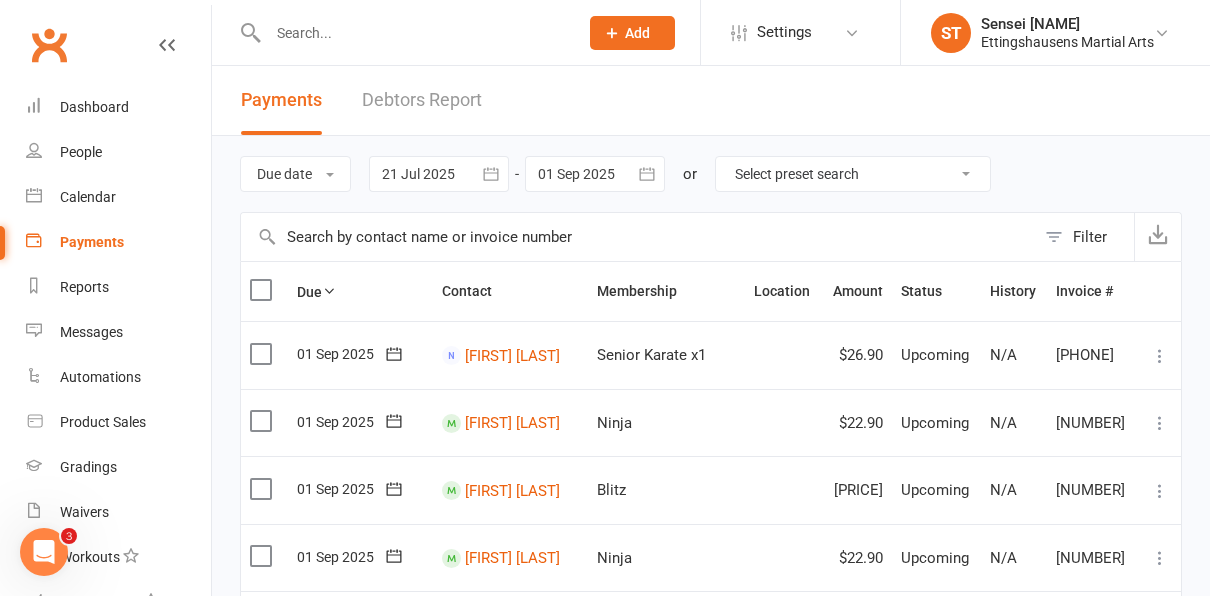 click 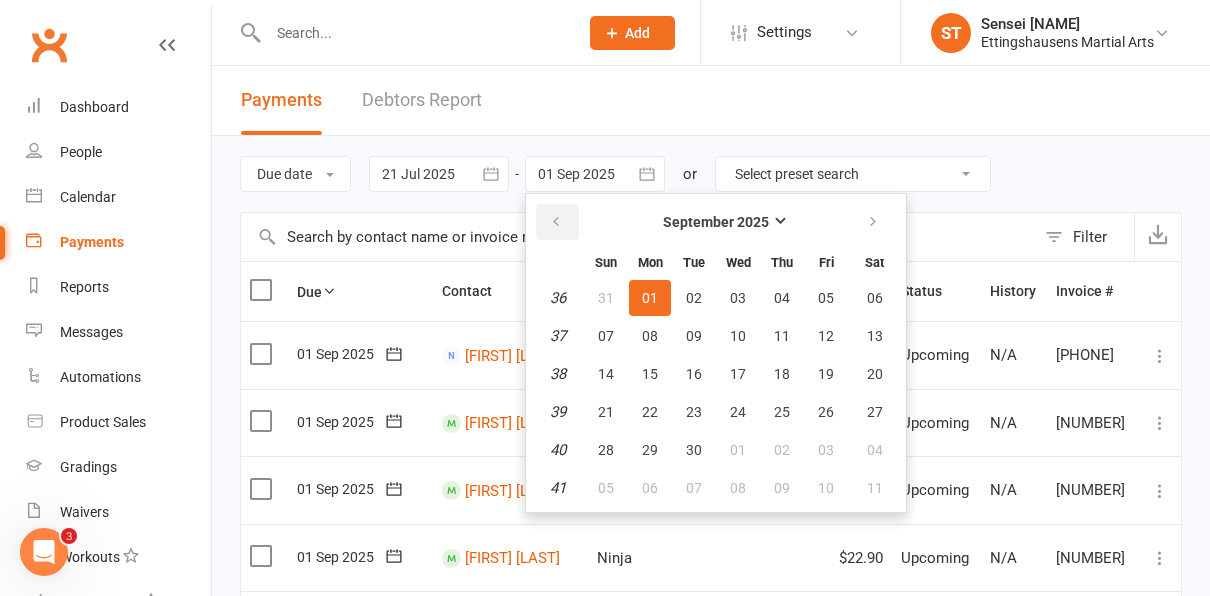 click at bounding box center [556, 222] 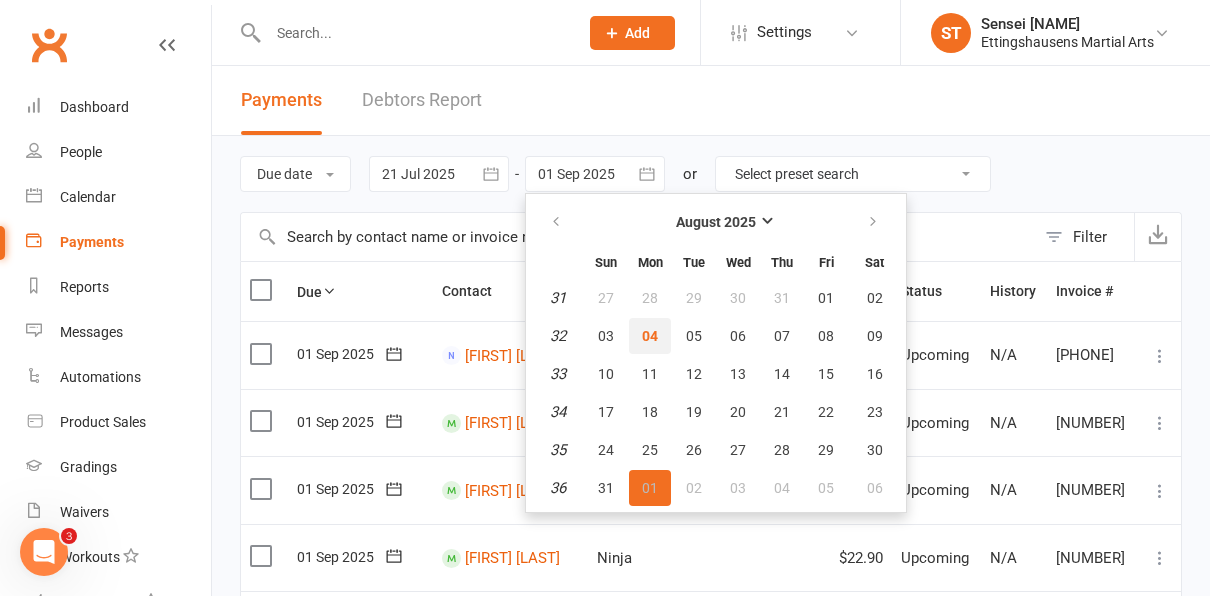 click on "04" at bounding box center [650, 336] 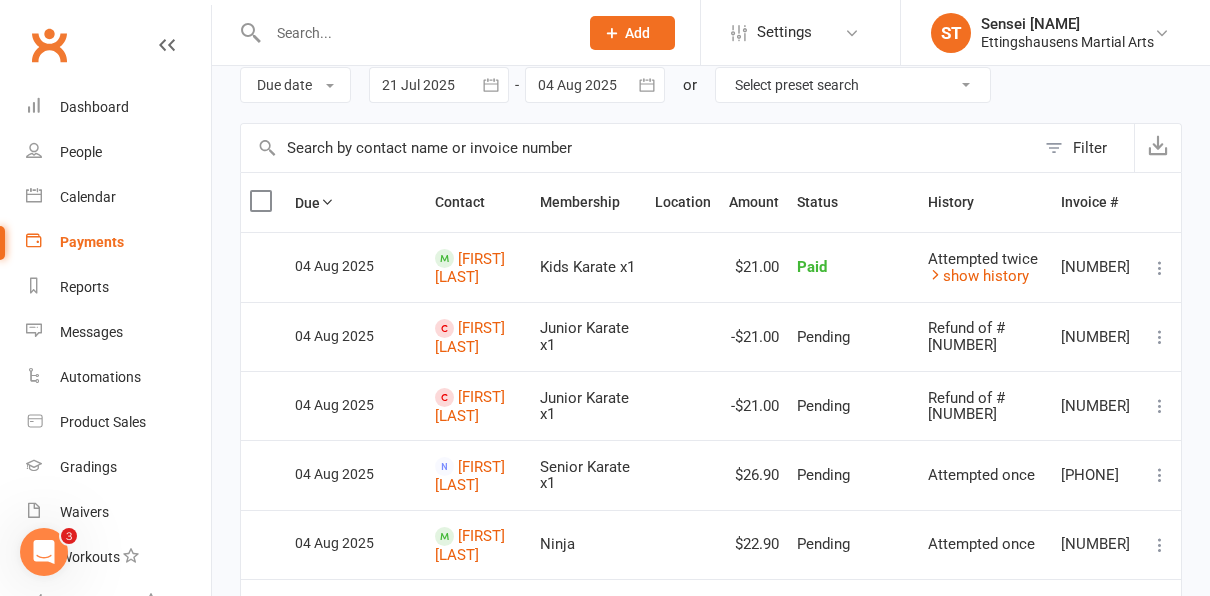 scroll, scrollTop: 0, scrollLeft: 0, axis: both 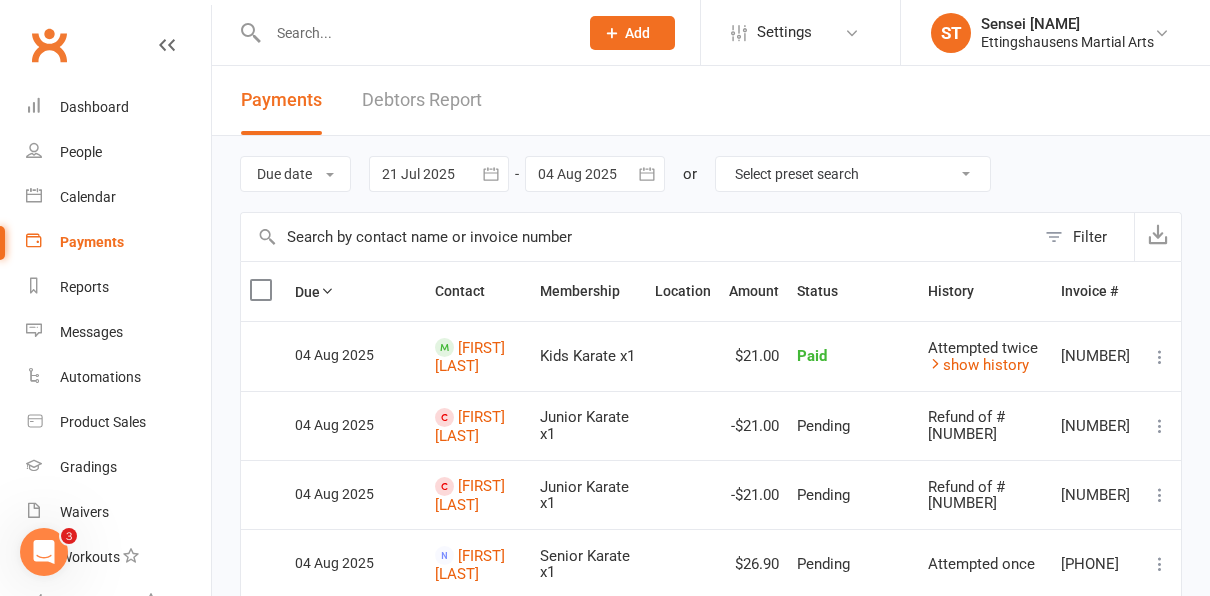 click on "Debtors Report" at bounding box center [422, 100] 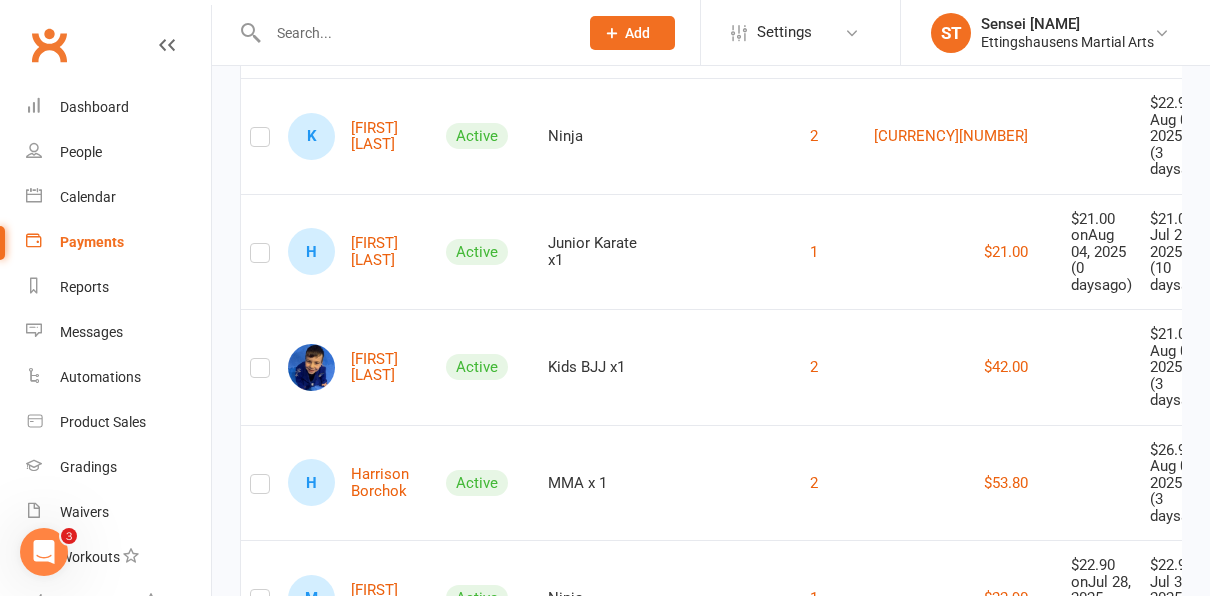 scroll, scrollTop: 267, scrollLeft: 0, axis: vertical 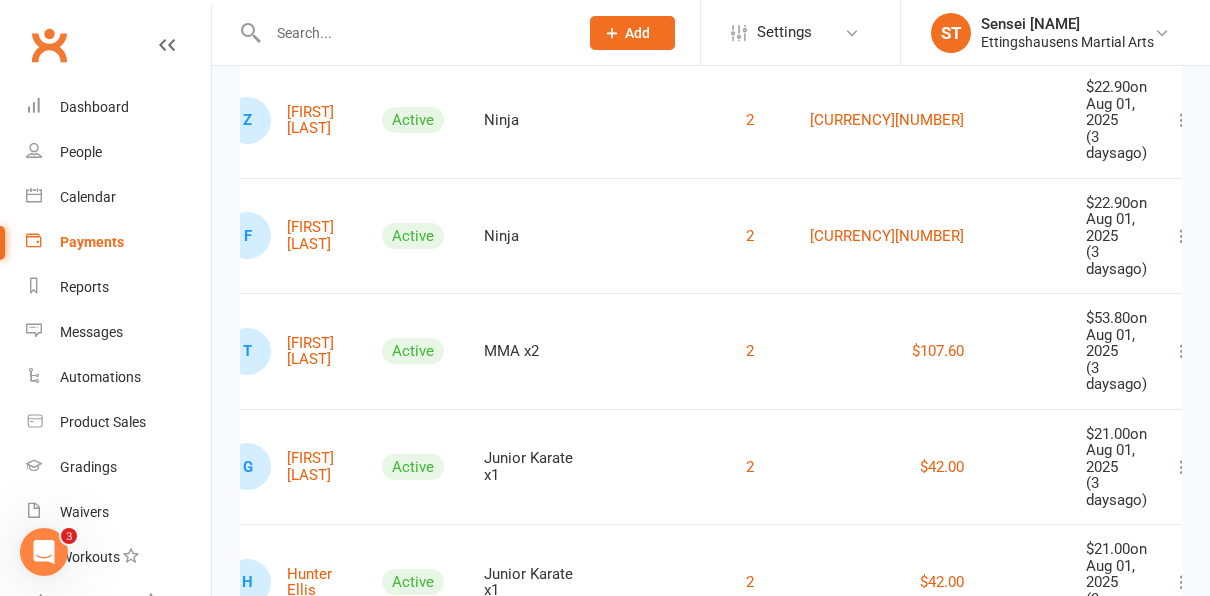 click on "[FIRST] [LAST] [LAST]" at bounding box center (294, -111) 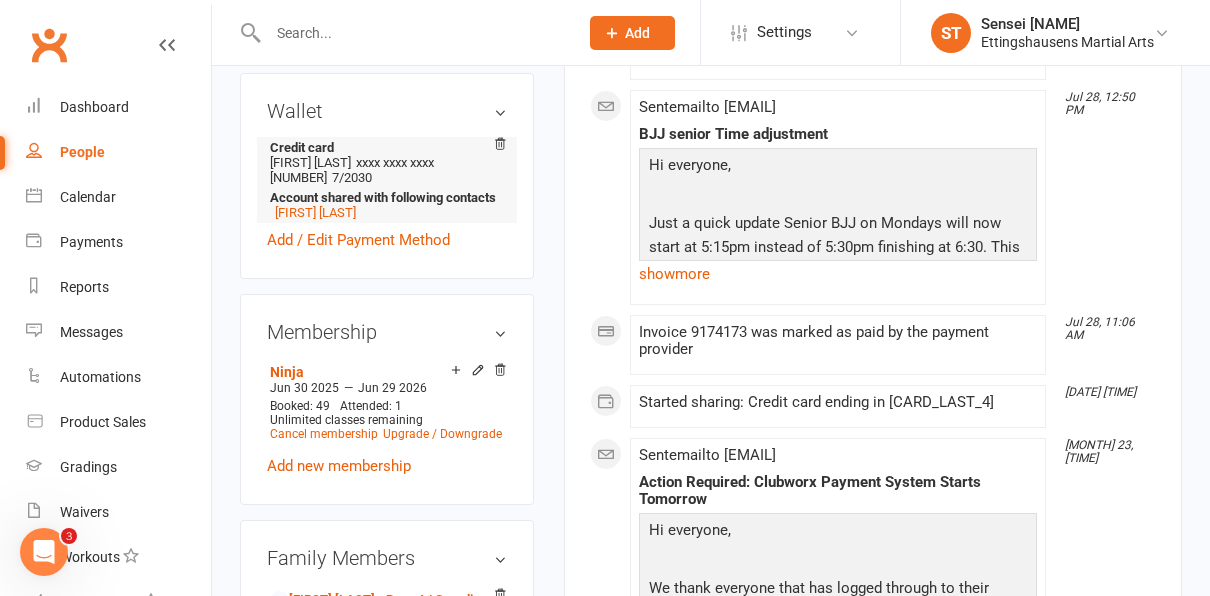 scroll, scrollTop: 671, scrollLeft: 0, axis: vertical 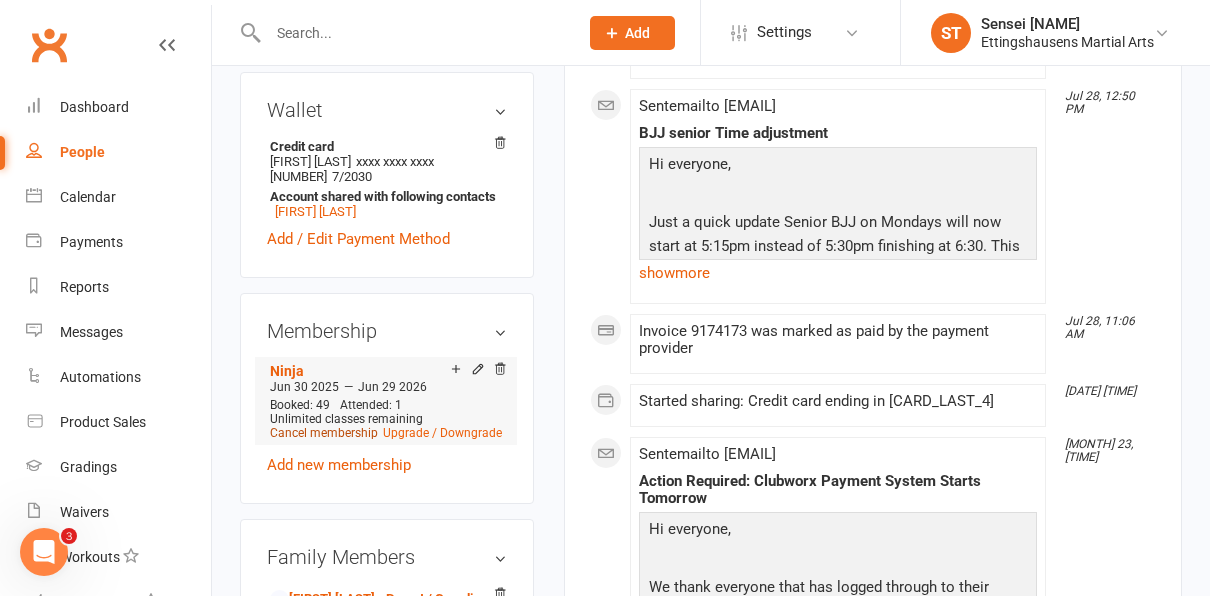 click on "Cancel membership" at bounding box center [324, 433] 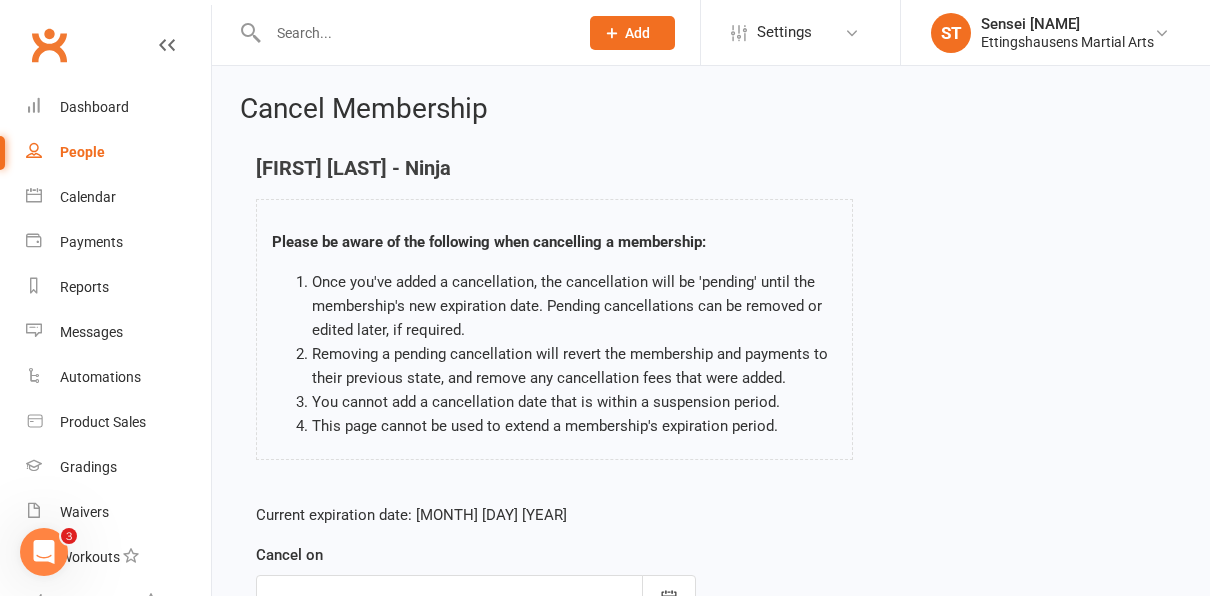 scroll, scrollTop: 195, scrollLeft: 0, axis: vertical 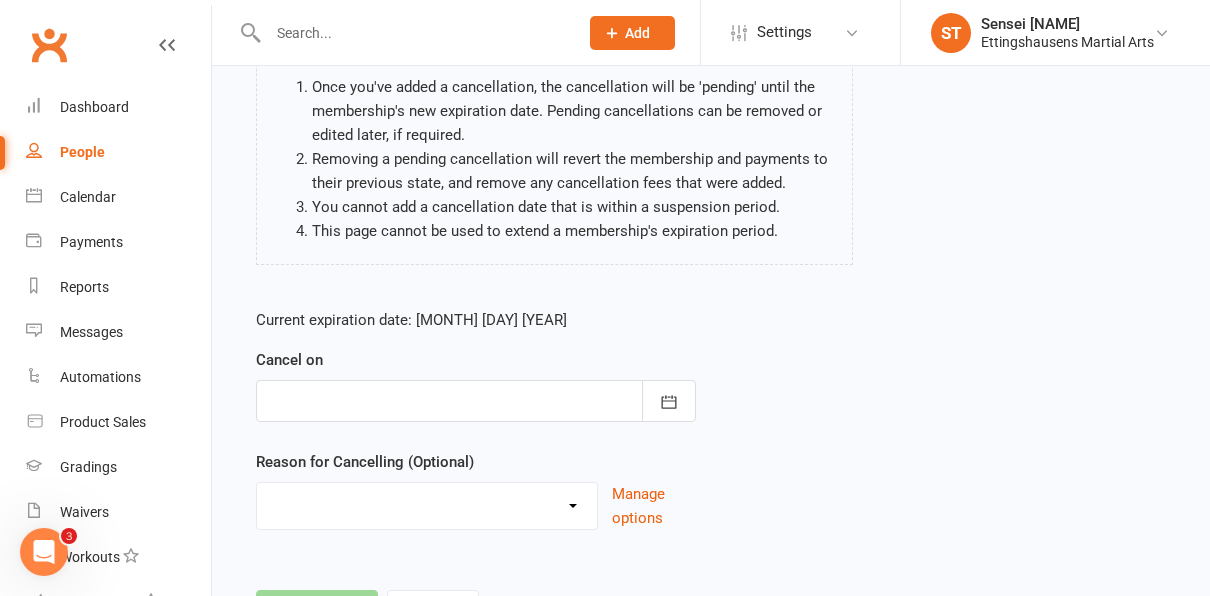 click at bounding box center (476, 401) 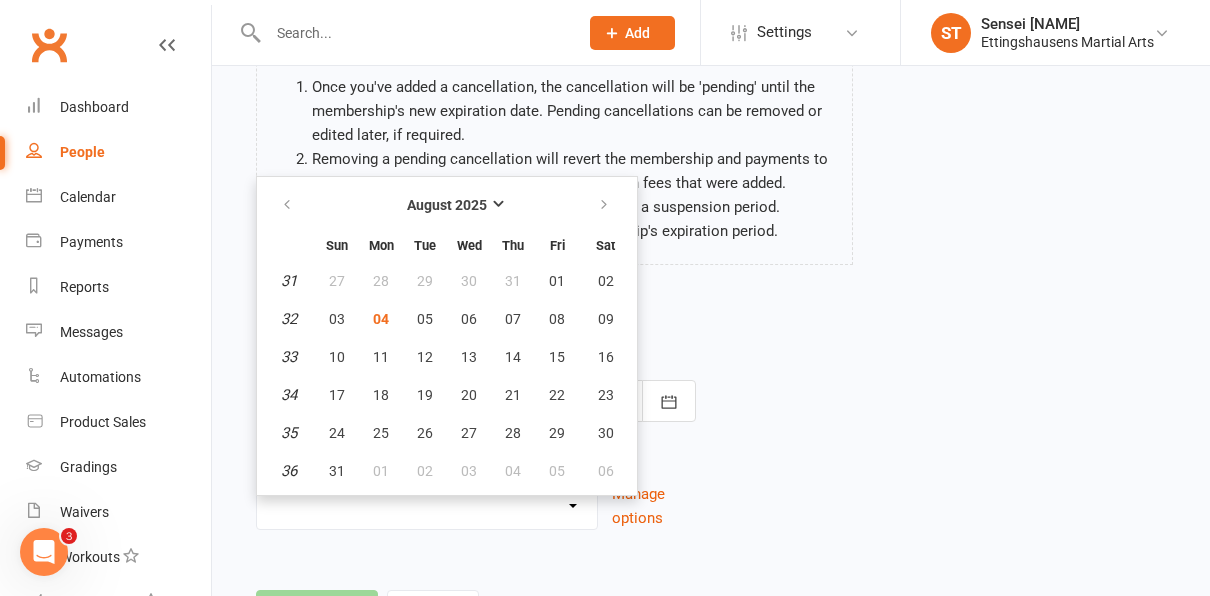scroll, scrollTop: 290, scrollLeft: 0, axis: vertical 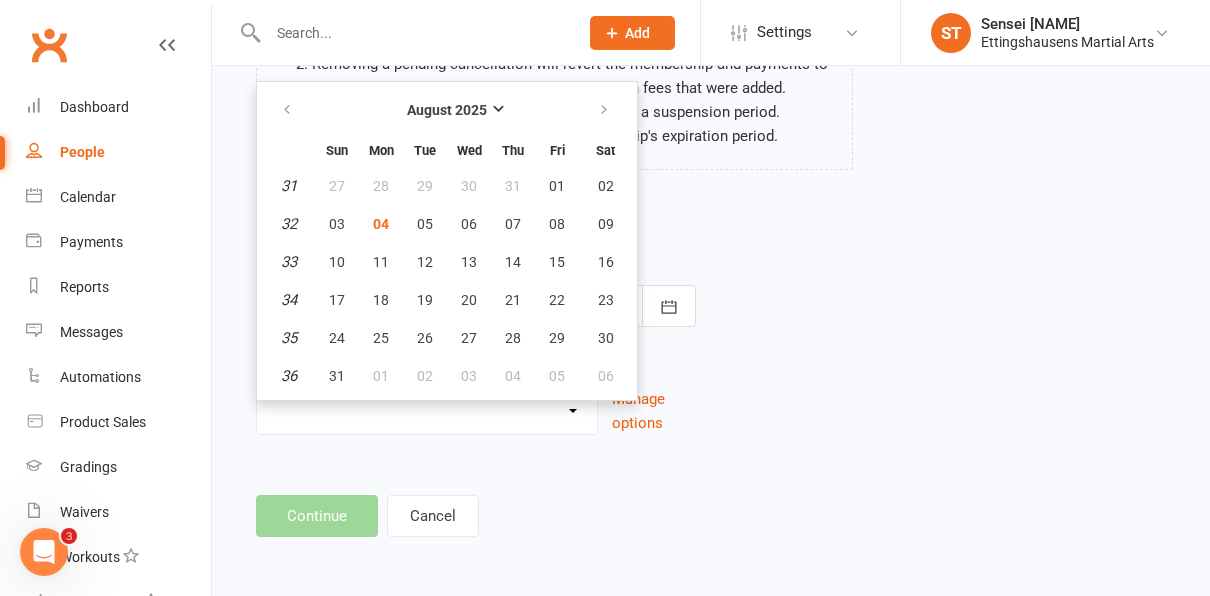 click on "[FIRST] [LAST] - Ninja Please be aware of the following when cancelling a membership: Once you've added a cancellation, the cancellation will be 'pending' until the membership's new expiration date. Pending cancellations can be removed or edited later, if required. Removing a pending cancellation will revert the membership and payments to their previous state, and remove any cancellation fees that were added. You cannot add a cancellation date that is within a suspension period. This page cannot be used to extend a membership's expiration period. Current expiration date: [DATE] Cancel on
[MONTH] [YEAR]
Sun Mon Tue Wed Thu Fri Sat
31
27
28
29
30
31
01
02
32
03
04
05
06
07
08" at bounding box center [711, 202] 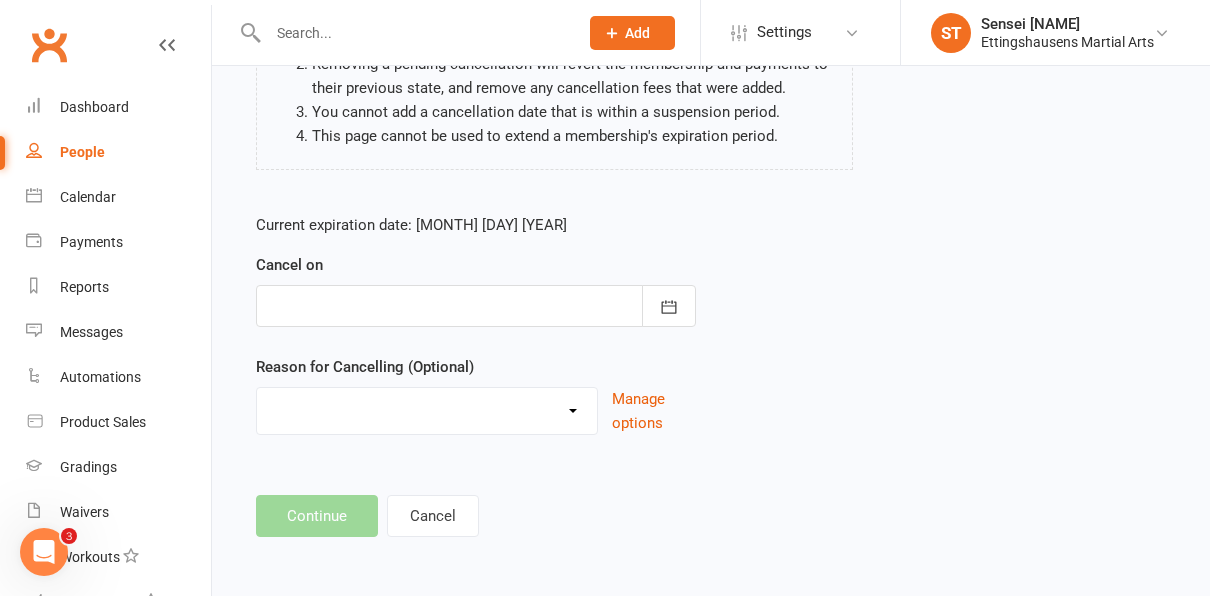 click at bounding box center (476, 306) 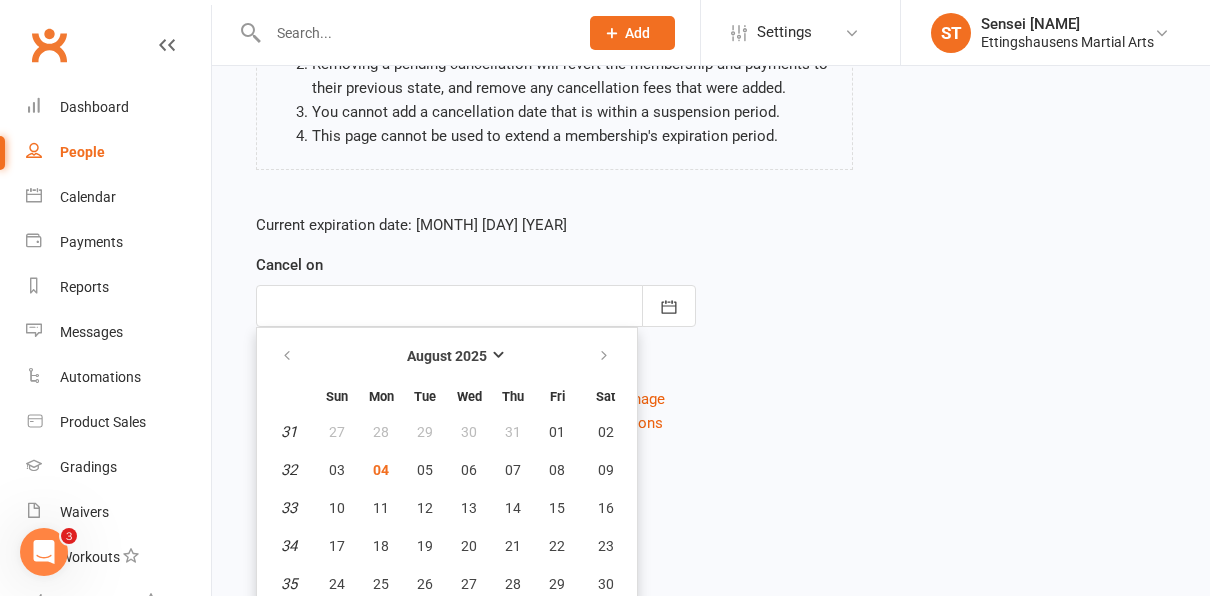 scroll, scrollTop: 334, scrollLeft: 0, axis: vertical 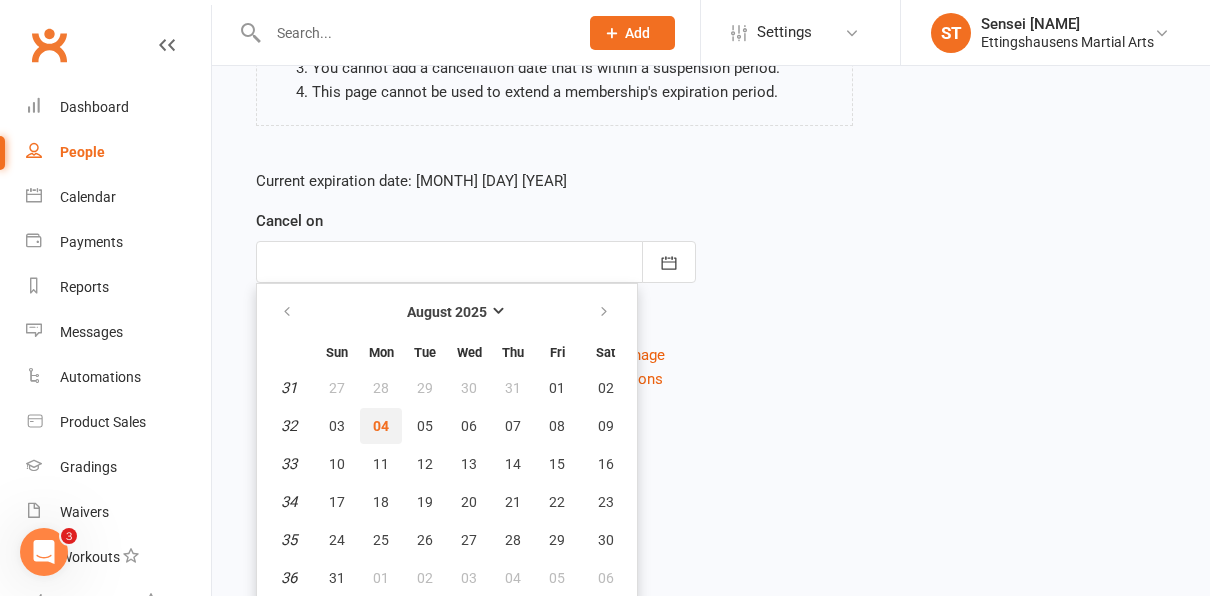 click on "04" at bounding box center (381, 426) 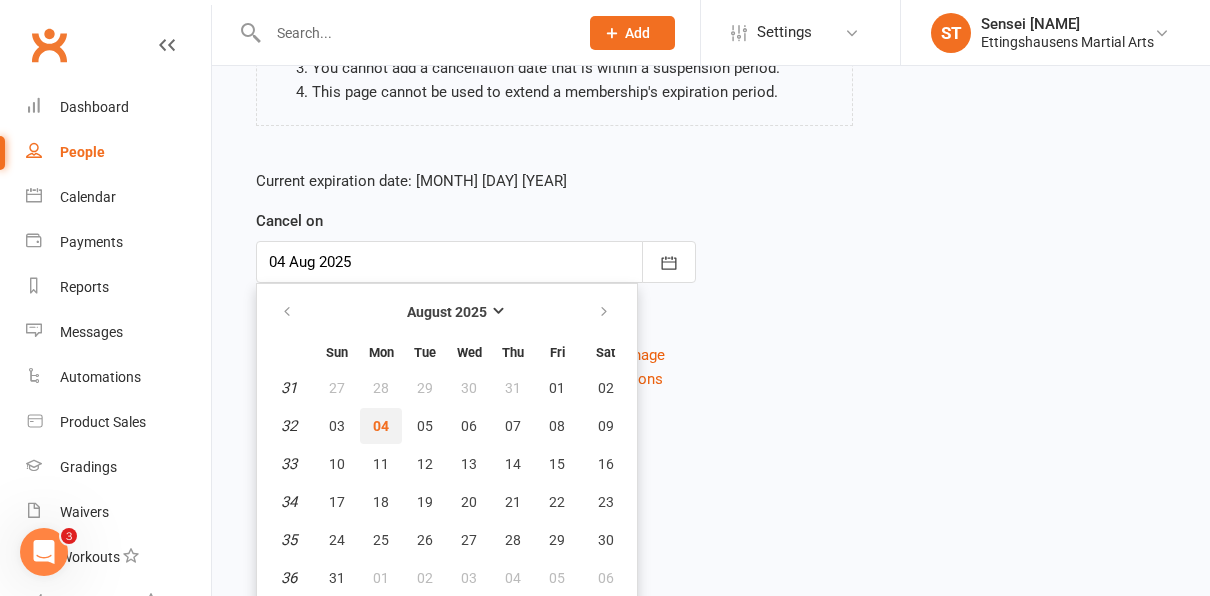 scroll, scrollTop: 290, scrollLeft: 0, axis: vertical 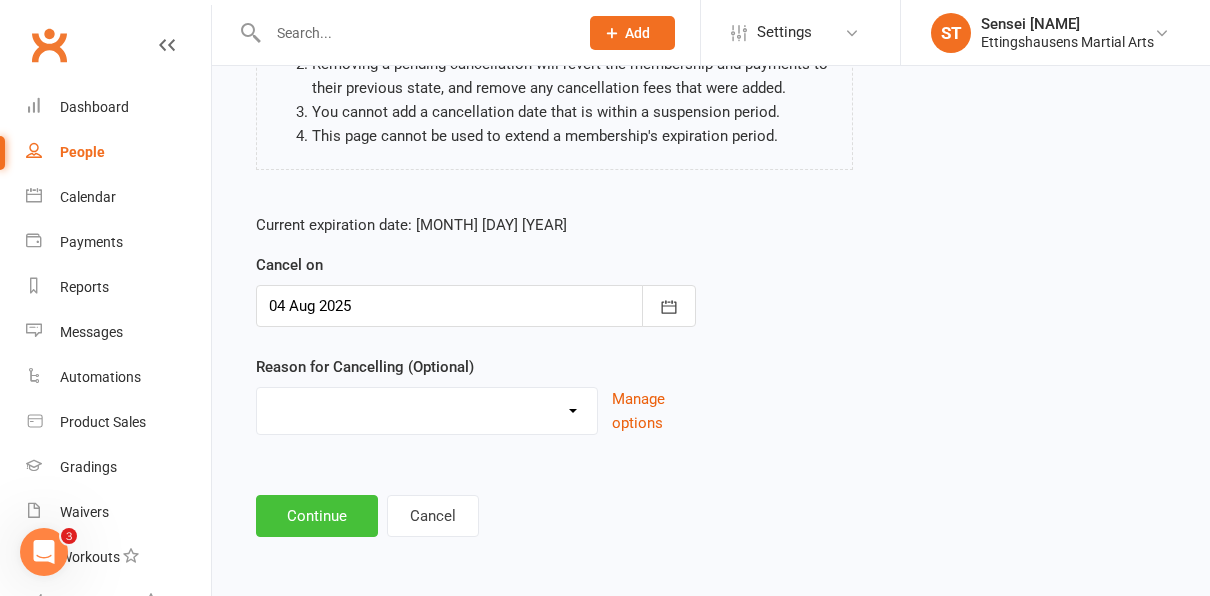 click on "Continue" at bounding box center (317, 516) 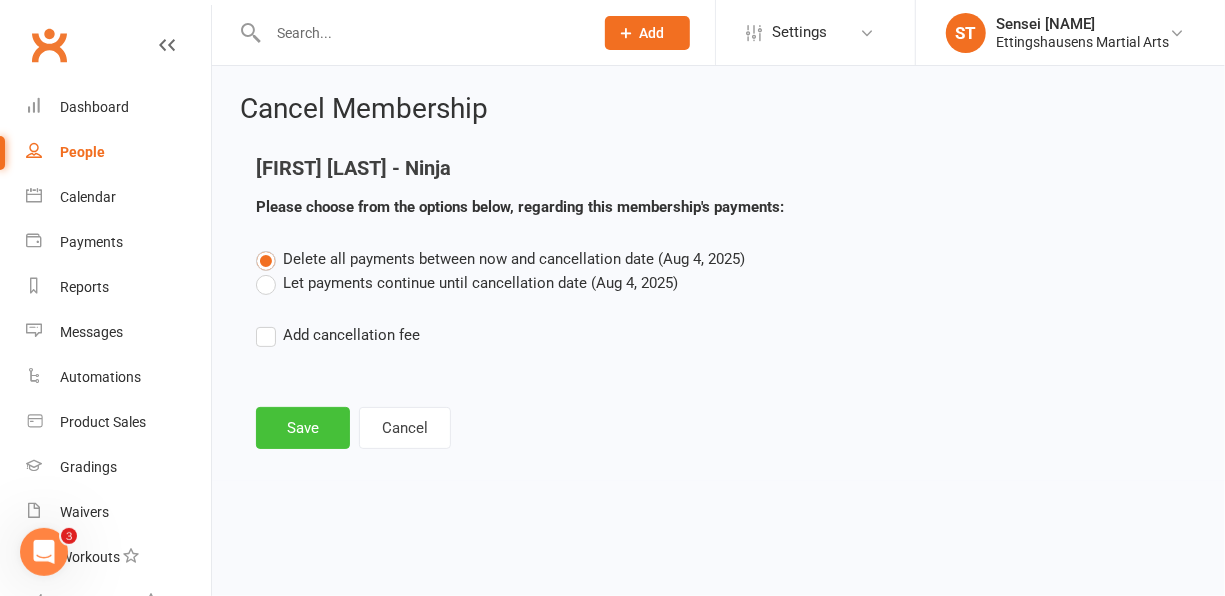 click on "Save" at bounding box center (303, 428) 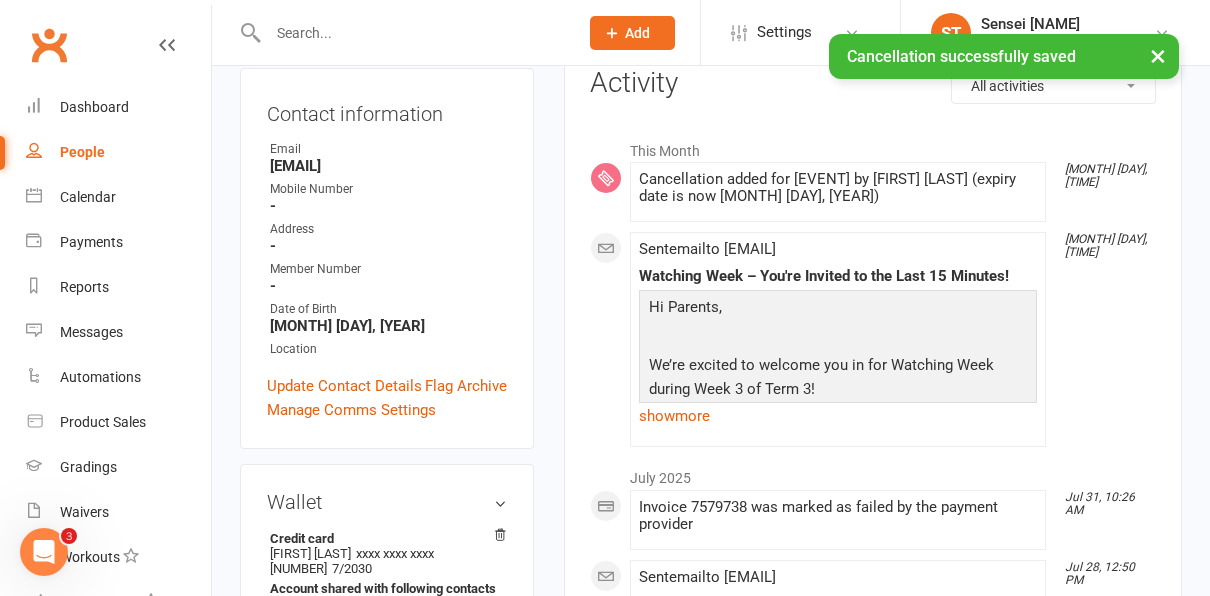 scroll, scrollTop: 483, scrollLeft: 0, axis: vertical 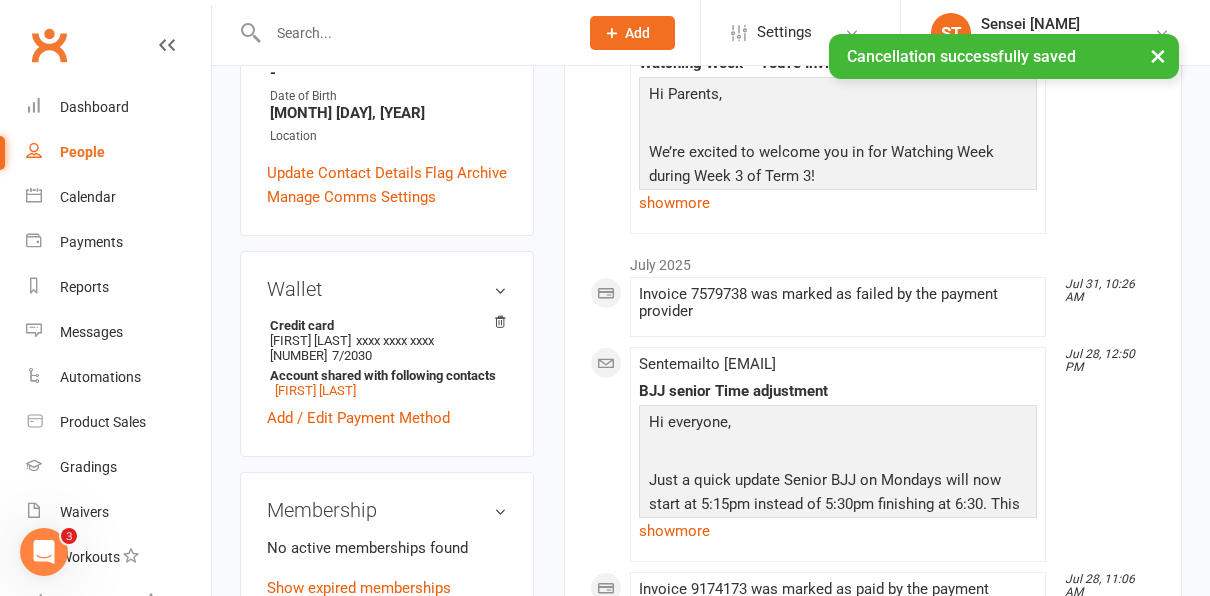 click on "People" at bounding box center (82, 152) 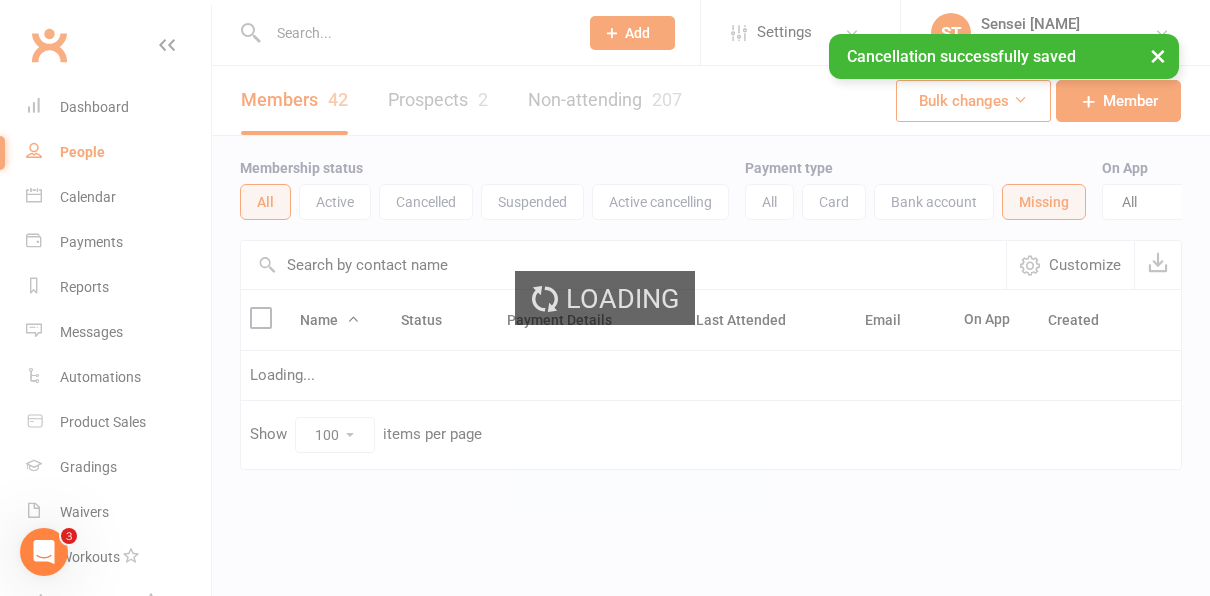 scroll, scrollTop: 0, scrollLeft: 0, axis: both 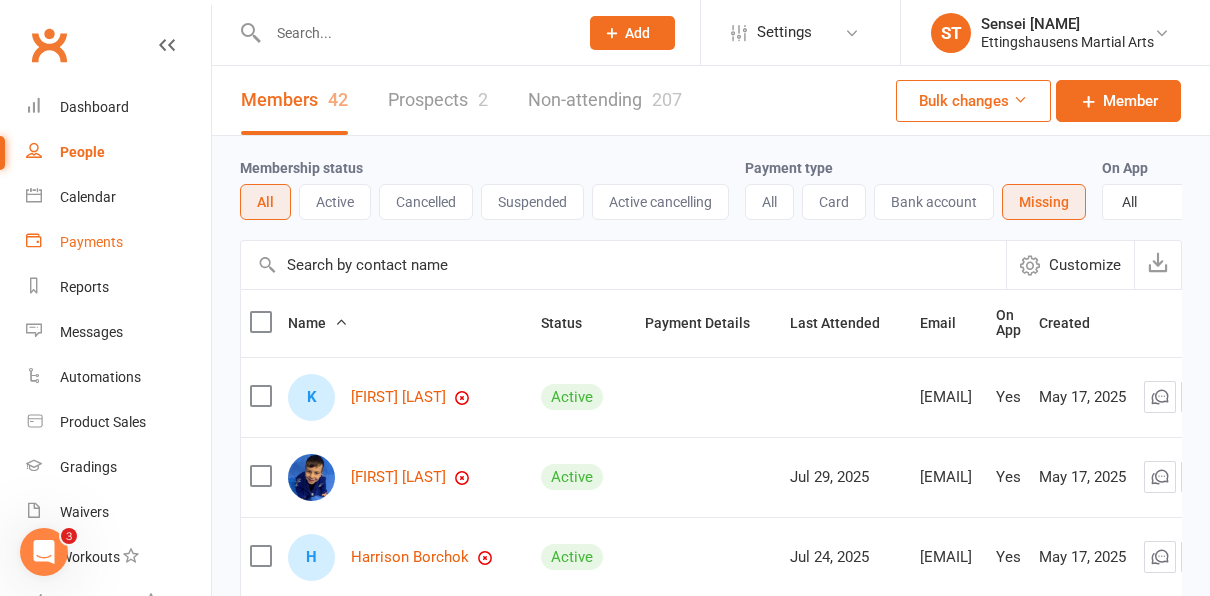 click on "Payments" at bounding box center (91, 242) 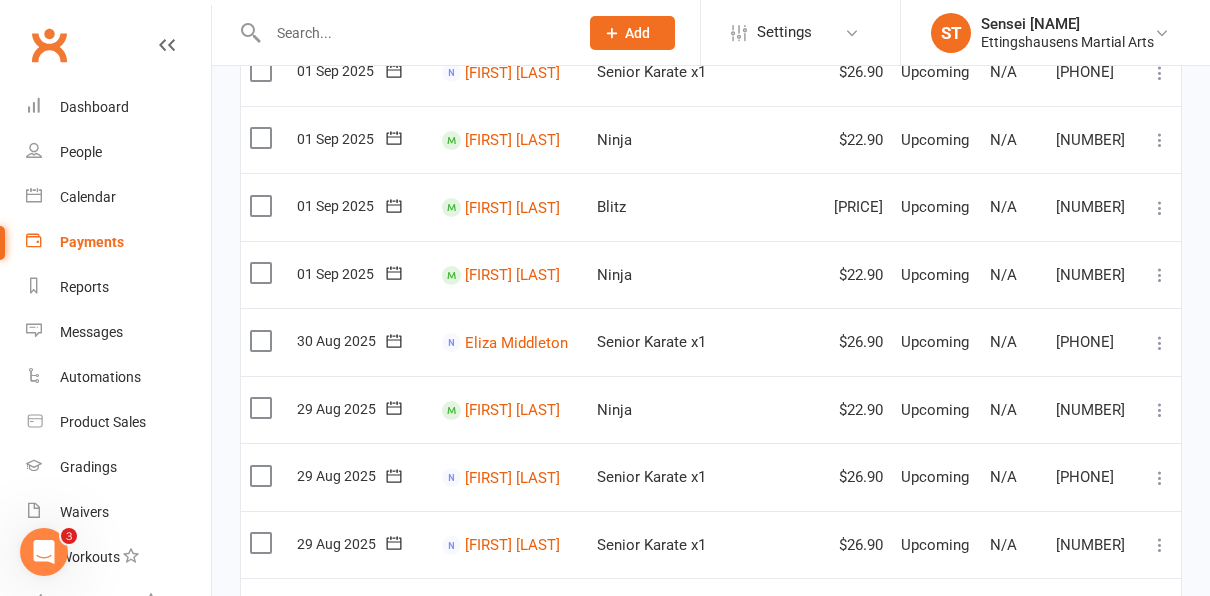 scroll, scrollTop: 0, scrollLeft: 0, axis: both 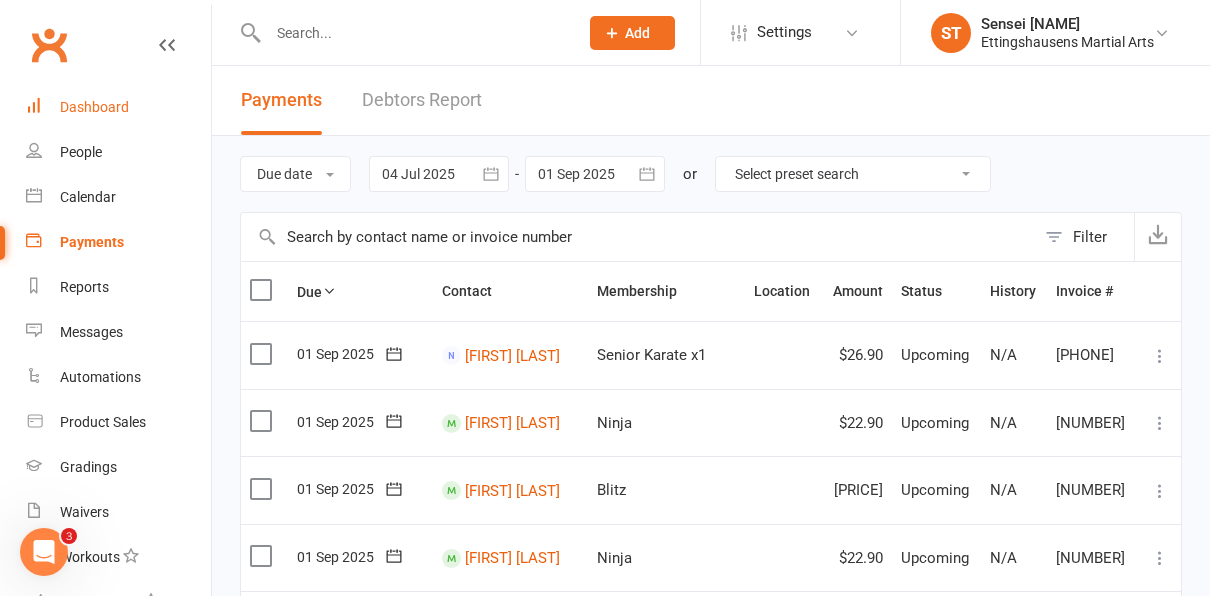 click on "Dashboard" at bounding box center [118, 107] 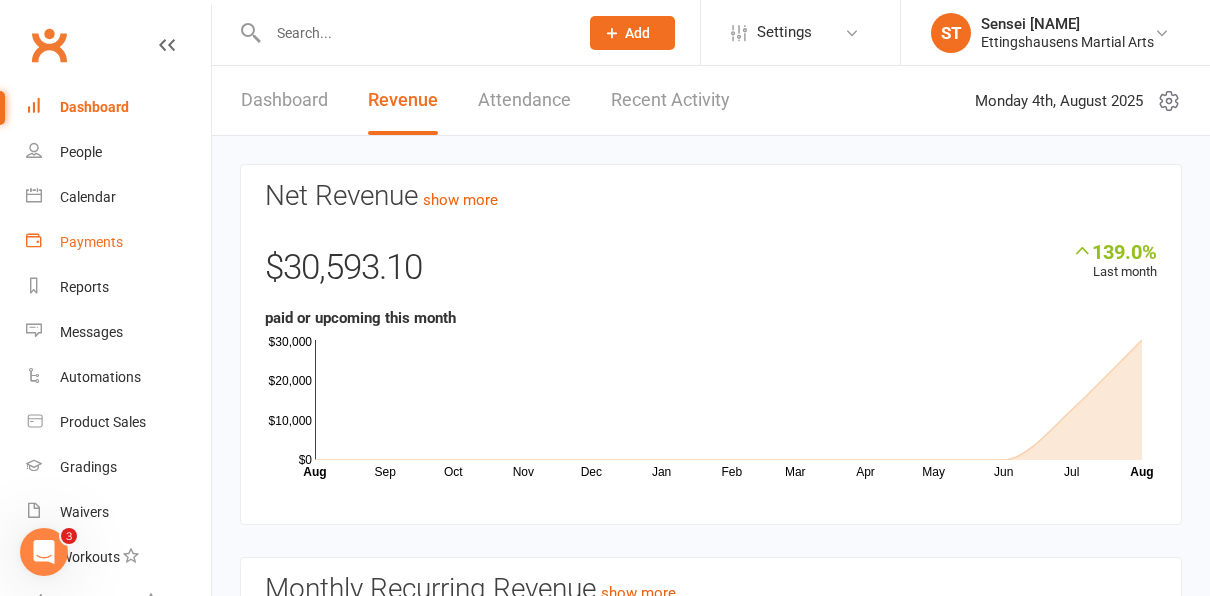click on "Payments" at bounding box center (118, 242) 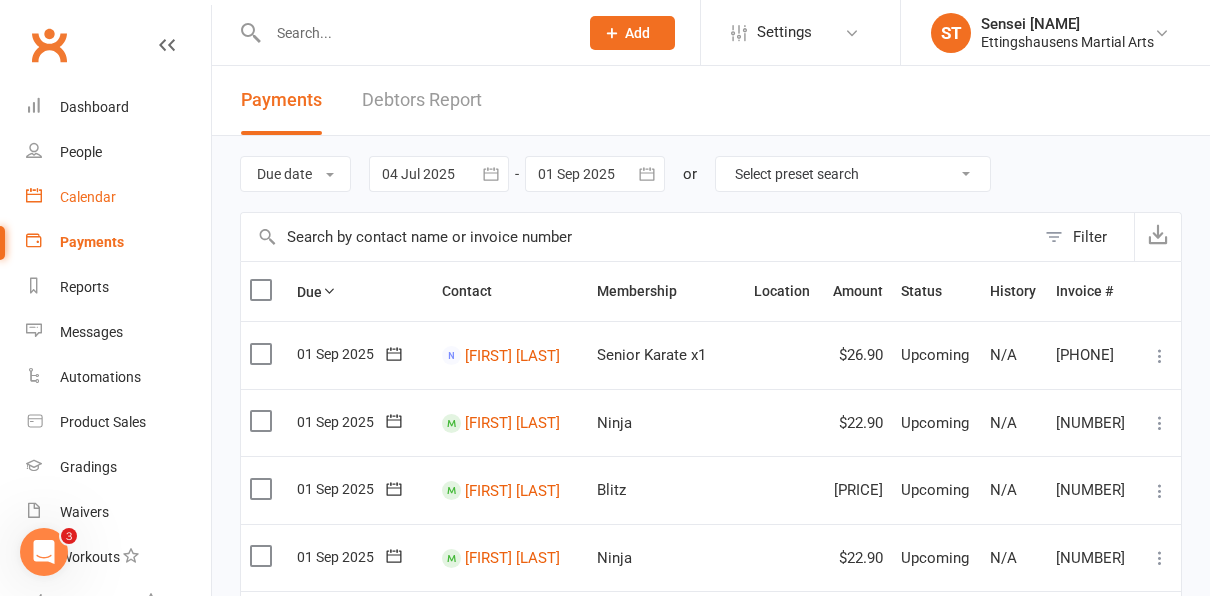 click on "Calendar" at bounding box center [88, 197] 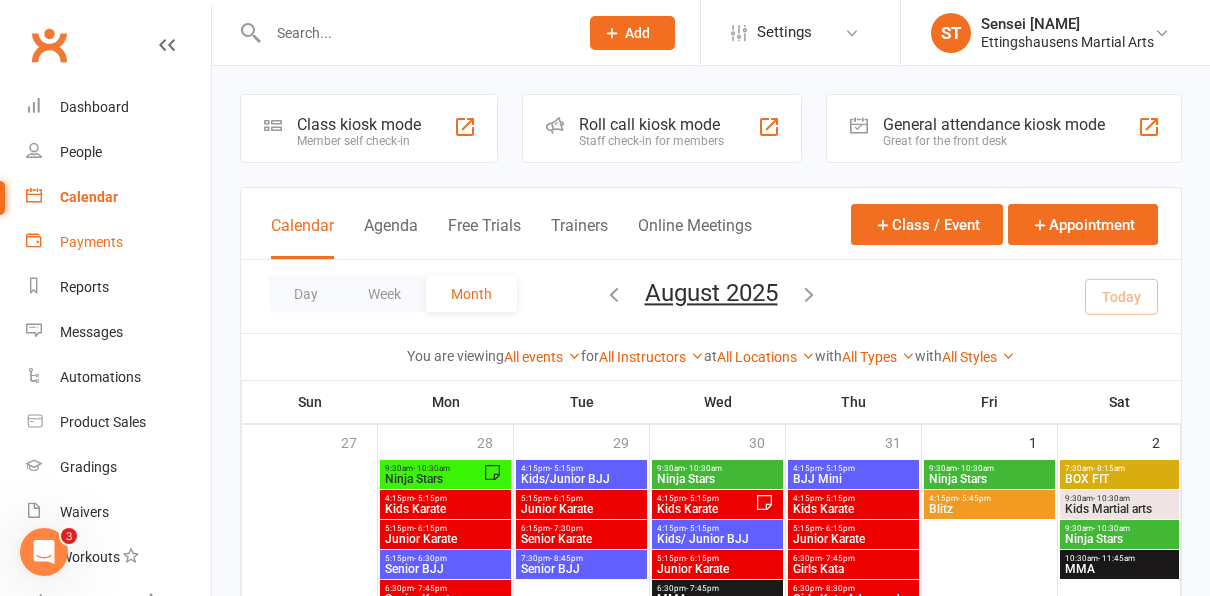 click on "Payments" at bounding box center [118, 242] 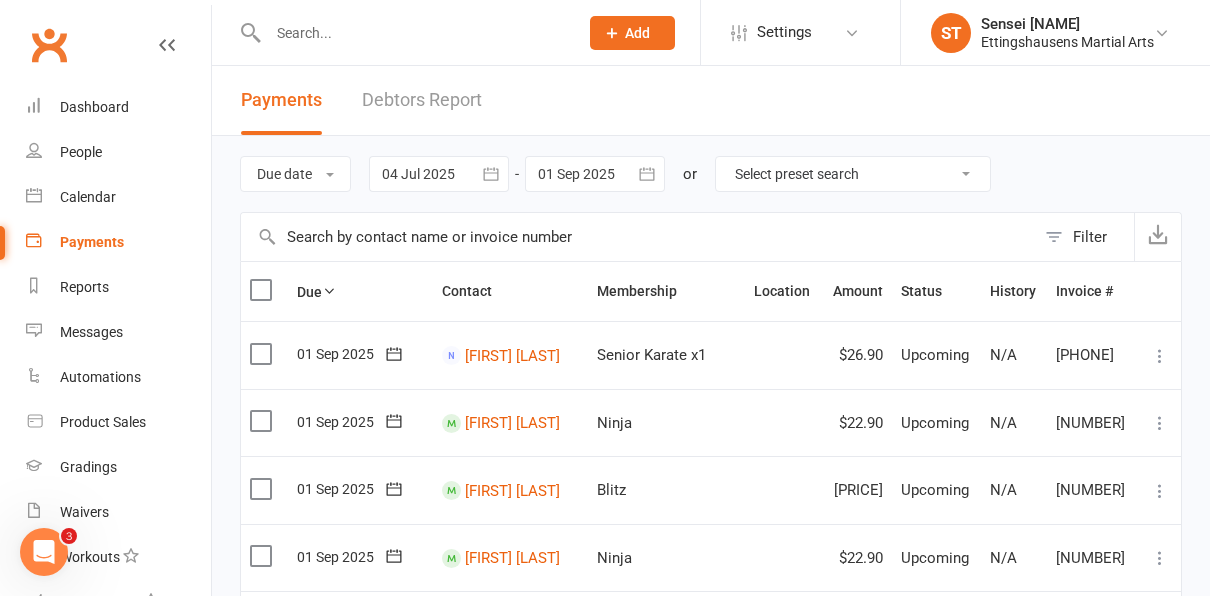 scroll, scrollTop: 3, scrollLeft: 0, axis: vertical 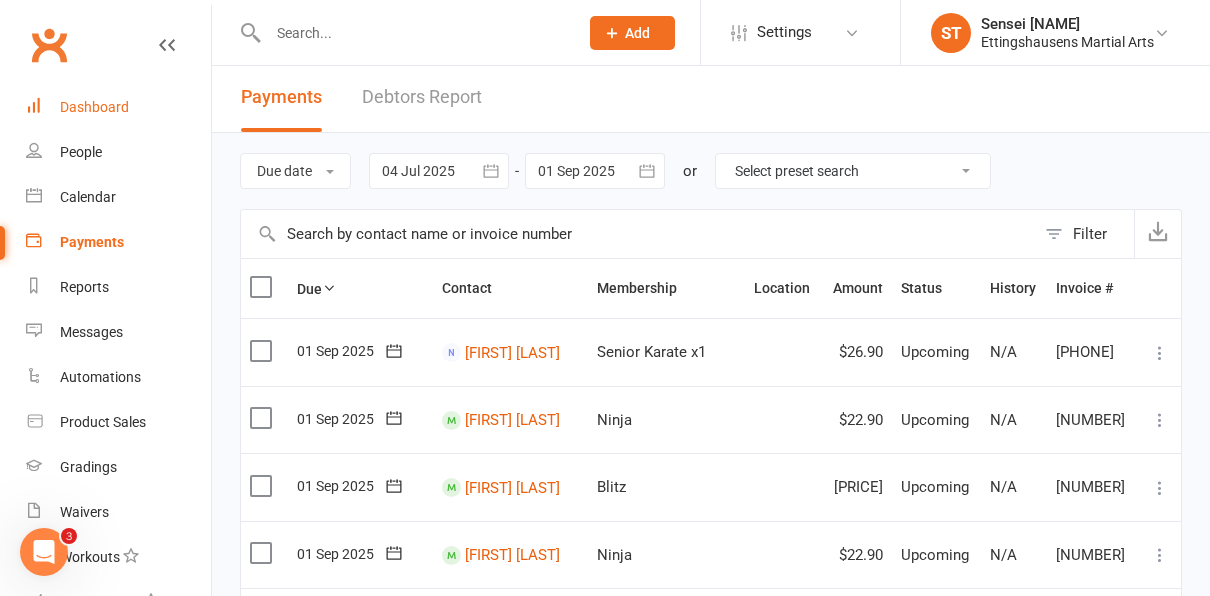 click on "Dashboard" at bounding box center (94, 107) 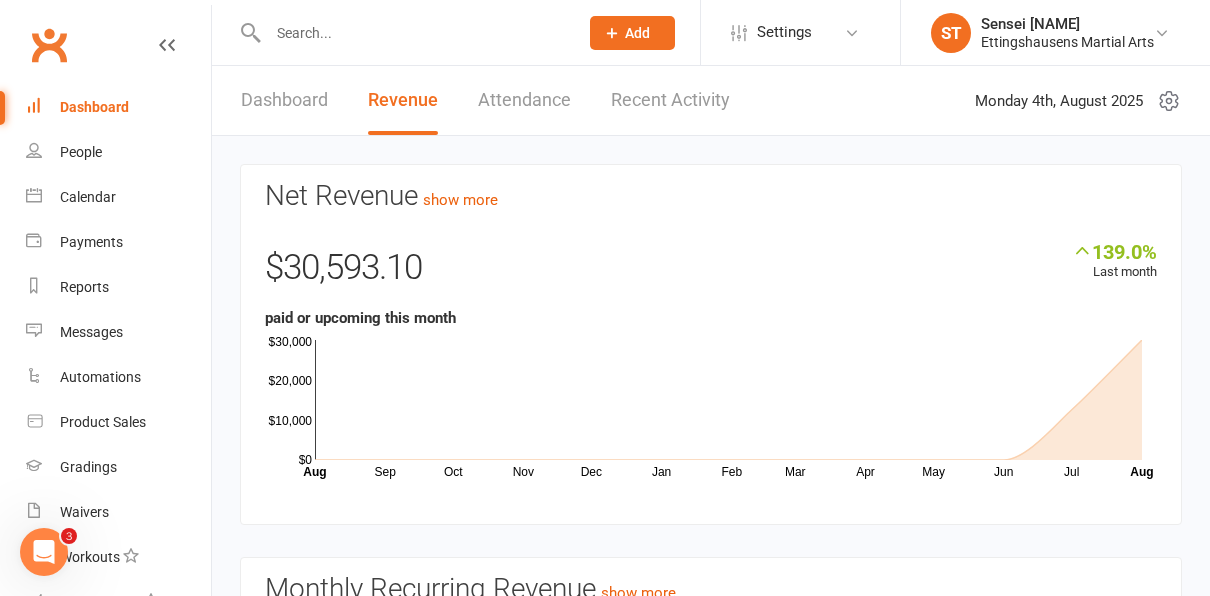 click on "Dashboard" at bounding box center (118, 107) 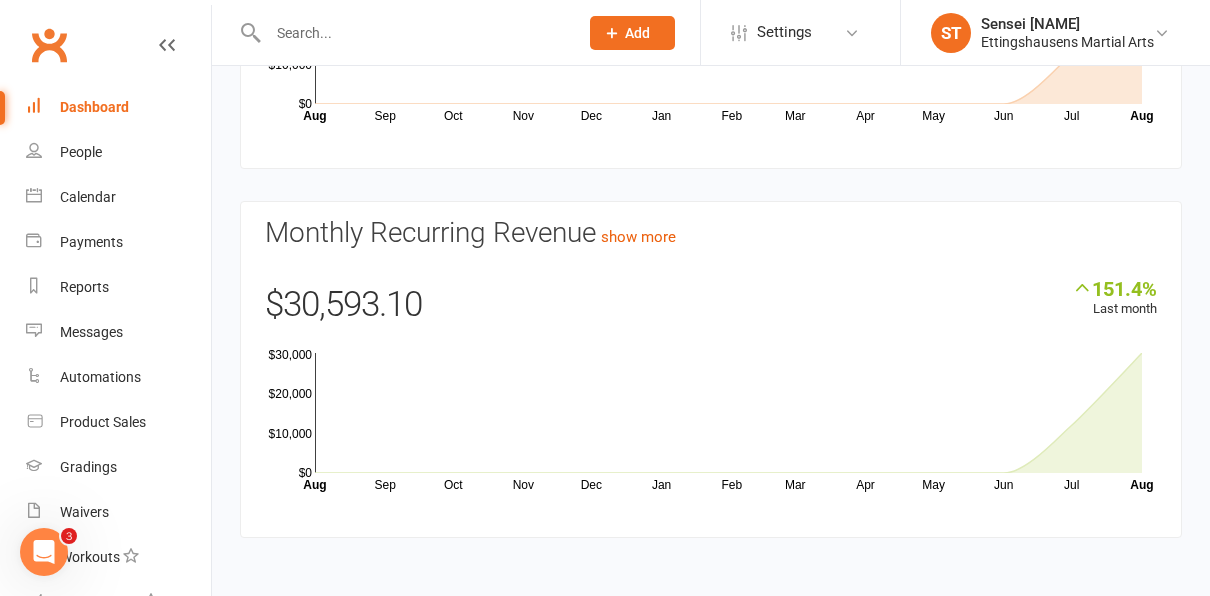 scroll, scrollTop: 0, scrollLeft: 0, axis: both 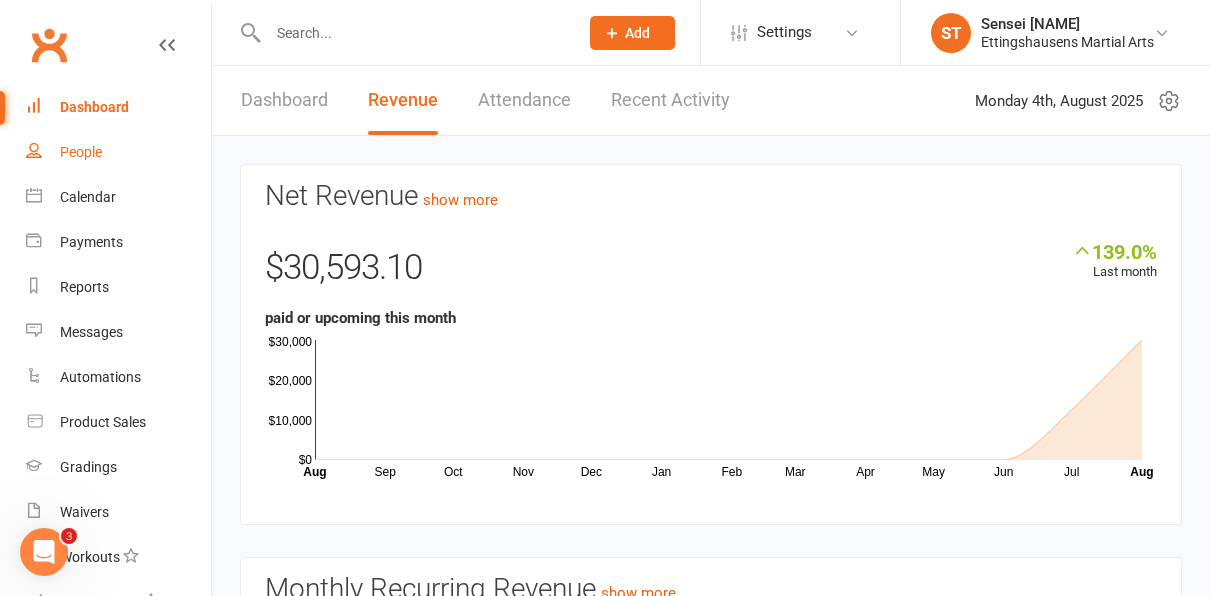 click on "People" at bounding box center [81, 152] 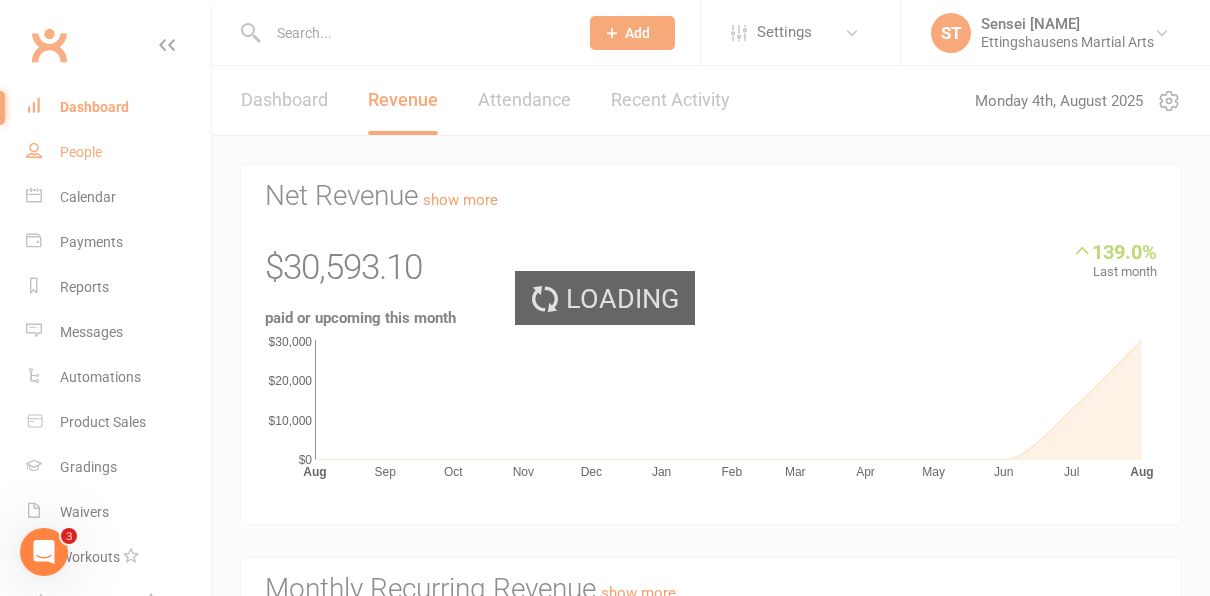 select on "100" 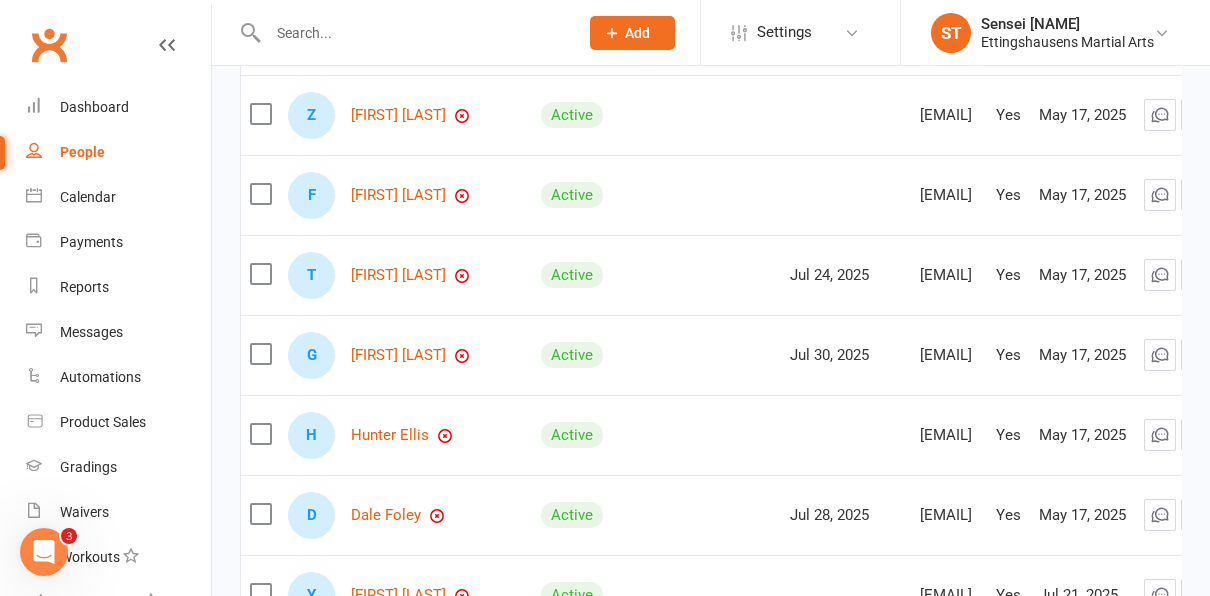 scroll, scrollTop: 856, scrollLeft: 0, axis: vertical 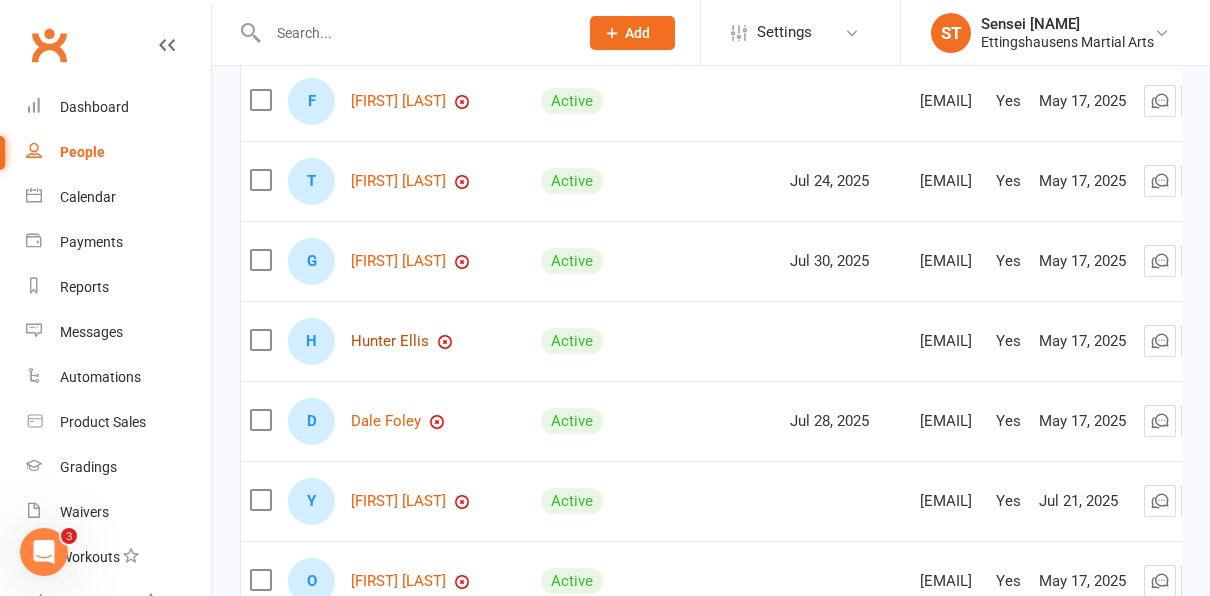 click on "Hunter Ellis" at bounding box center (390, 341) 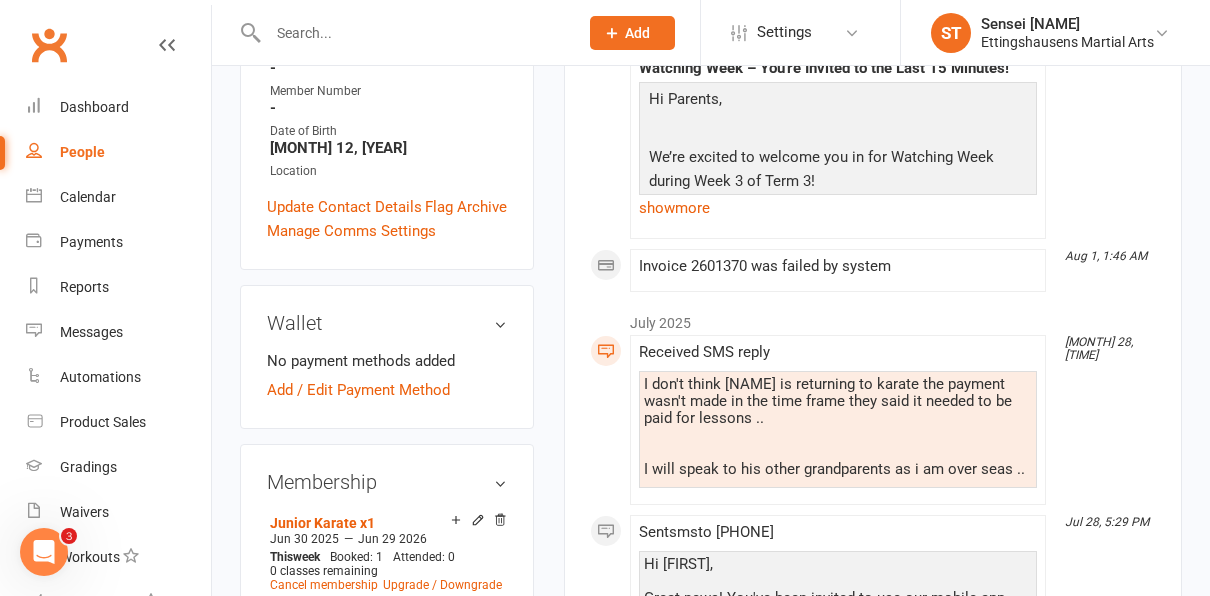 scroll, scrollTop: 462, scrollLeft: 0, axis: vertical 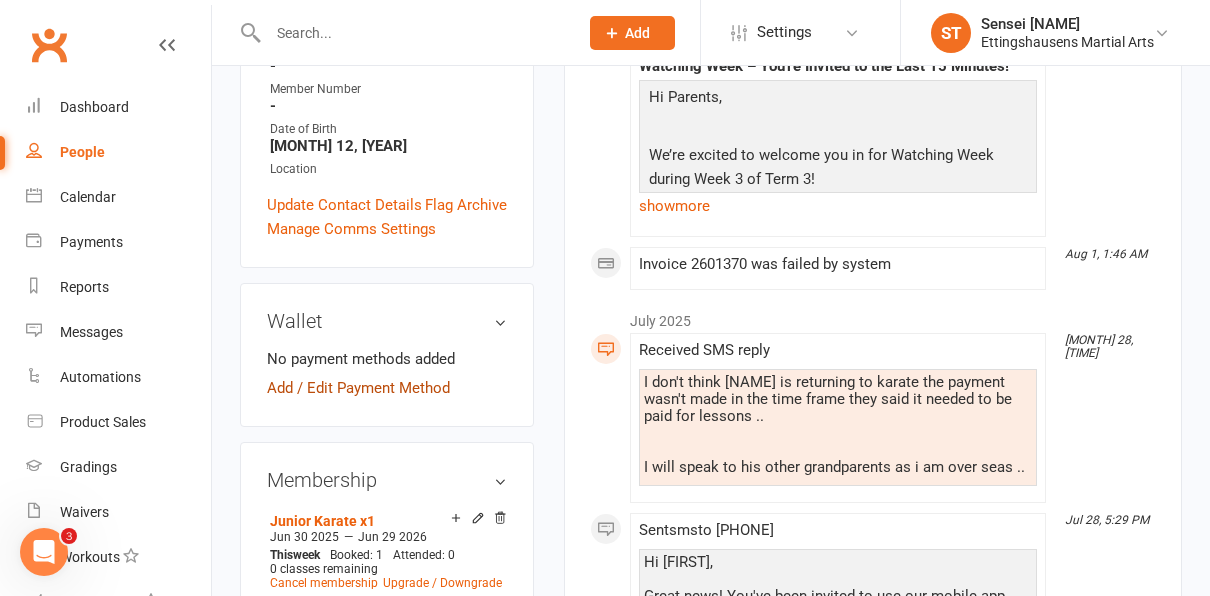 click on "Add / Edit Payment Method" at bounding box center [358, 388] 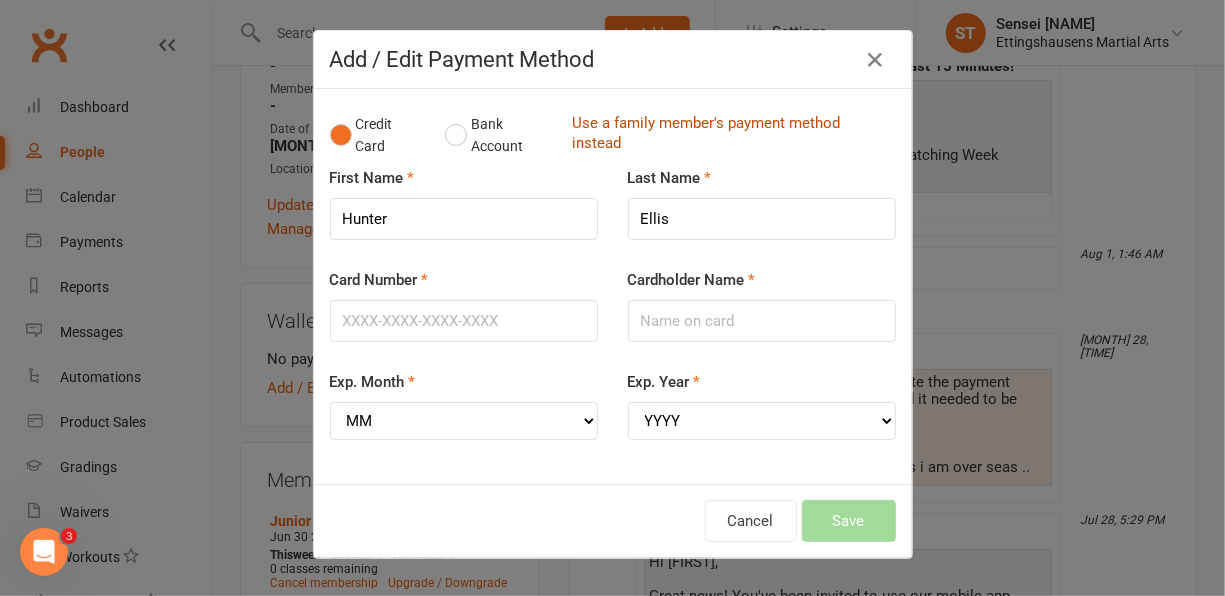 click on "Use a family member's payment method instead" at bounding box center [729, 135] 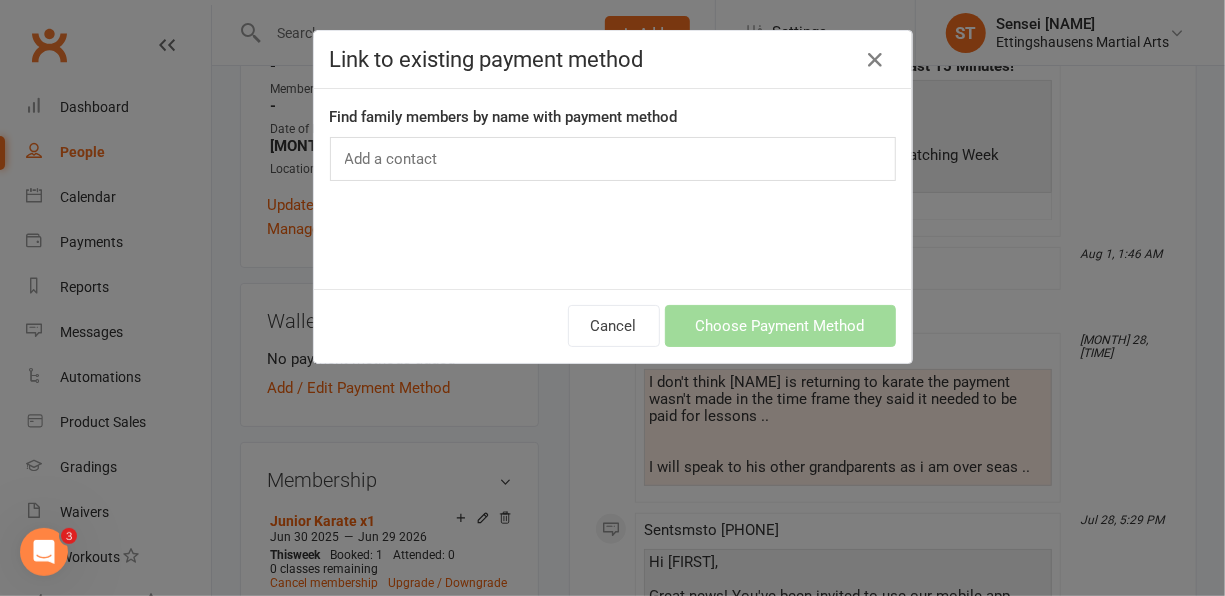 click on "Link to existing payment method Find family members by name with payment method Add a contact Add Family Relationship Cancel Choose Payment Method" at bounding box center (612, 298) 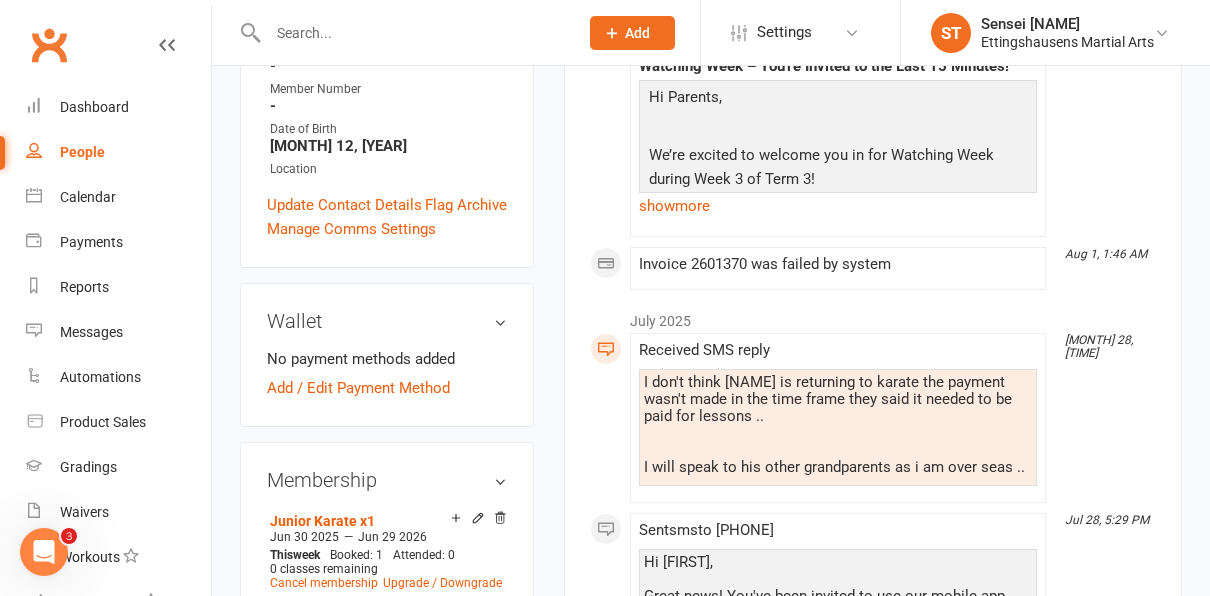 scroll, scrollTop: 860, scrollLeft: 0, axis: vertical 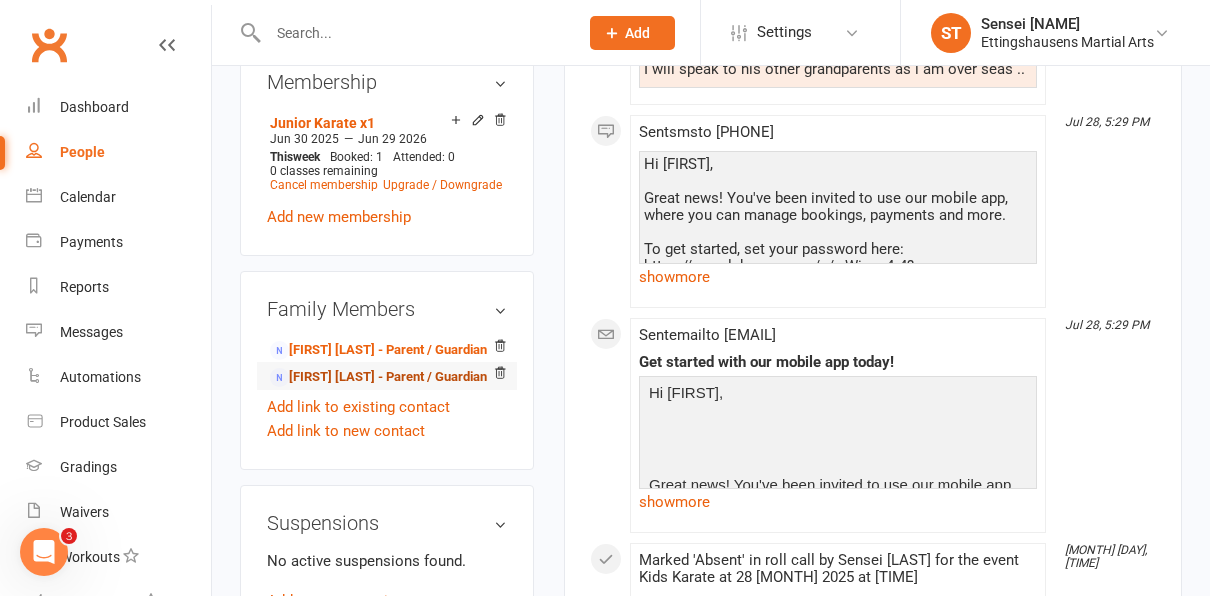 click on "[FIRST] [LAST] - Parent / Guardian" at bounding box center (378, 377) 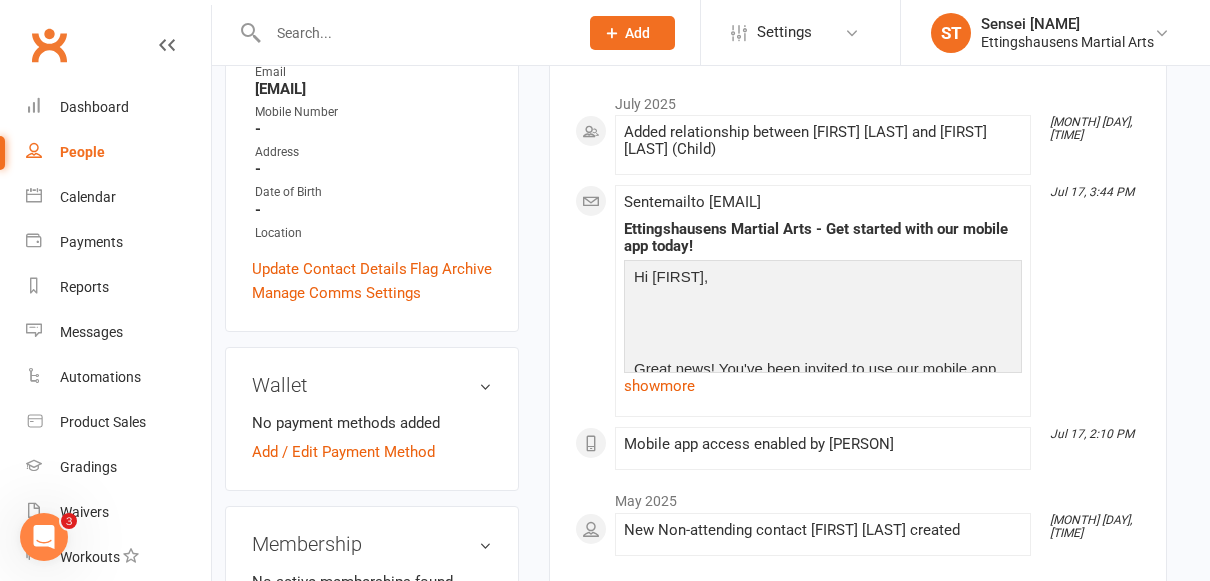 scroll, scrollTop: 300, scrollLeft: 15, axis: both 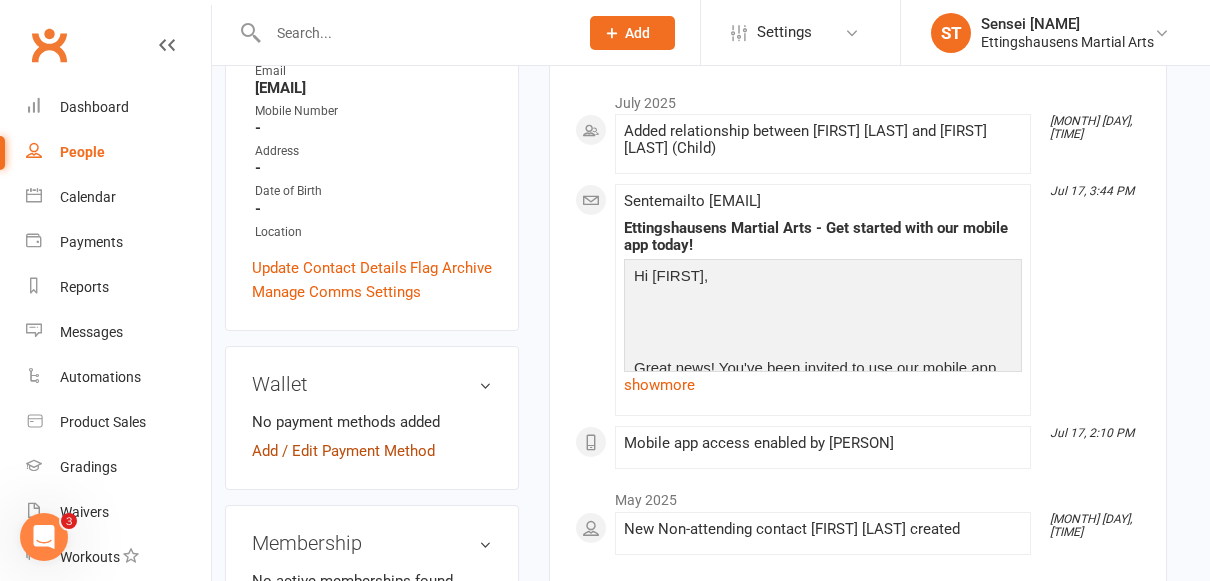click on "Add / Edit Payment Method" at bounding box center [343, 451] 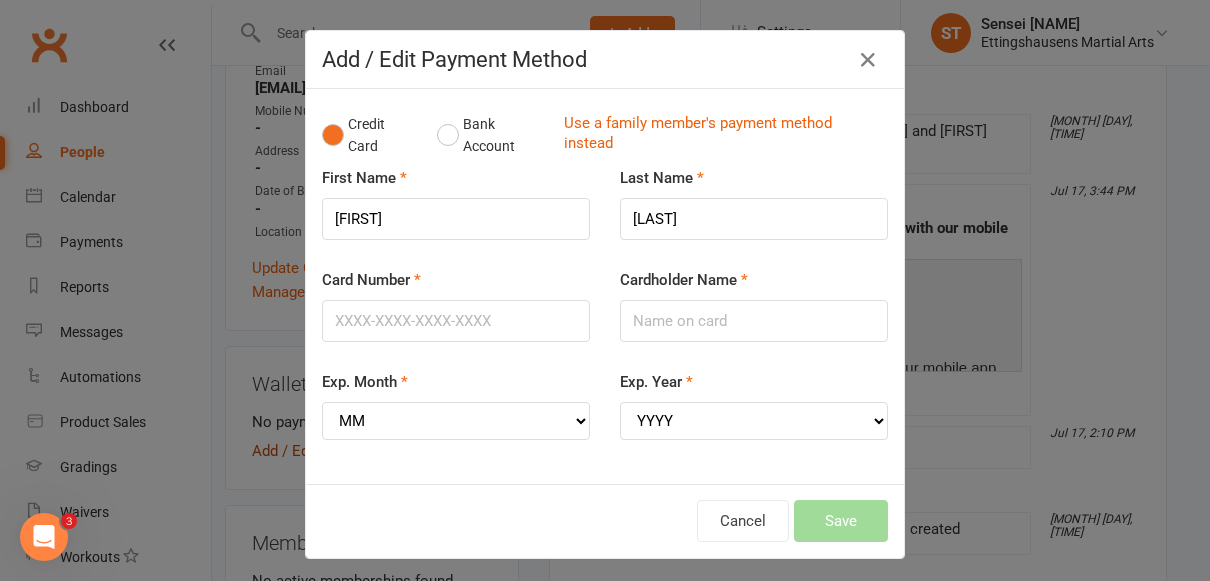 scroll, scrollTop: 300, scrollLeft: 12, axis: both 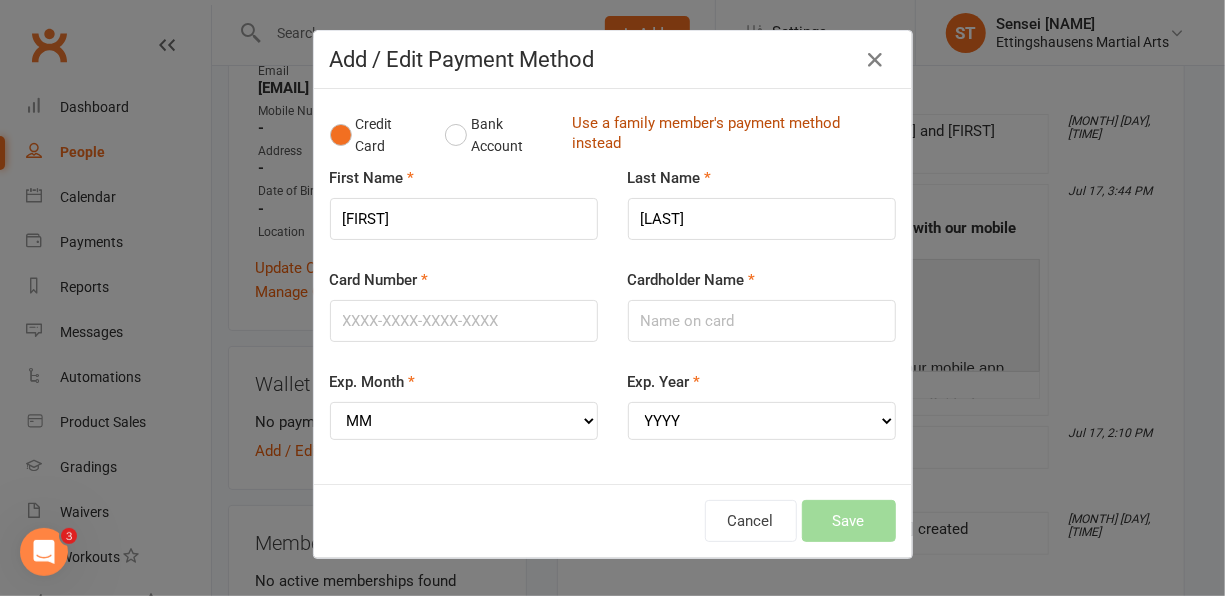 click on "Use a family member's payment method instead" at bounding box center [729, 135] 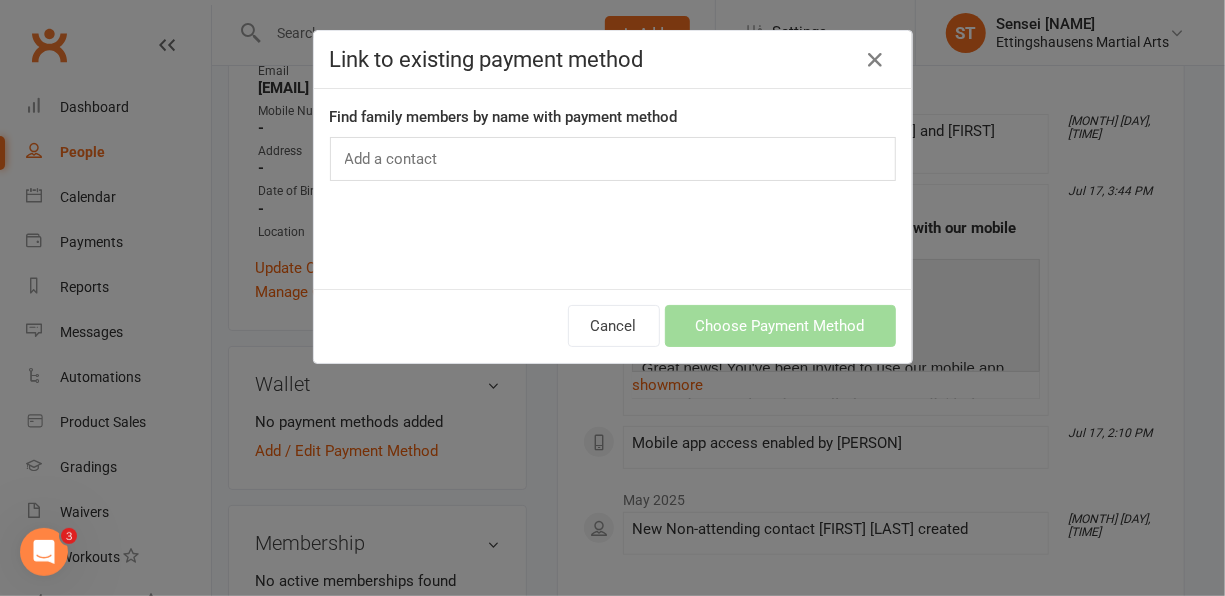 click on "Link to existing payment method Find family members by name with payment method Add a contact Add Family Relationship Cancel Choose Payment Method" at bounding box center (612, 298) 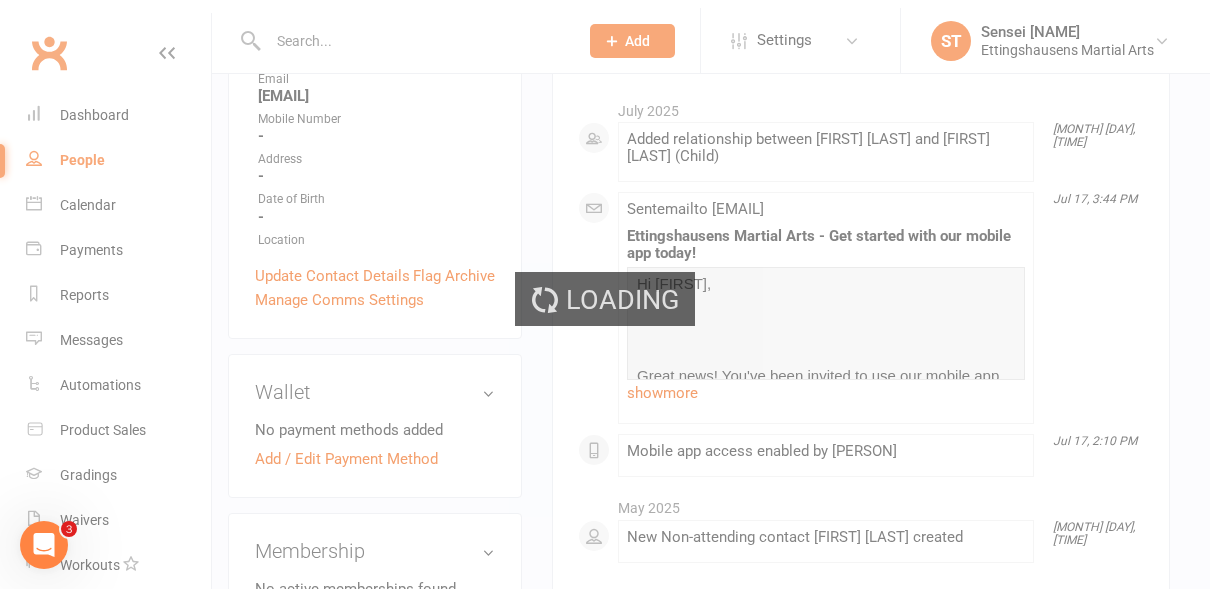 scroll, scrollTop: 0, scrollLeft: 0, axis: both 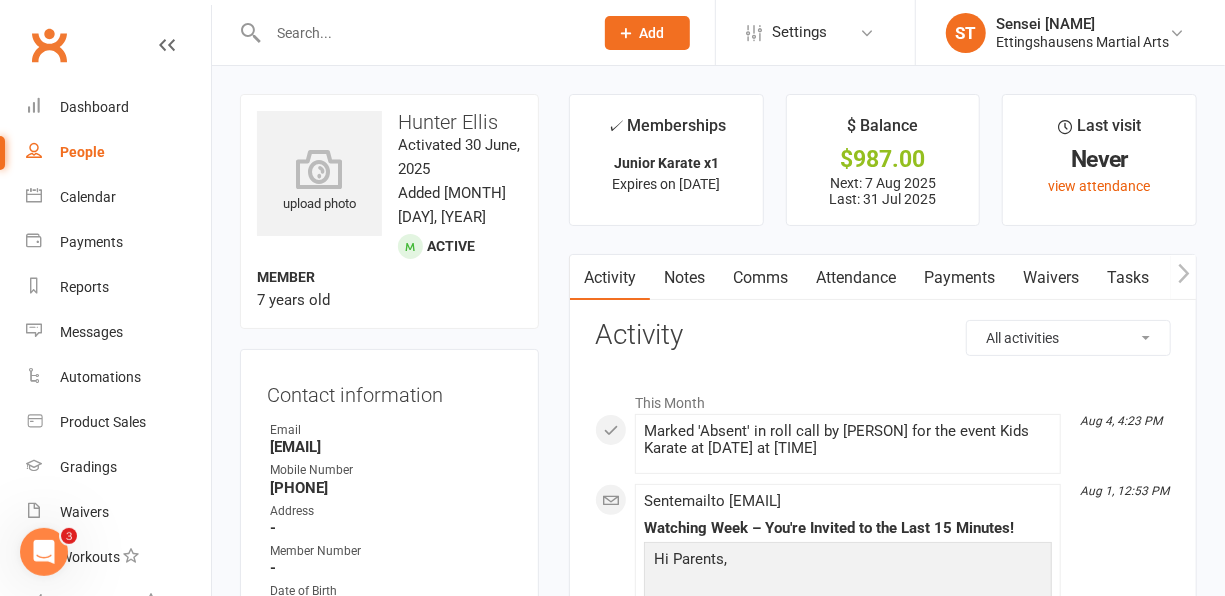 select on "100" 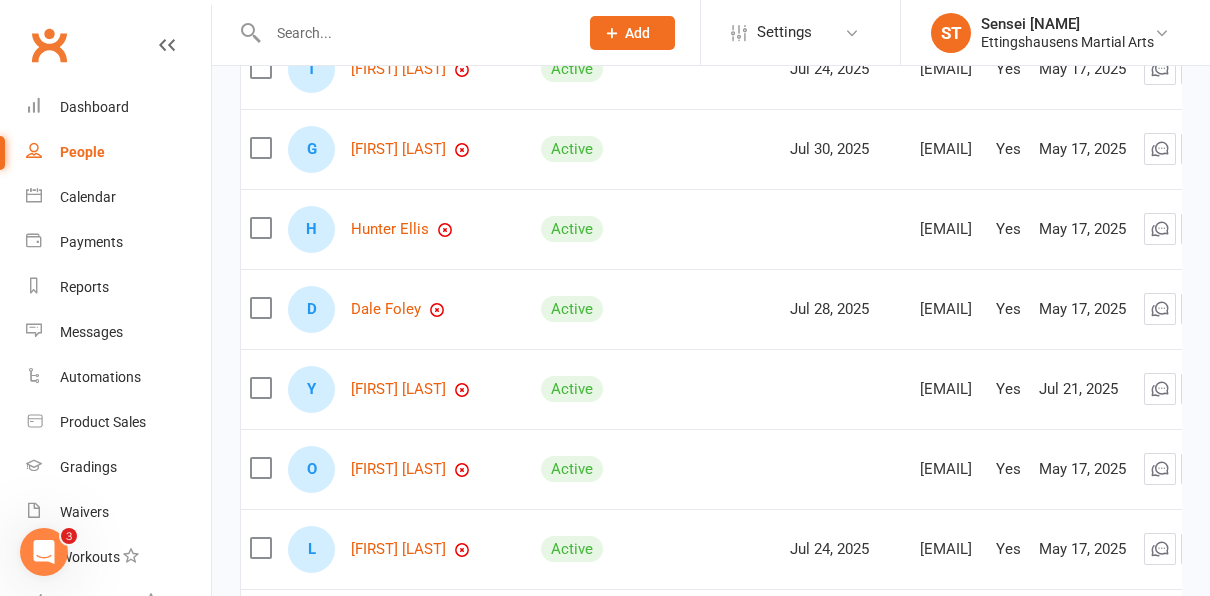 scroll, scrollTop: 992, scrollLeft: 0, axis: vertical 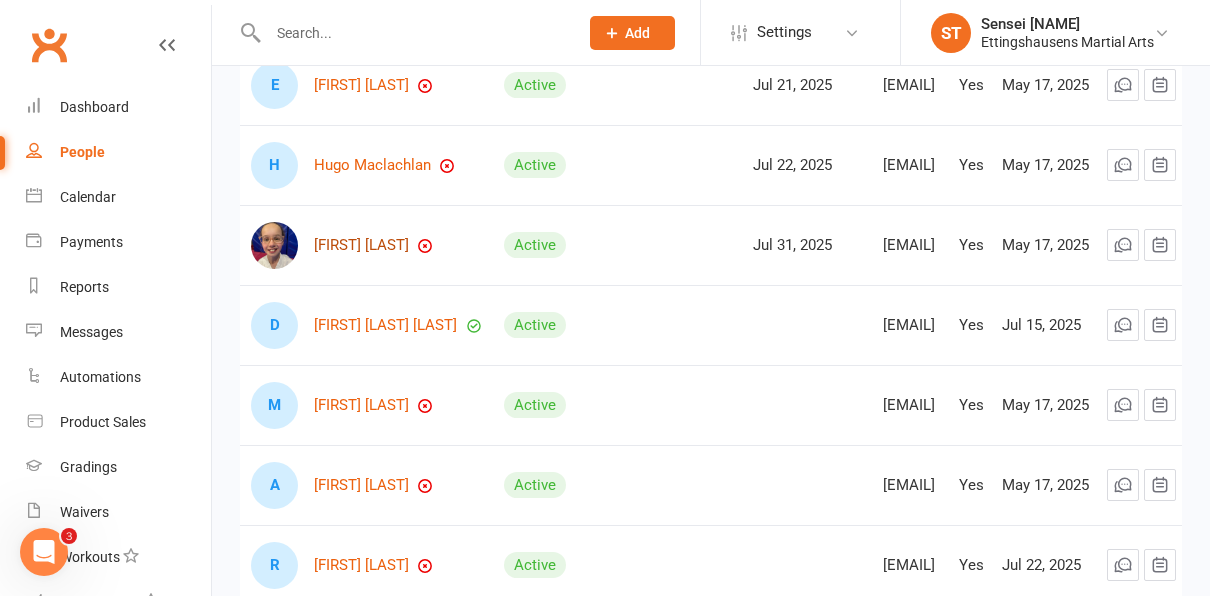 click on "[FIRST] [LAST]" at bounding box center (361, 245) 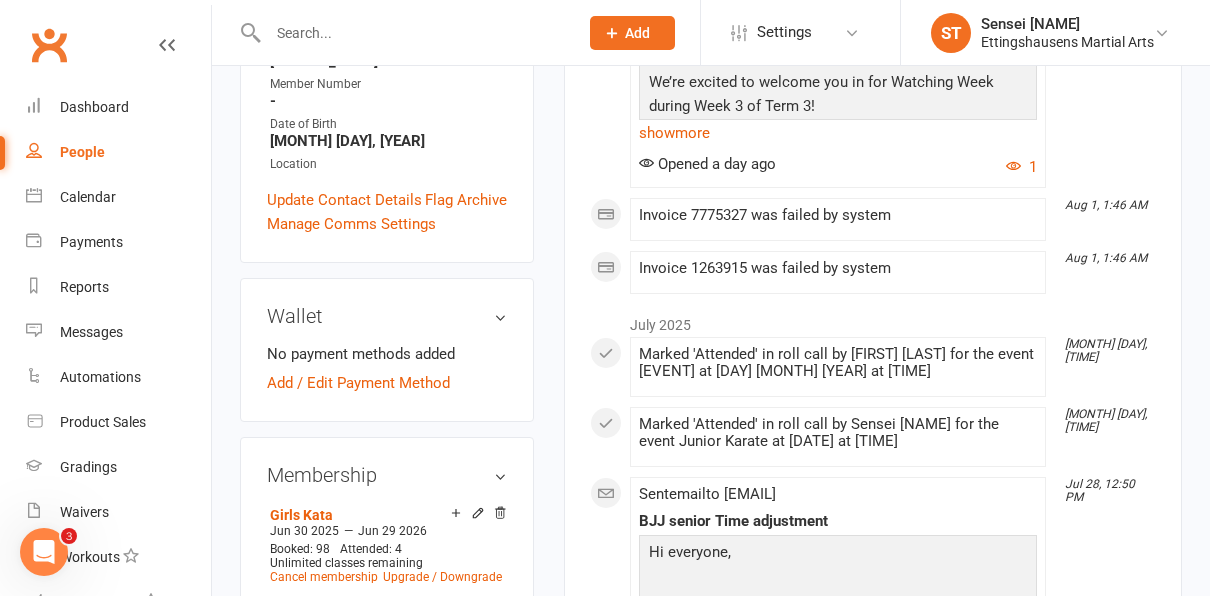 scroll, scrollTop: 524, scrollLeft: 0, axis: vertical 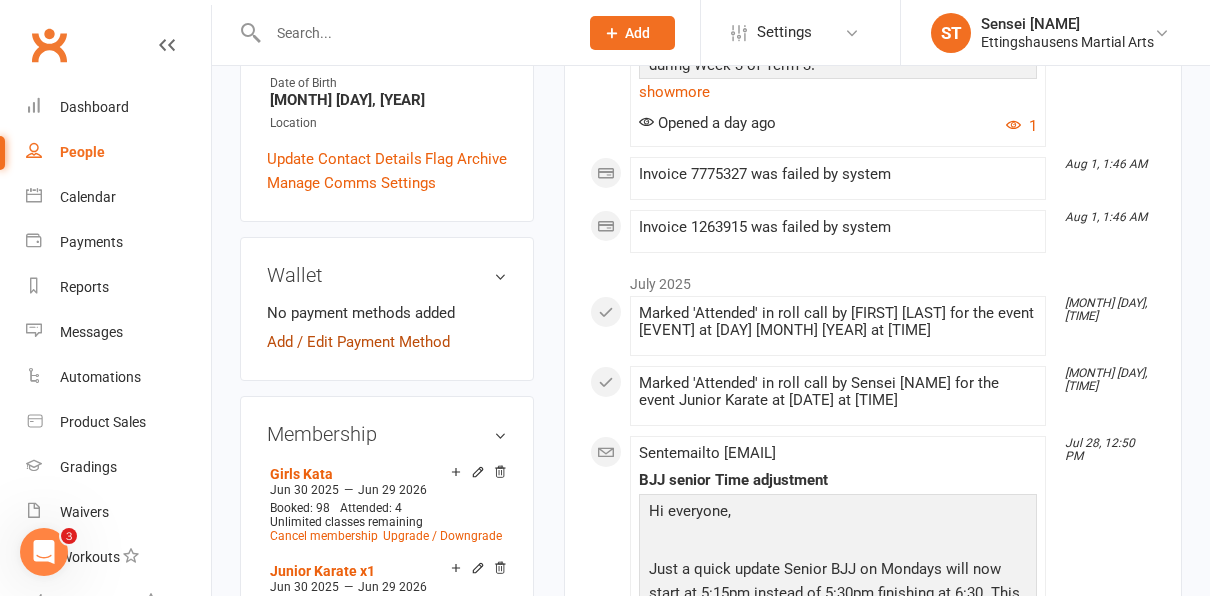 click on "Add / Edit Payment Method" at bounding box center (358, 342) 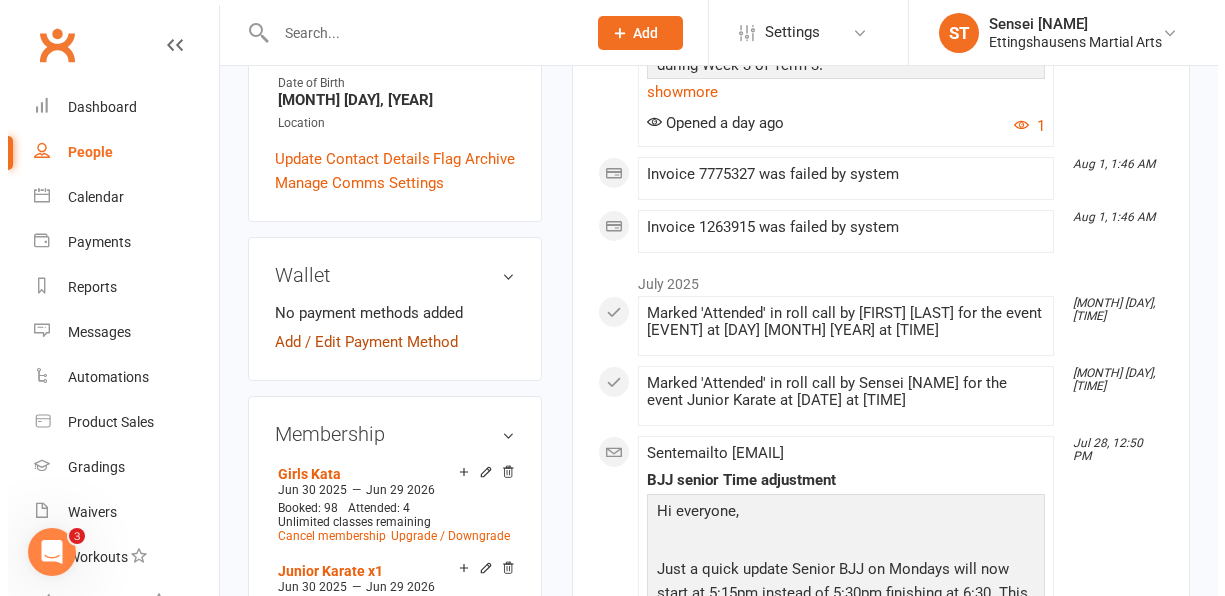 scroll, scrollTop: 526, scrollLeft: 0, axis: vertical 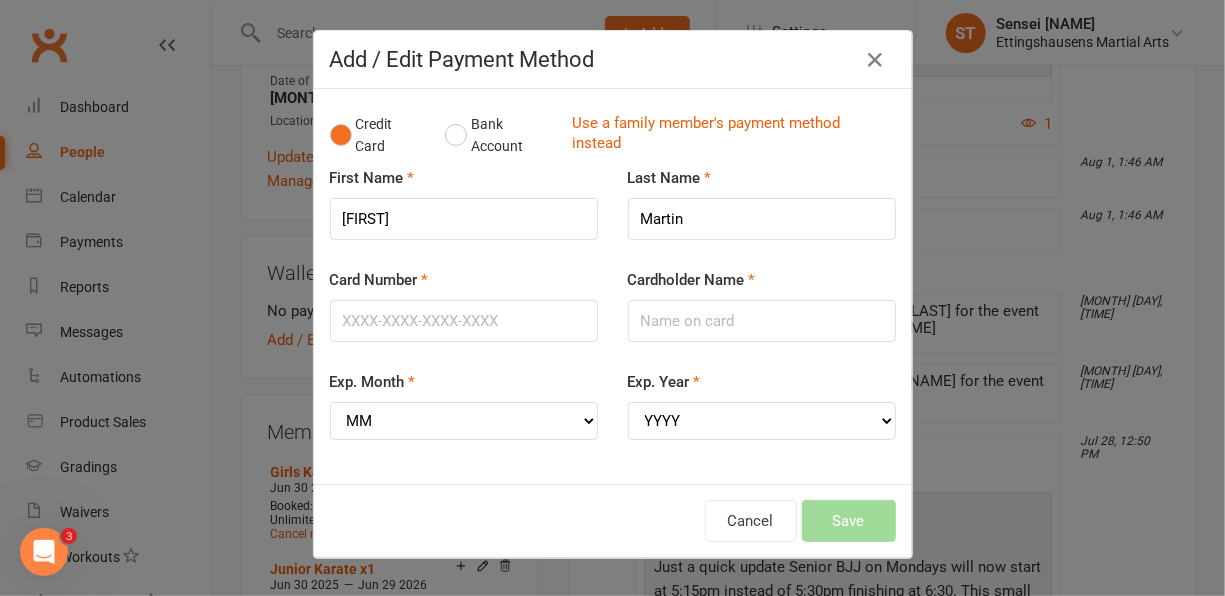 click on "Credit Card Bank Account Use a family member's payment method instead" at bounding box center (613, 135) 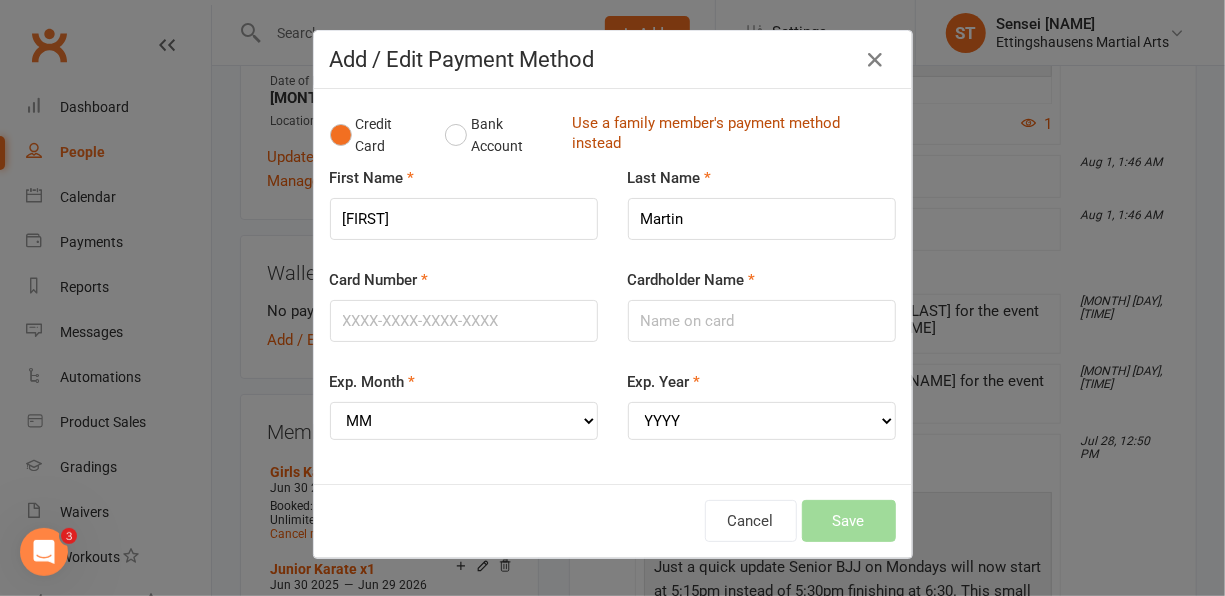 click on "Use a family member's payment method instead" at bounding box center [729, 135] 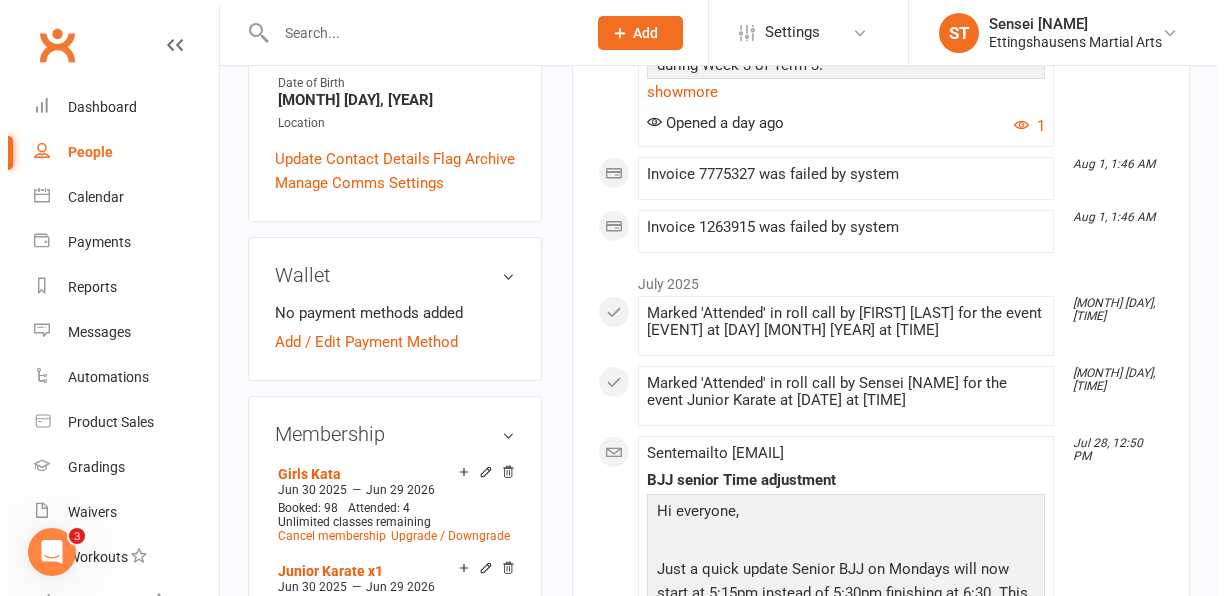 scroll, scrollTop: 526, scrollLeft: 0, axis: vertical 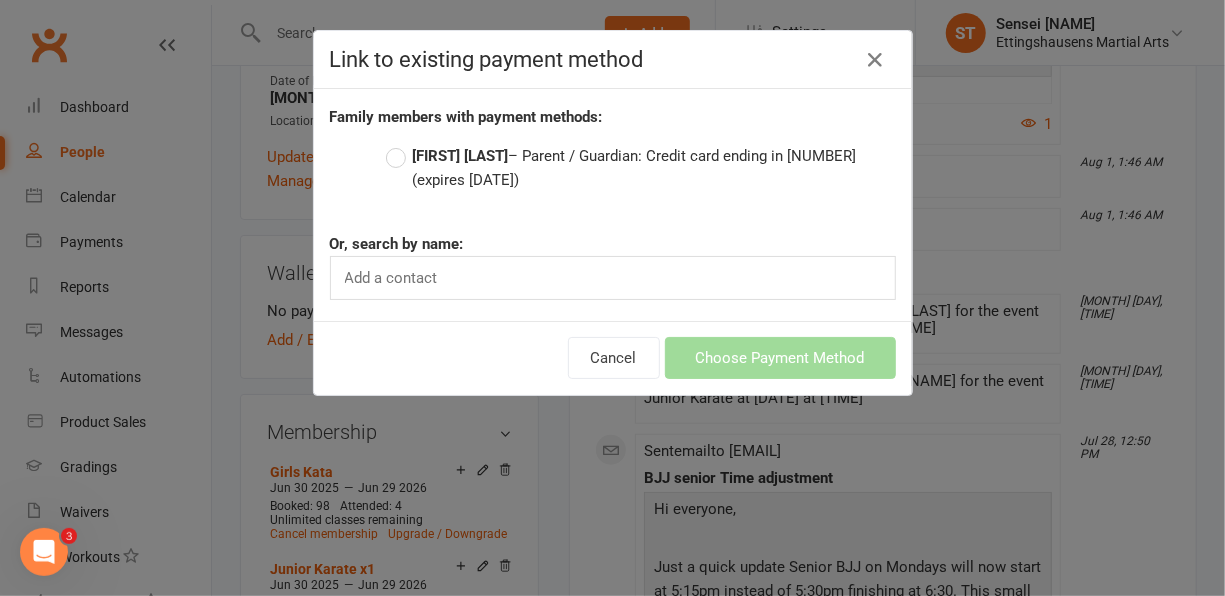 click on "(expires [DATE])" at bounding box center (466, 180) 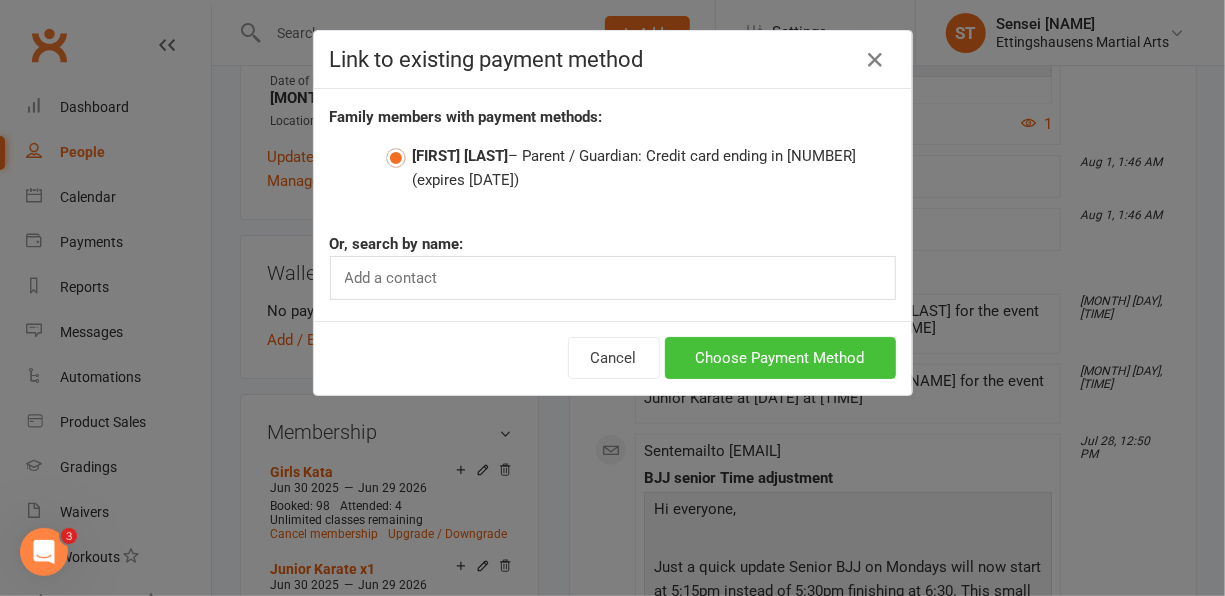 click on "Choose Payment Method" at bounding box center (780, 358) 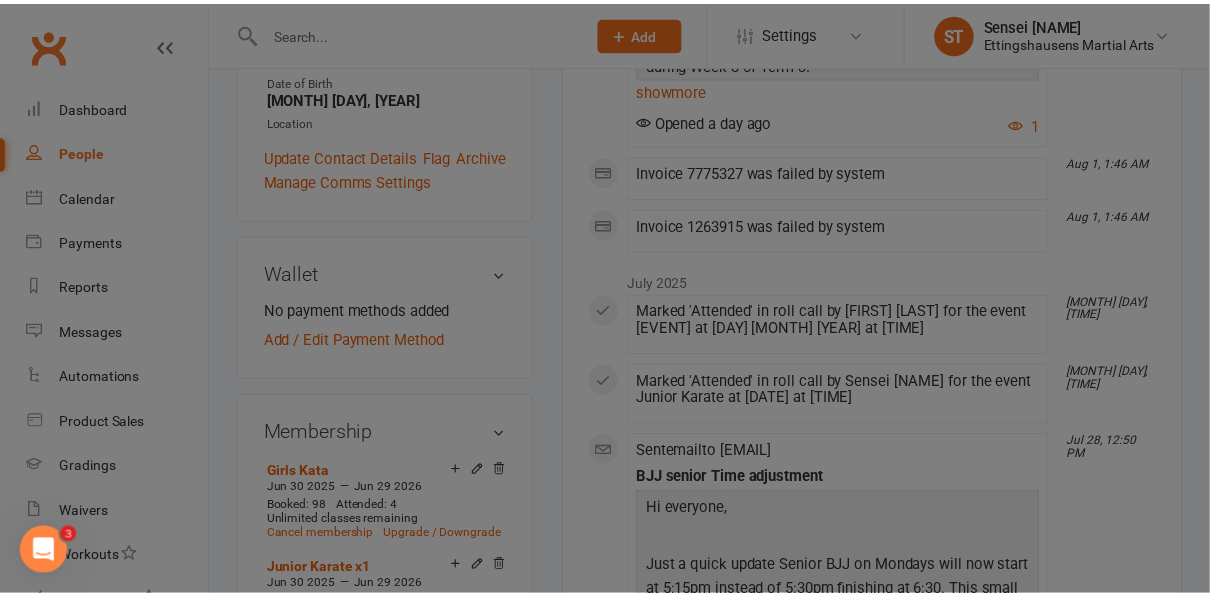 scroll, scrollTop: 524, scrollLeft: 0, axis: vertical 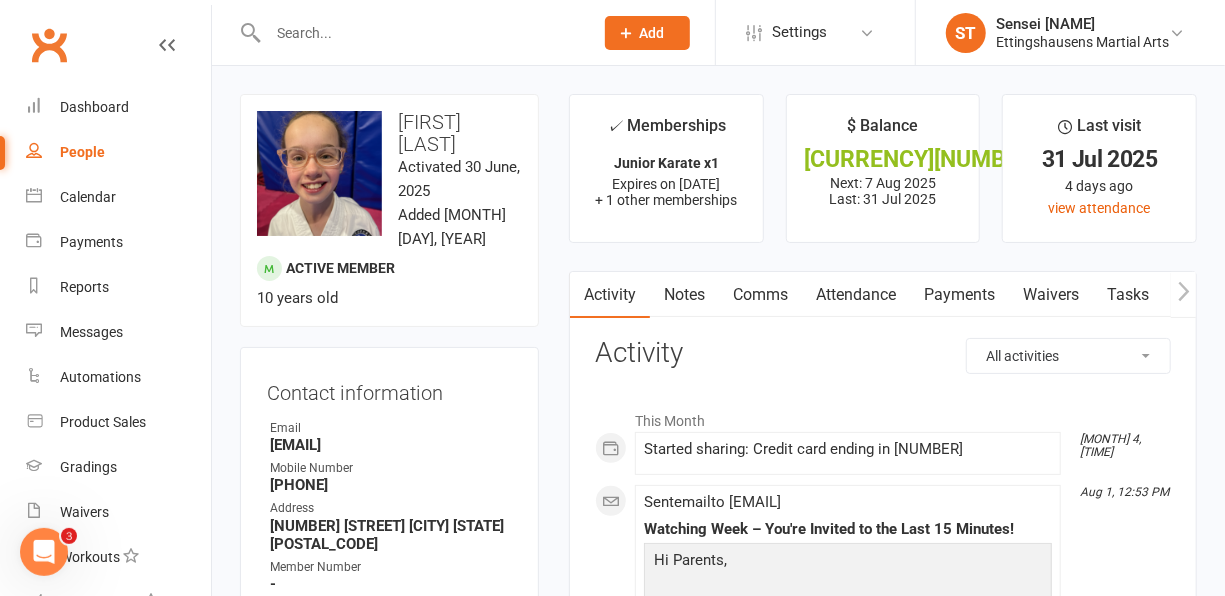 select on "100" 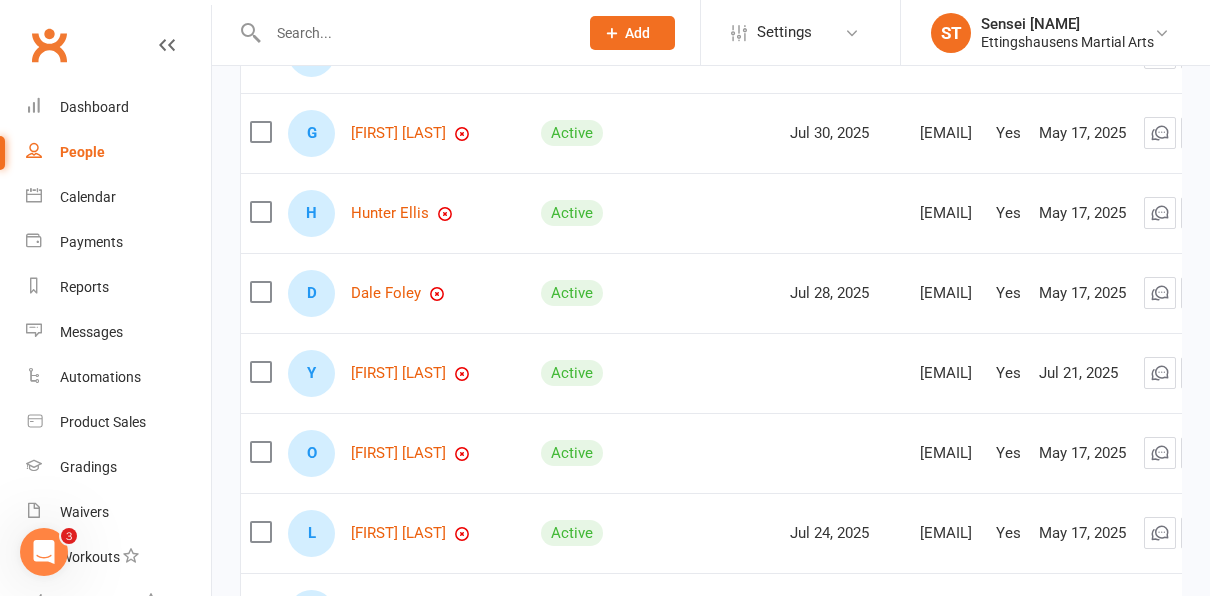 scroll, scrollTop: 1276, scrollLeft: 0, axis: vertical 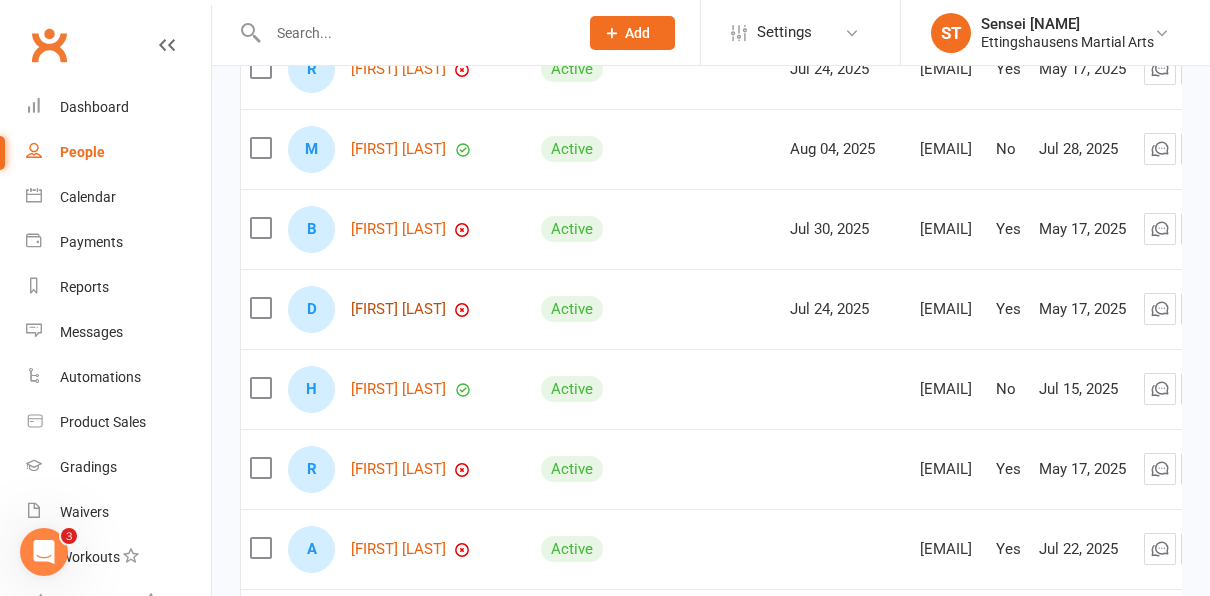 click on "[FIRST] [LAST]" at bounding box center [398, 309] 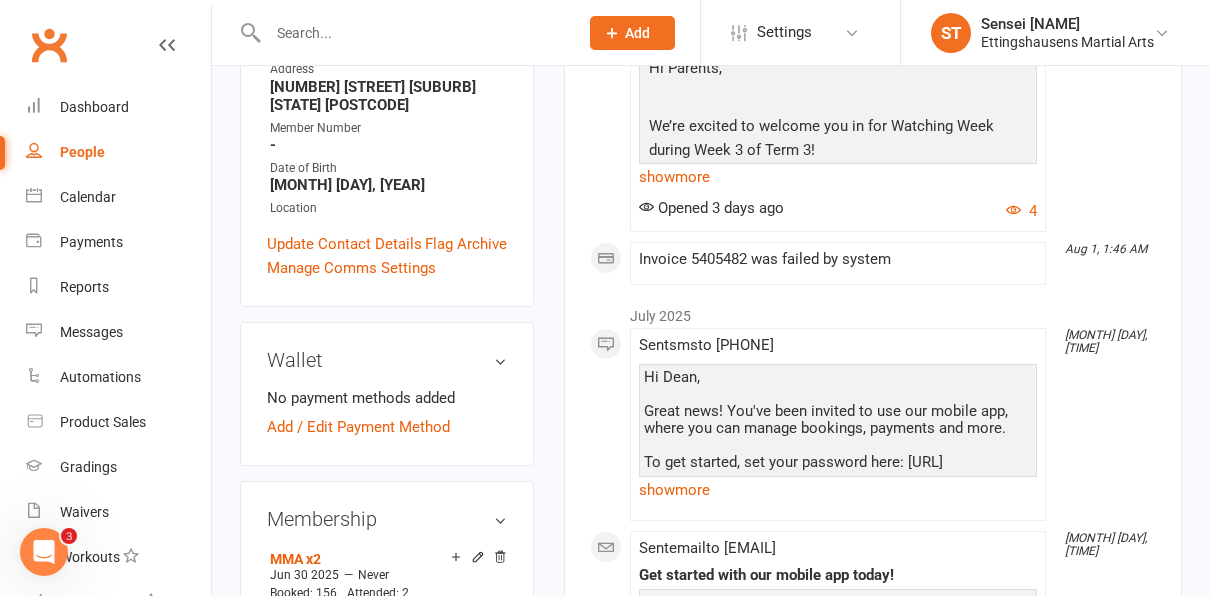 scroll, scrollTop: 438, scrollLeft: 0, axis: vertical 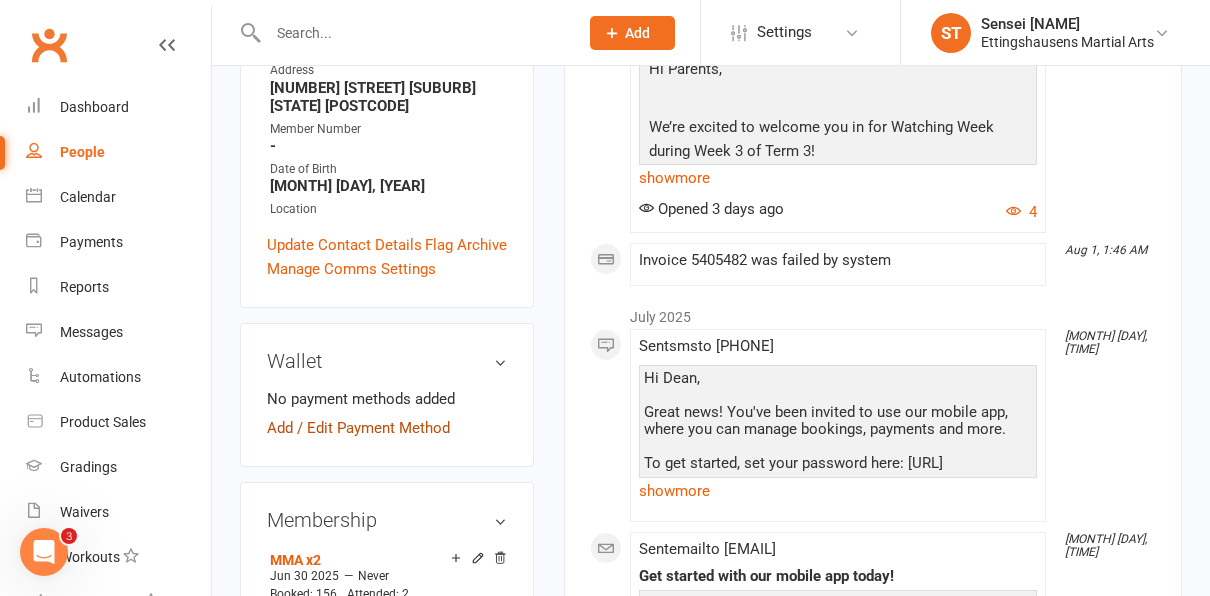 click on "Add / Edit Payment Method" at bounding box center [358, 428] 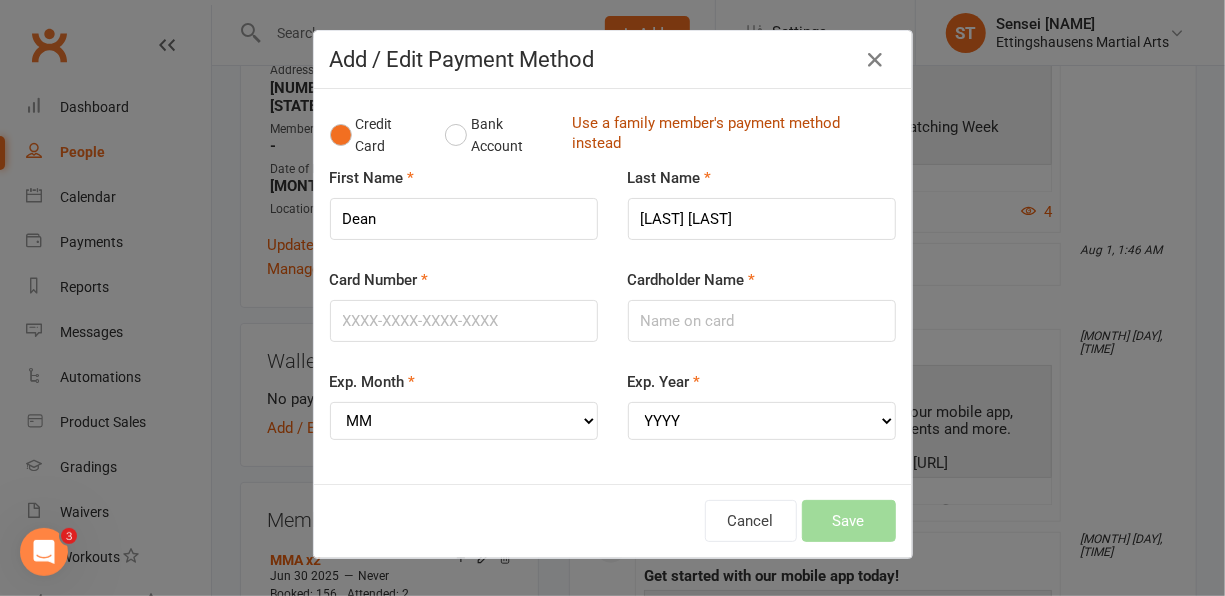 click on "Use a family member's payment method instead" at bounding box center [729, 135] 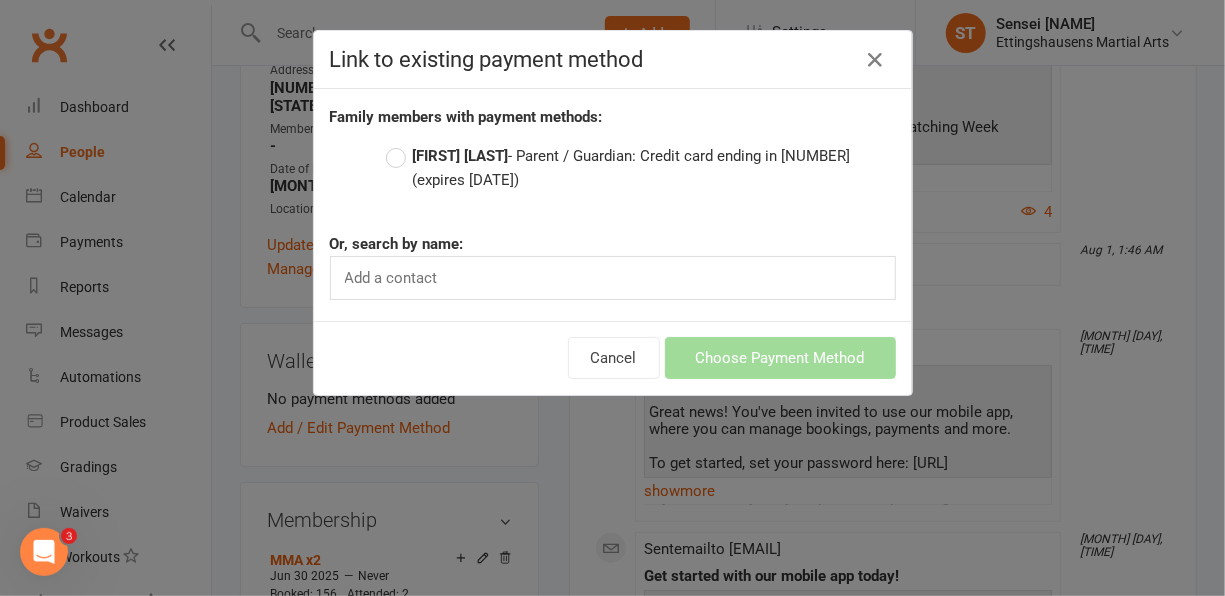 click on "(expires [DATE])" at bounding box center (466, 180) 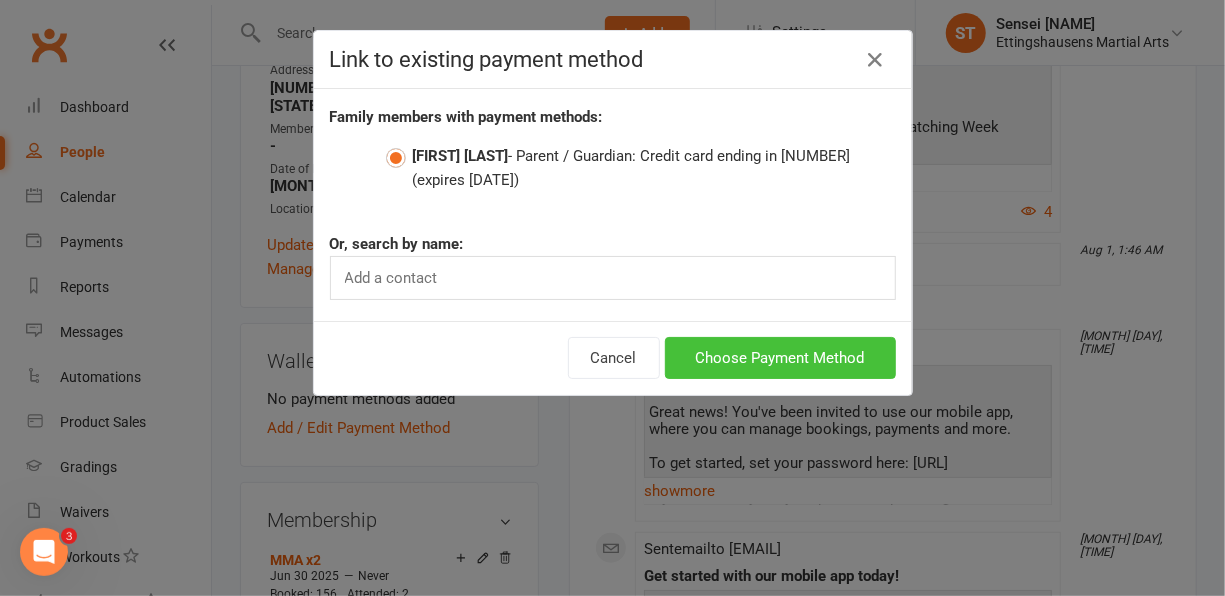 click on "Choose Payment Method" at bounding box center (780, 358) 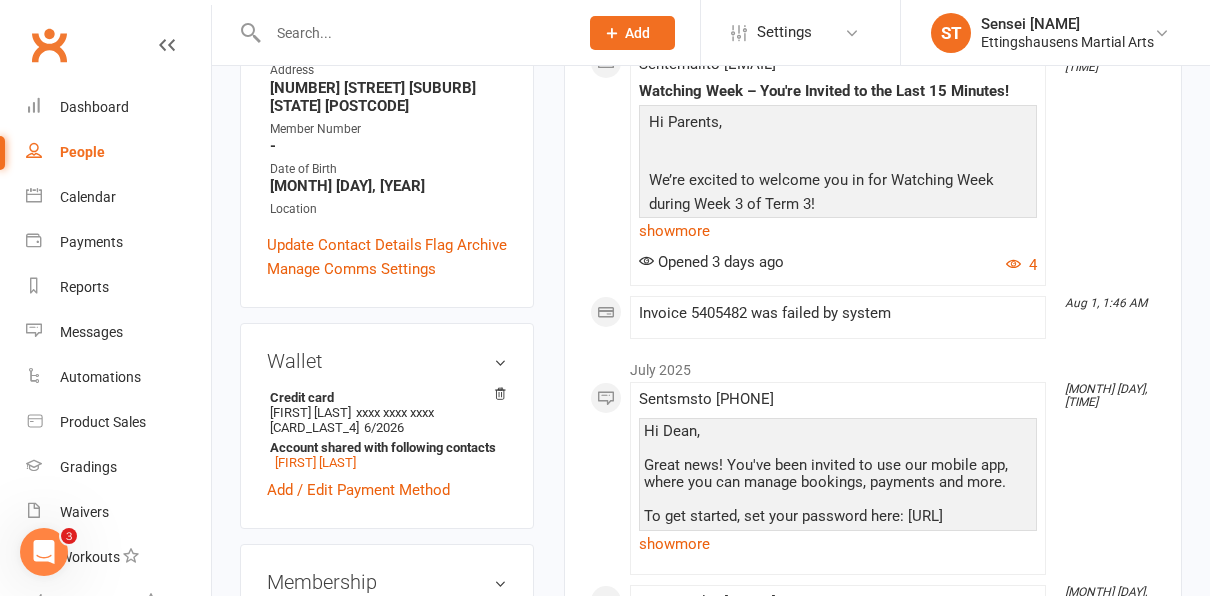 scroll, scrollTop: 0, scrollLeft: 0, axis: both 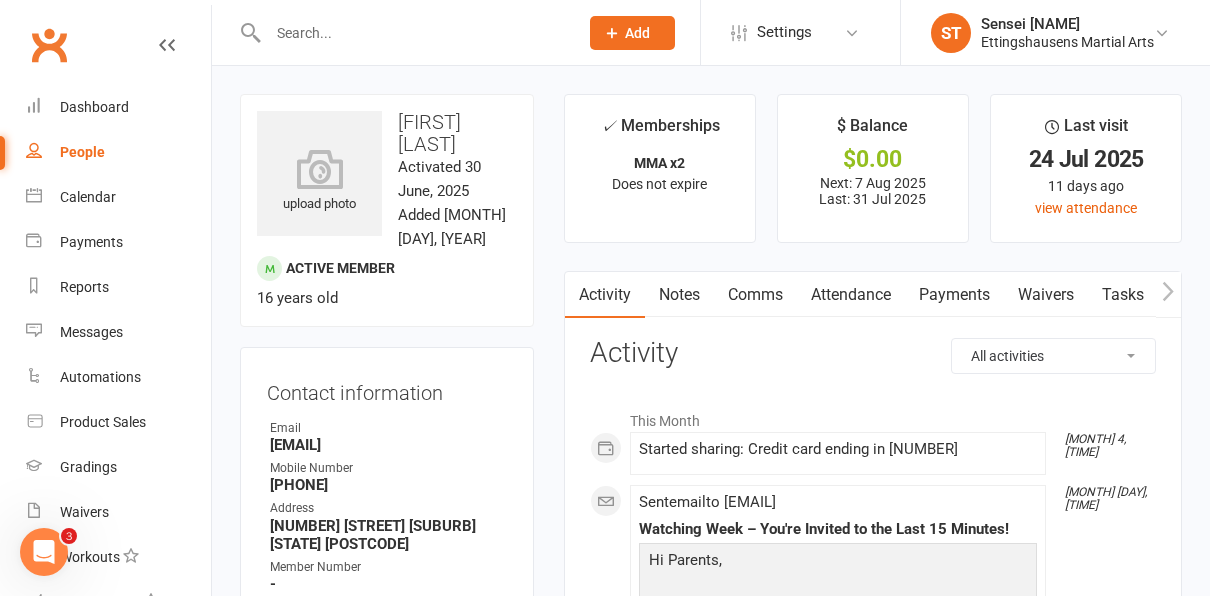 click on "People" at bounding box center [82, 152] 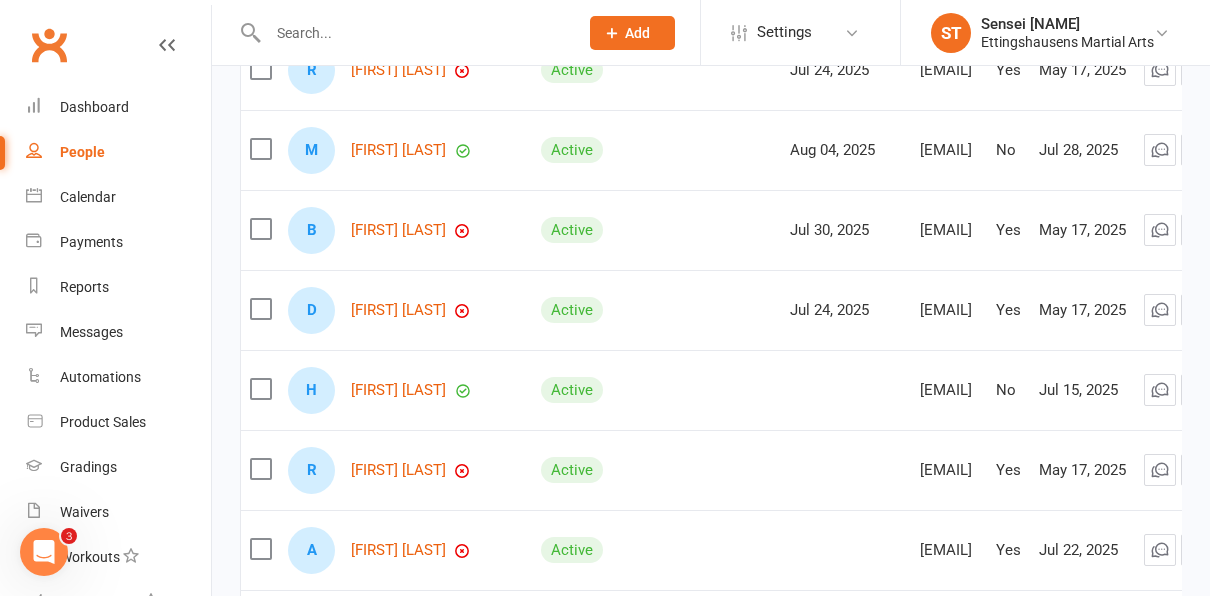 scroll, scrollTop: 2724, scrollLeft: 0, axis: vertical 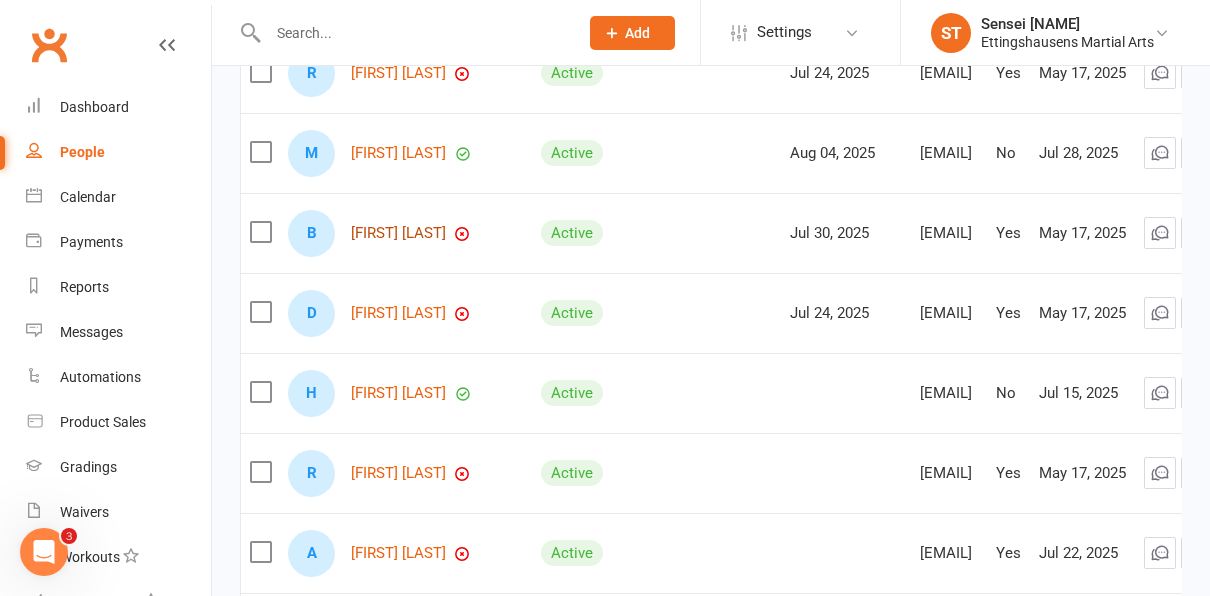 click on "[FIRST] [LAST]" at bounding box center (398, 233) 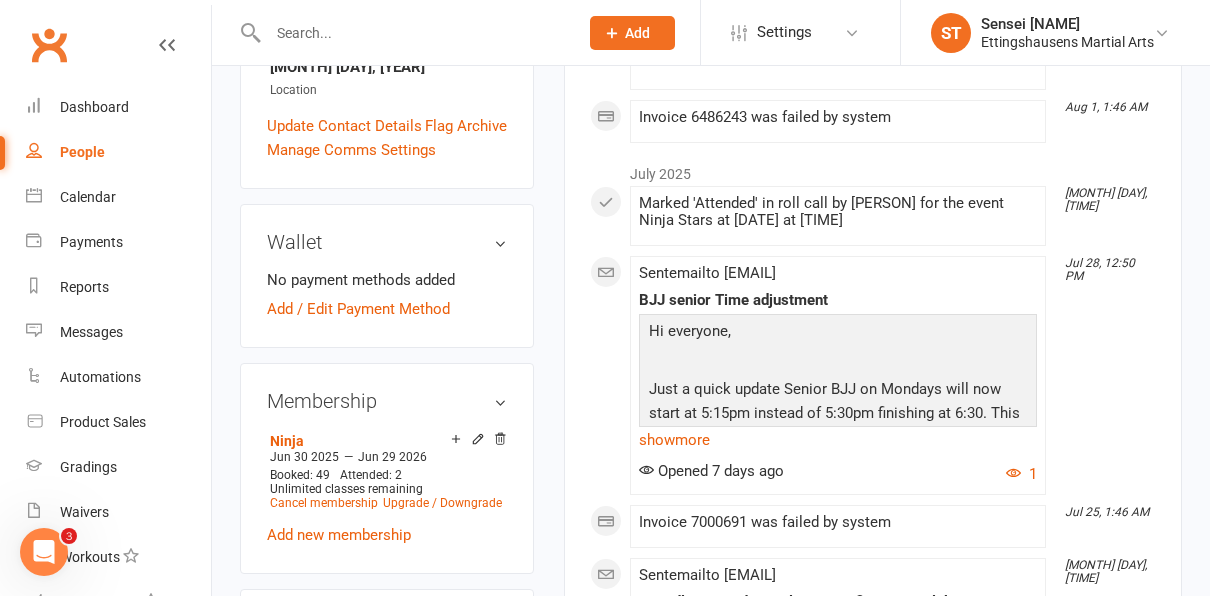 scroll, scrollTop: 558, scrollLeft: 0, axis: vertical 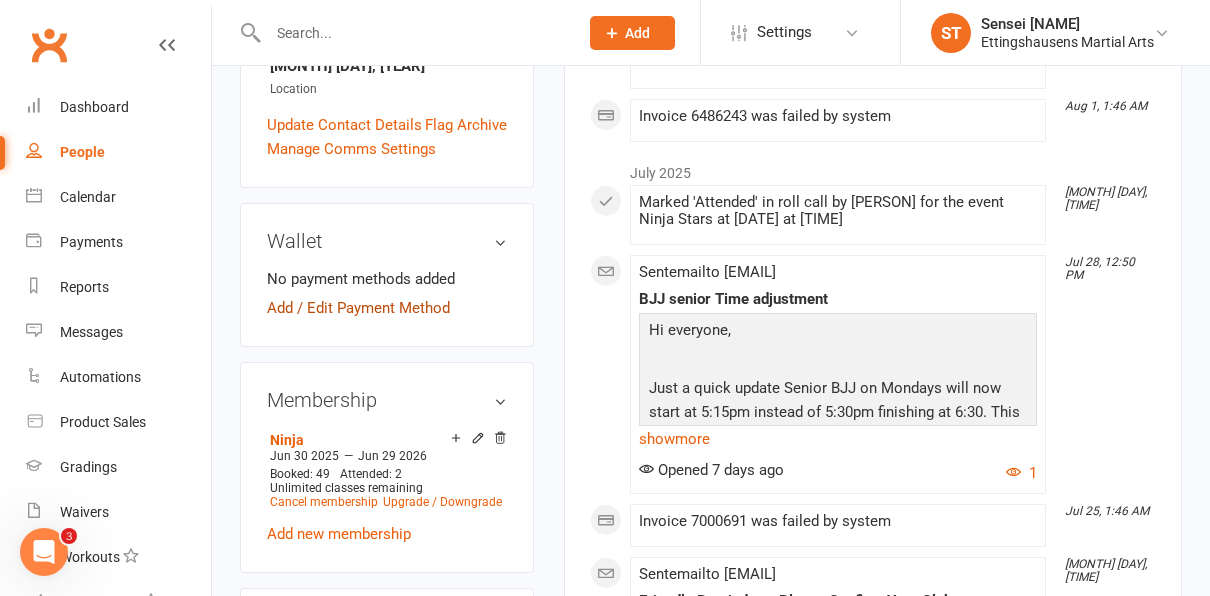 click on "Add / Edit Payment Method" at bounding box center [358, 308] 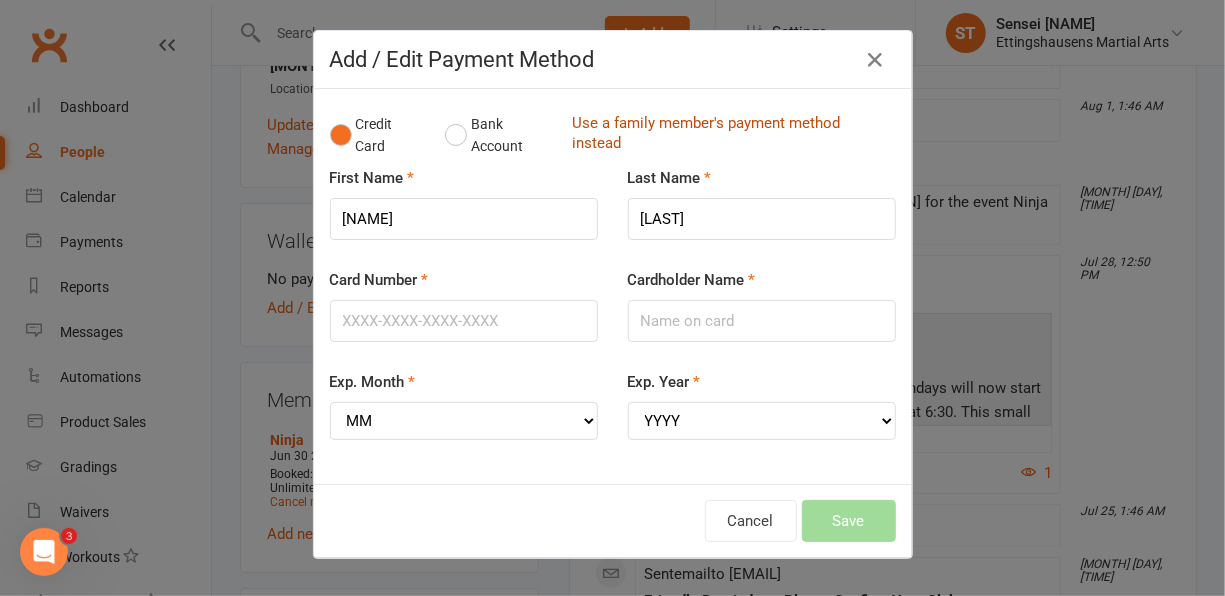click on "Use a family member's payment method instead" at bounding box center [729, 135] 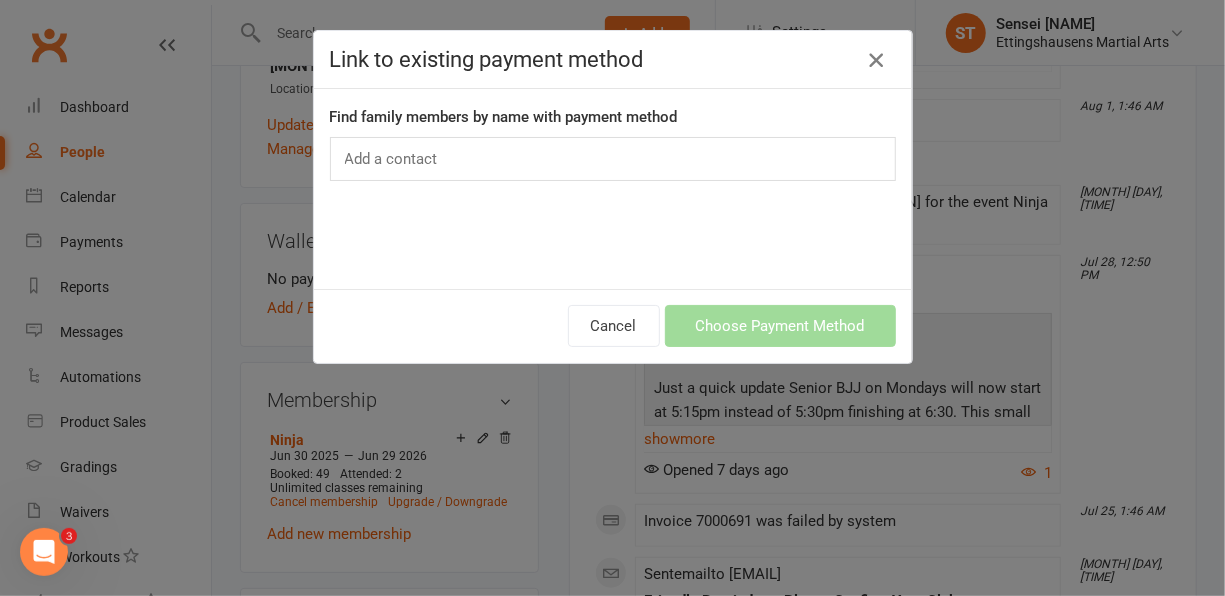 click at bounding box center (876, 60) 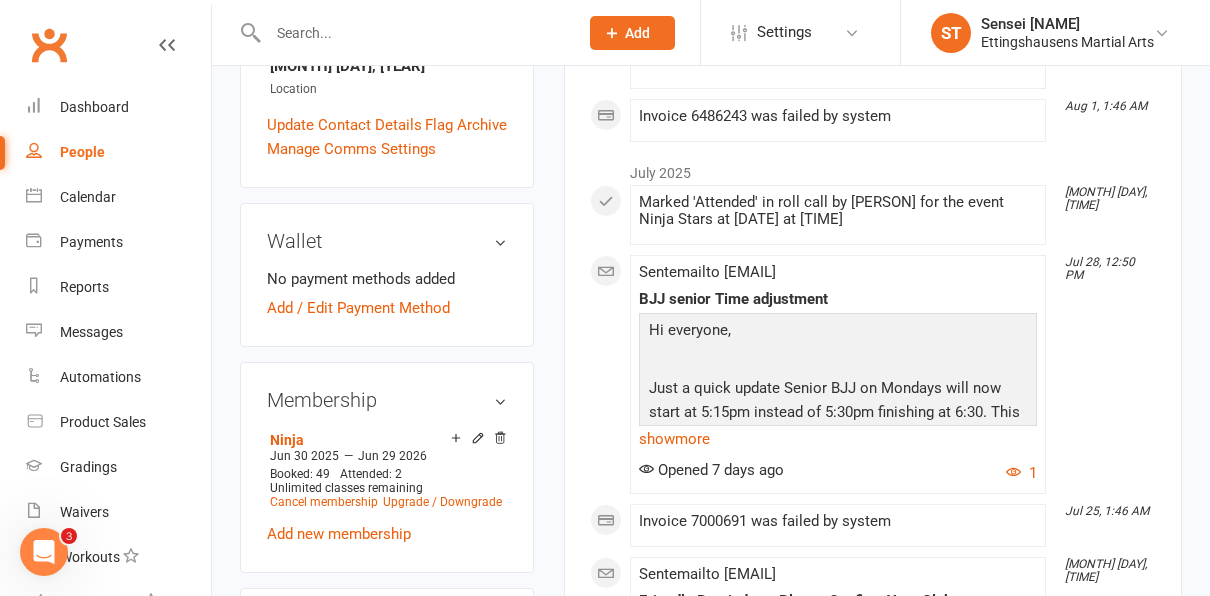 select on "100" 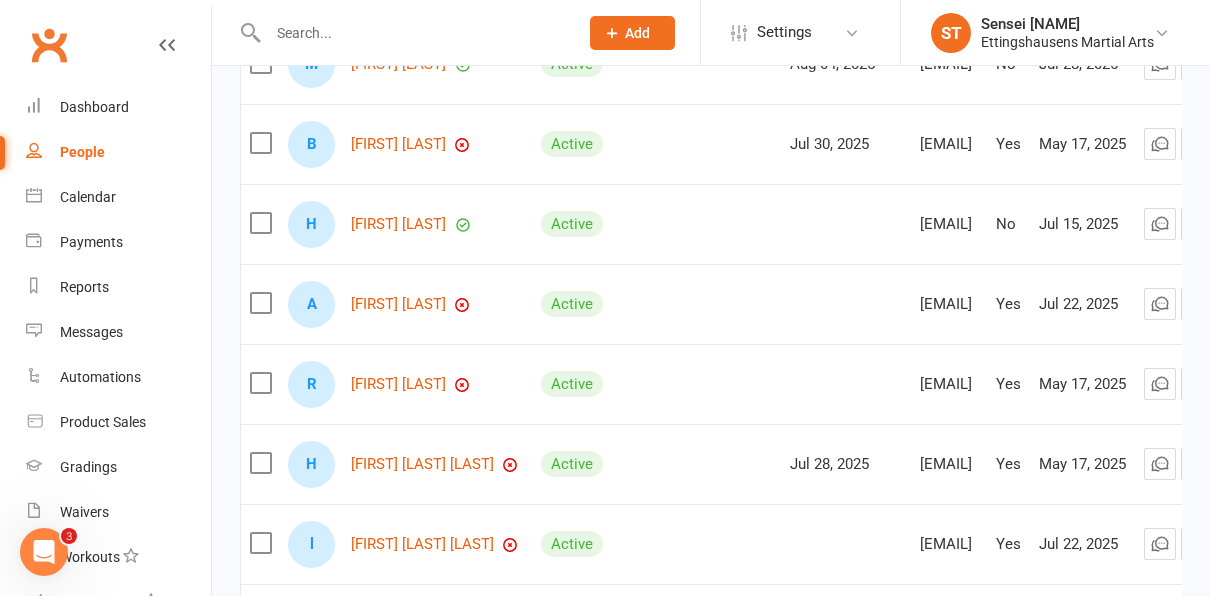 scroll, scrollTop: 2641, scrollLeft: 0, axis: vertical 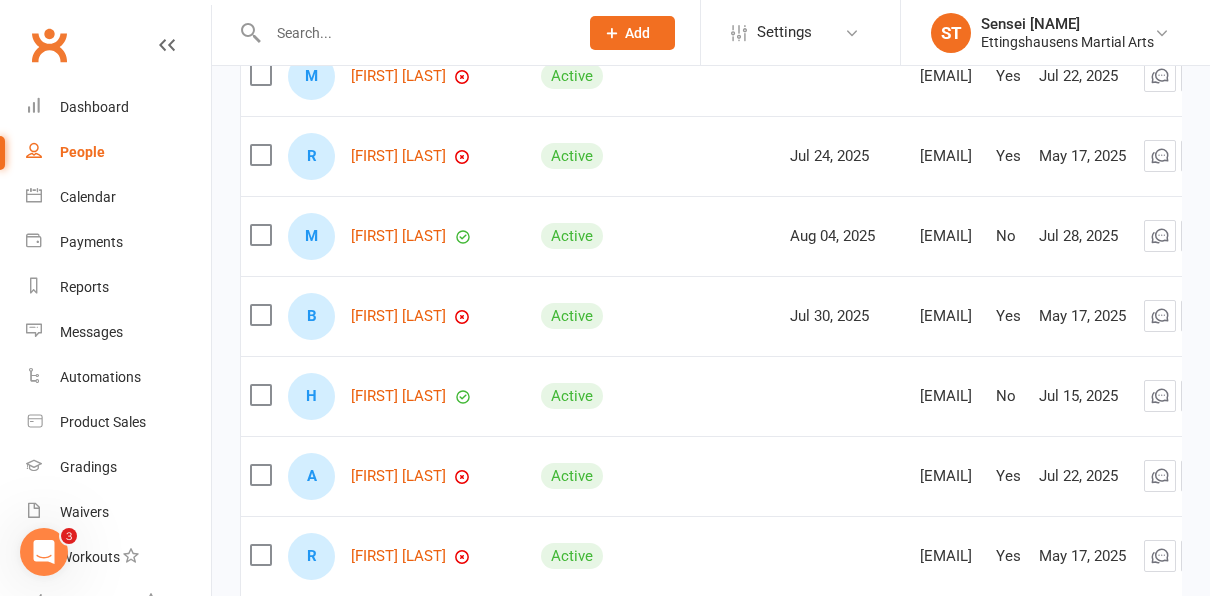 click on "[FIRST] [LAST] [LAST]" at bounding box center (405, 236) 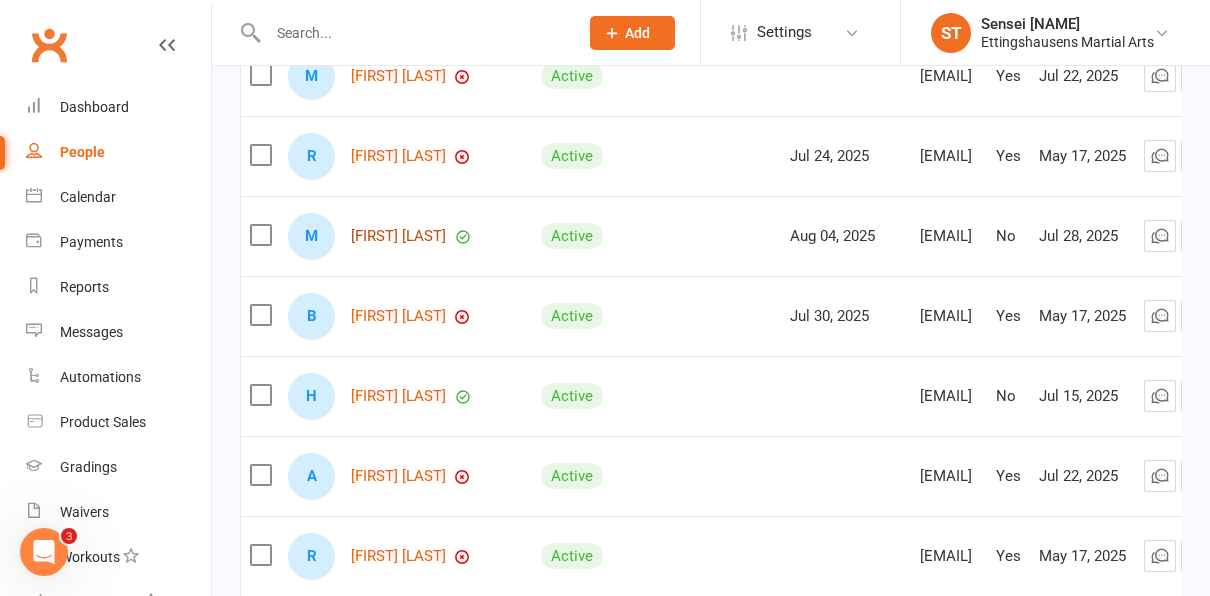 click on "[FIRST] [LAST]" at bounding box center (398, 236) 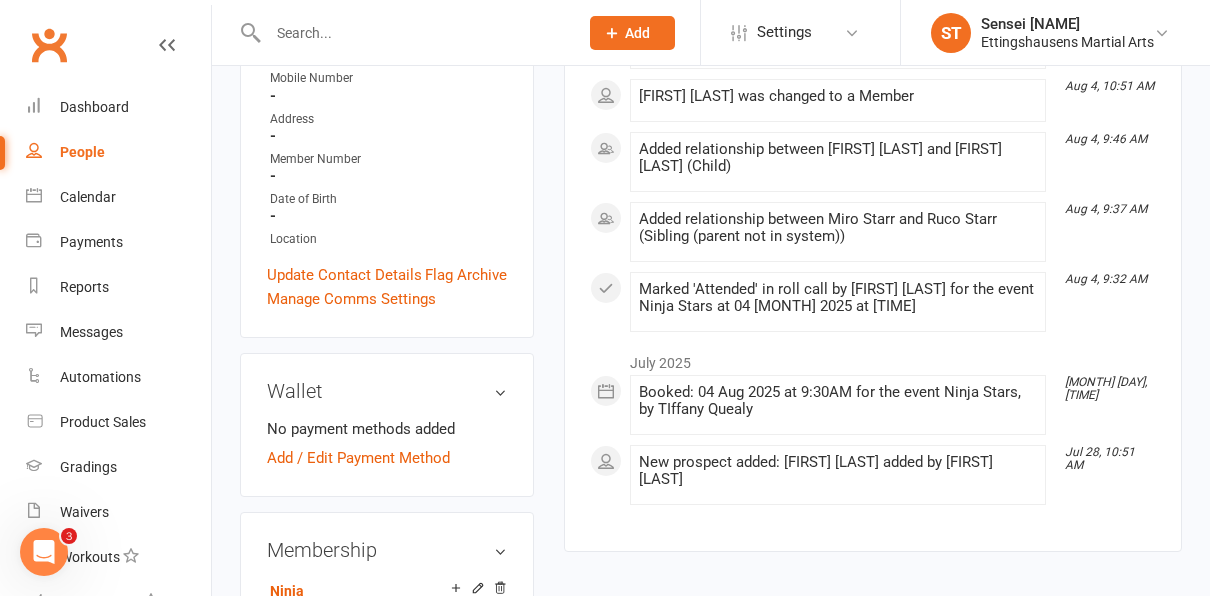 scroll, scrollTop: 513, scrollLeft: 0, axis: vertical 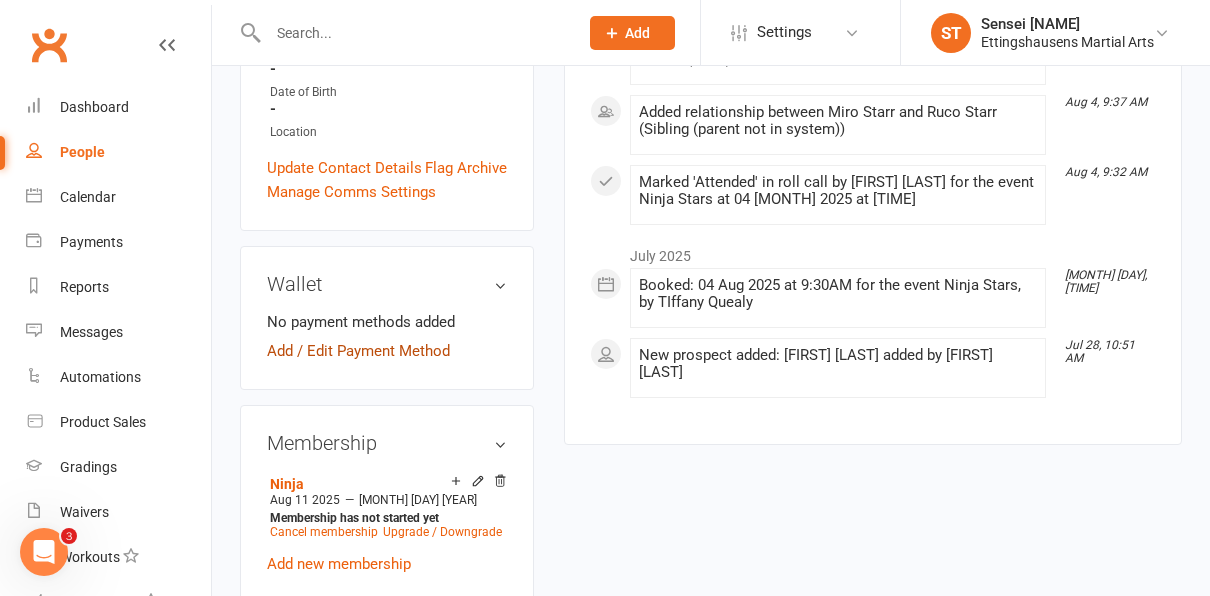 click on "Add / Edit Payment Method" at bounding box center (358, 351) 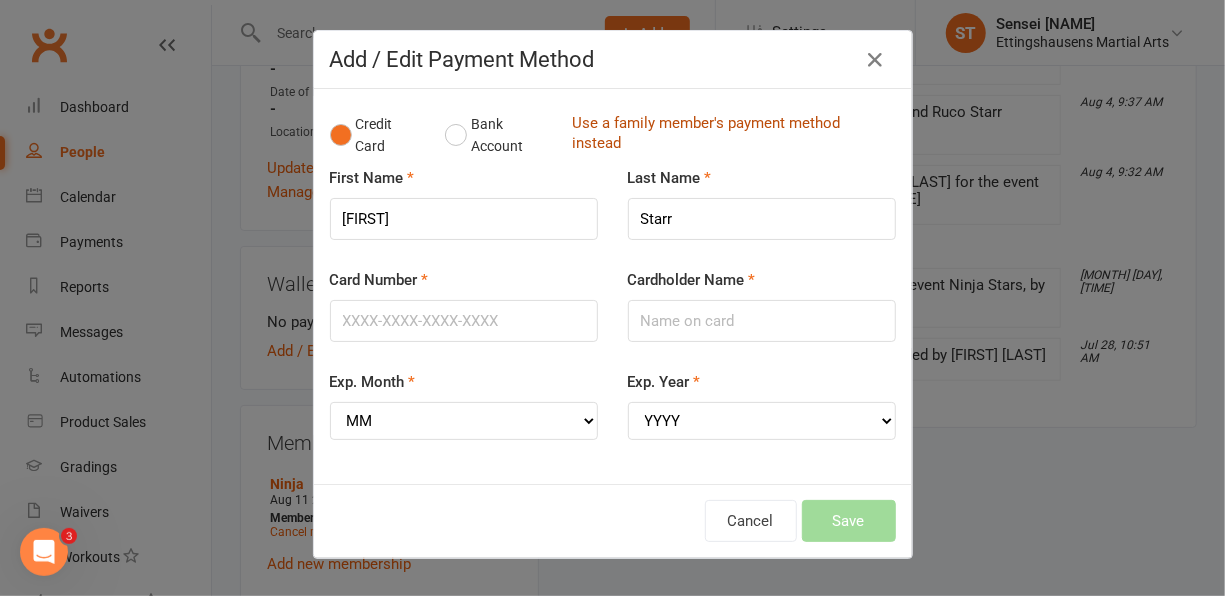 click on "Use a family member's payment method instead" at bounding box center [729, 135] 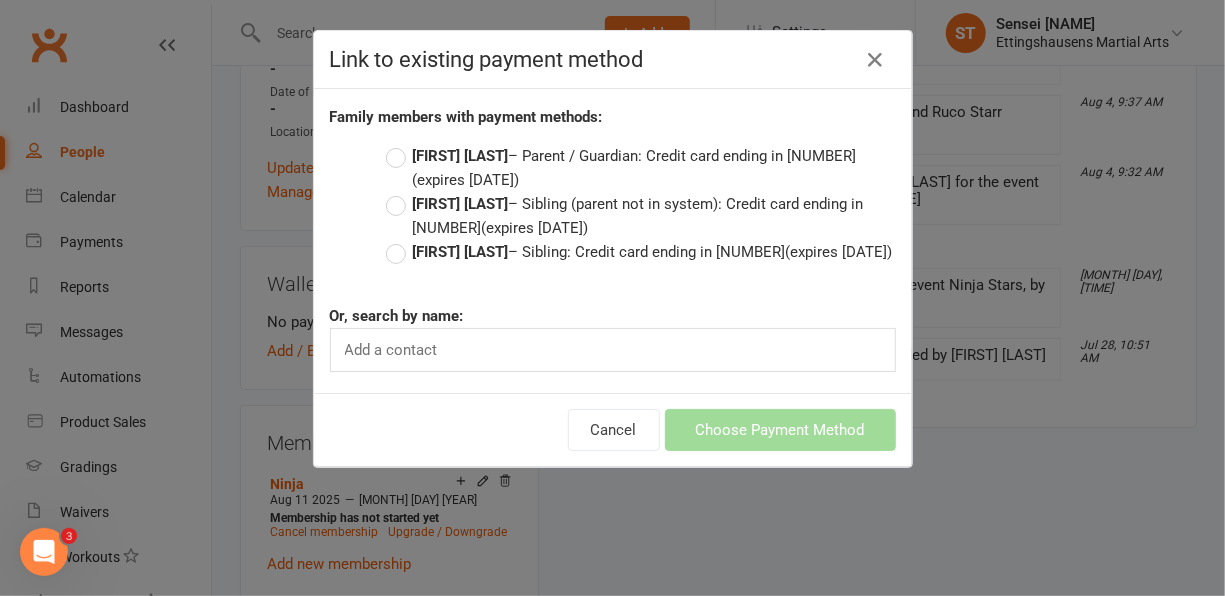 click on "[FIRST] [LAST] – Parent / Guardian: Credit card ending in [NUMBER] (expires [MONTH]/[YEAR])" at bounding box center (641, 168) 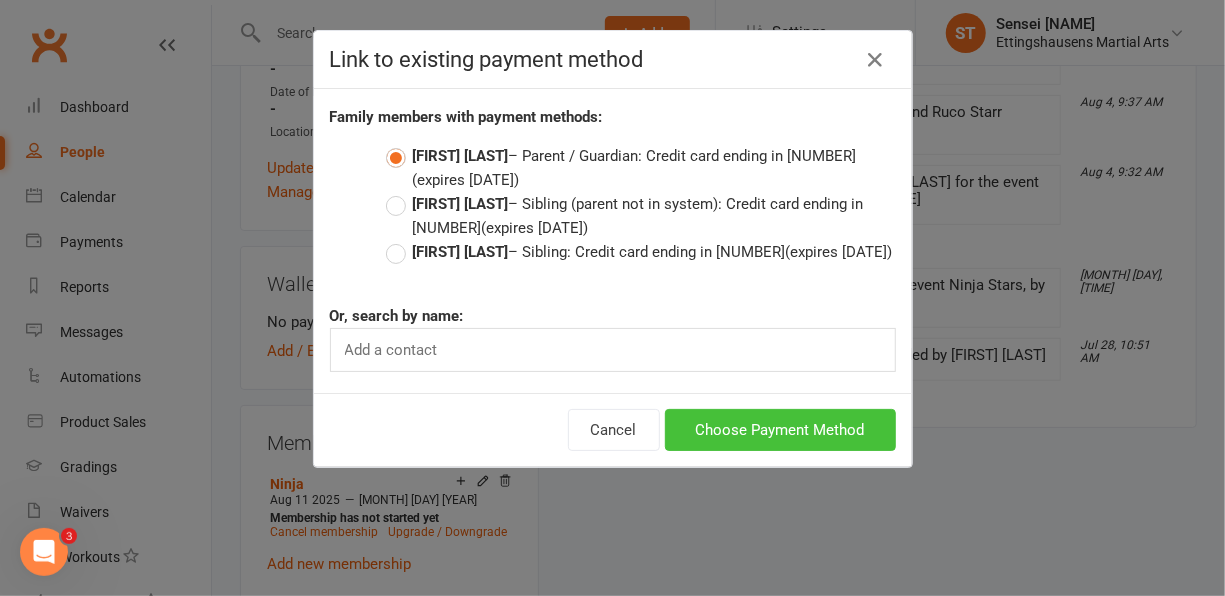 click on "Choose Payment Method" at bounding box center [780, 430] 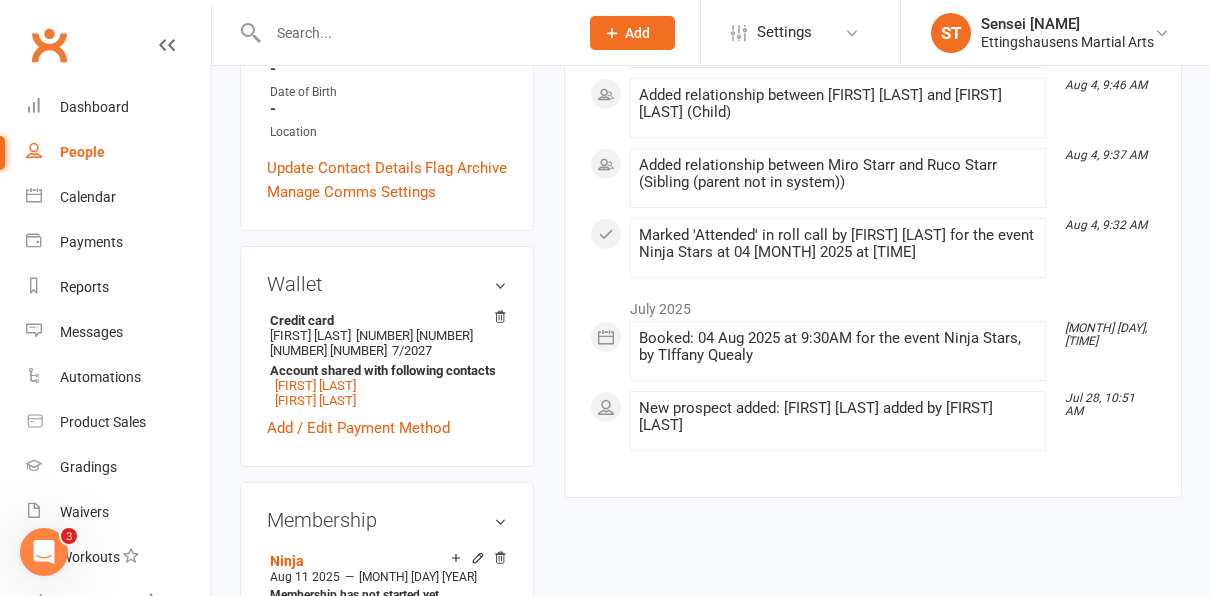 scroll, scrollTop: 0, scrollLeft: 0, axis: both 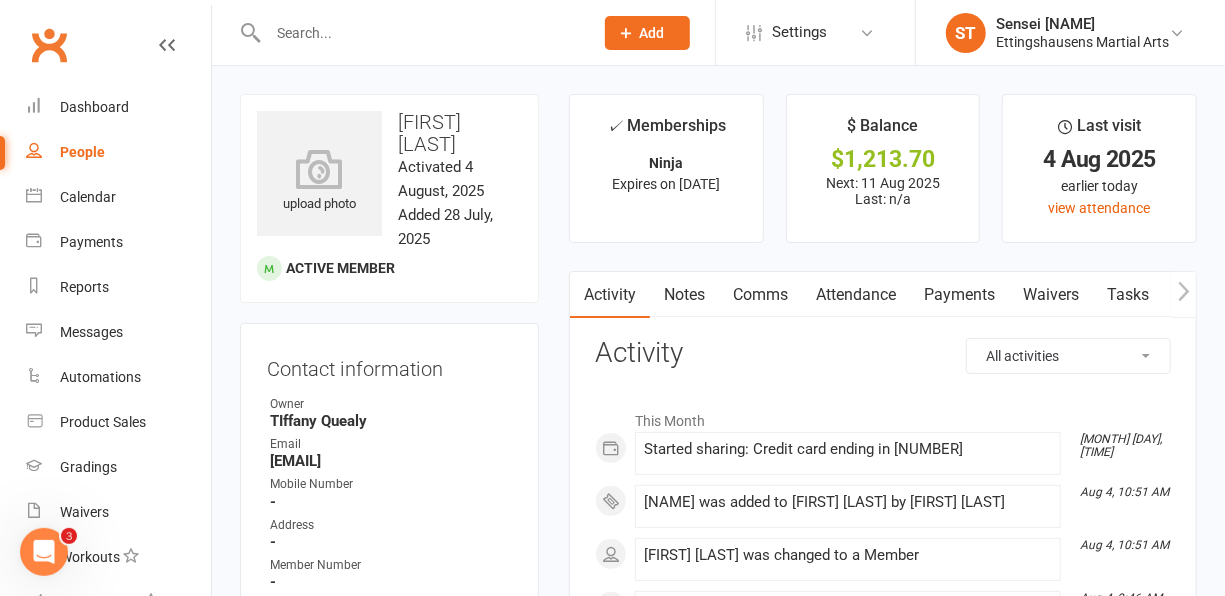 select on "100" 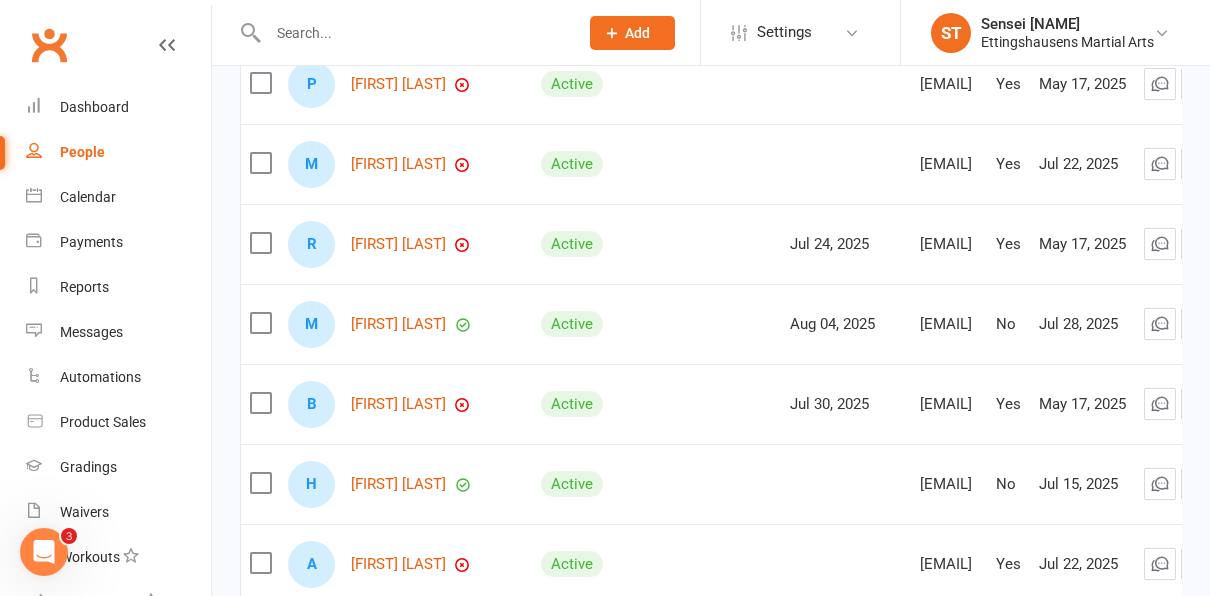 scroll, scrollTop: 2552, scrollLeft: 0, axis: vertical 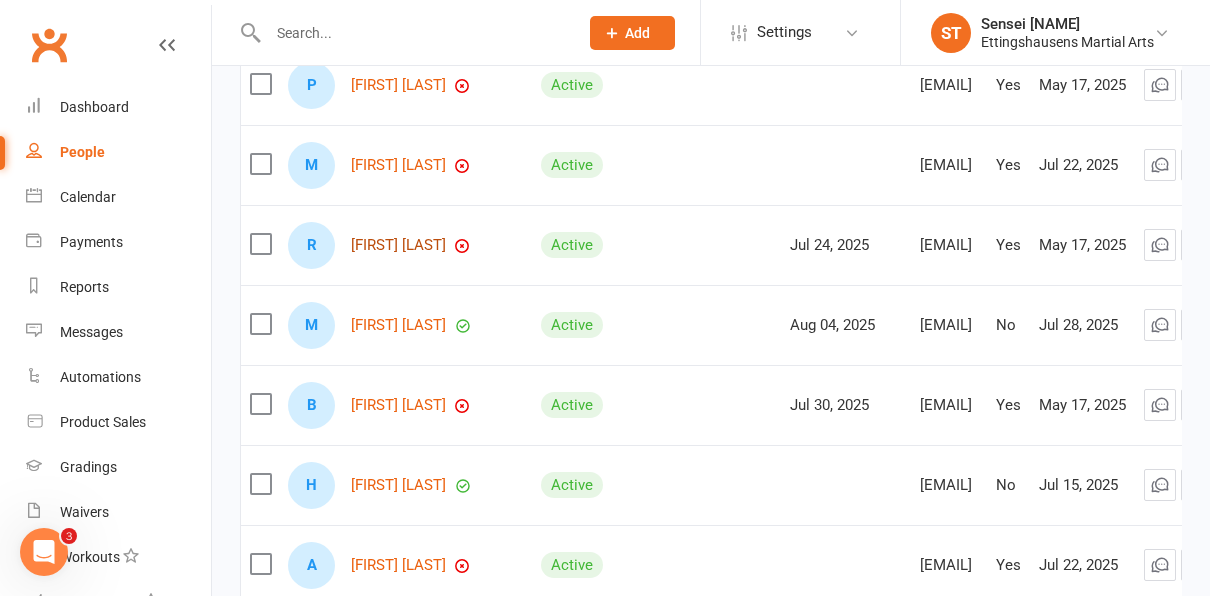 click on "[FIRST] [LAST]" at bounding box center (398, 245) 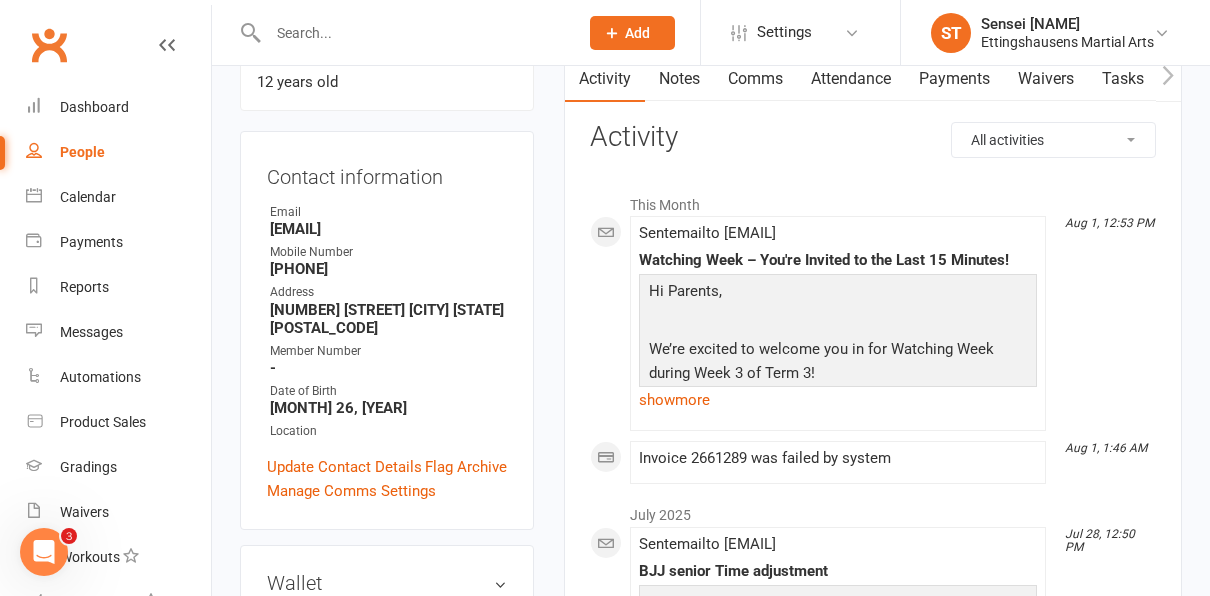 scroll, scrollTop: 369, scrollLeft: 0, axis: vertical 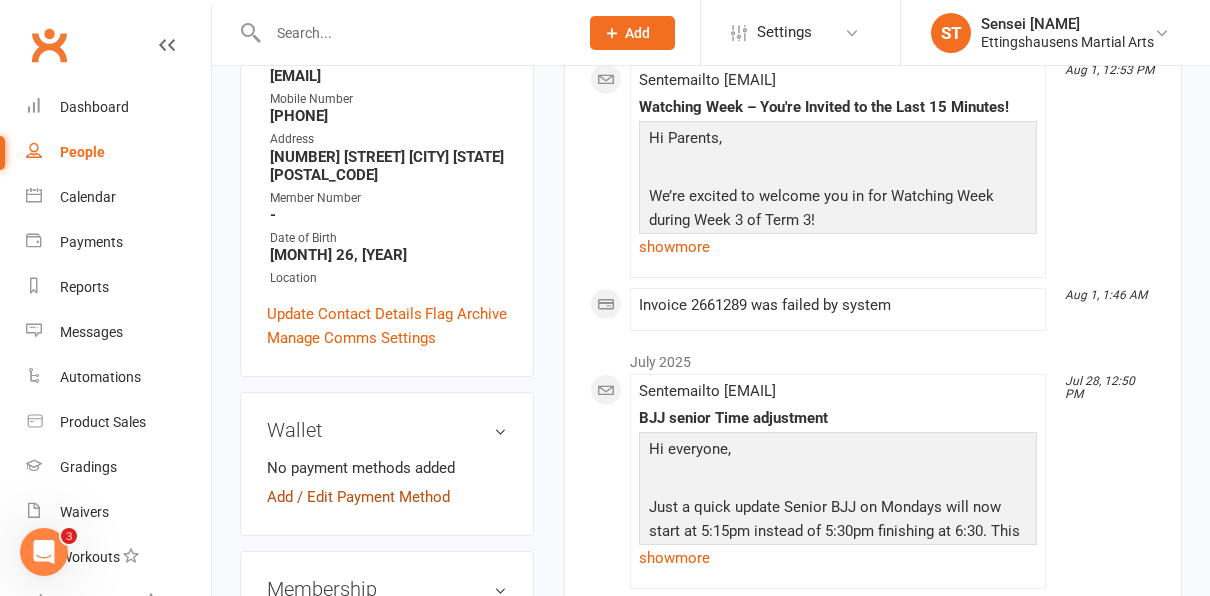 click on "Add / Edit Payment Method" at bounding box center [358, 497] 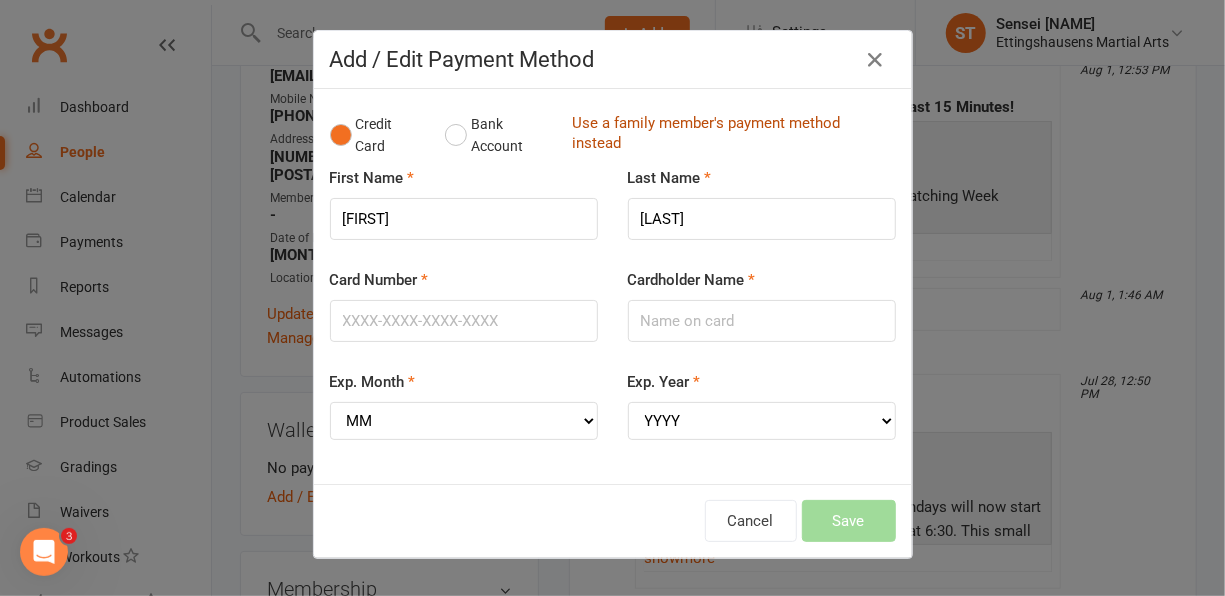 click on "Use a family member's payment method instead" at bounding box center (729, 135) 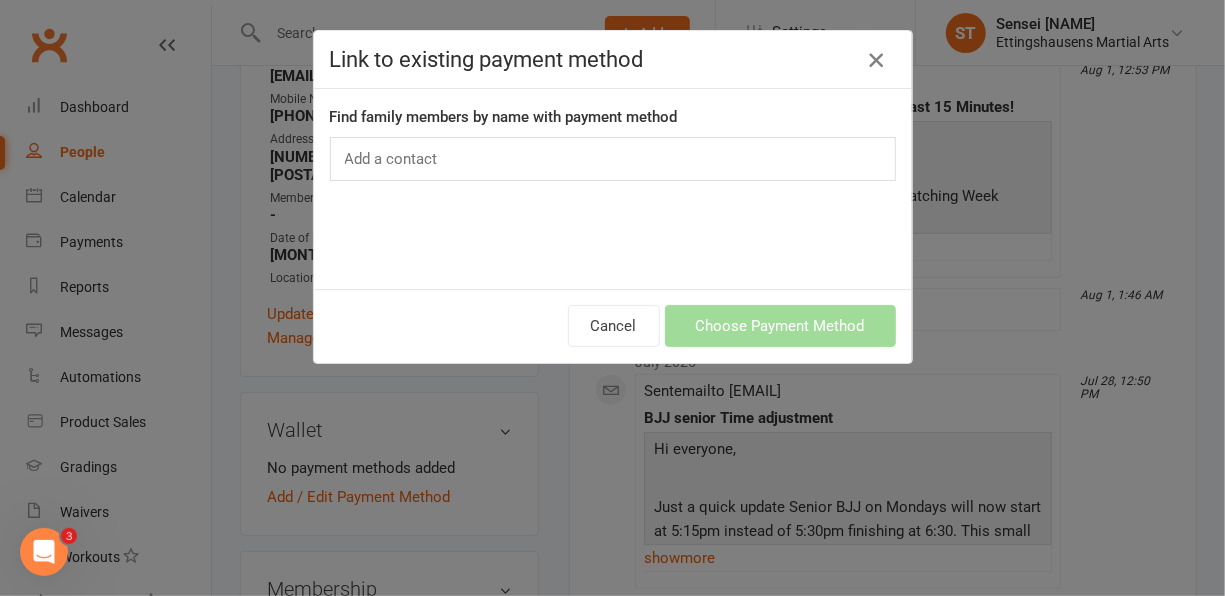 click at bounding box center [876, 60] 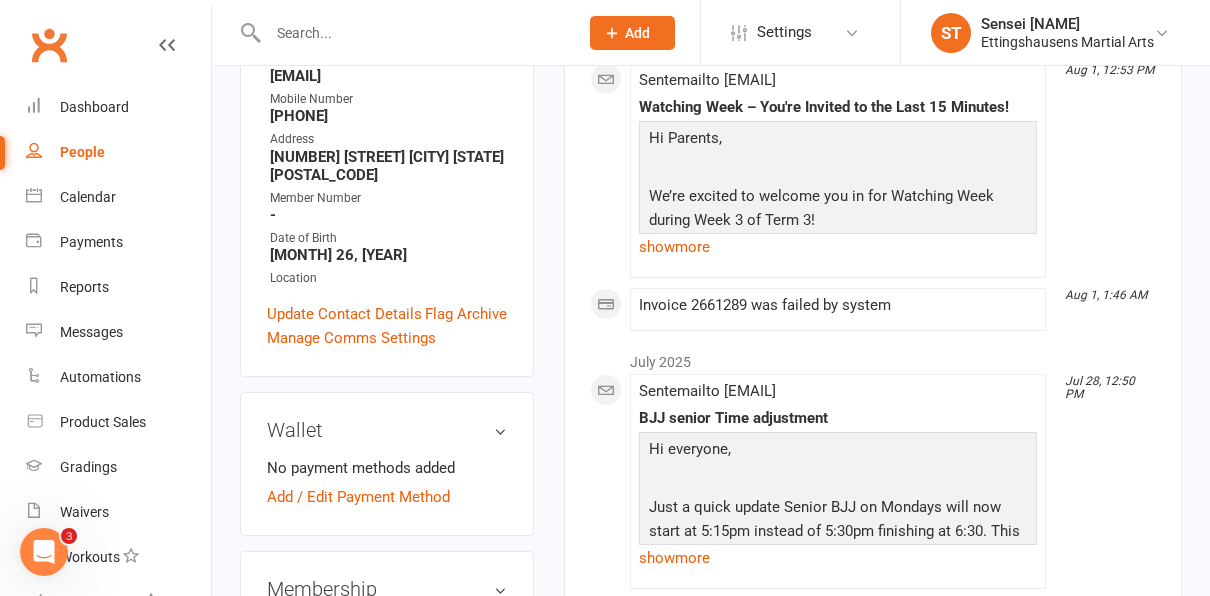 select on "100" 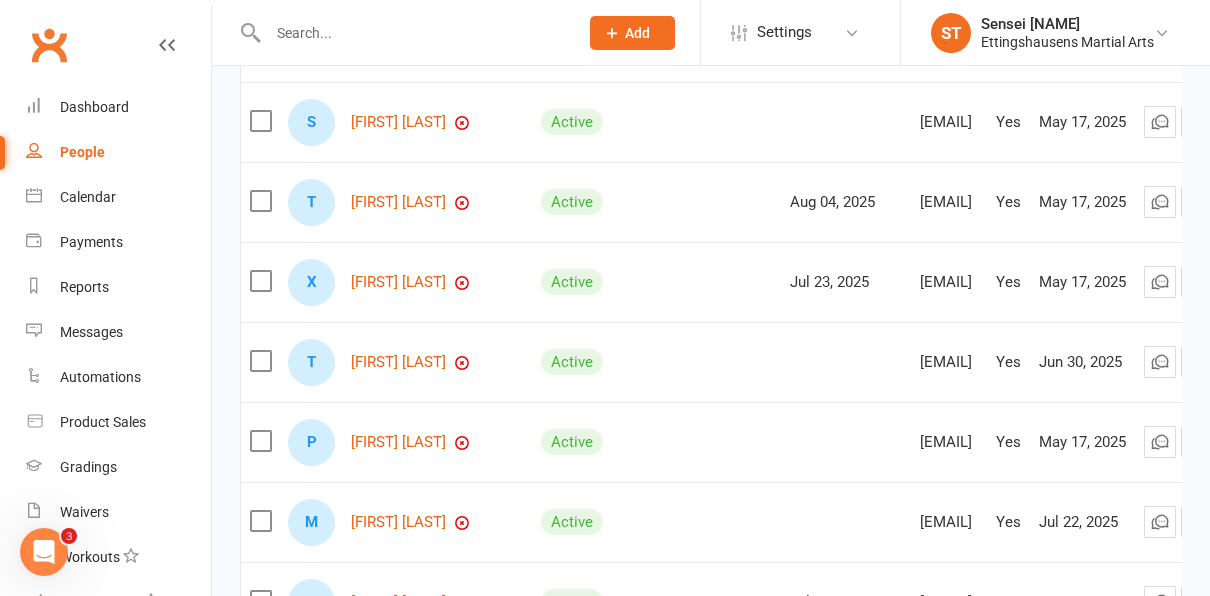 scroll, scrollTop: 2194, scrollLeft: 0, axis: vertical 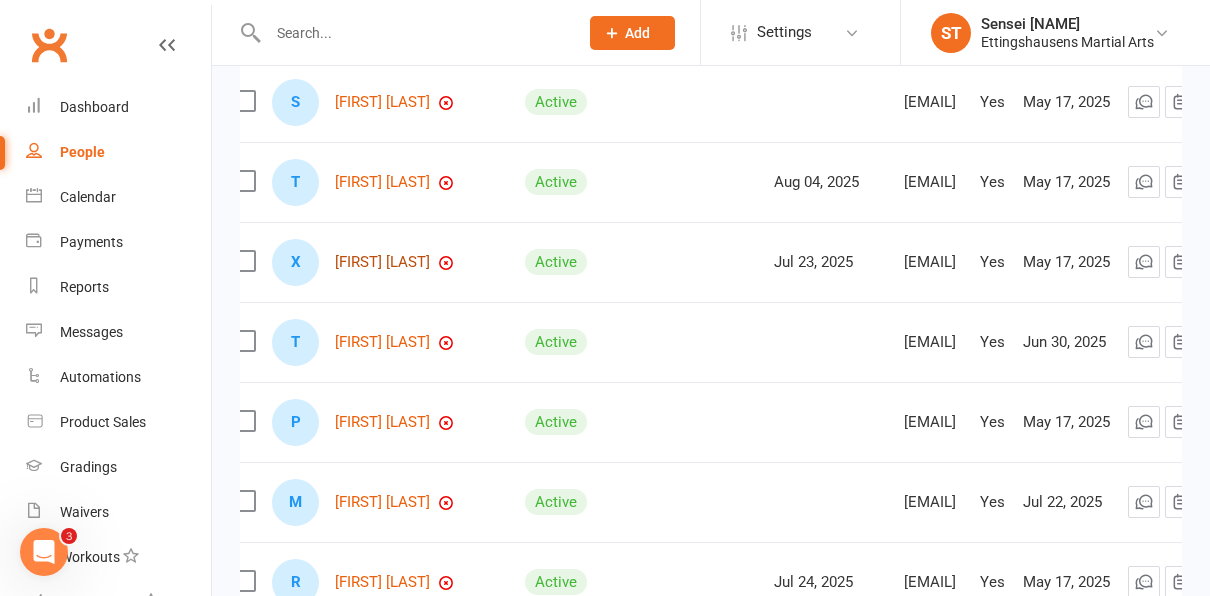 click on "[FIRST] [LAST]" at bounding box center [382, 262] 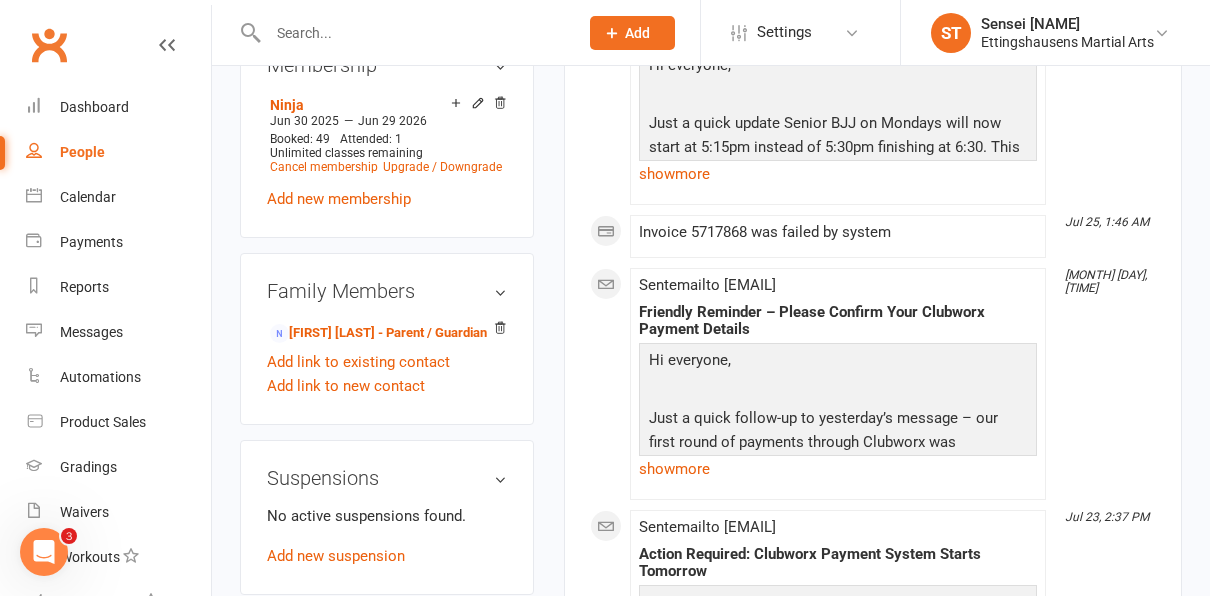 scroll, scrollTop: 892, scrollLeft: 0, axis: vertical 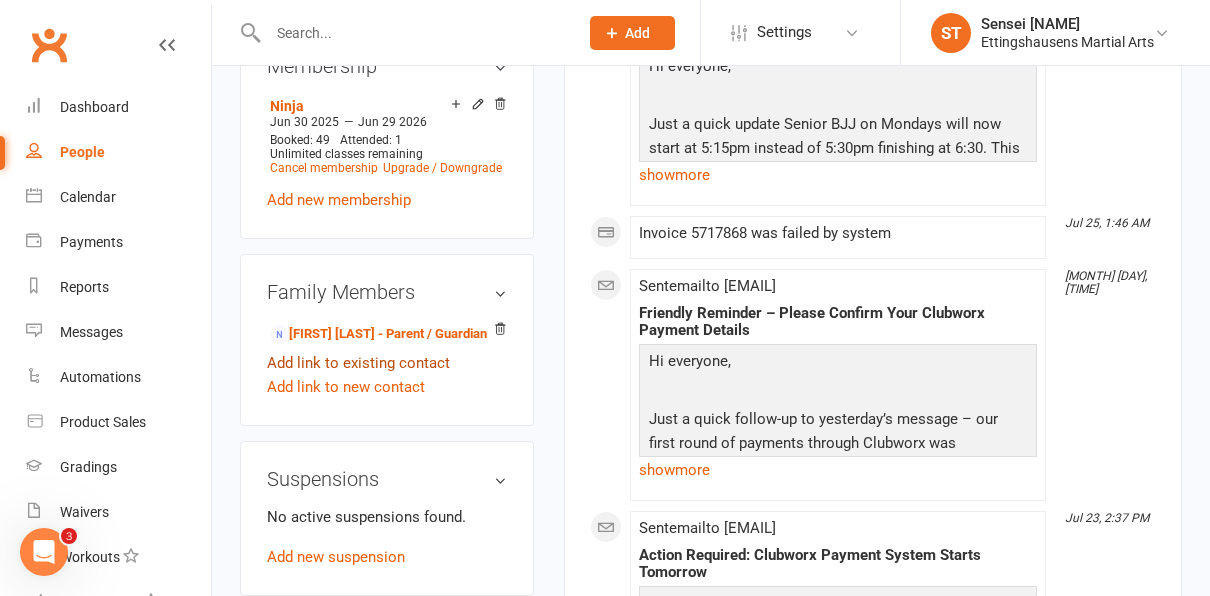 click on "Add link to existing contact" at bounding box center (358, 363) 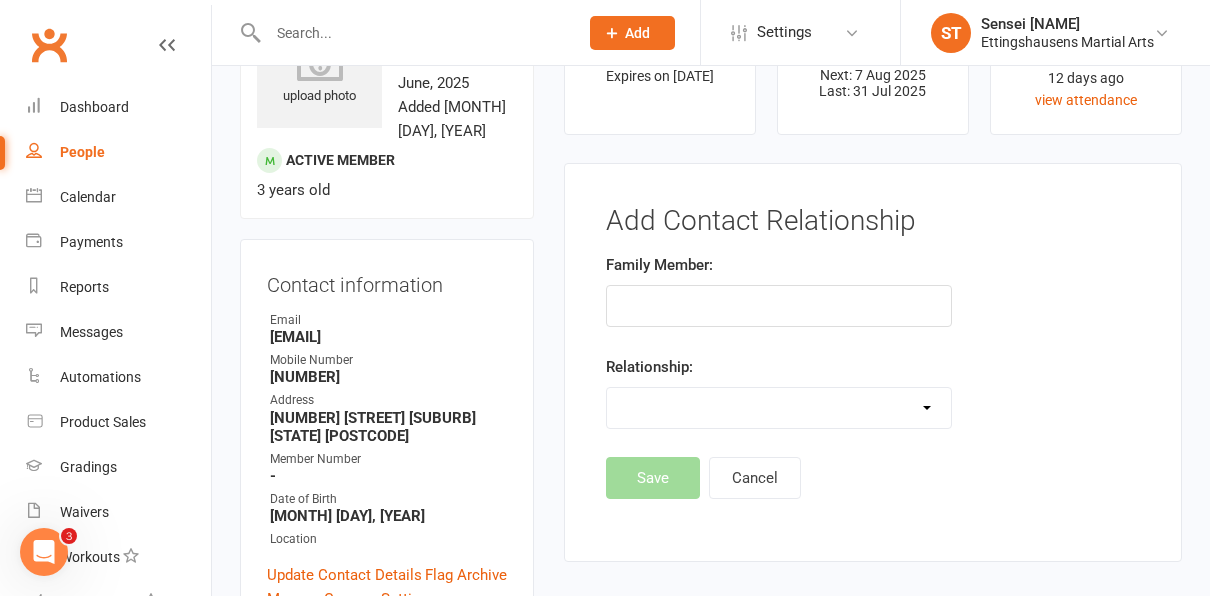 select on "100" 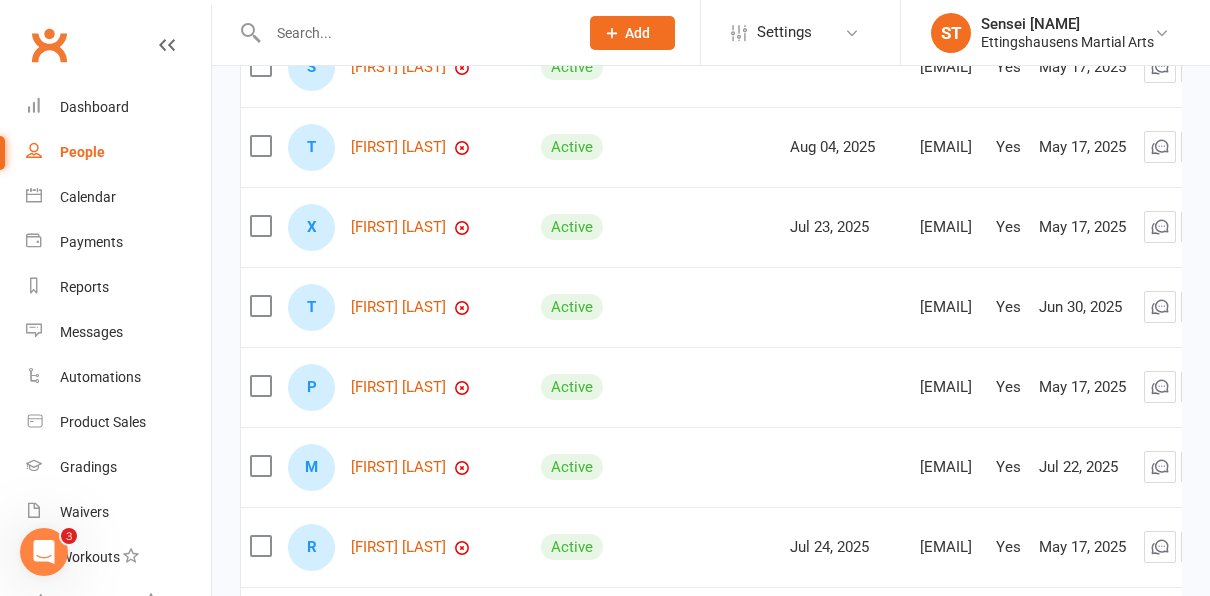 scroll, scrollTop: 2249, scrollLeft: 0, axis: vertical 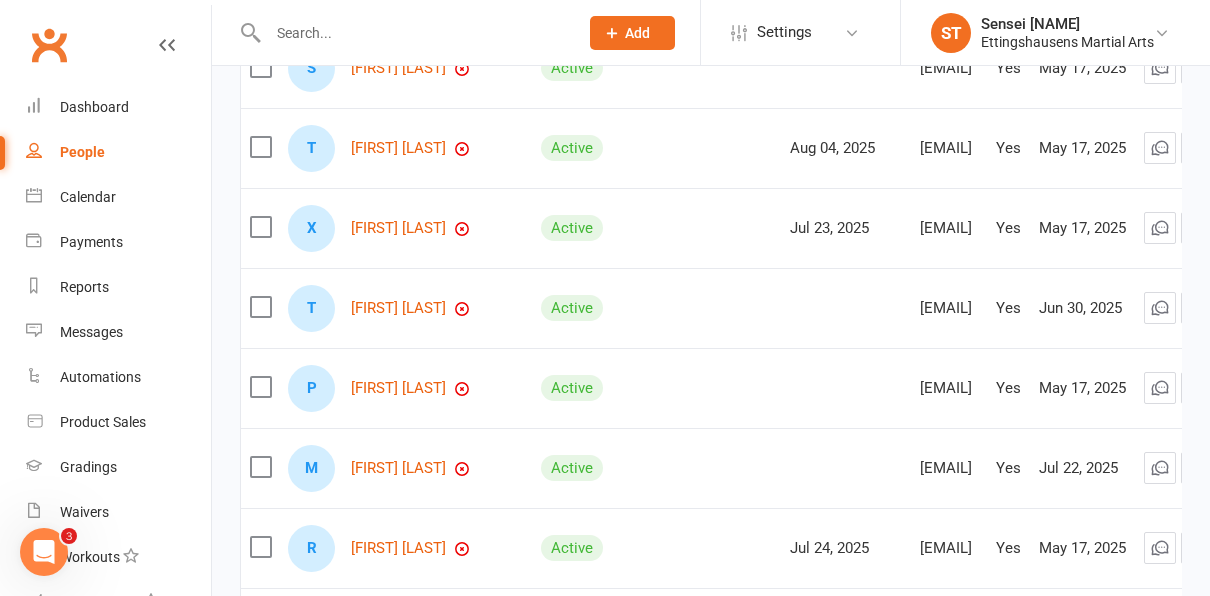 click on "X [FIRST] [LAST]" at bounding box center [405, 228] 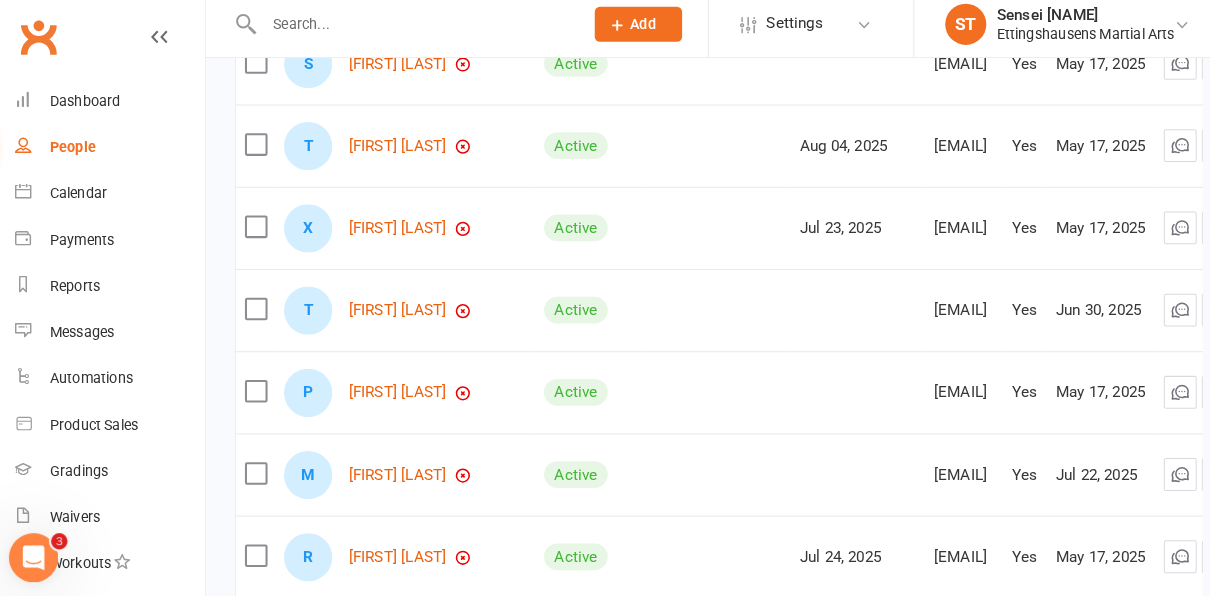 scroll, scrollTop: 2246, scrollLeft: 0, axis: vertical 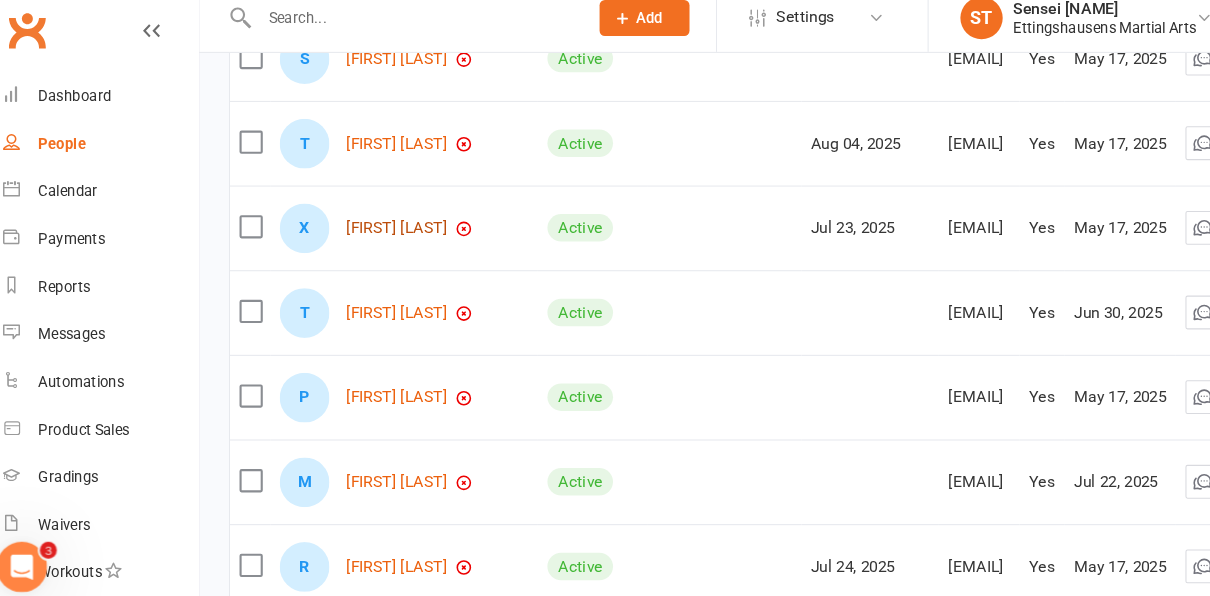 click on "[FIRST] [LAST]" at bounding box center (398, 231) 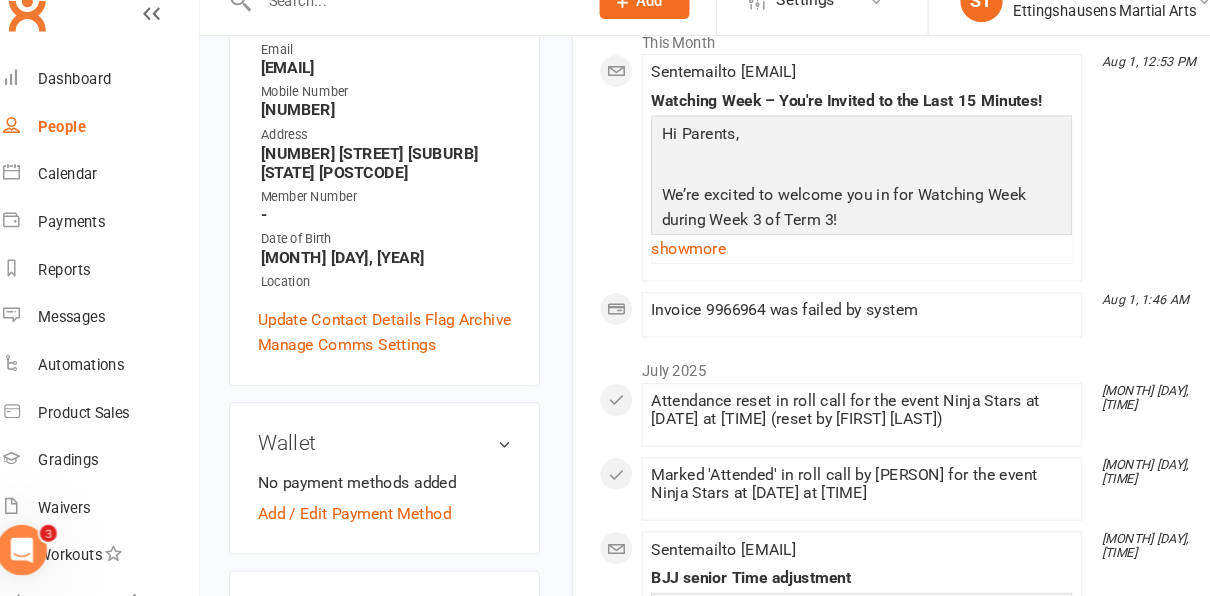 scroll, scrollTop: 349, scrollLeft: 0, axis: vertical 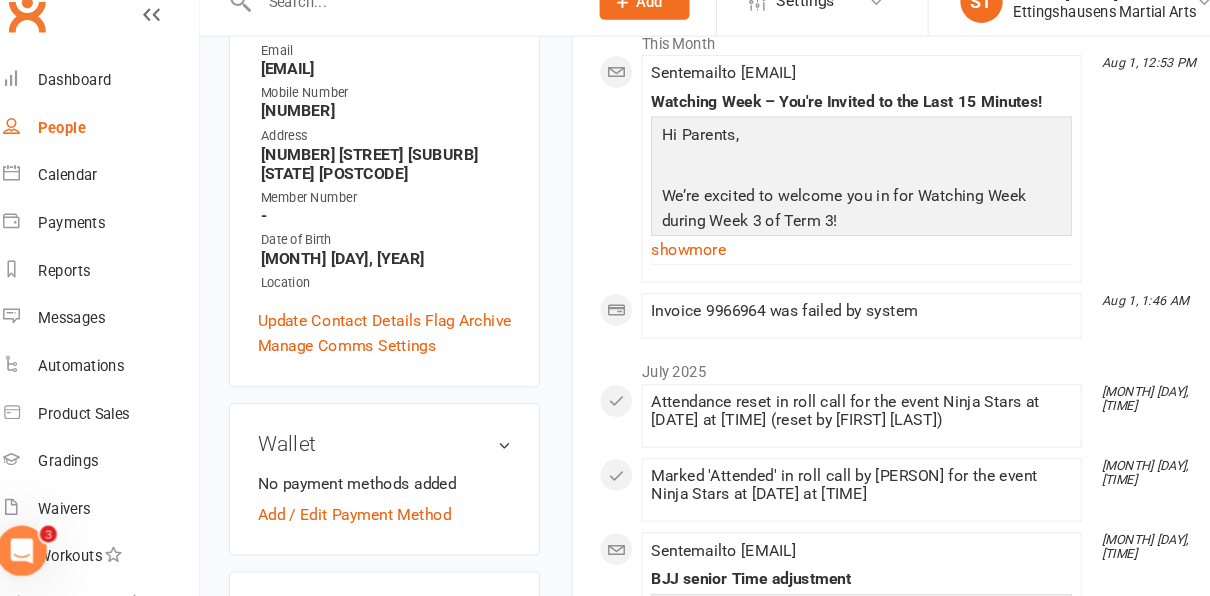 click on "Add / Edit Payment Method" at bounding box center (358, 517) 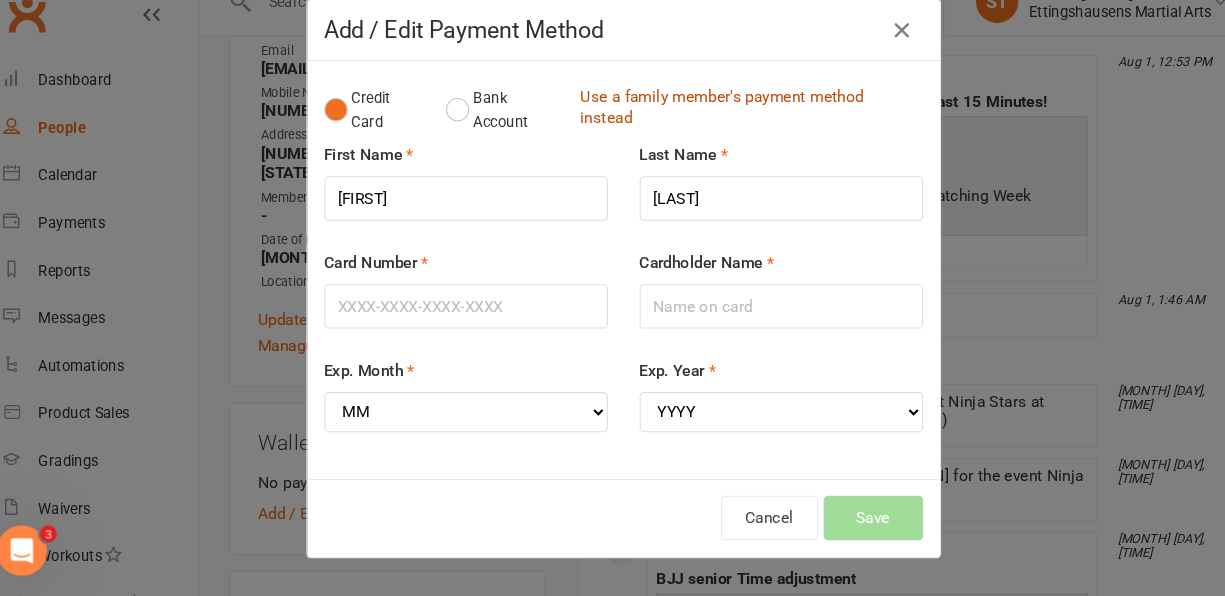 click on "Use a family member's payment method instead" at bounding box center (729, 135) 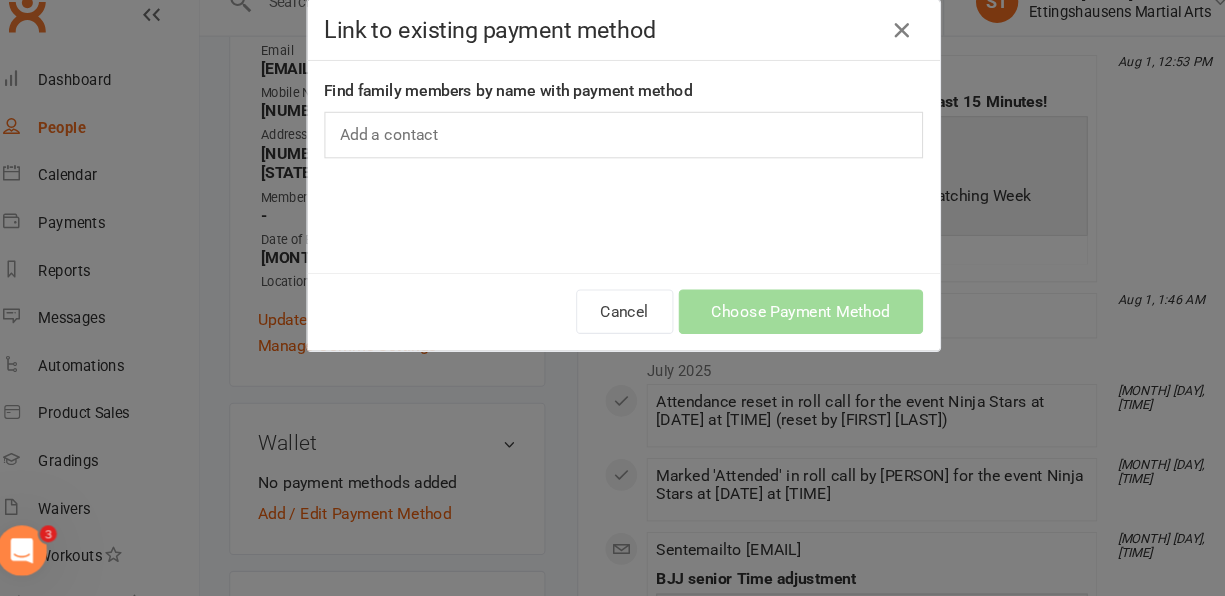 click on "Link to existing payment method Find family members by name with payment method Add a contact Add Family Relationship Cancel Choose Payment Method" at bounding box center [612, 298] 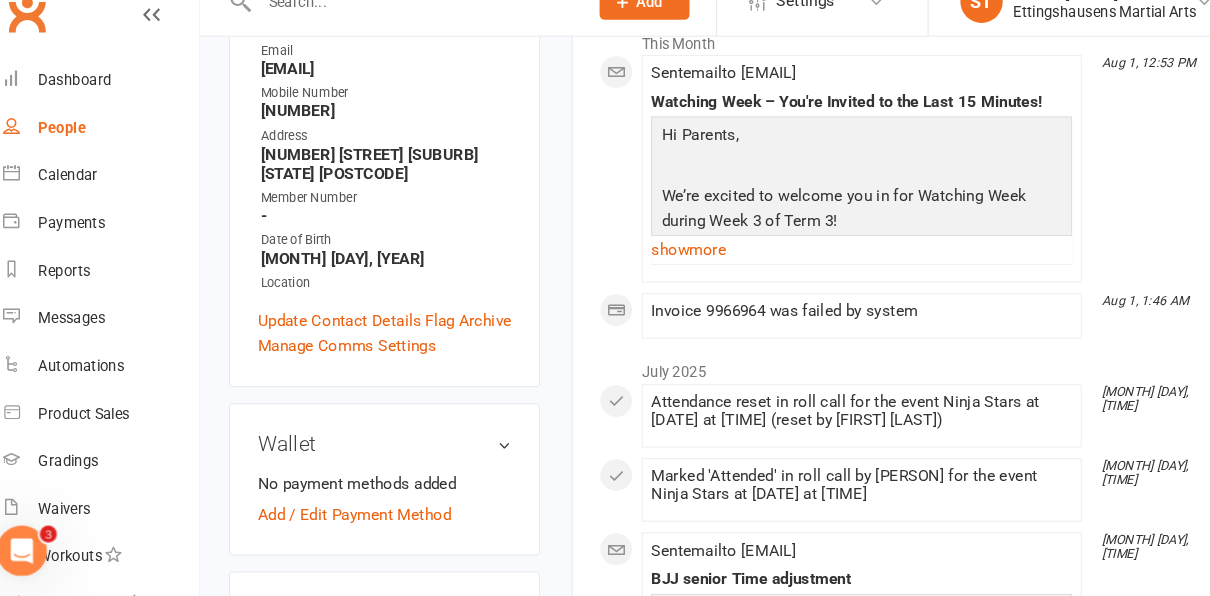 select on "100" 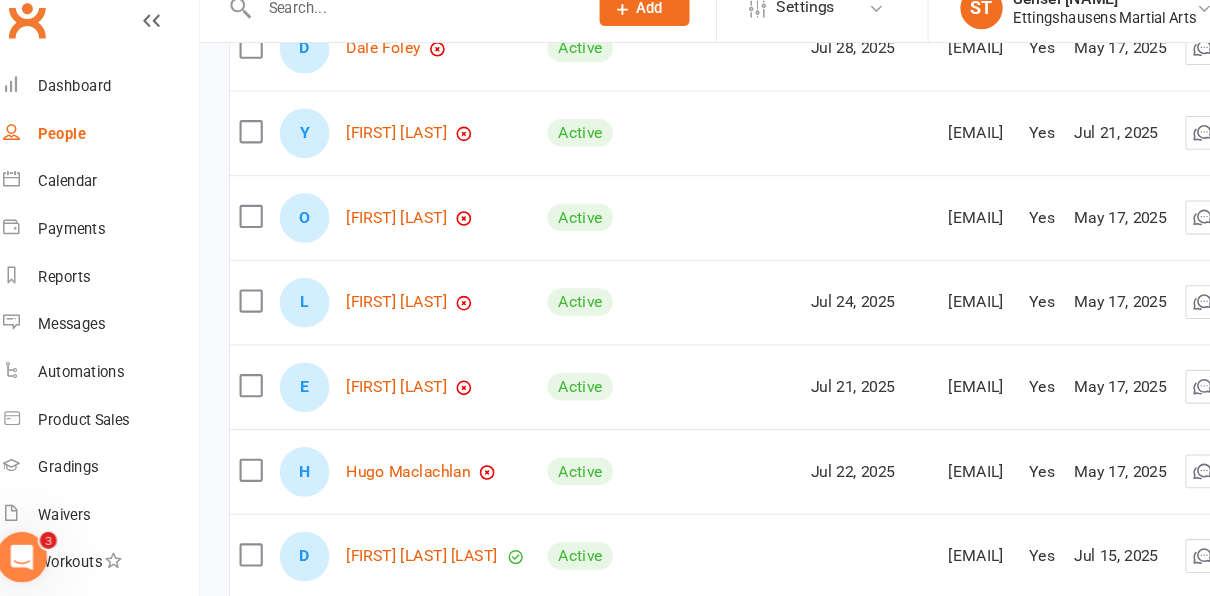 scroll, scrollTop: 1741, scrollLeft: 0, axis: vertical 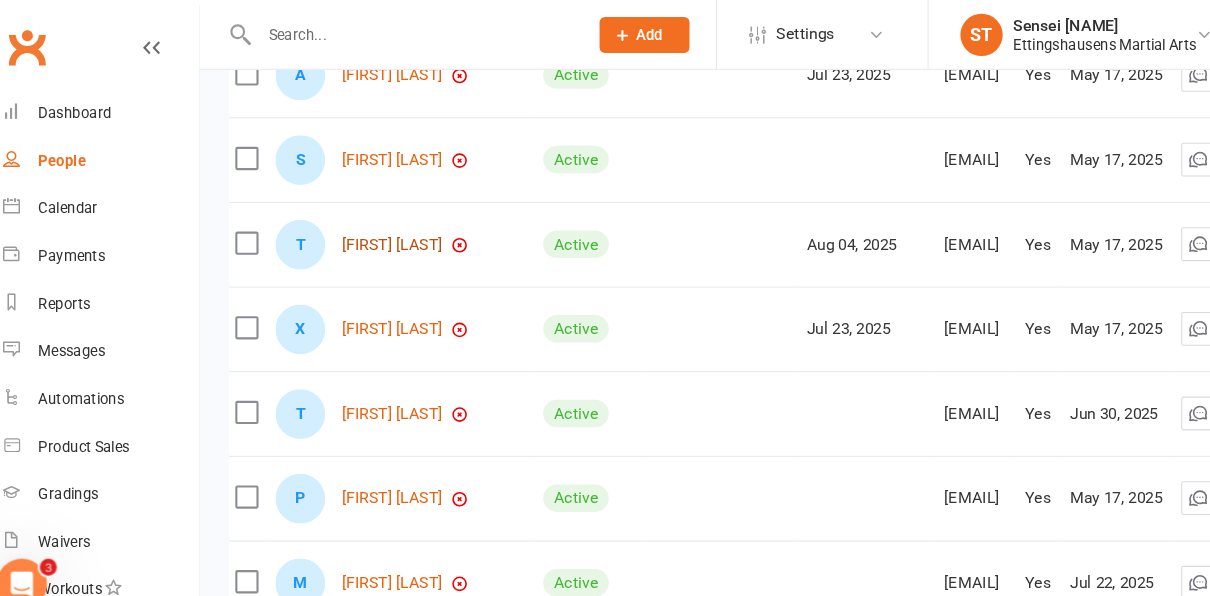 click on "[FIRST] [LAST]" at bounding box center [394, 231] 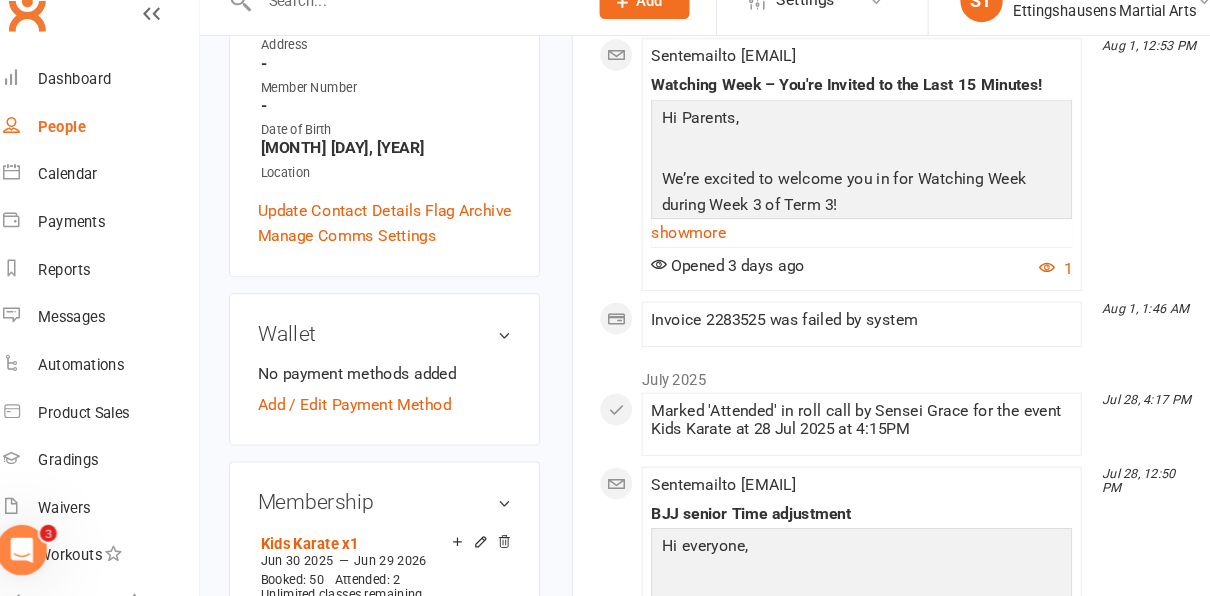 scroll, scrollTop: 449, scrollLeft: 0, axis: vertical 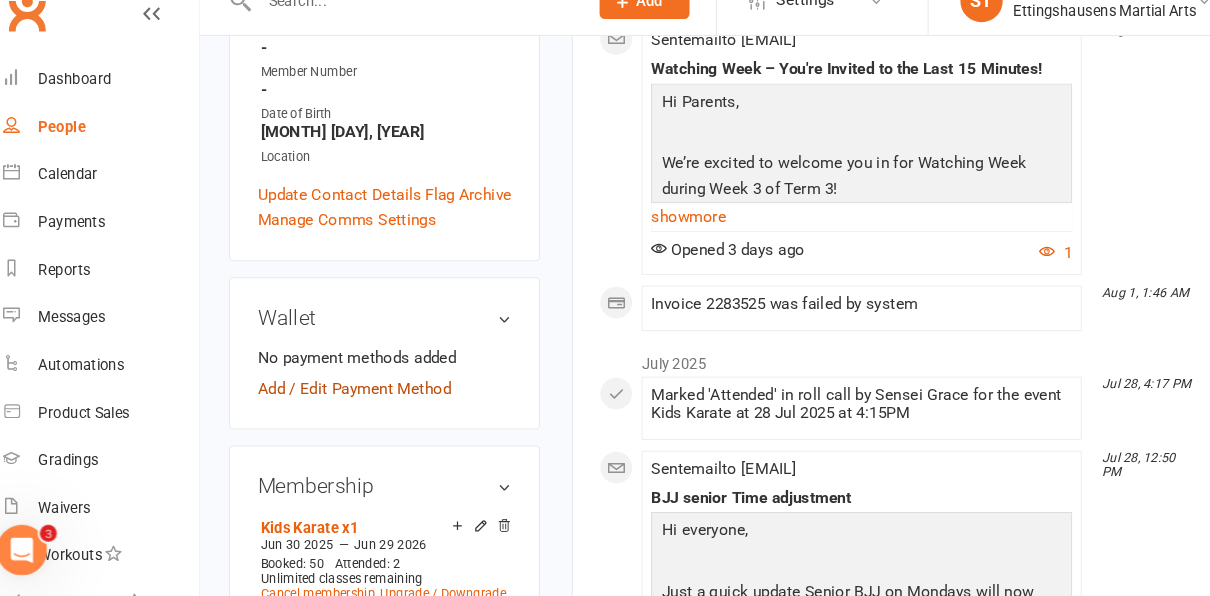 click on "Add / Edit Payment Method" at bounding box center (358, 399) 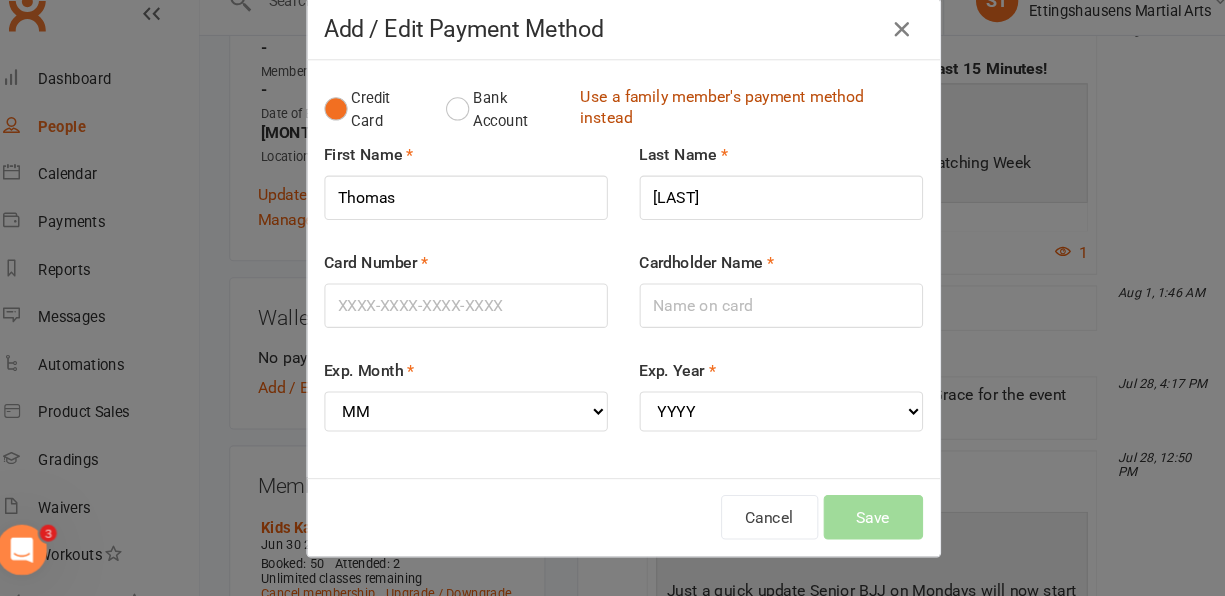click on "Use a family member's payment method instead" at bounding box center [729, 135] 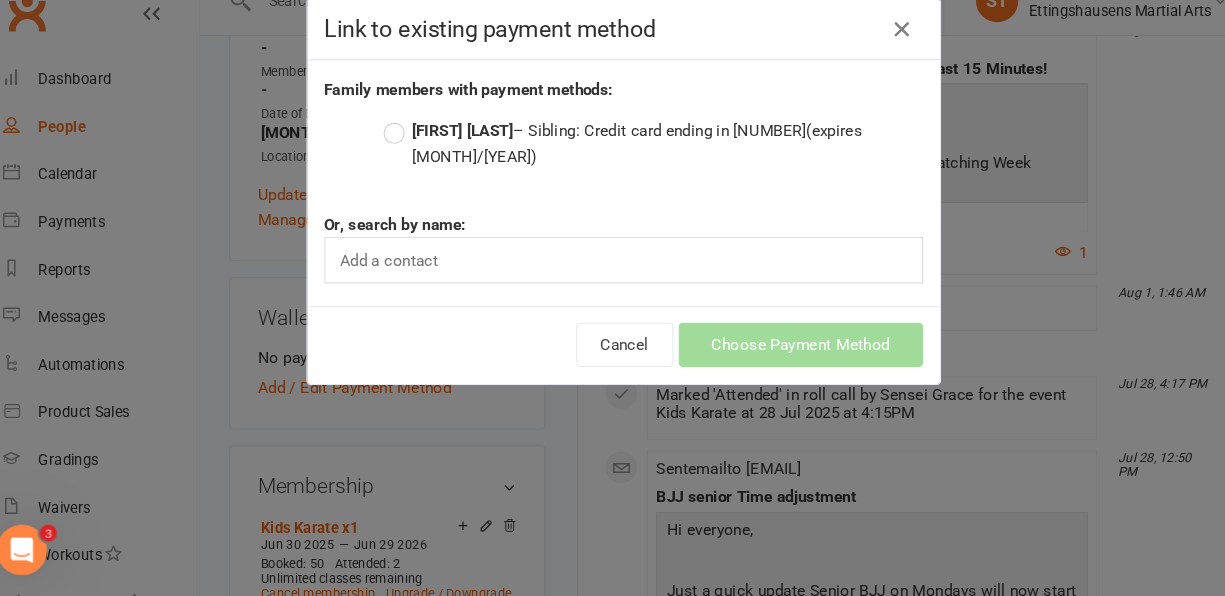 click on "[FIRST] [LAST]" at bounding box center [461, 156] 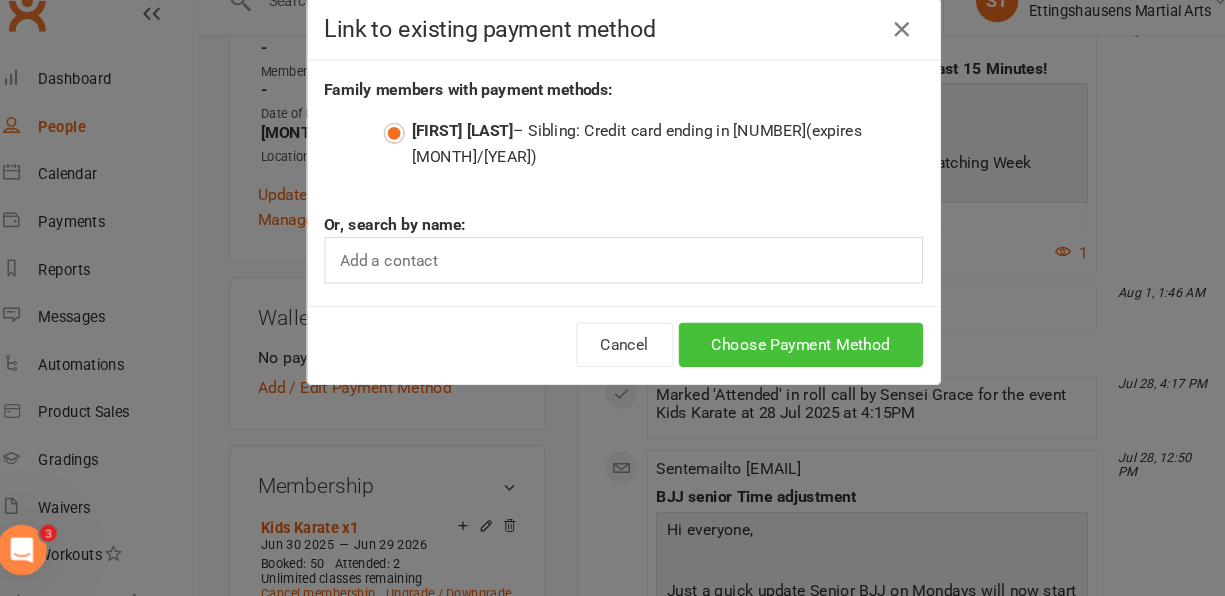 click on "Choose Payment Method" at bounding box center [780, 358] 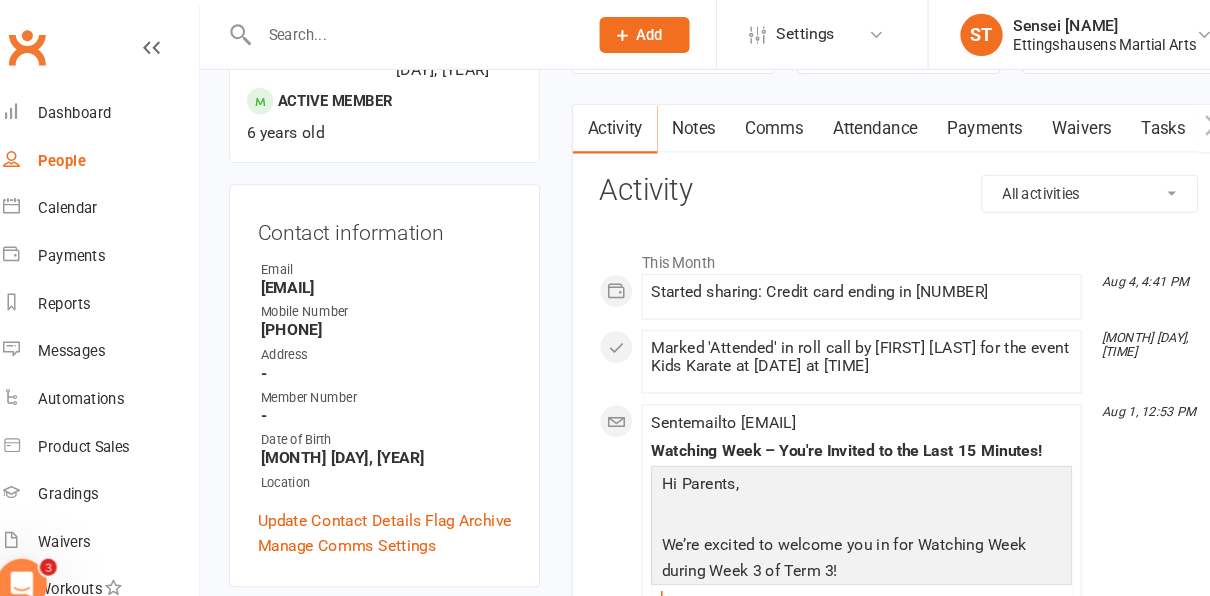 scroll, scrollTop: 172, scrollLeft: 0, axis: vertical 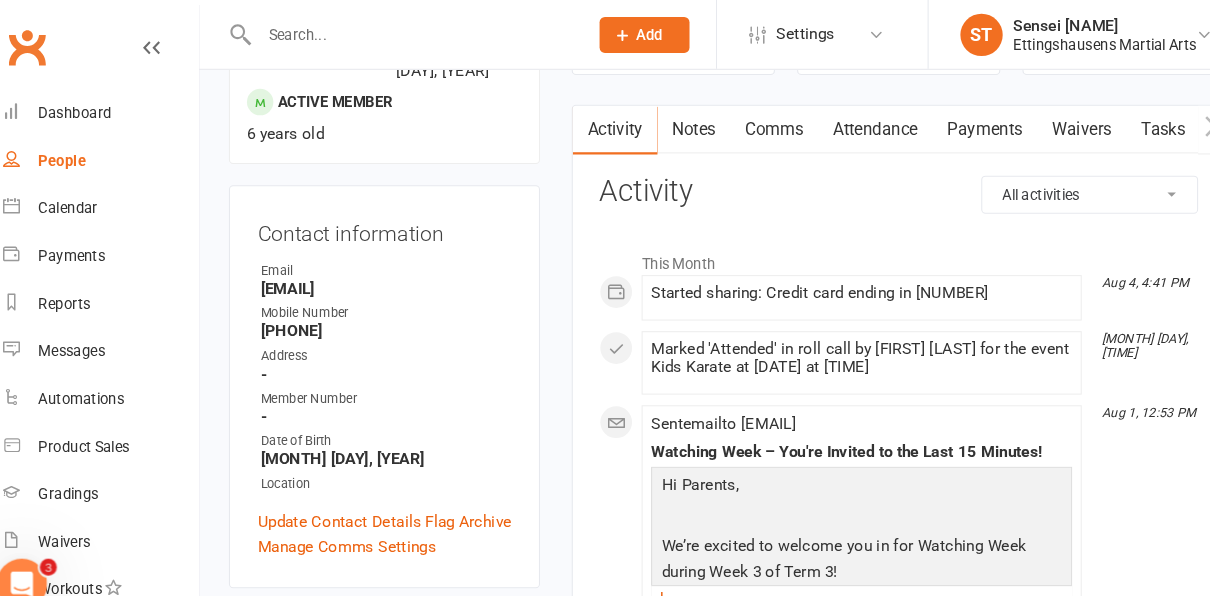 select on "100" 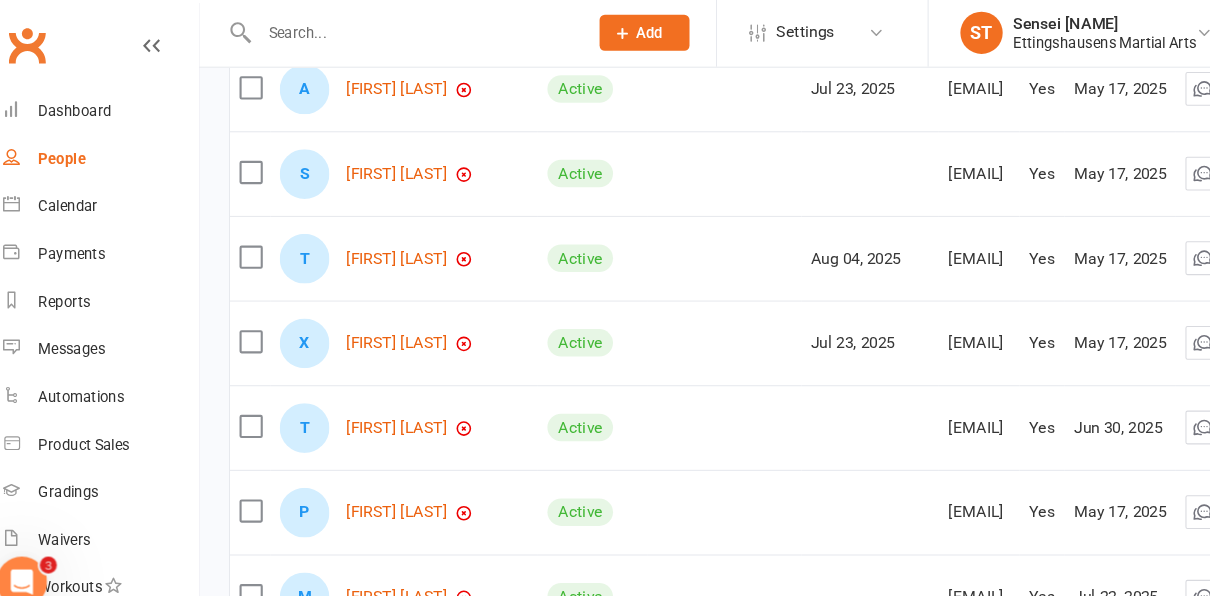 scroll, scrollTop: 2150, scrollLeft: 0, axis: vertical 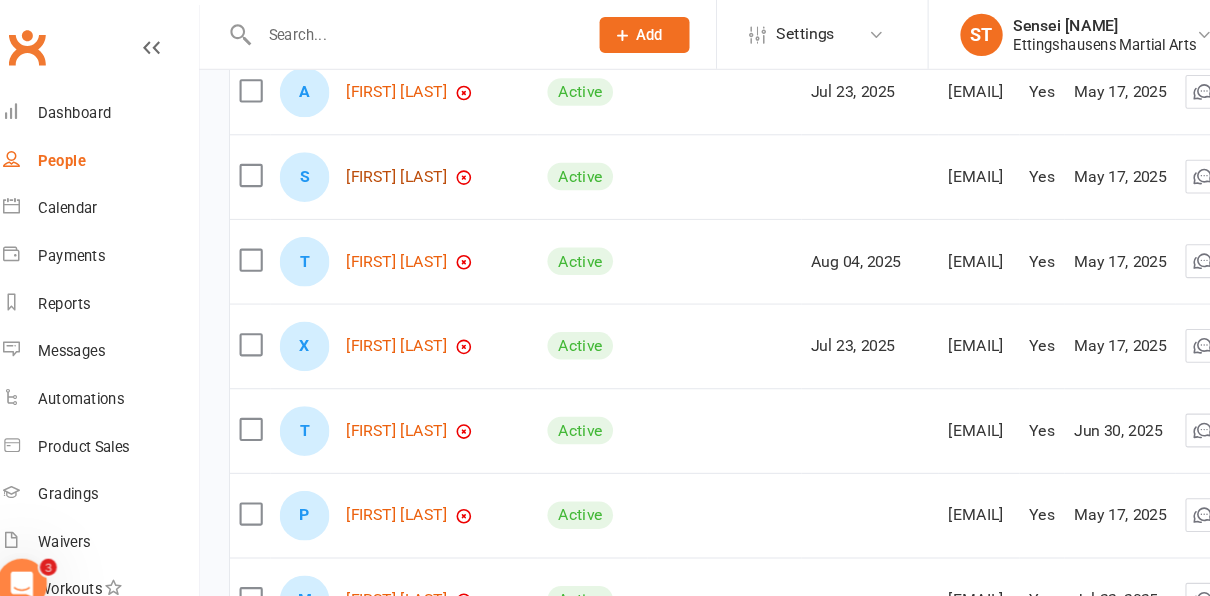 click on "[FIRST] [LAST]" at bounding box center (398, 167) 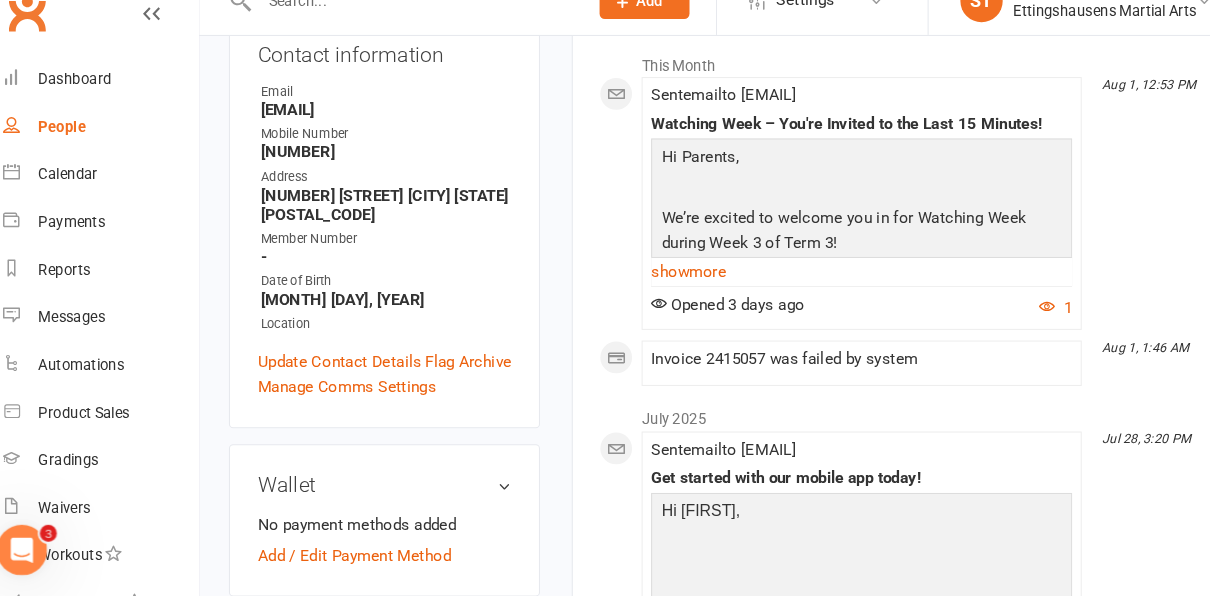 scroll, scrollTop: 312, scrollLeft: 0, axis: vertical 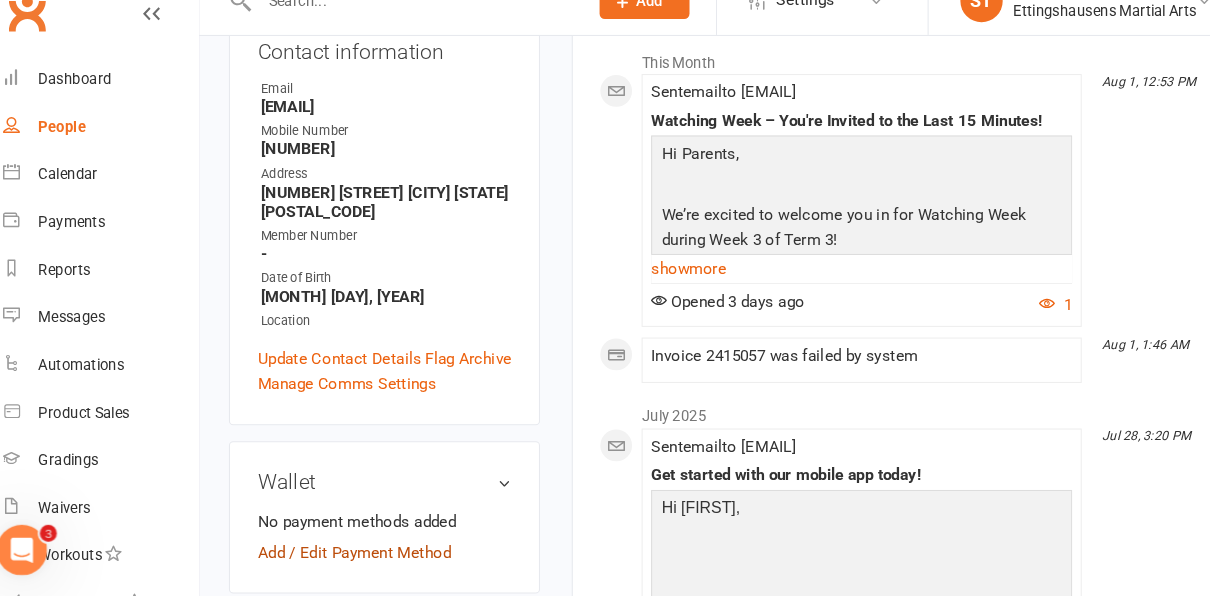 click on "Add / Edit Payment Method" at bounding box center (358, 554) 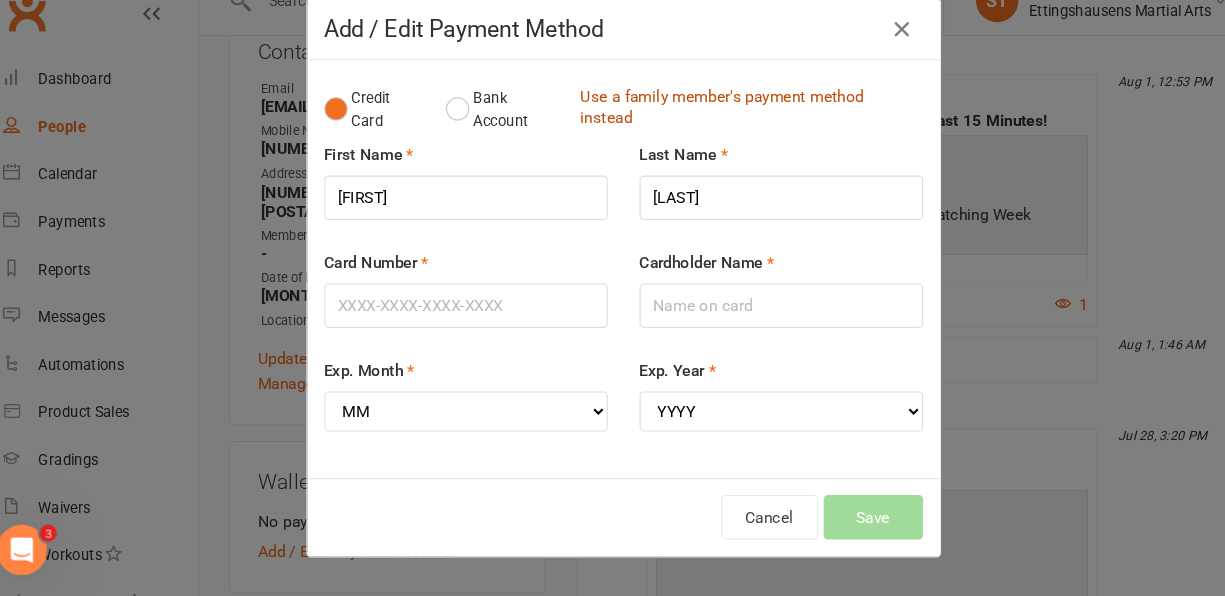 click on "Use a family member's payment method instead" at bounding box center [729, 135] 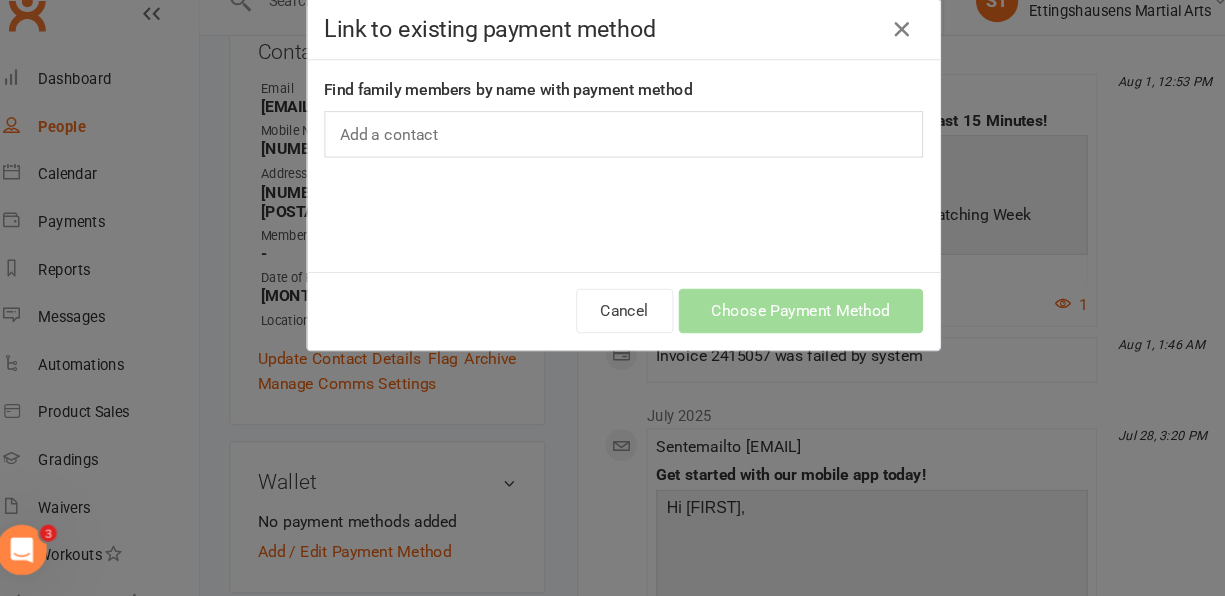click on "Link to existing payment method Find family members by name with payment method Add a contact Add Family Relationship Cancel Choose Payment Method" at bounding box center (612, 298) 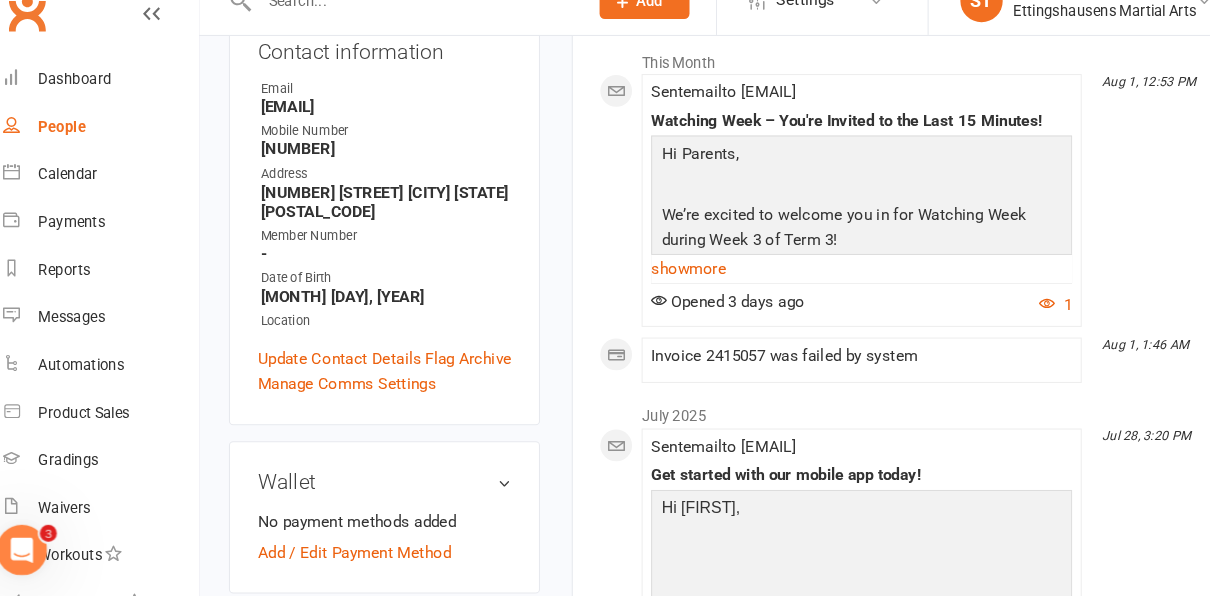 scroll, scrollTop: 0, scrollLeft: 0, axis: both 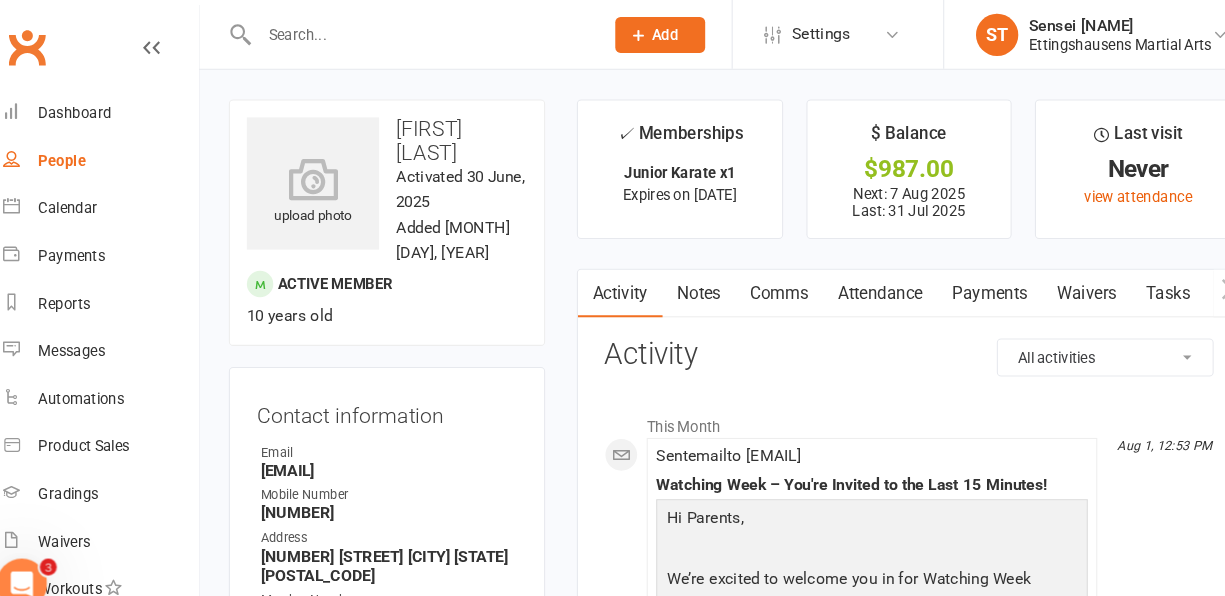 select on "100" 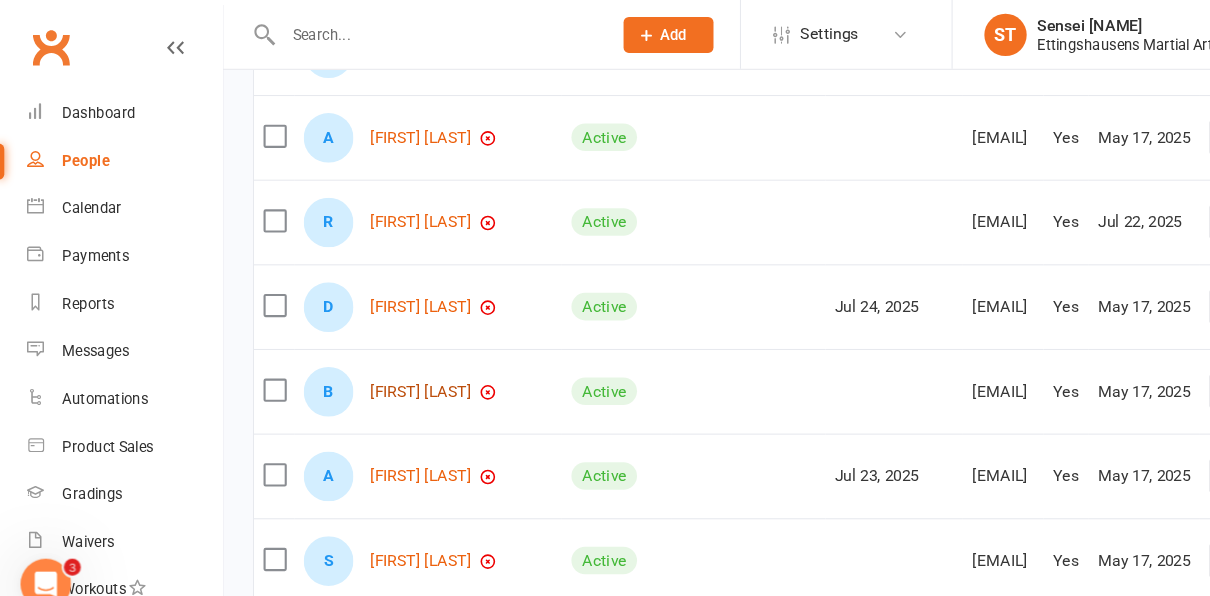 scroll, scrollTop: 1782, scrollLeft: 0, axis: vertical 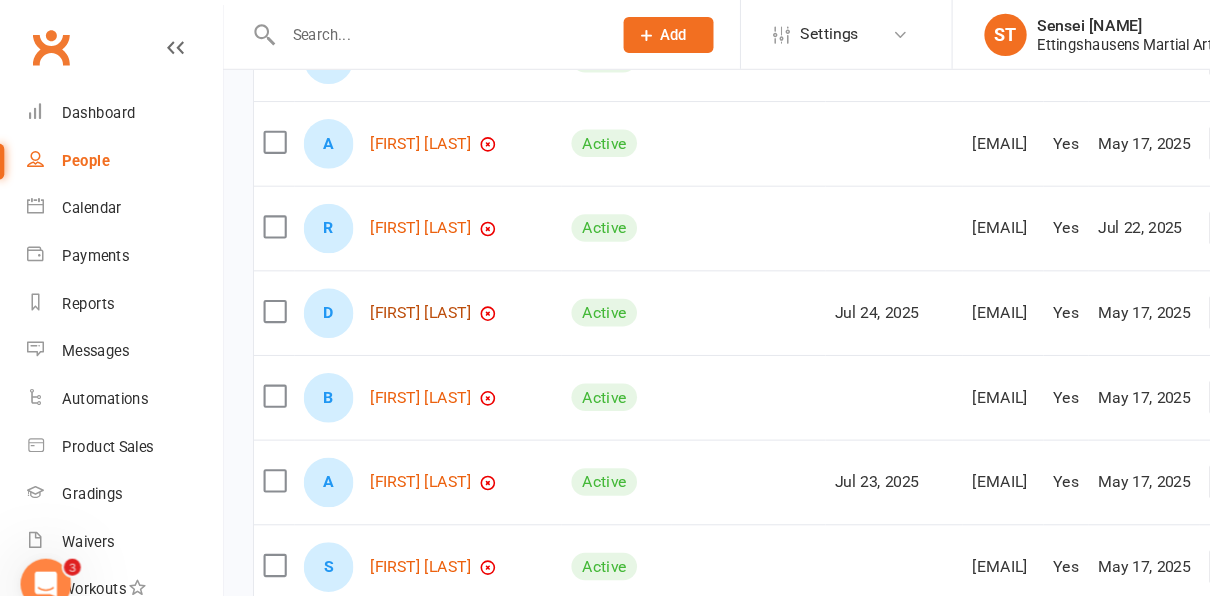 drag, startPoint x: 424, startPoint y: 331, endPoint x: 424, endPoint y: 299, distance: 32 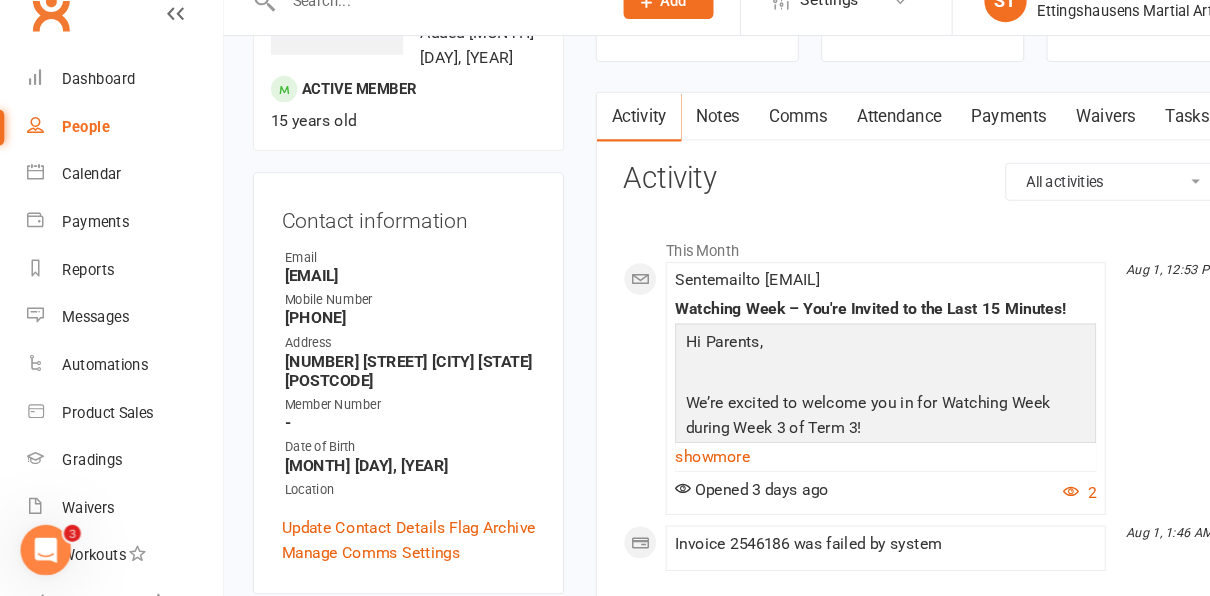 scroll, scrollTop: 303, scrollLeft: 0, axis: vertical 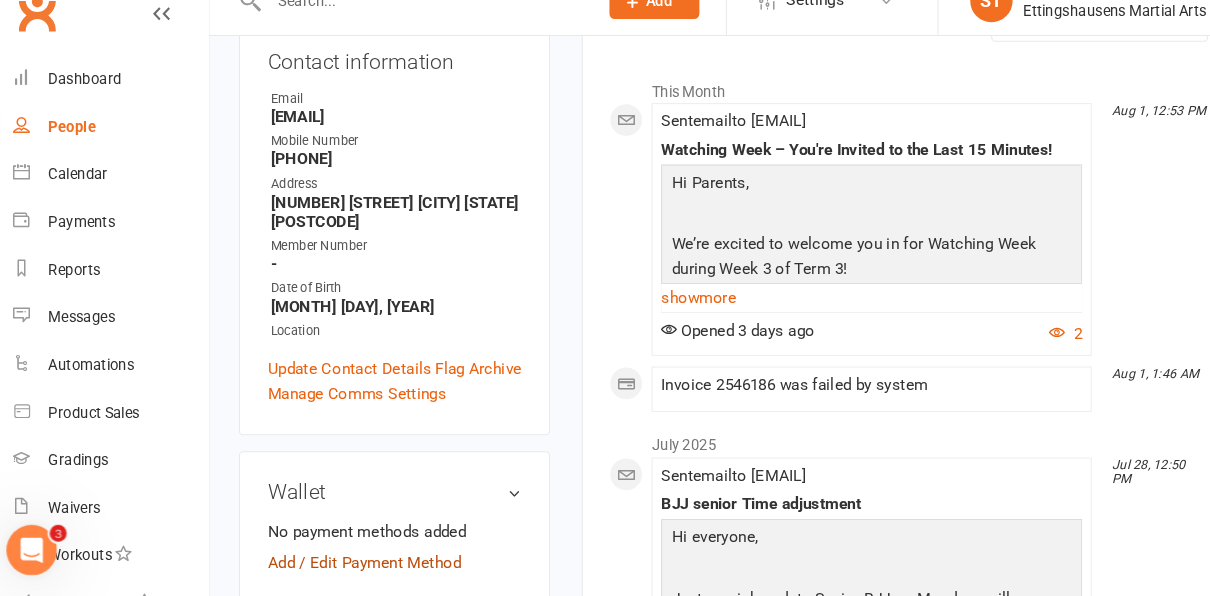 click on "Add / Edit Payment Method" at bounding box center [358, 563] 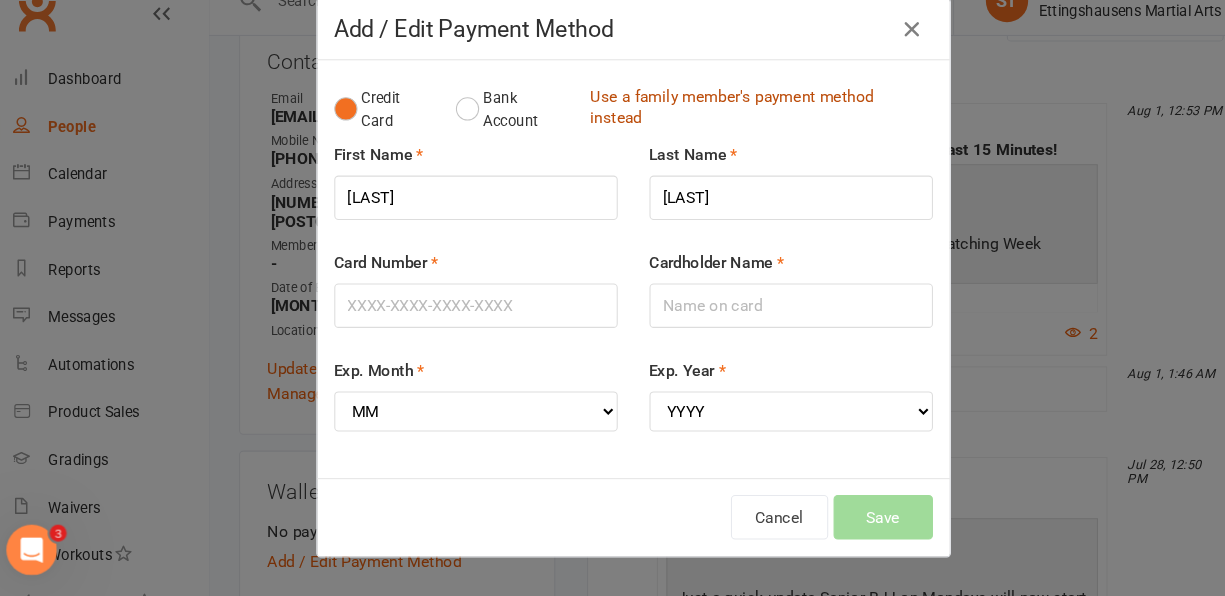 click on "Use a family member's payment method instead" at bounding box center (729, 135) 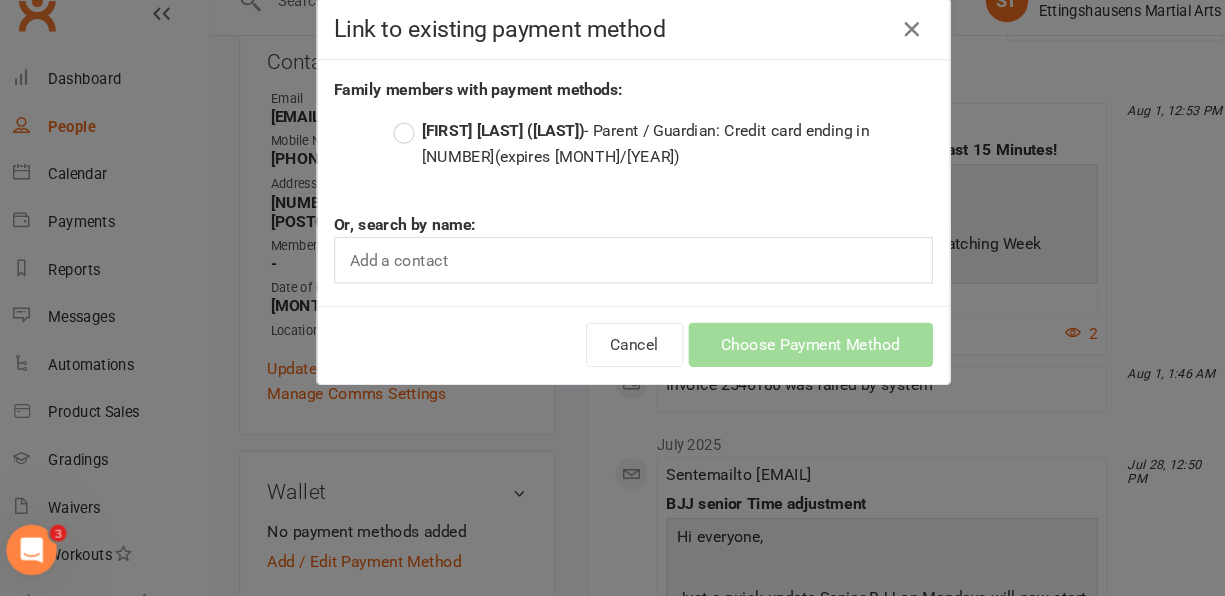 click on "(expires [MONTH]/[YEAR])" at bounding box center [569, 180] 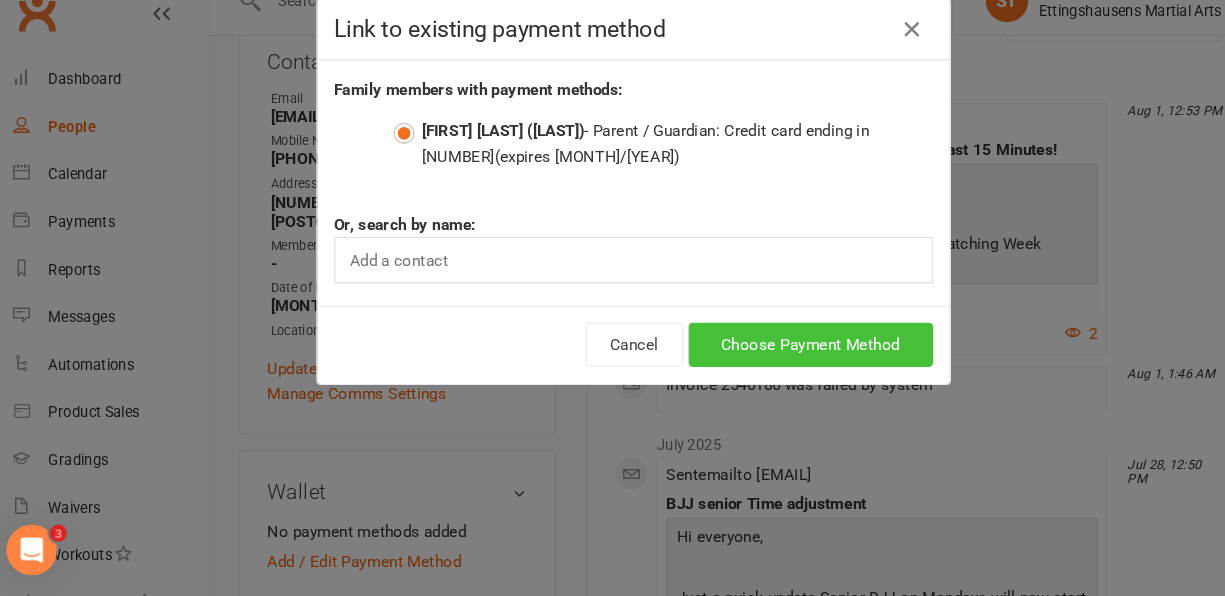 click on "Choose Payment Method" at bounding box center (780, 358) 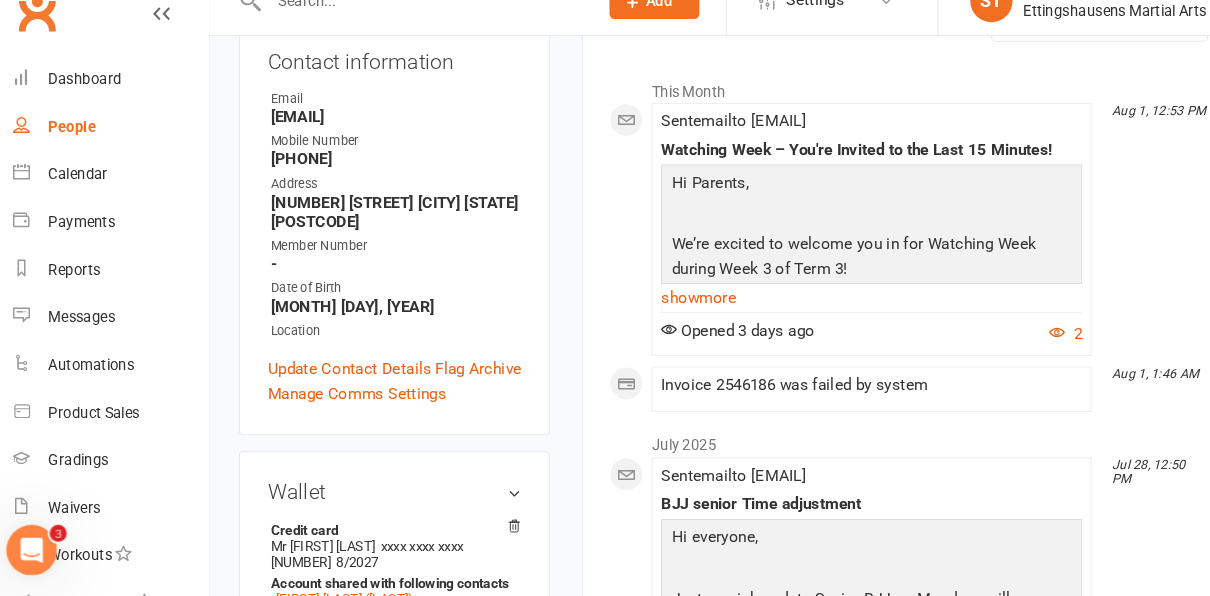 scroll, scrollTop: 534, scrollLeft: 0, axis: vertical 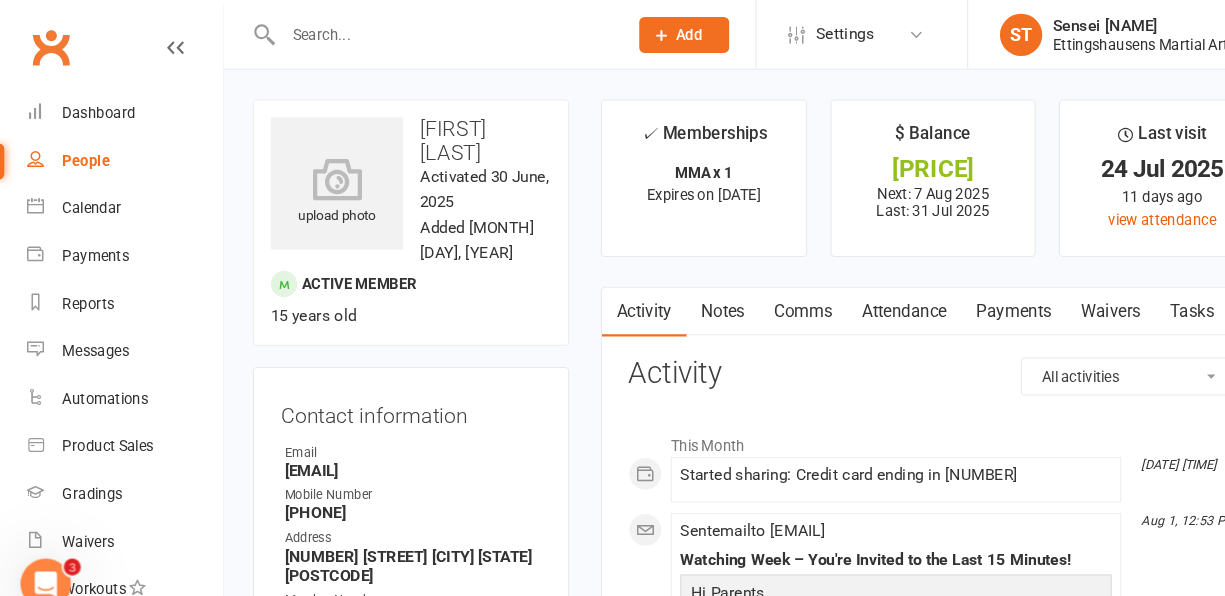 select on "100" 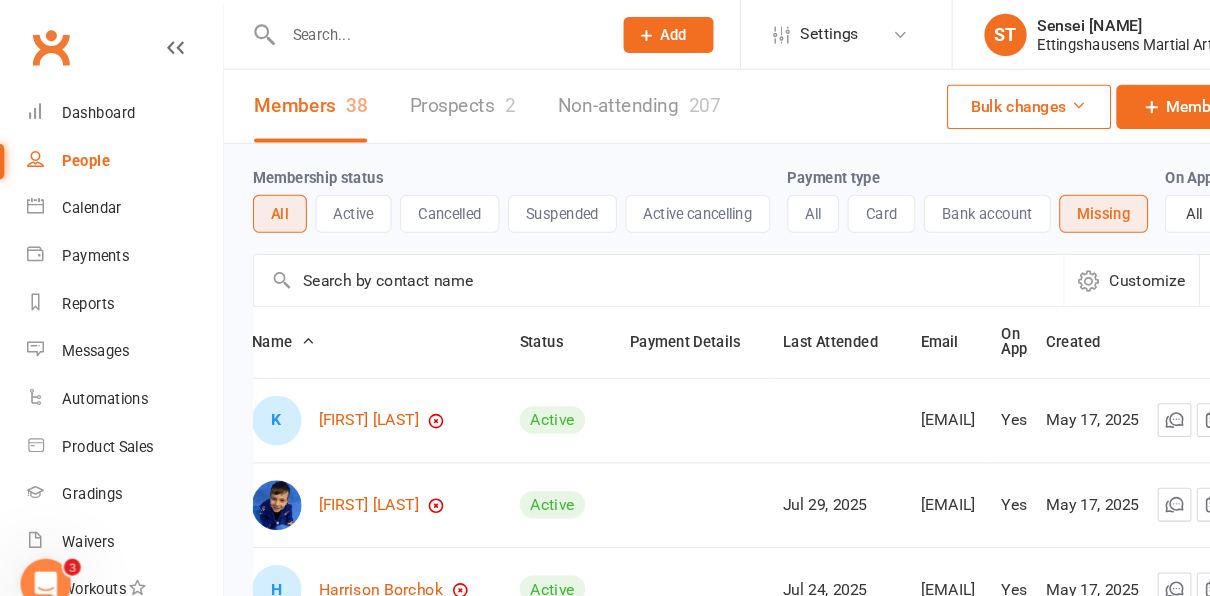 scroll, scrollTop: 0, scrollLeft: 52, axis: horizontal 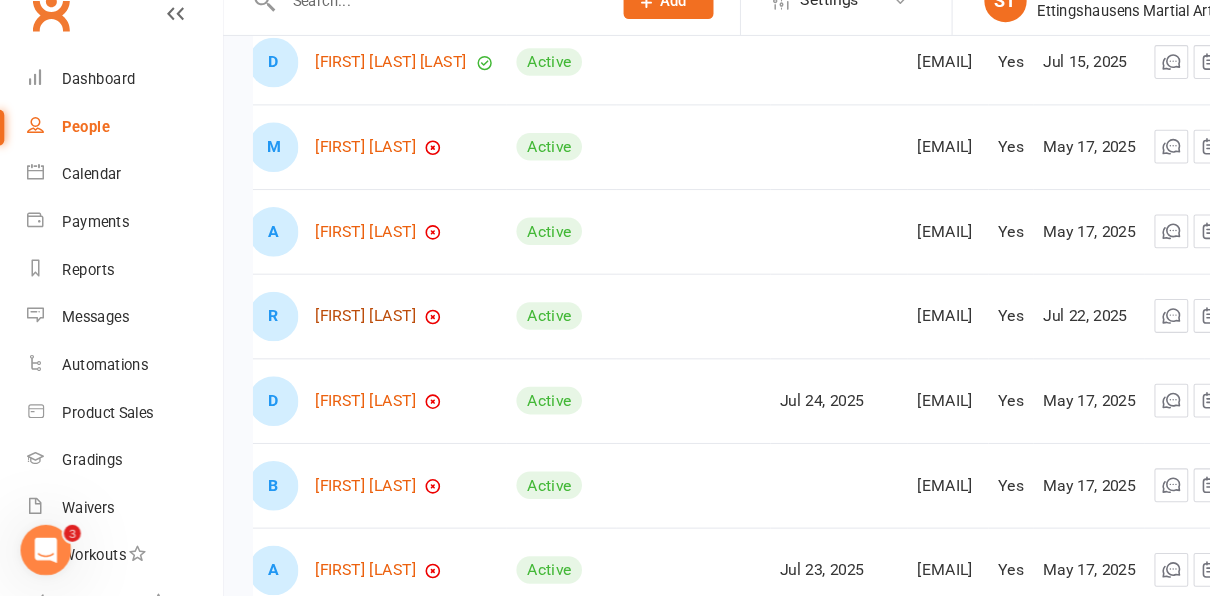 click on "[FIRST] [LAST]" at bounding box center (346, 331) 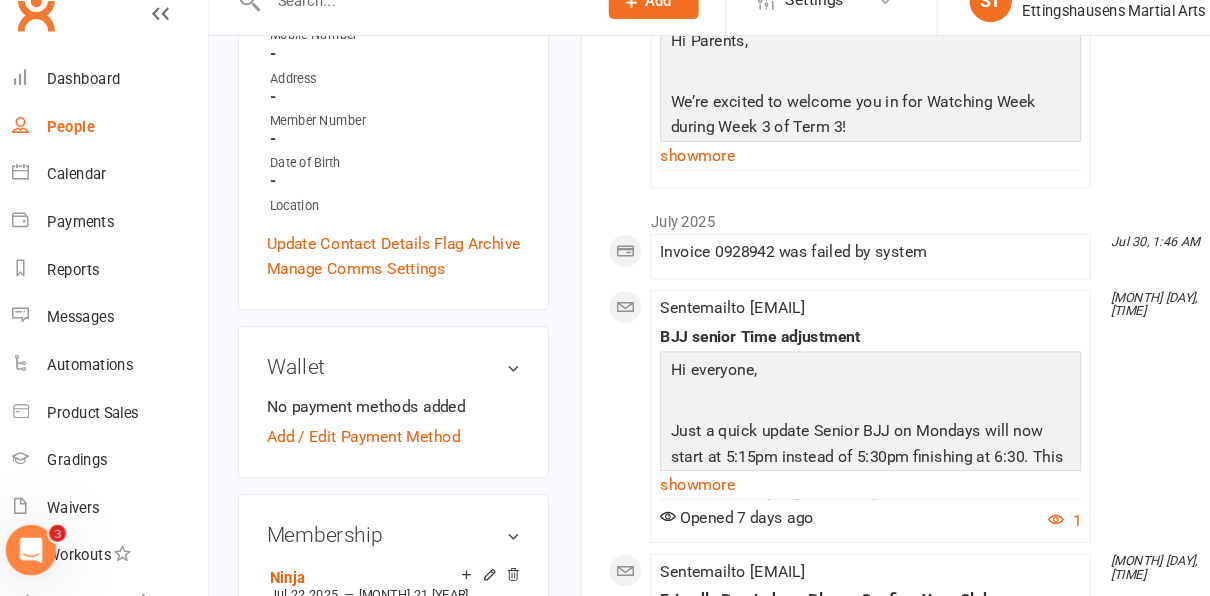 scroll, scrollTop: 450, scrollLeft: 0, axis: vertical 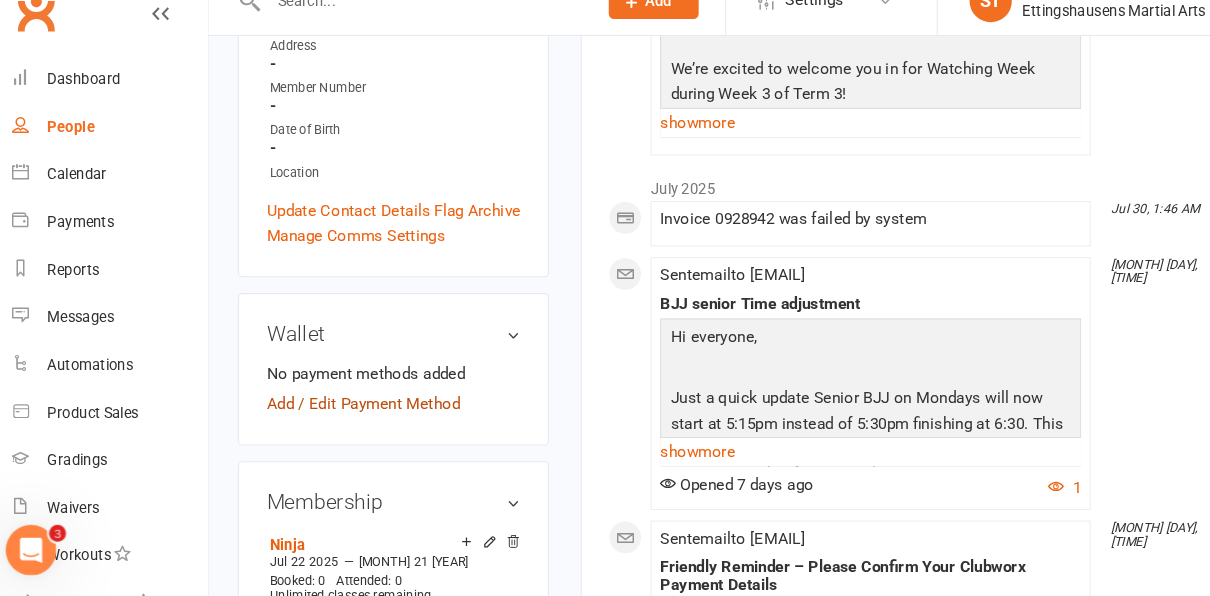 click on "Add / Edit Payment Method" at bounding box center (358, 414) 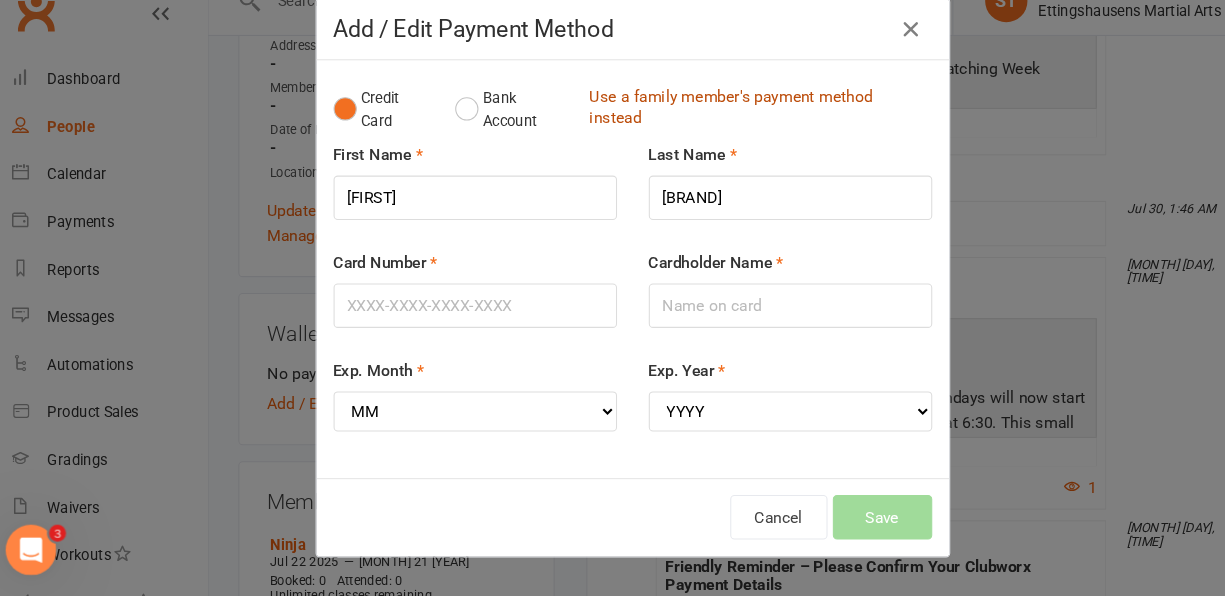 click on "Use a family member's payment method instead" at bounding box center (729, 135) 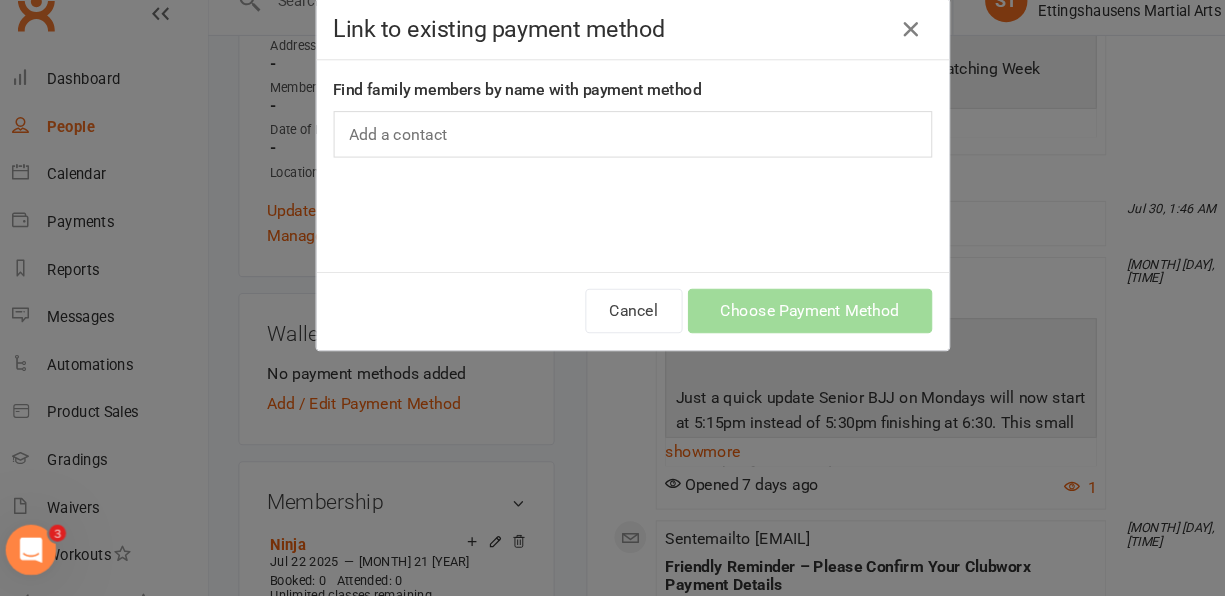 click on "Link to existing payment method Find family members by name with payment method Add a contact Add Family Relationship Cancel Choose Payment Method" at bounding box center [612, 298] 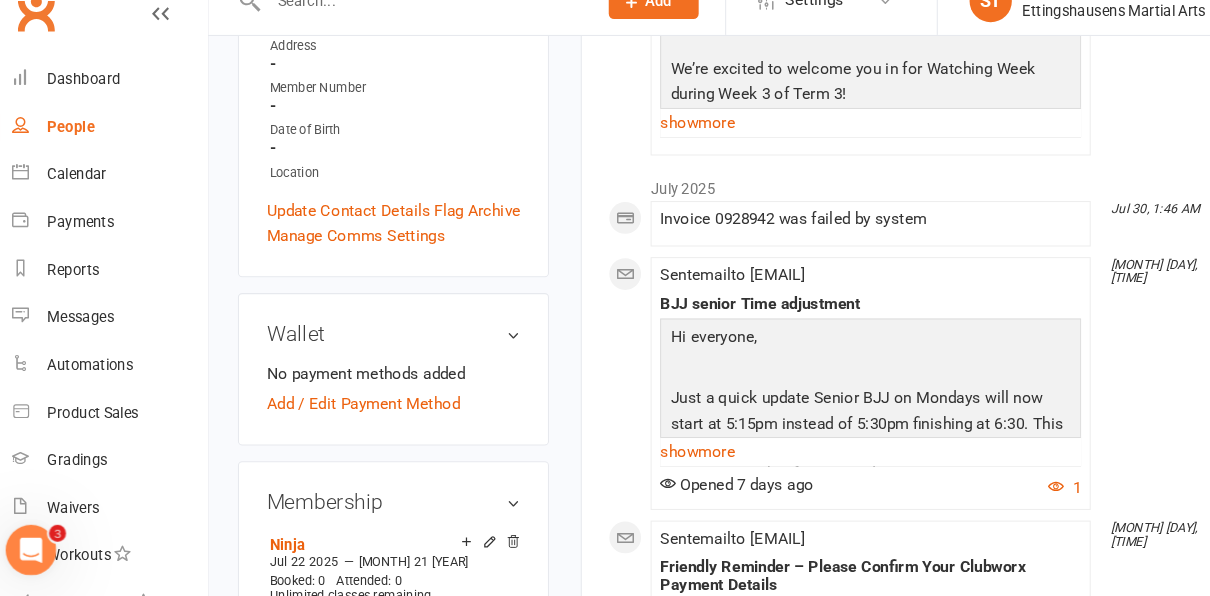 scroll, scrollTop: 0, scrollLeft: 0, axis: both 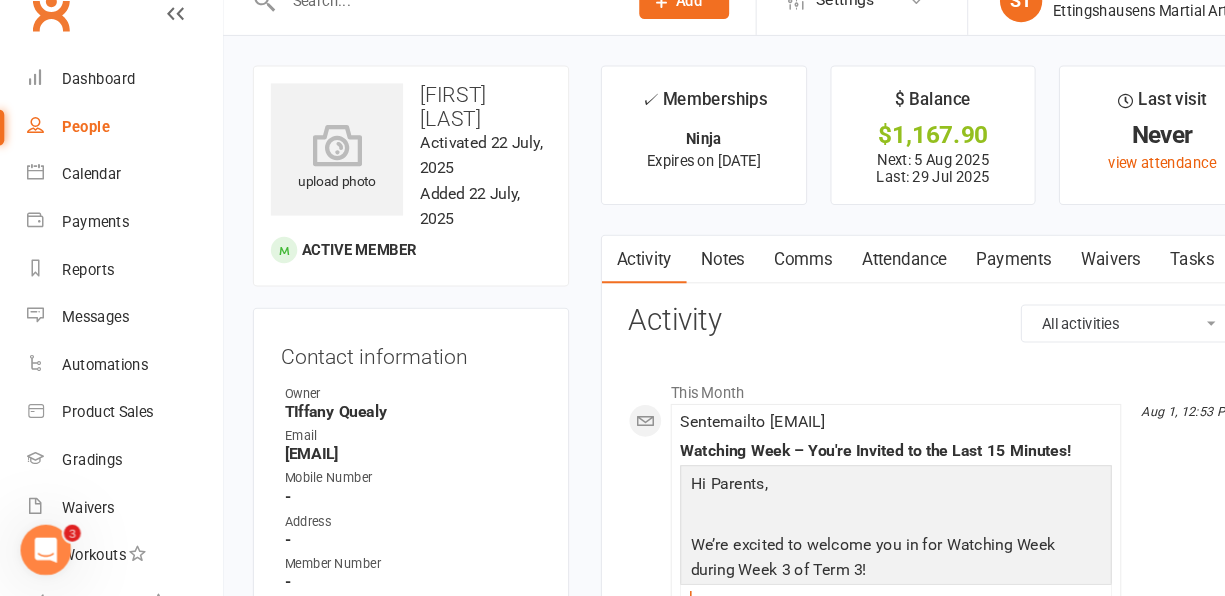 select on "100" 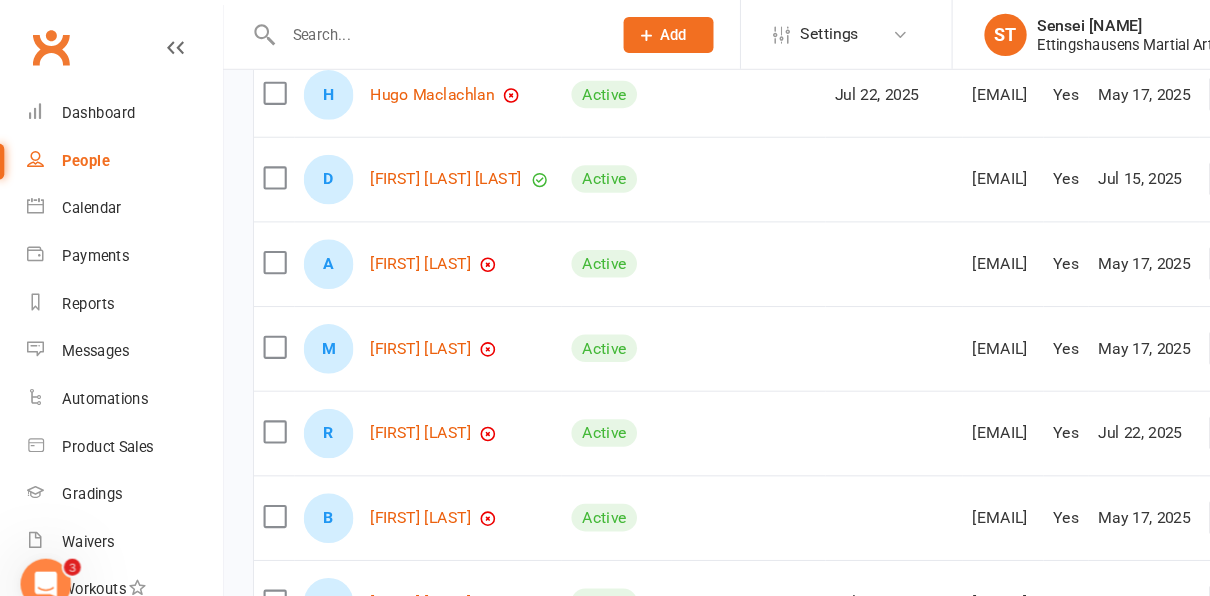 scroll, scrollTop: 1584, scrollLeft: 0, axis: vertical 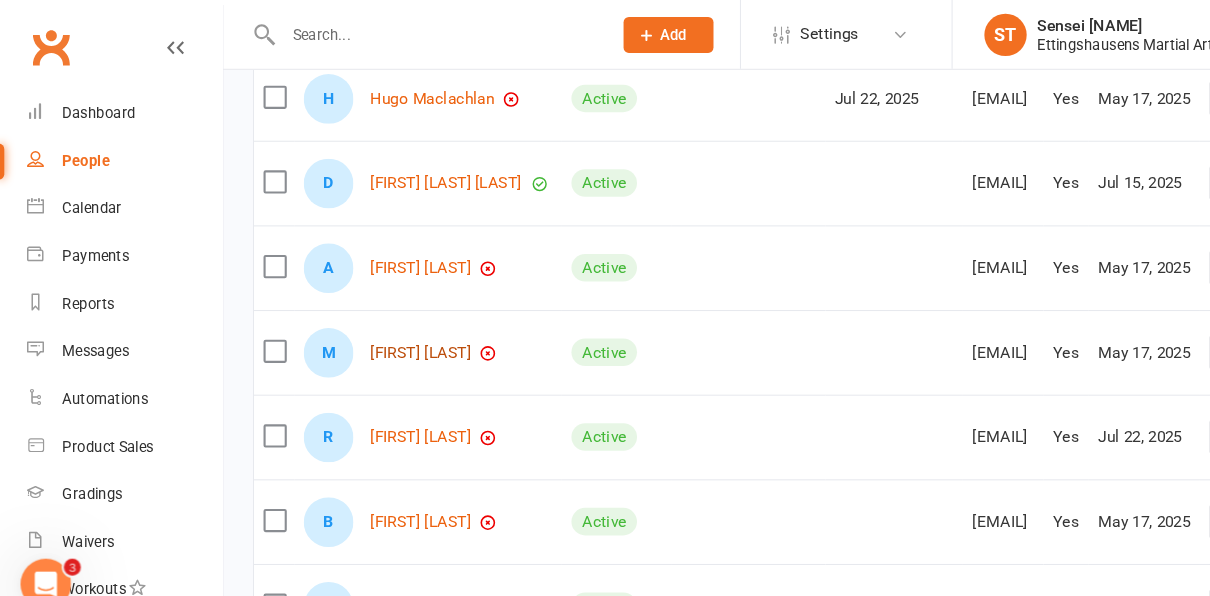 click on "[FIRST] [LAST]" at bounding box center (398, 333) 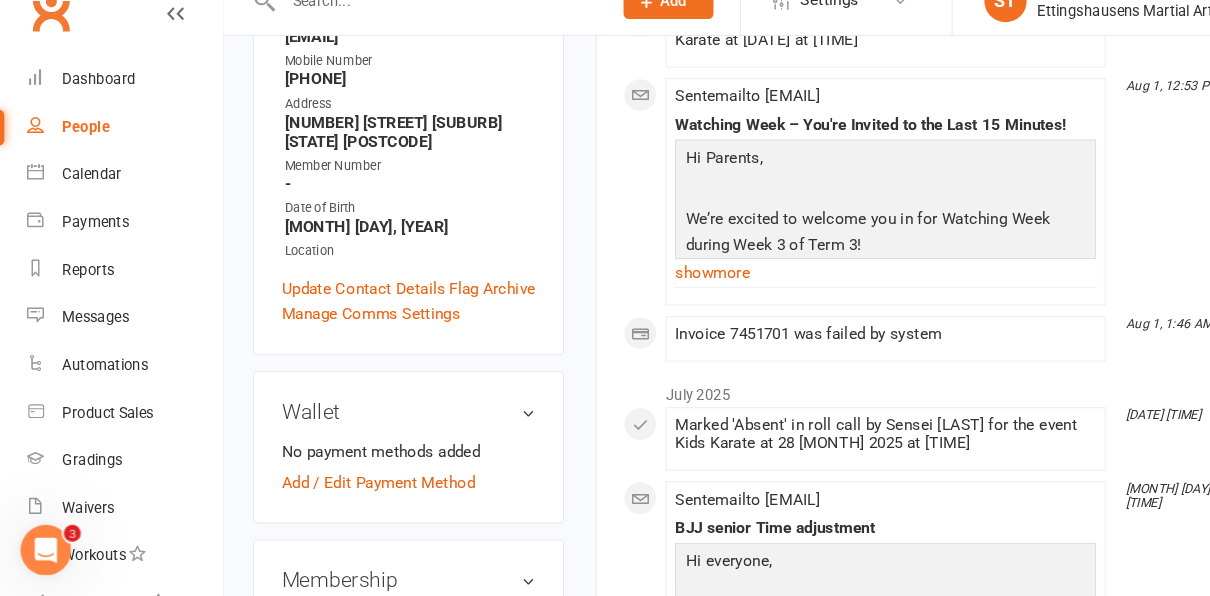 scroll, scrollTop: 378, scrollLeft: 0, axis: vertical 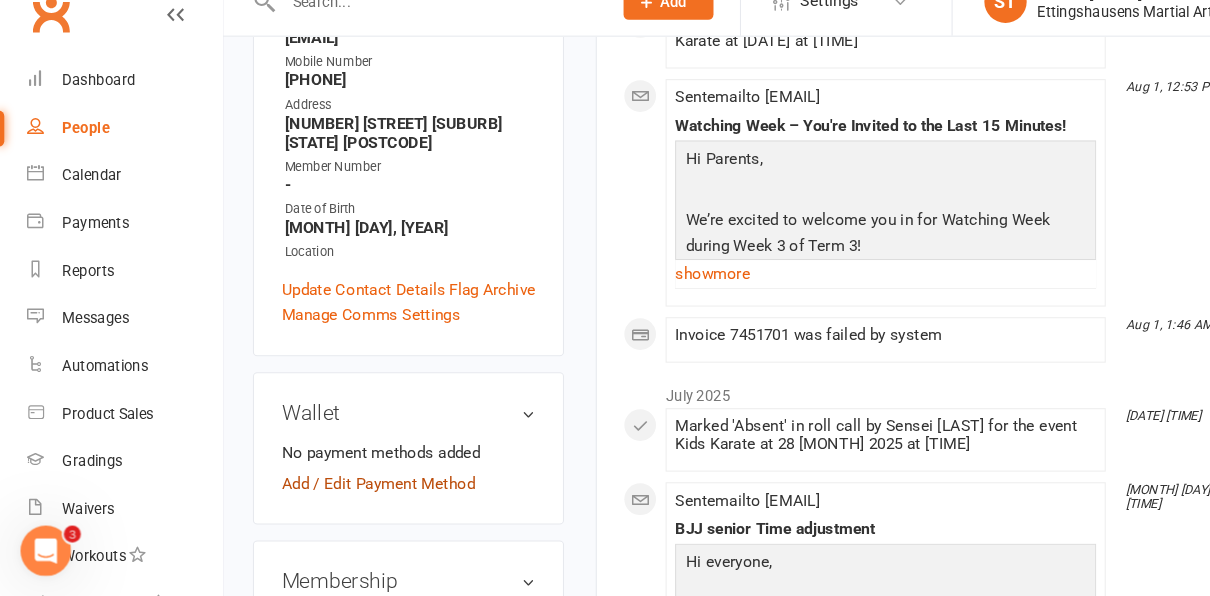 click on "Add / Edit Payment Method" at bounding box center [358, 488] 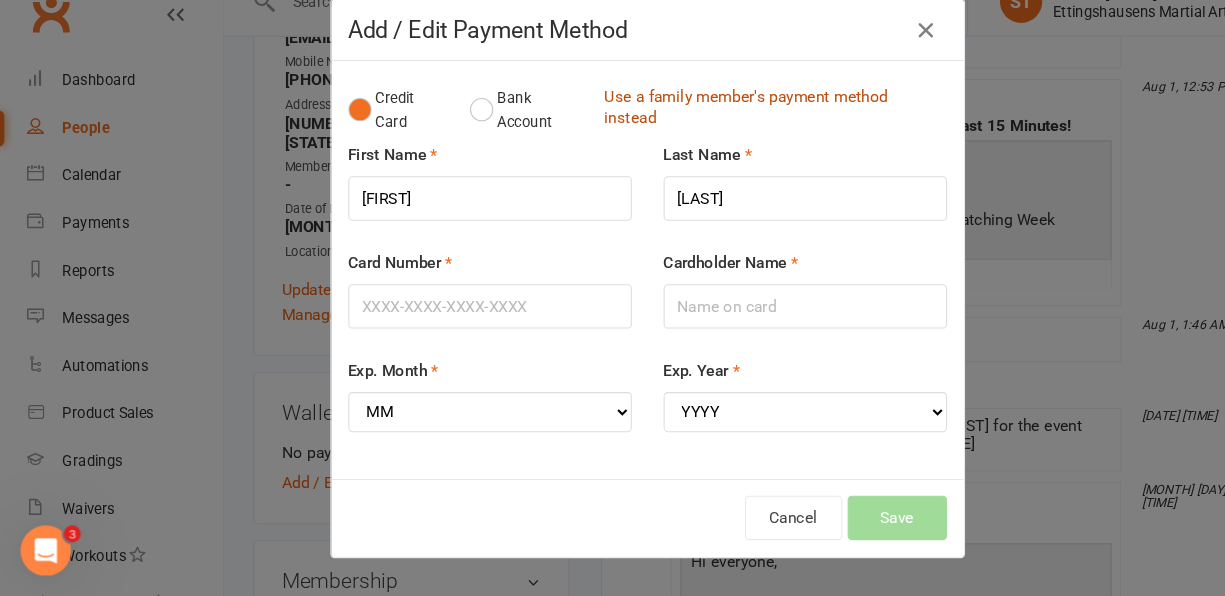 click on "Use a family member's payment method instead" at bounding box center (729, 135) 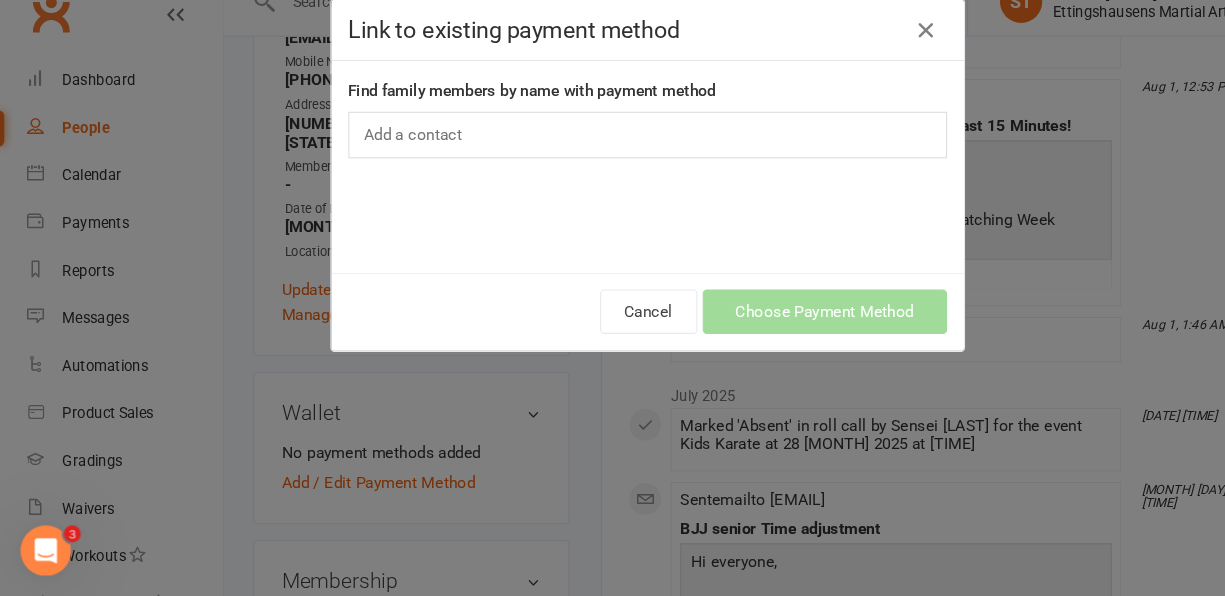 click on "Link to existing payment method Find family members by name with payment method Add a contact Add Family Relationship Cancel Choose Payment Method" at bounding box center [612, 298] 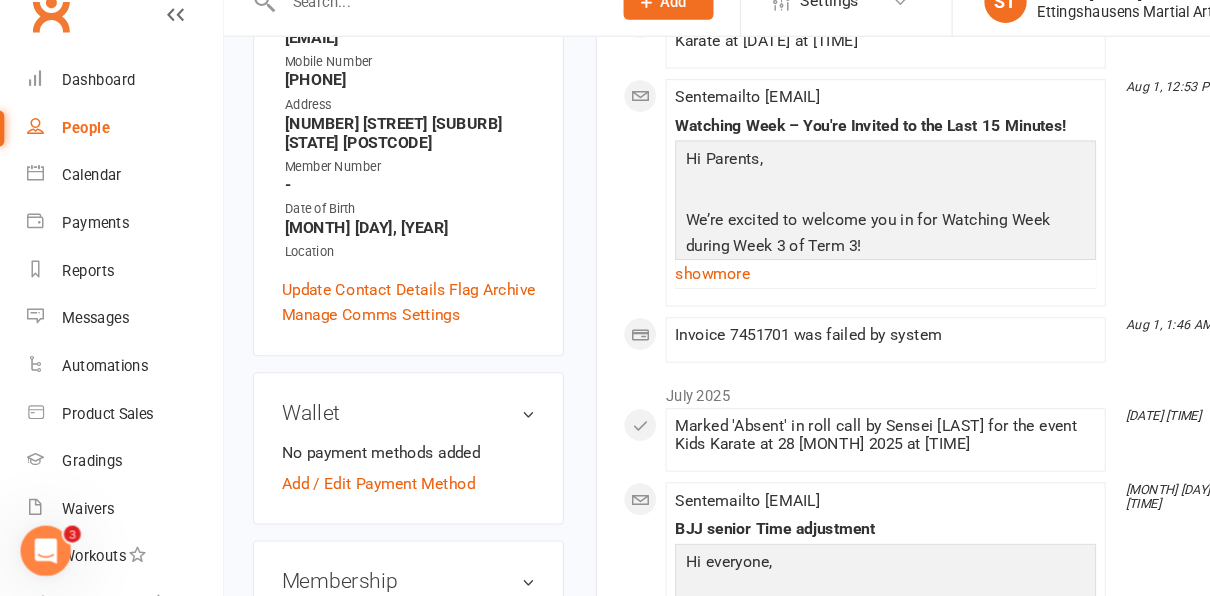 select on "100" 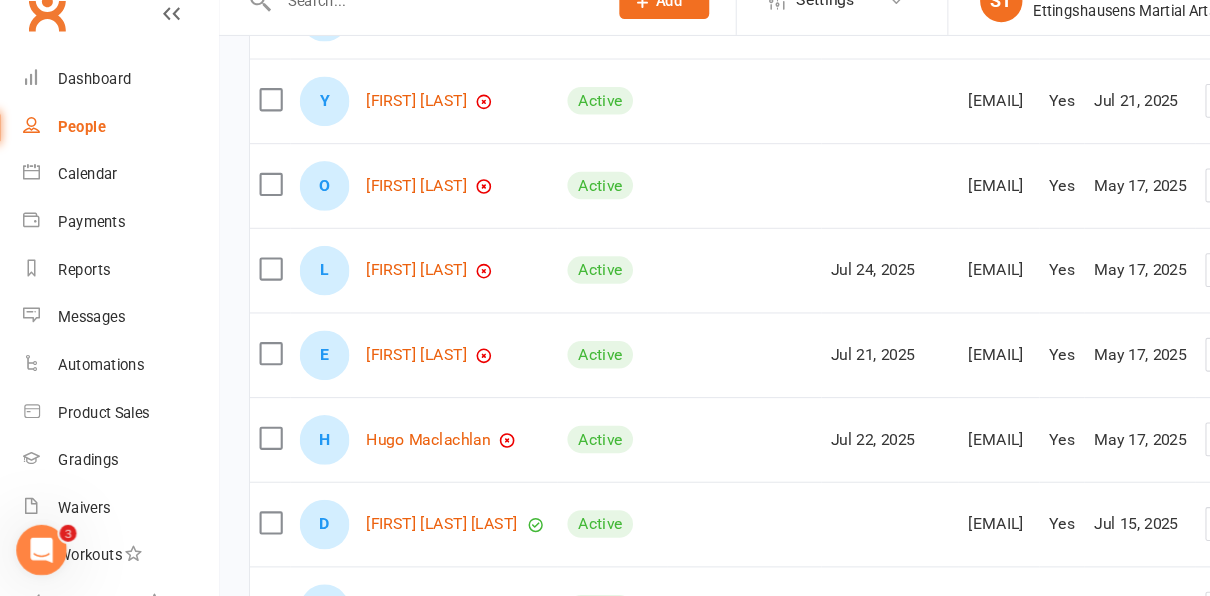 scroll, scrollTop: 1231, scrollLeft: 0, axis: vertical 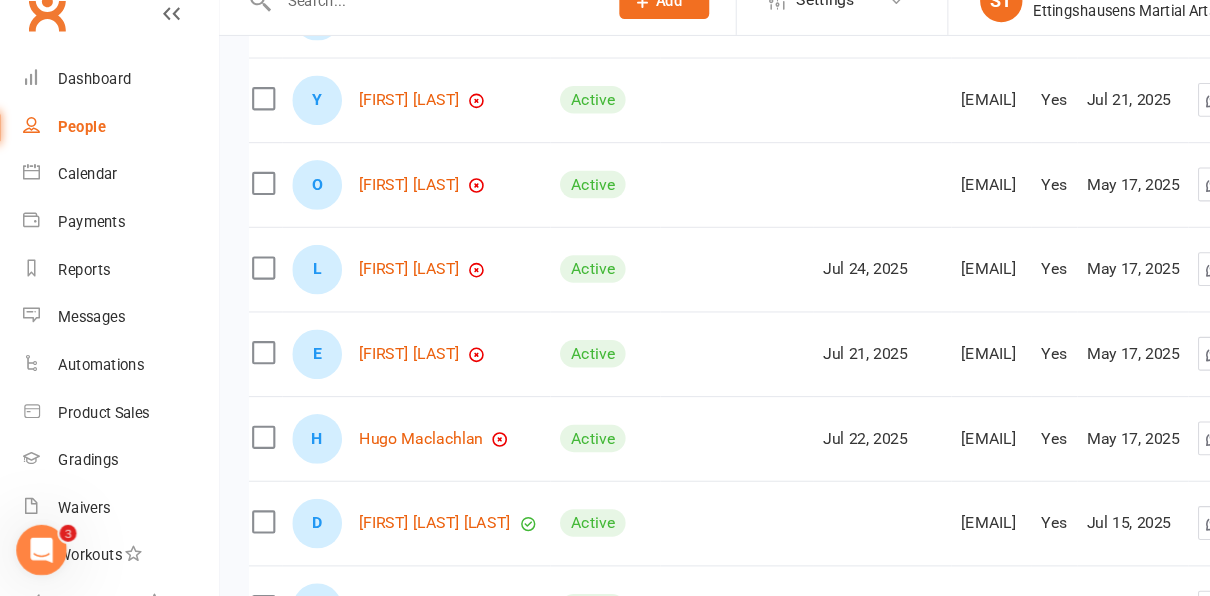 click on "[FIRST] [LAST]" at bounding box center [398, 446] 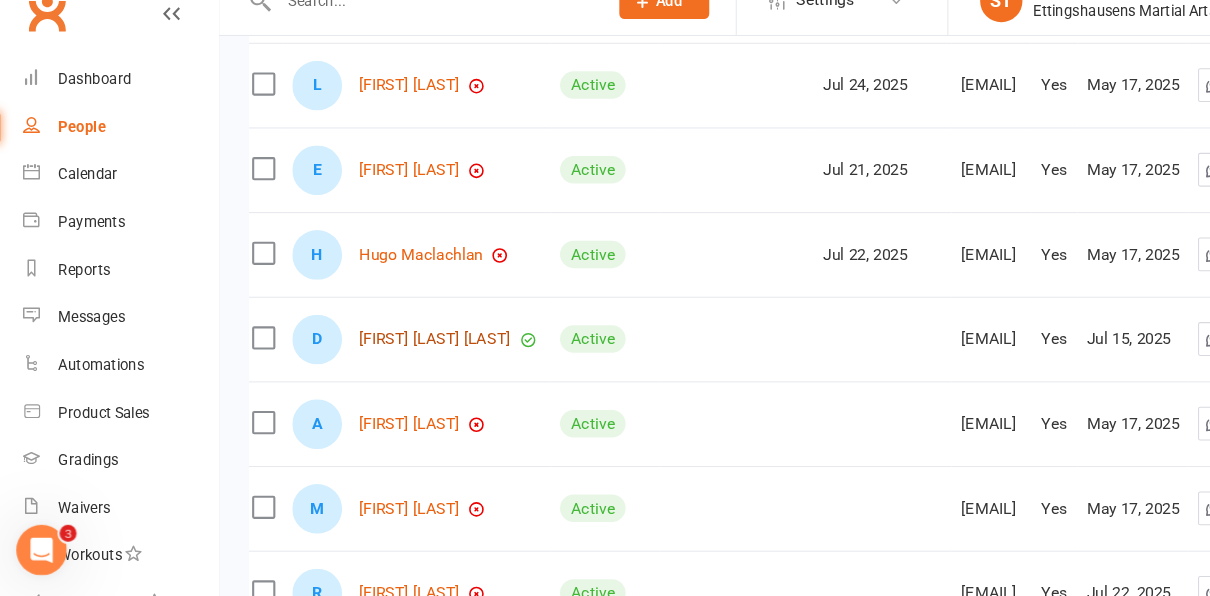scroll, scrollTop: 1406, scrollLeft: 0, axis: vertical 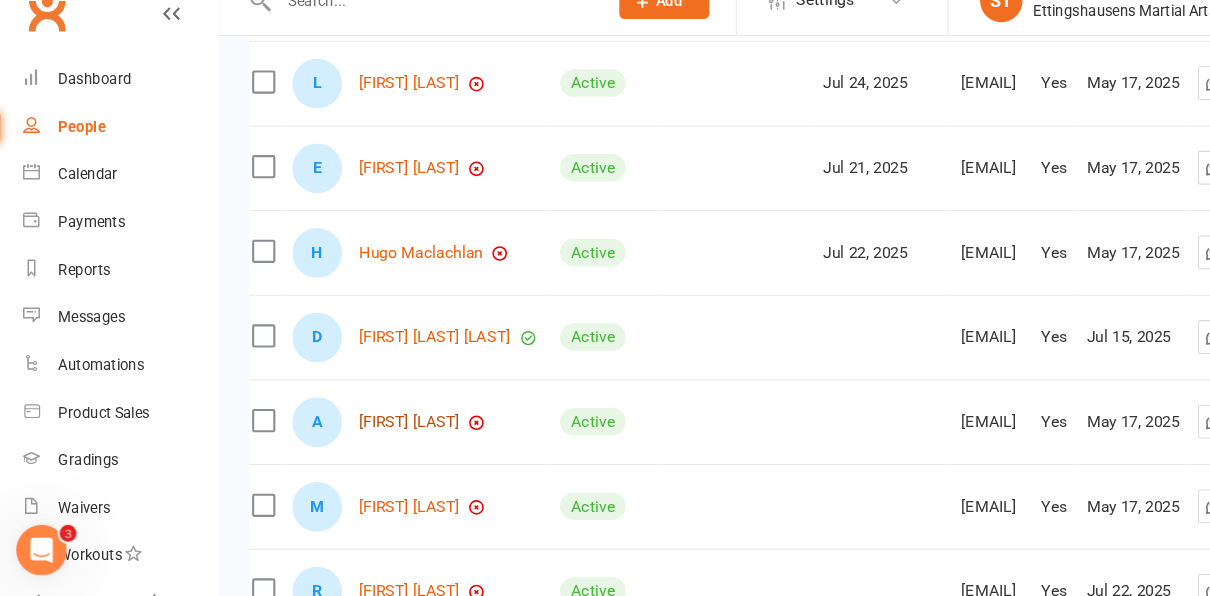 click on "[FIRST] [LAST]" at bounding box center [391, 431] 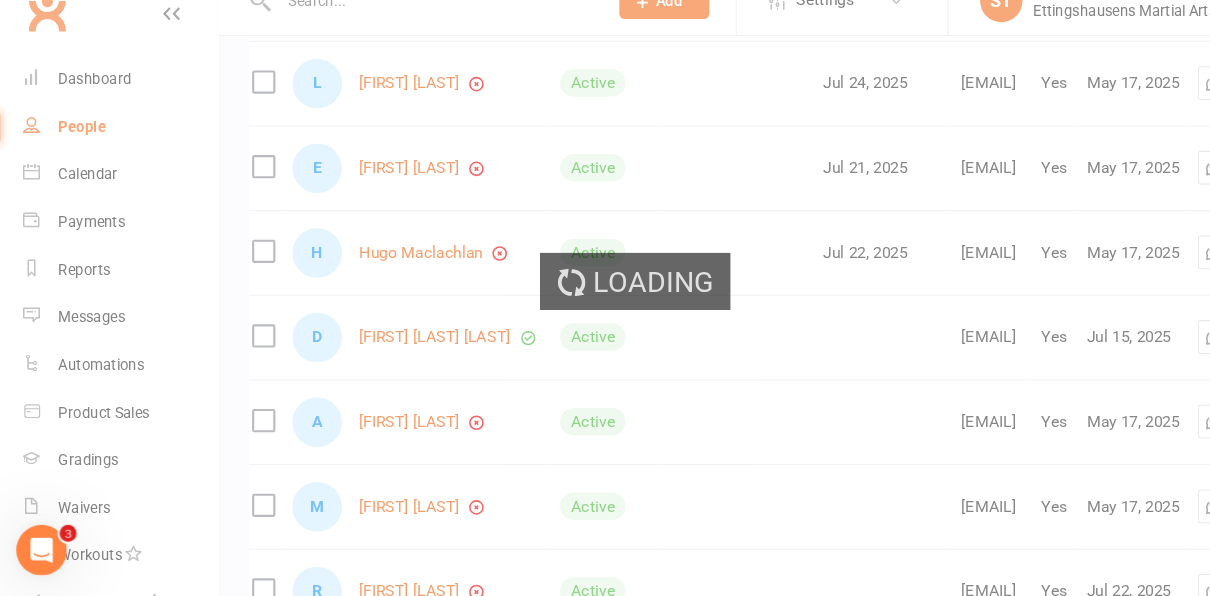 click on "Loading" at bounding box center [605, 298] 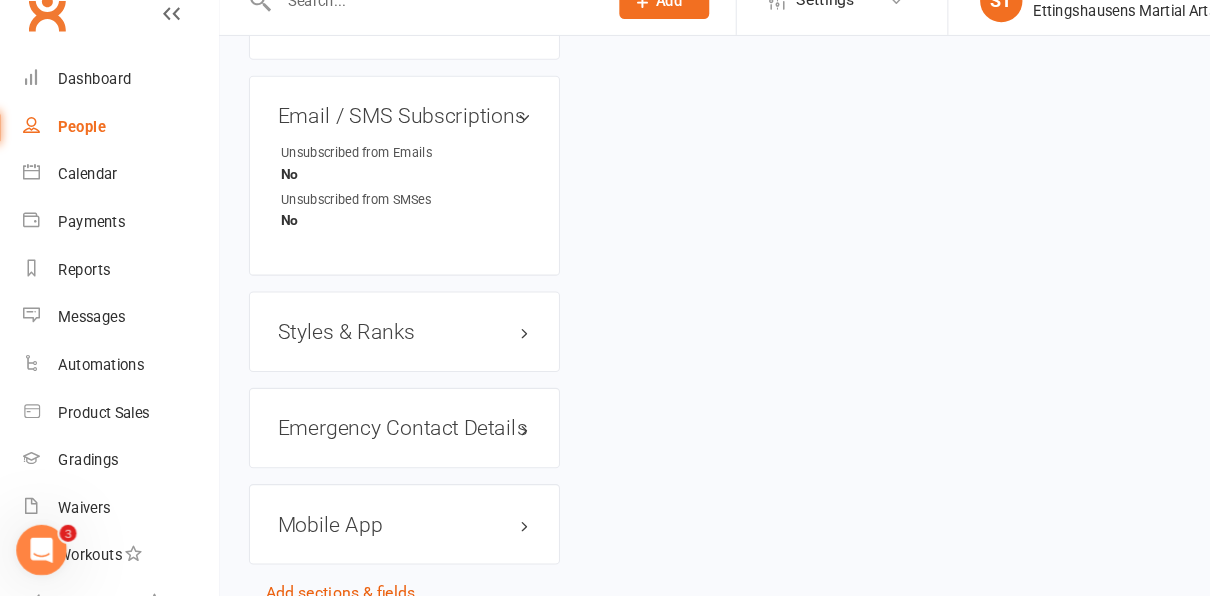 scroll, scrollTop: 0, scrollLeft: 0, axis: both 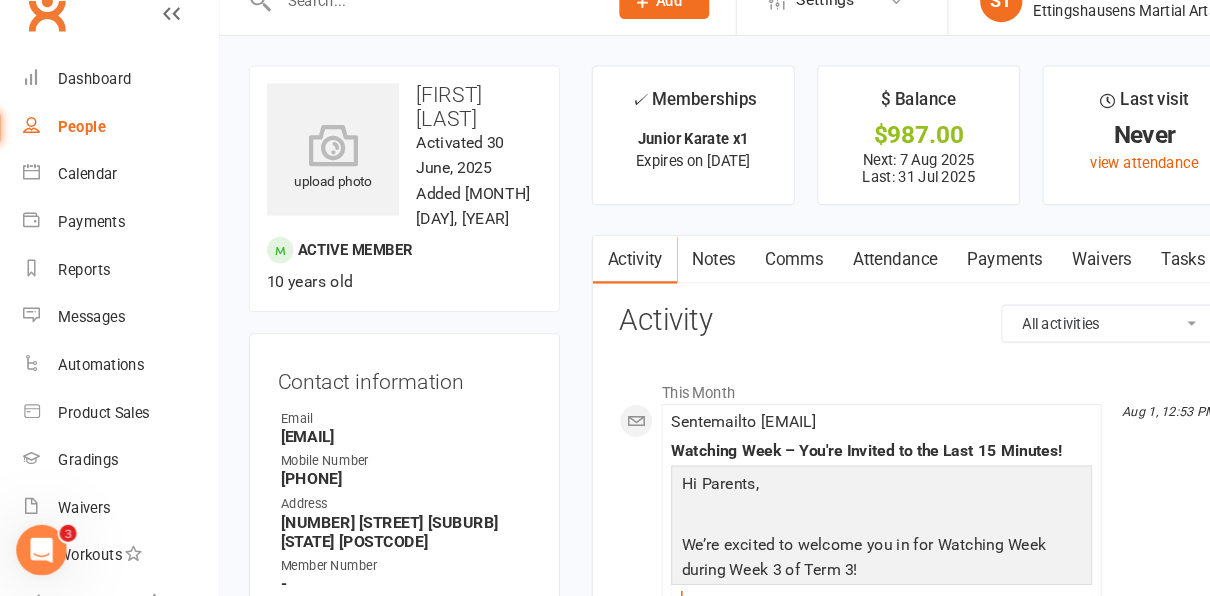 select on "100" 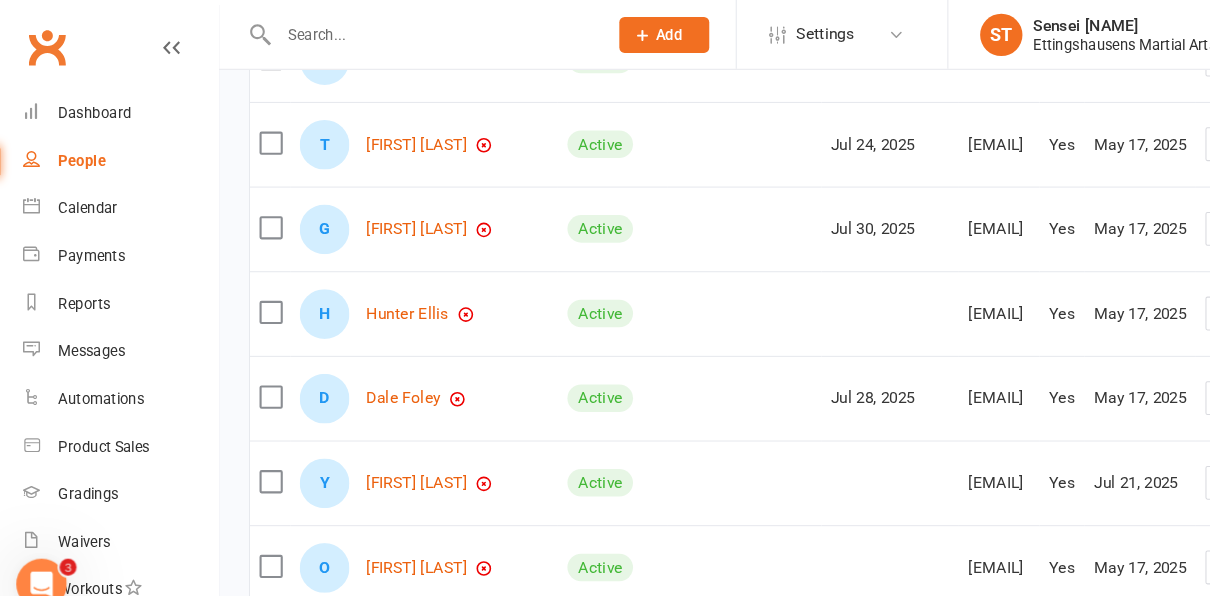scroll, scrollTop: 898, scrollLeft: 0, axis: vertical 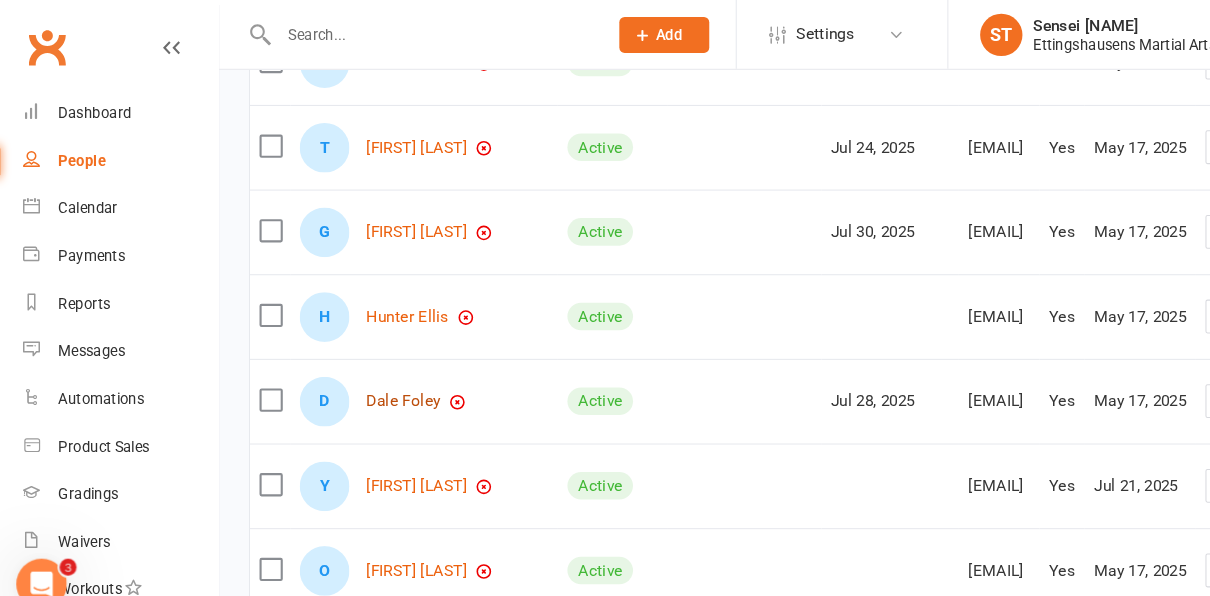 click on "Dale Foley" at bounding box center (386, 379) 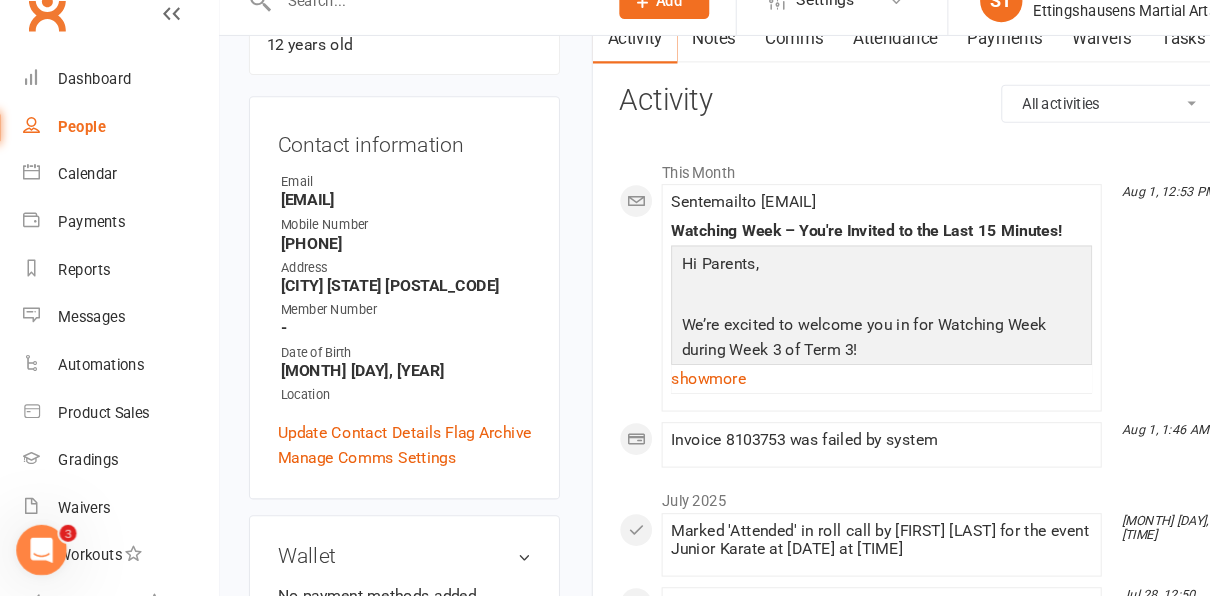 scroll, scrollTop: 336, scrollLeft: 0, axis: vertical 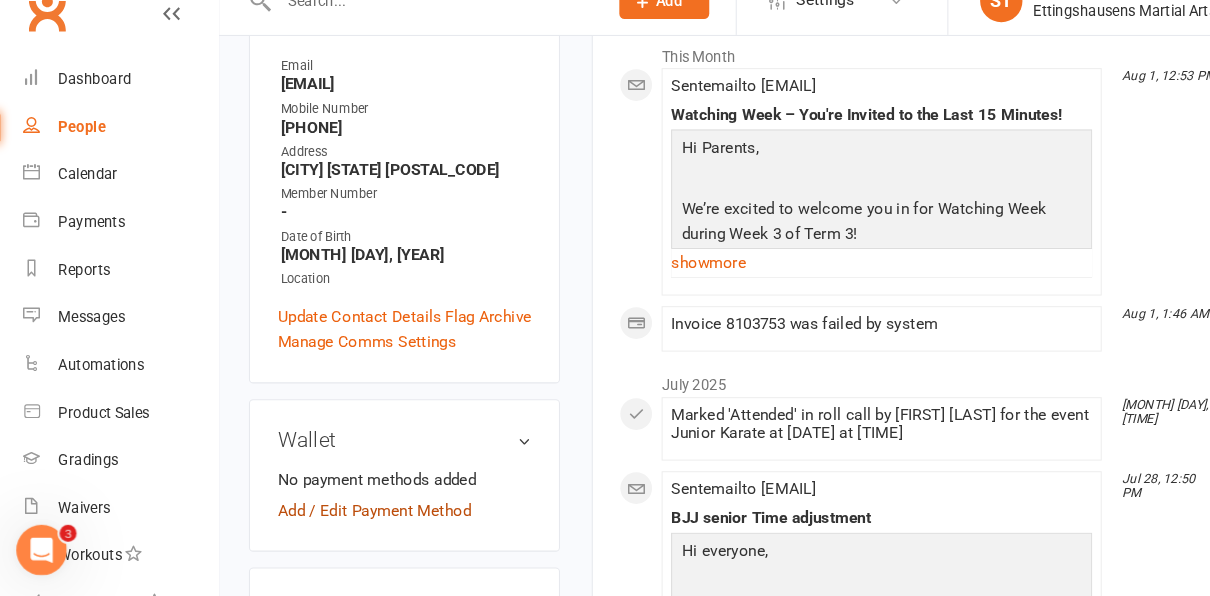 click on "Add / Edit Payment Method" at bounding box center (358, 514) 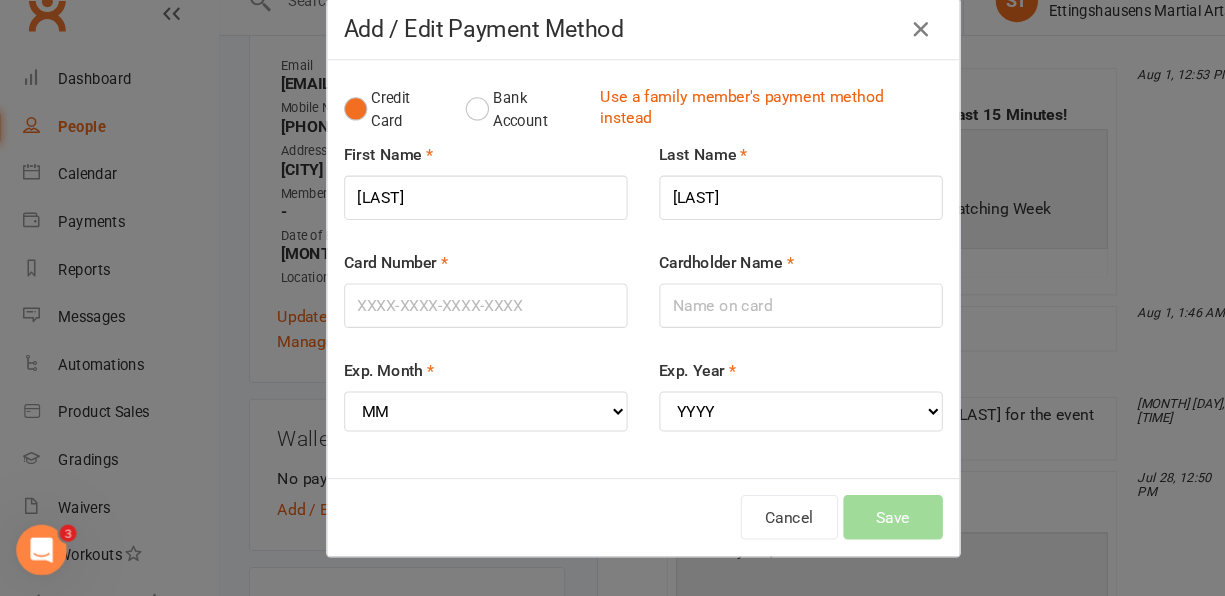 click on "Credit Card Bank Account Use a family member's payment method instead First Name [FIRST] Last Name [LAST] Card Number [CREDIT CARD] Cardholder Name [FIRST] [LAST] Exp. Month MM 01 02 03 04 05 06 07 08 09 10 11 12 Exp. Year YYYY 2025 2026 2027 2028 2029 2030 2031 2032 2033 2034 [EMAIL] [PHONE] [INVOICE]" at bounding box center (613, 286) 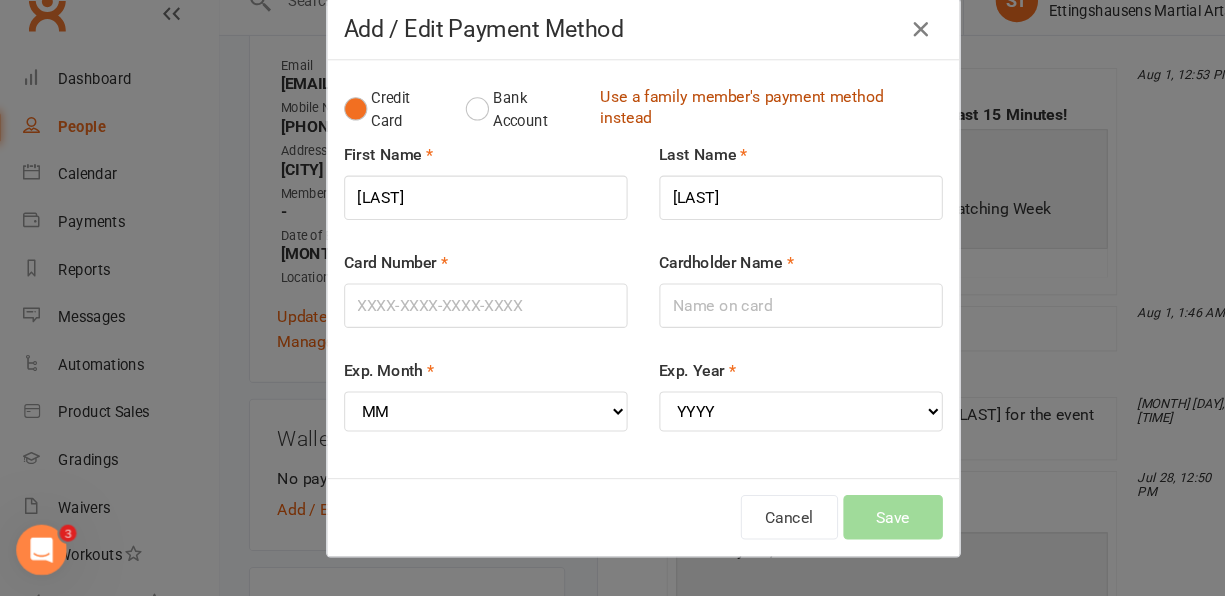 click on "Use a family member's payment method instead" at bounding box center (729, 135) 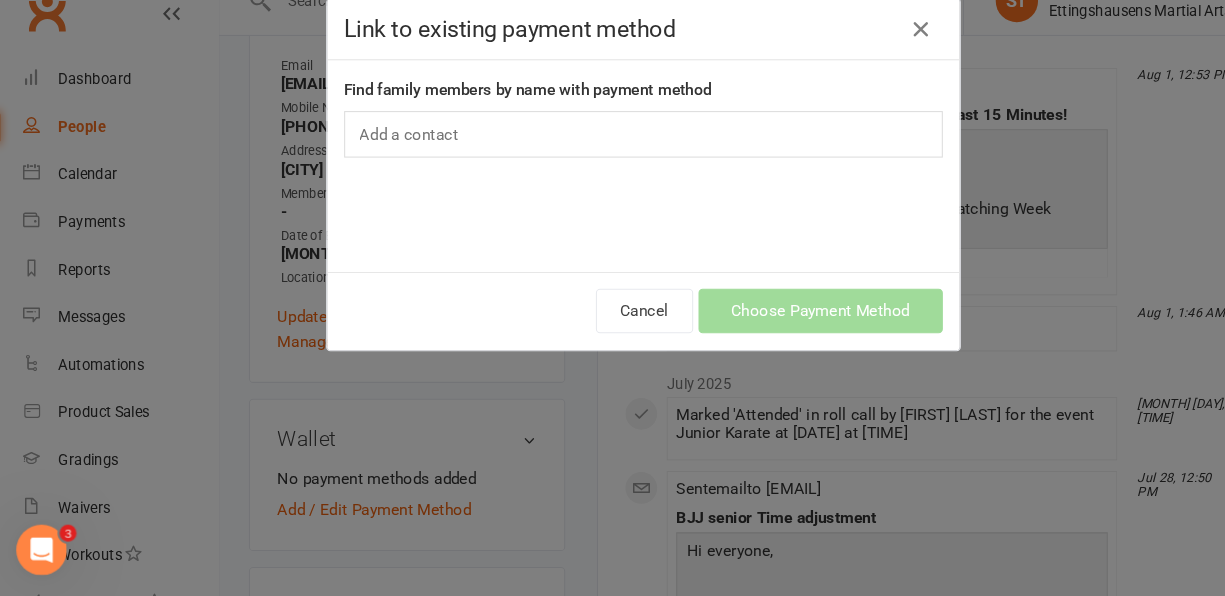 click on "Link to existing payment method Find family members by name with payment method Add a contact Add Family Relationship Cancel Choose Payment Method" at bounding box center (612, 298) 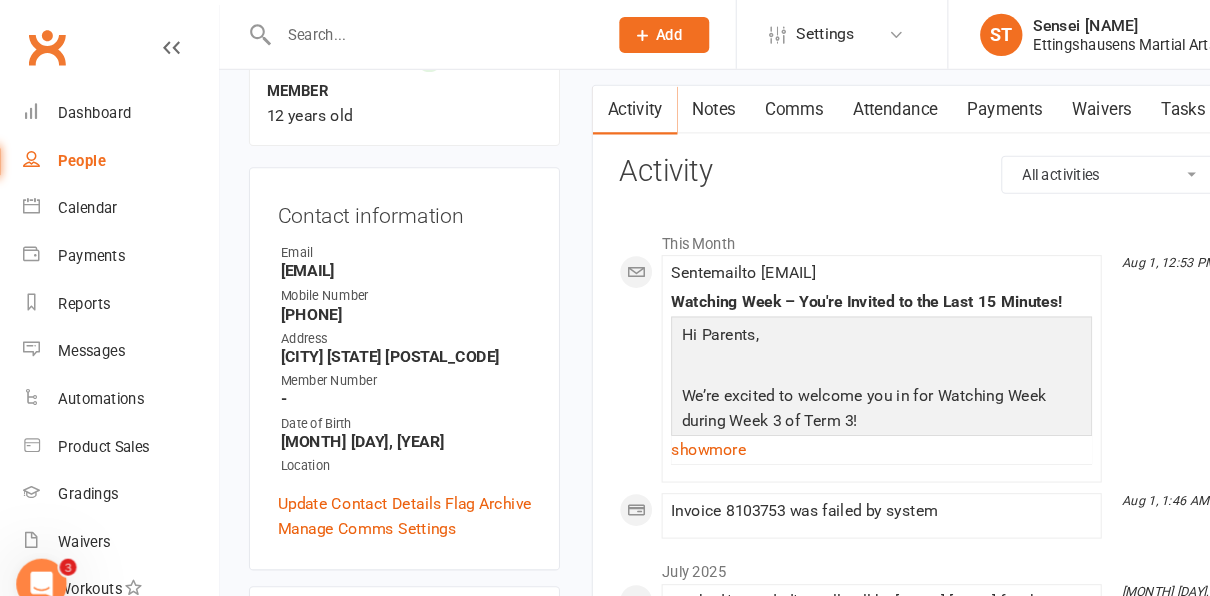 scroll, scrollTop: 178, scrollLeft: 0, axis: vertical 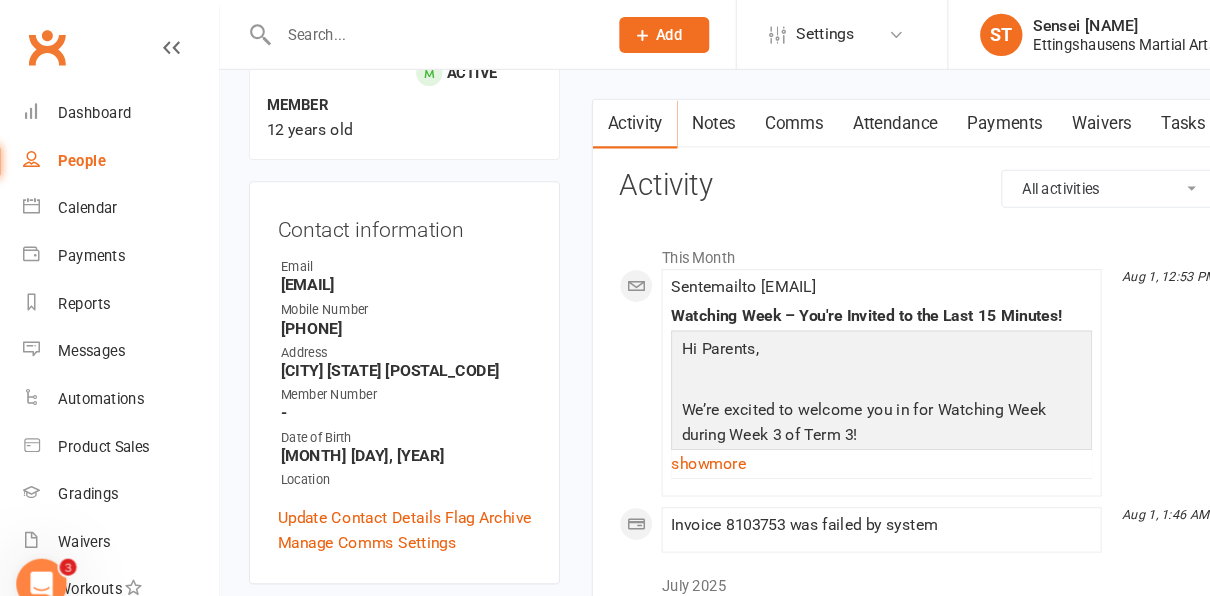 select on "100" 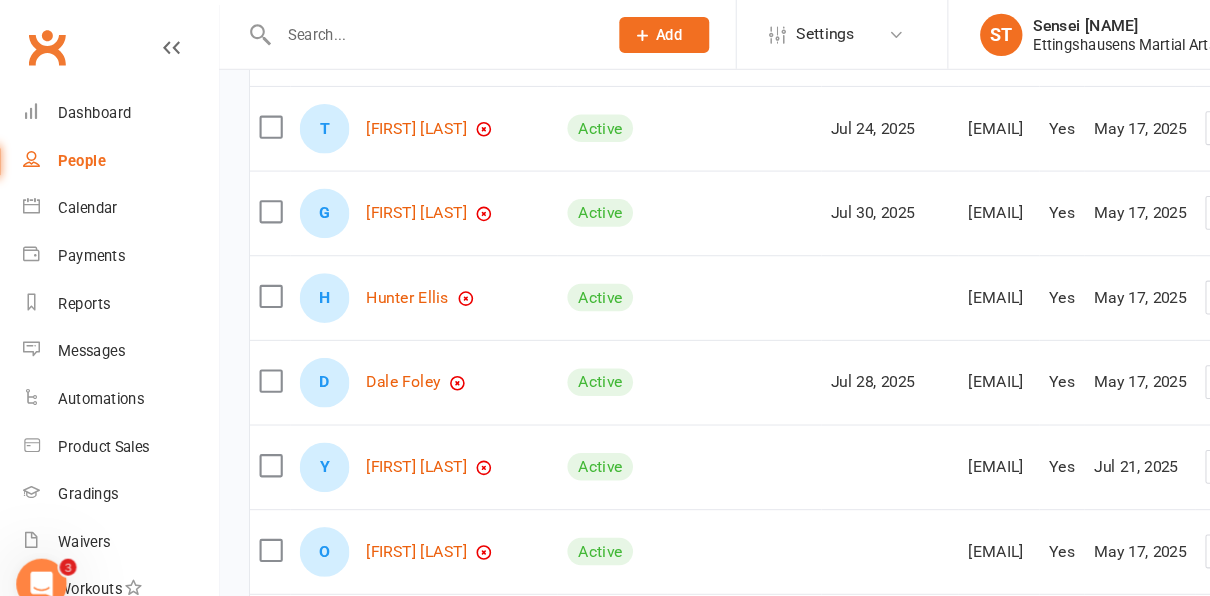 scroll, scrollTop: 916, scrollLeft: 0, axis: vertical 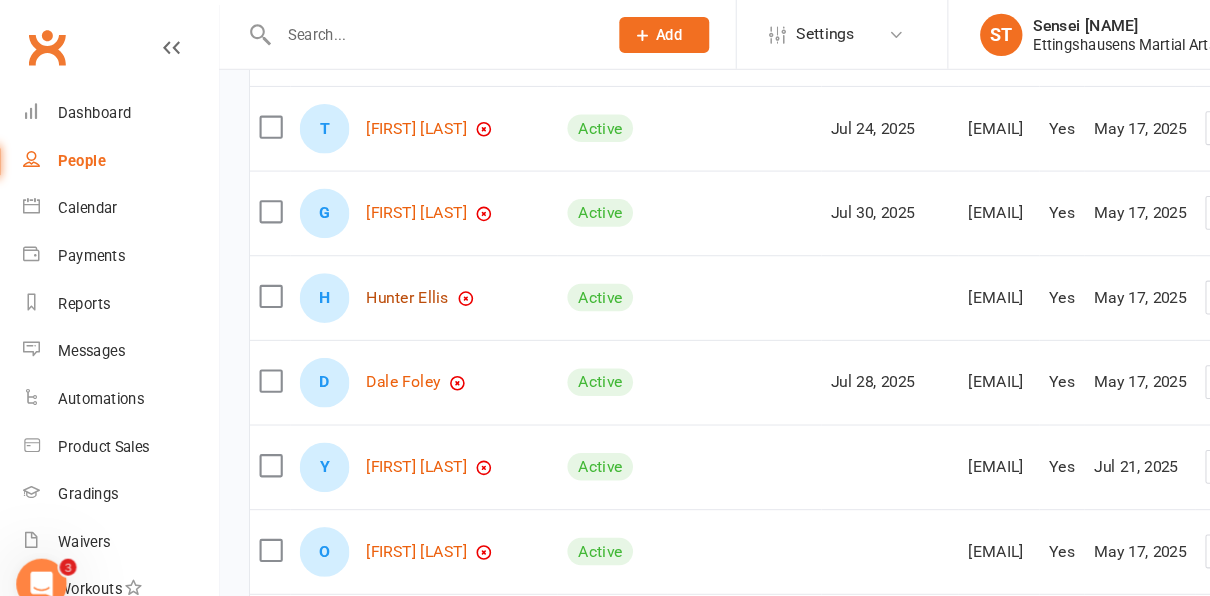 click on "Hunter Ellis" at bounding box center [390, 281] 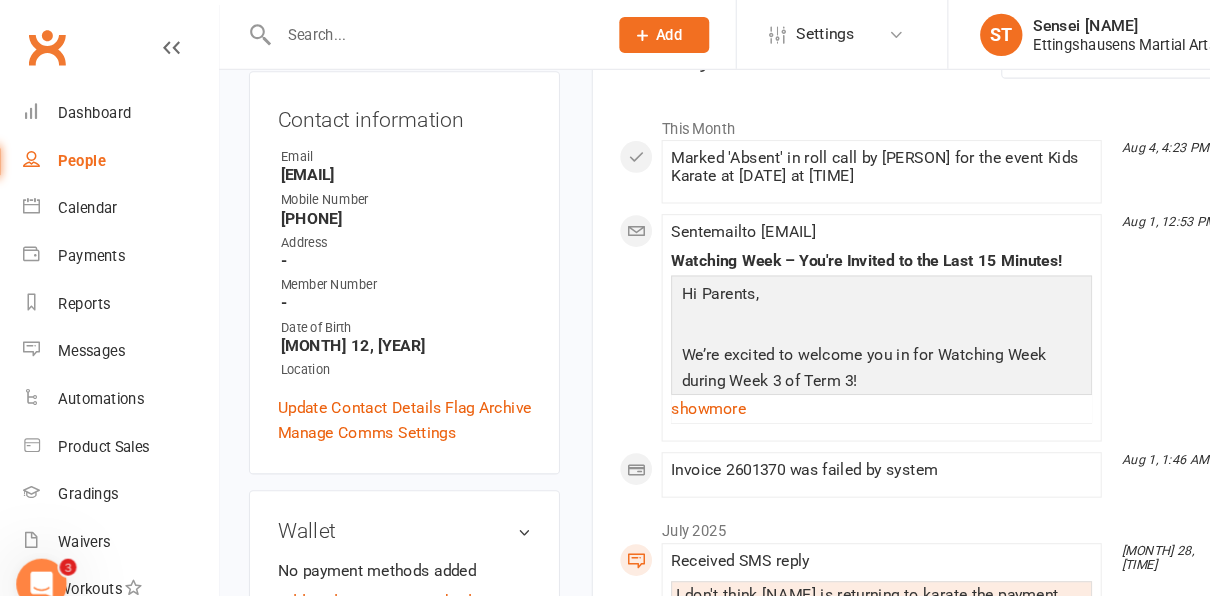 scroll, scrollTop: 246, scrollLeft: 0, axis: vertical 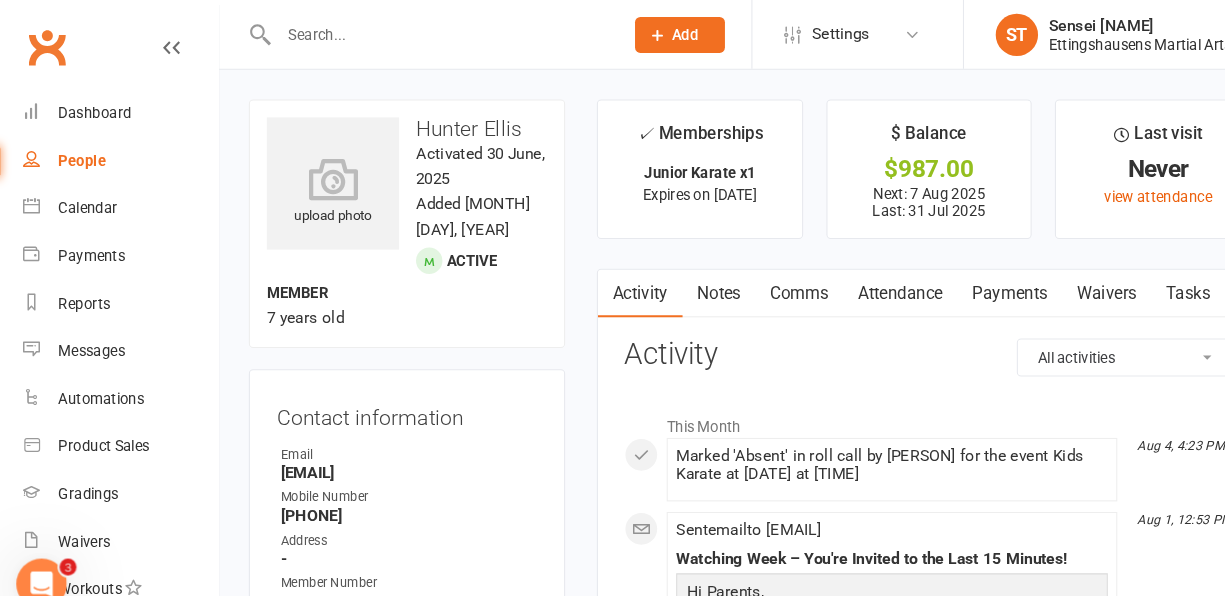 select on "100" 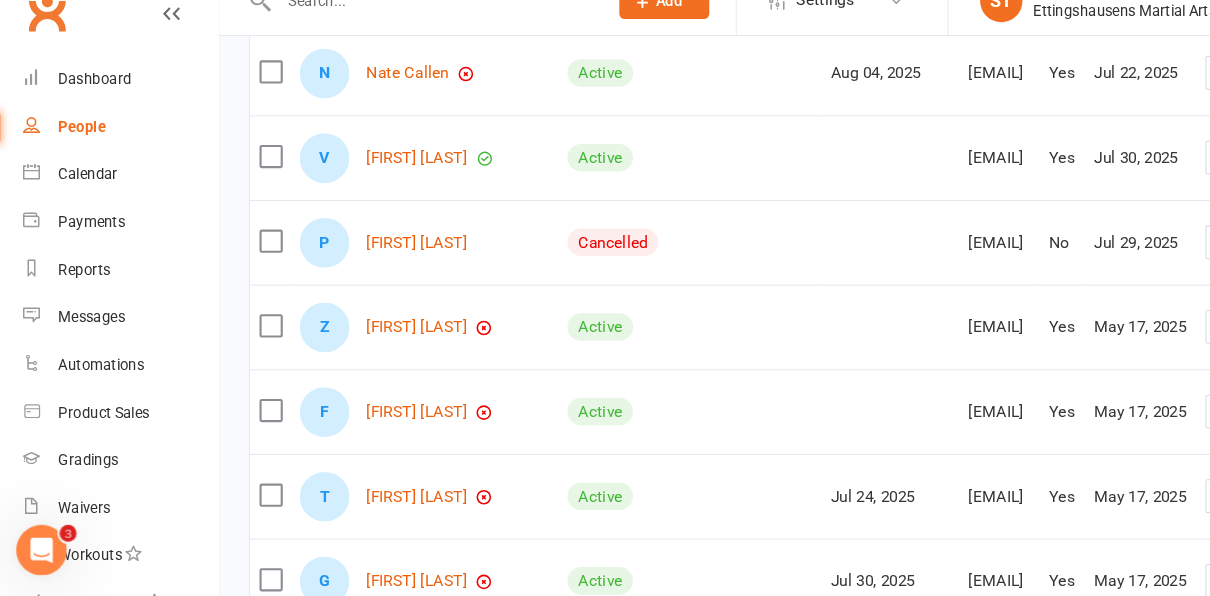 scroll, scrollTop: 538, scrollLeft: 0, axis: vertical 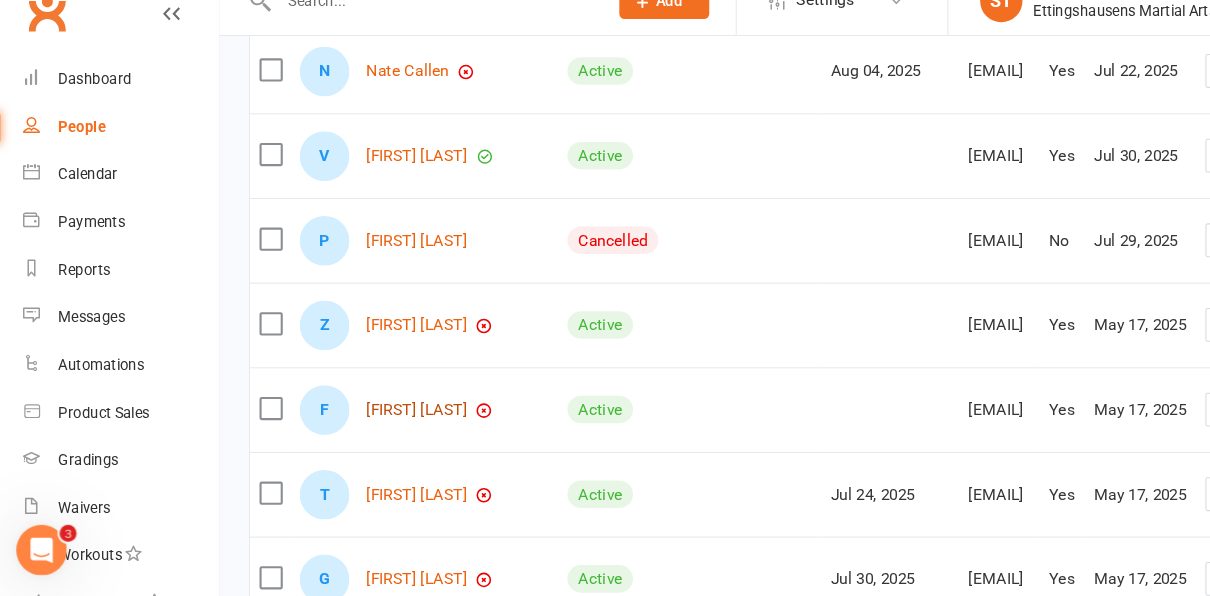 click on "[FIRST] [LAST]" at bounding box center [398, 419] 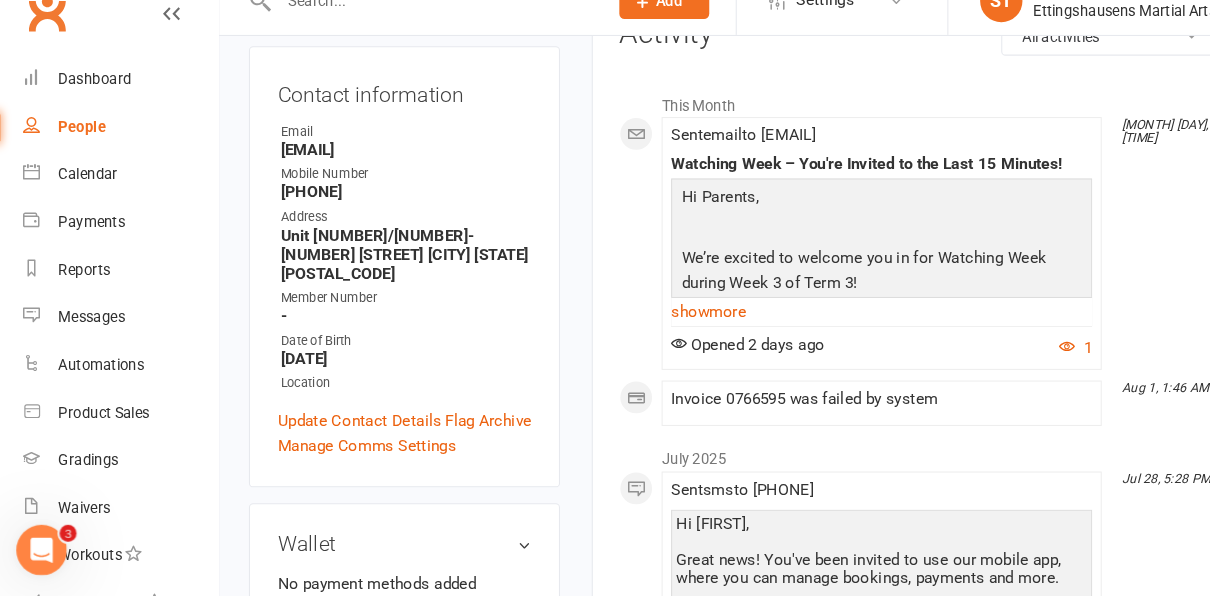 scroll, scrollTop: 330, scrollLeft: 0, axis: vertical 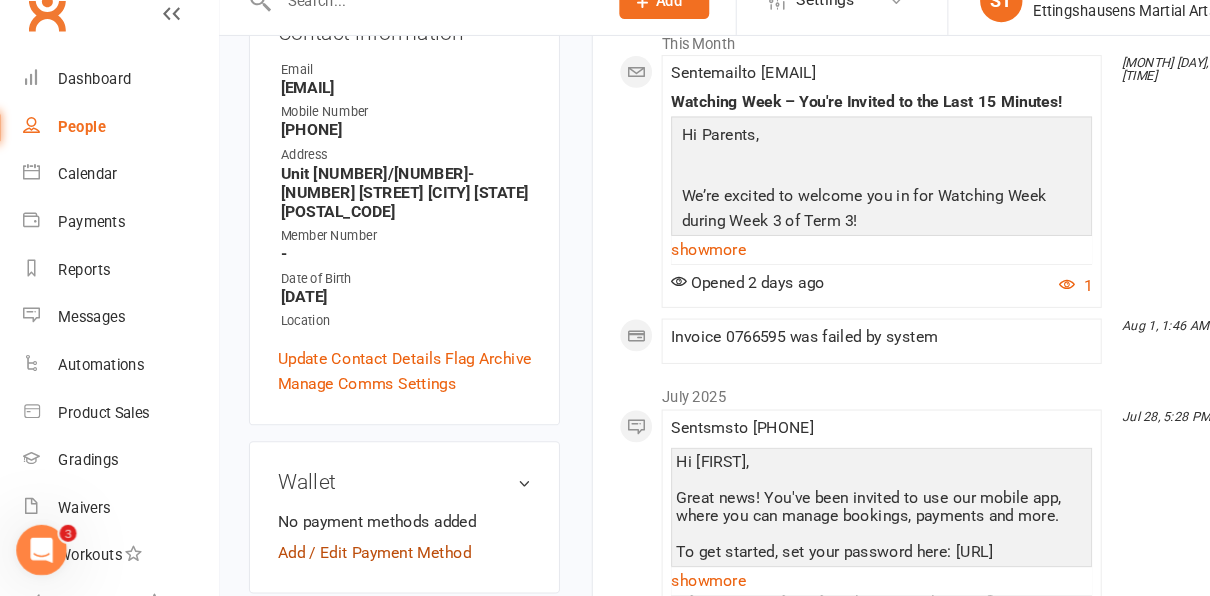 click on "Add / Edit Payment Method" at bounding box center [358, 554] 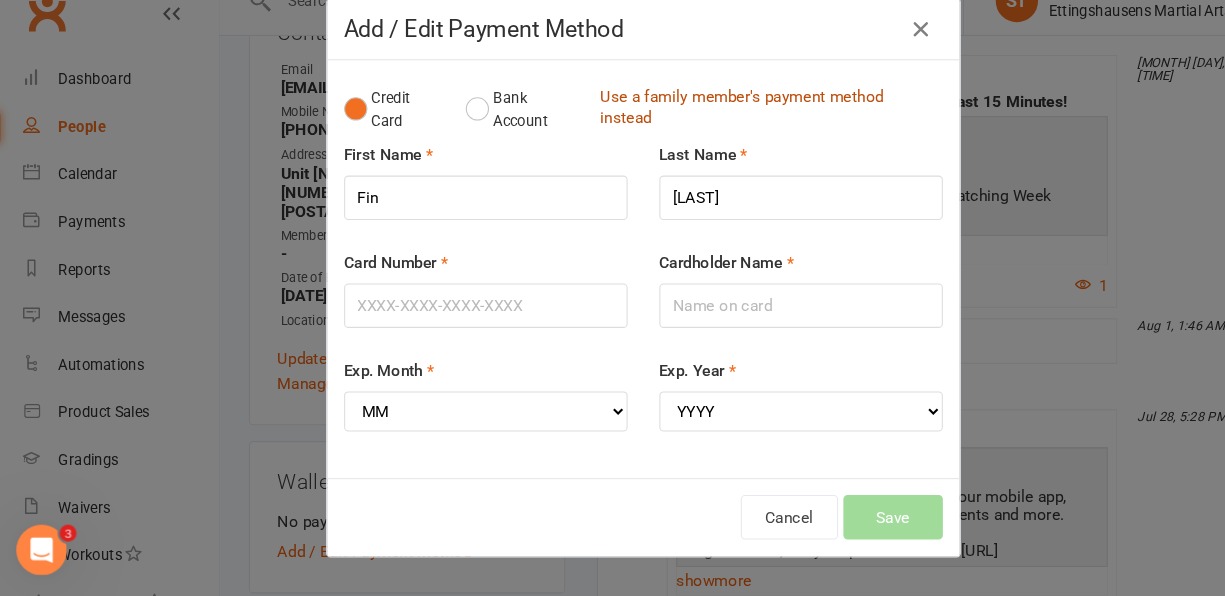 click on "Use a family member's payment method instead" at bounding box center (729, 135) 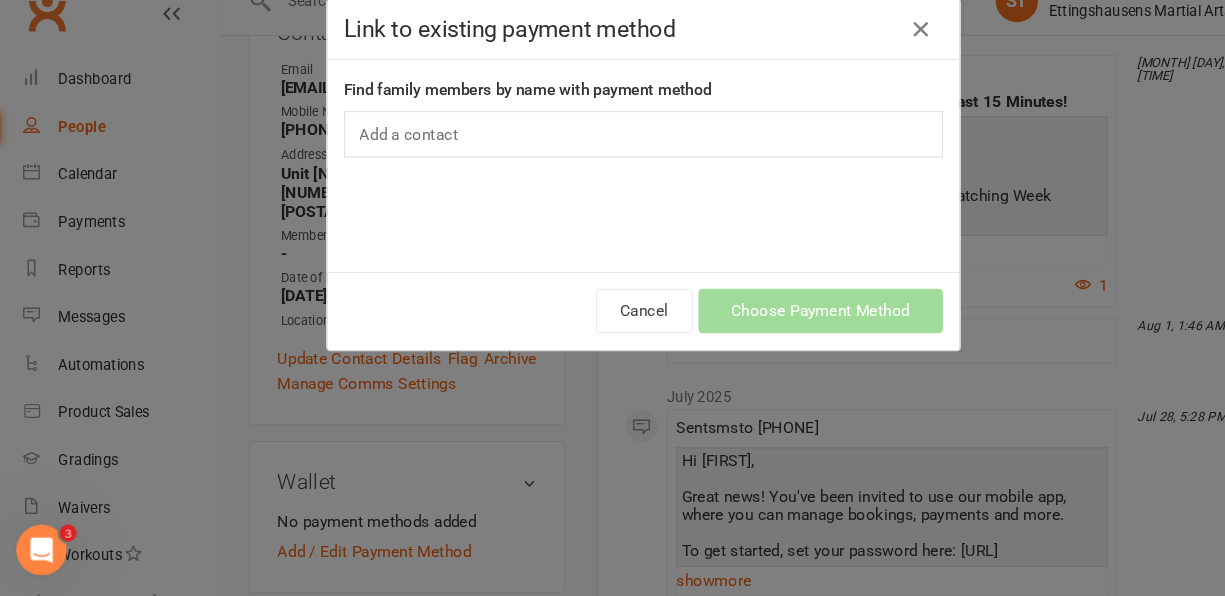 click on "Link to existing payment method Find family members by name with payment method Add a contact Add Family Relationship Cancel Choose Payment Method" at bounding box center [612, 298] 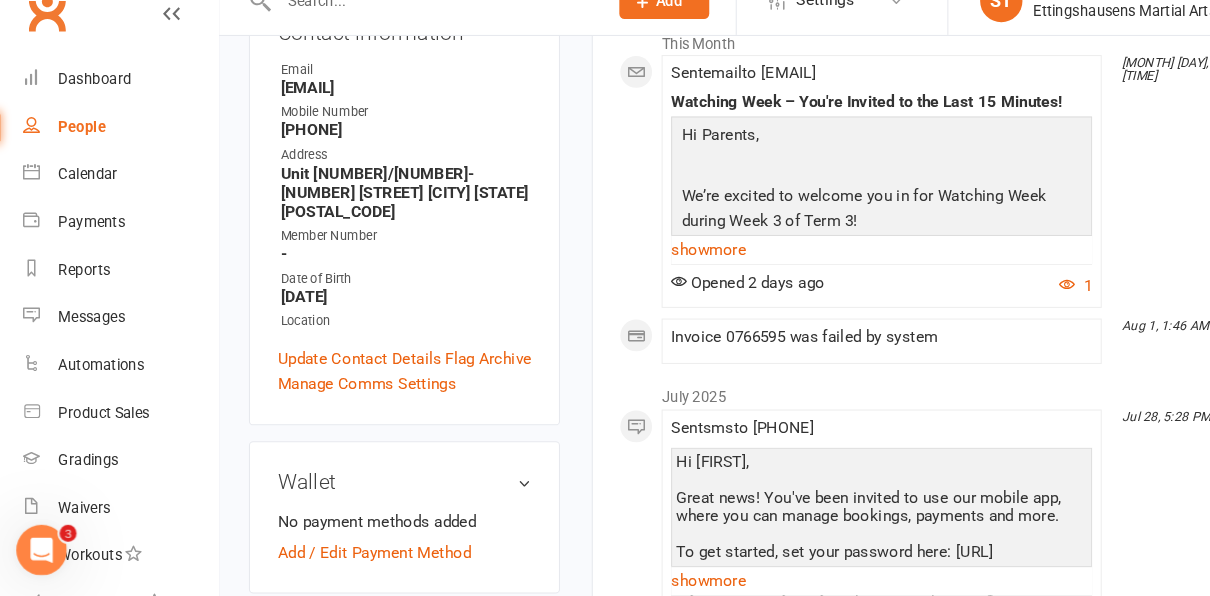 select on "100" 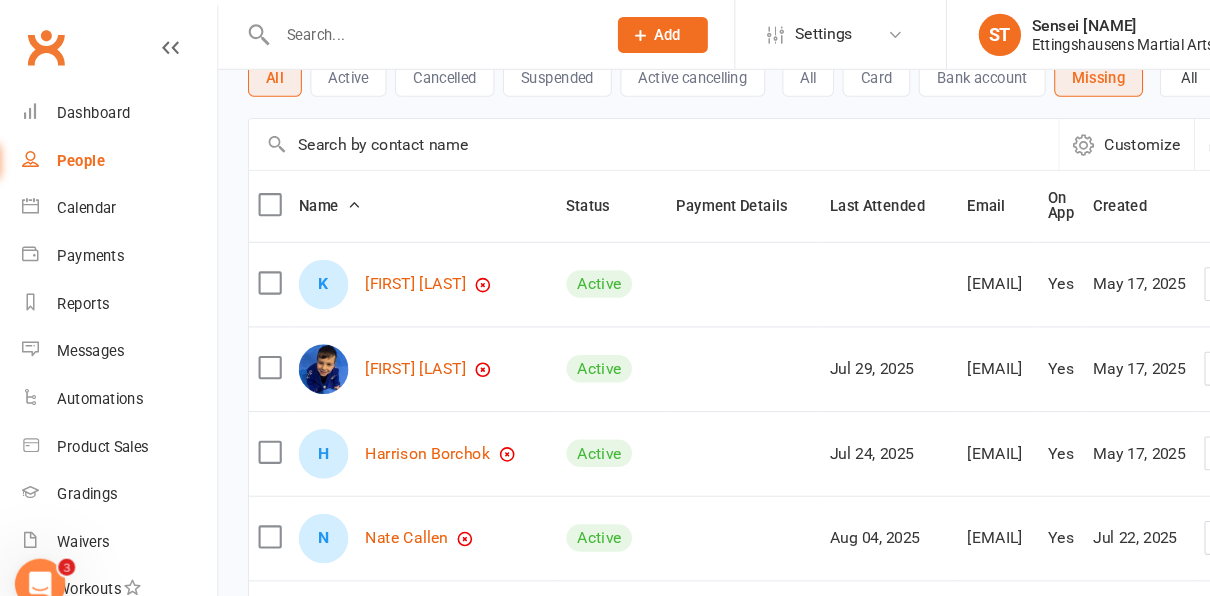 scroll, scrollTop: 0, scrollLeft: 0, axis: both 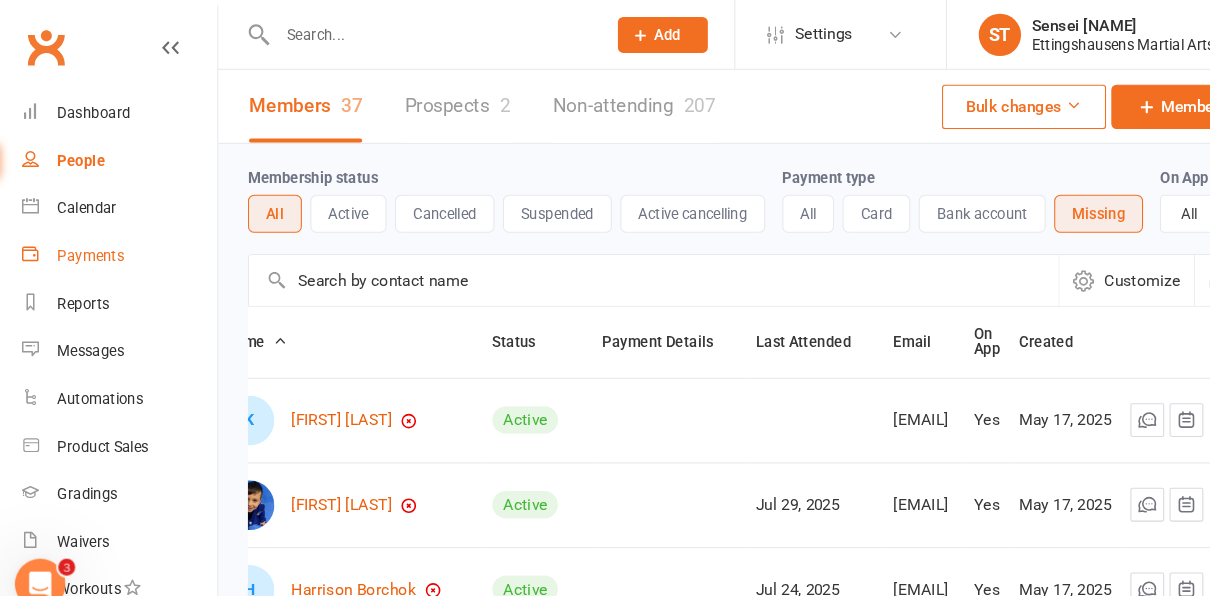 click on "Payments" at bounding box center (118, 242) 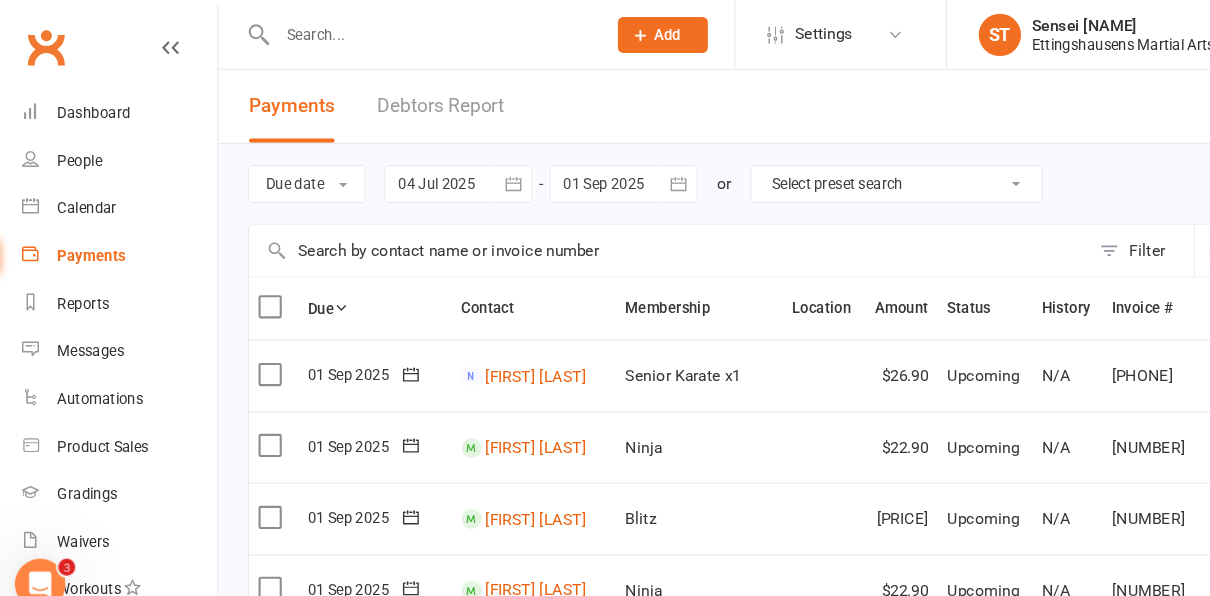 click 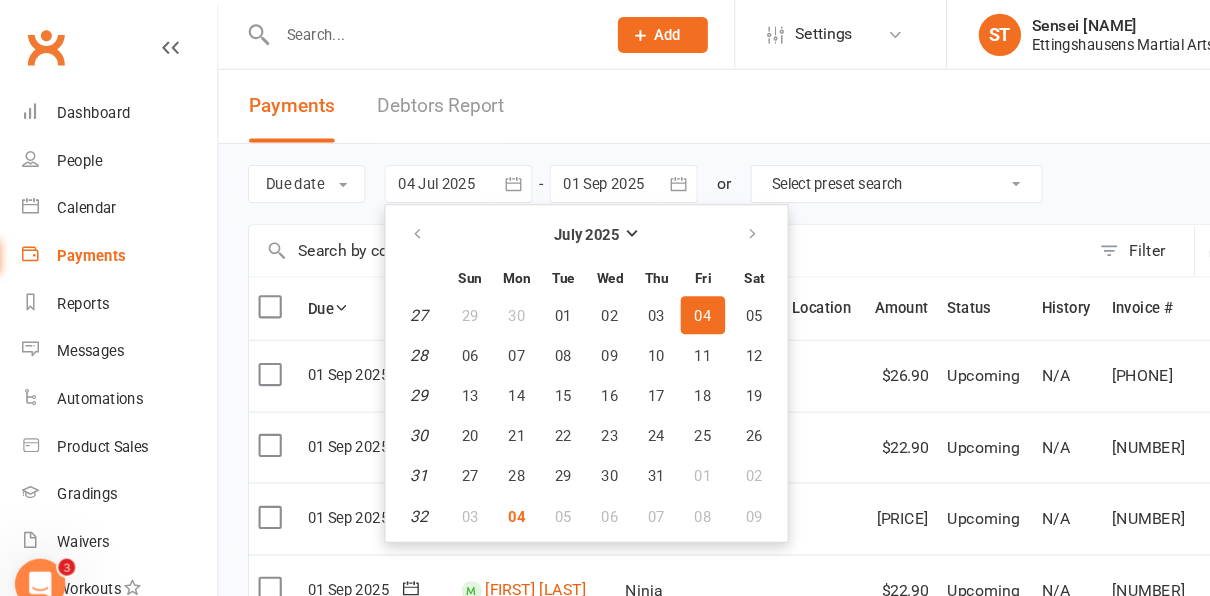 click at bounding box center [595, 174] 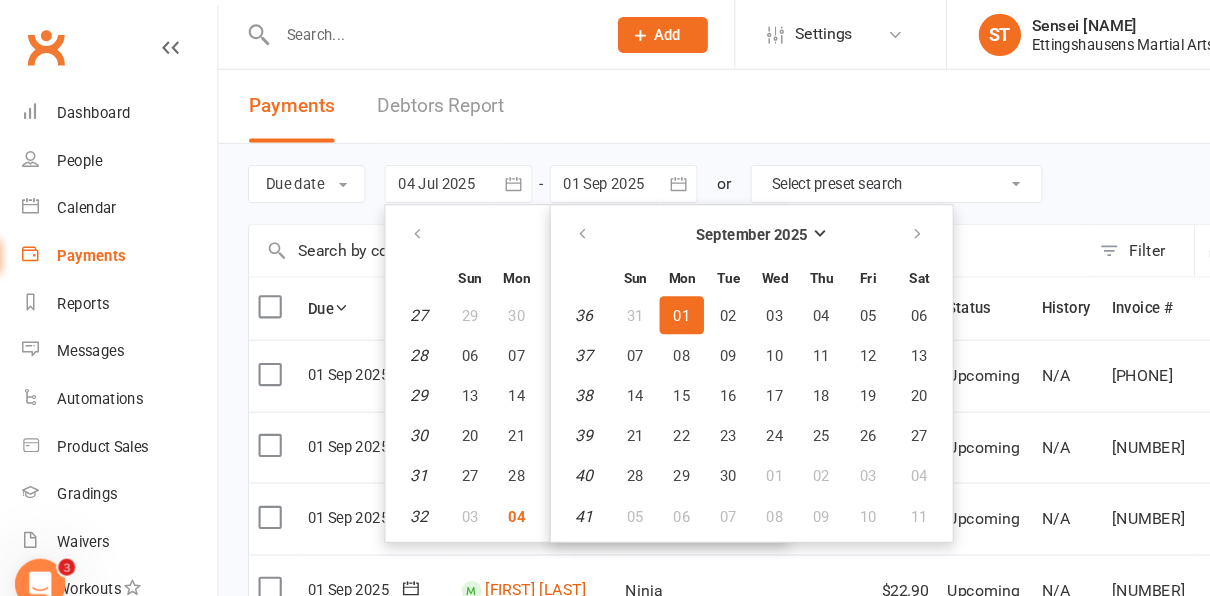 click on "01" at bounding box center (650, 298) 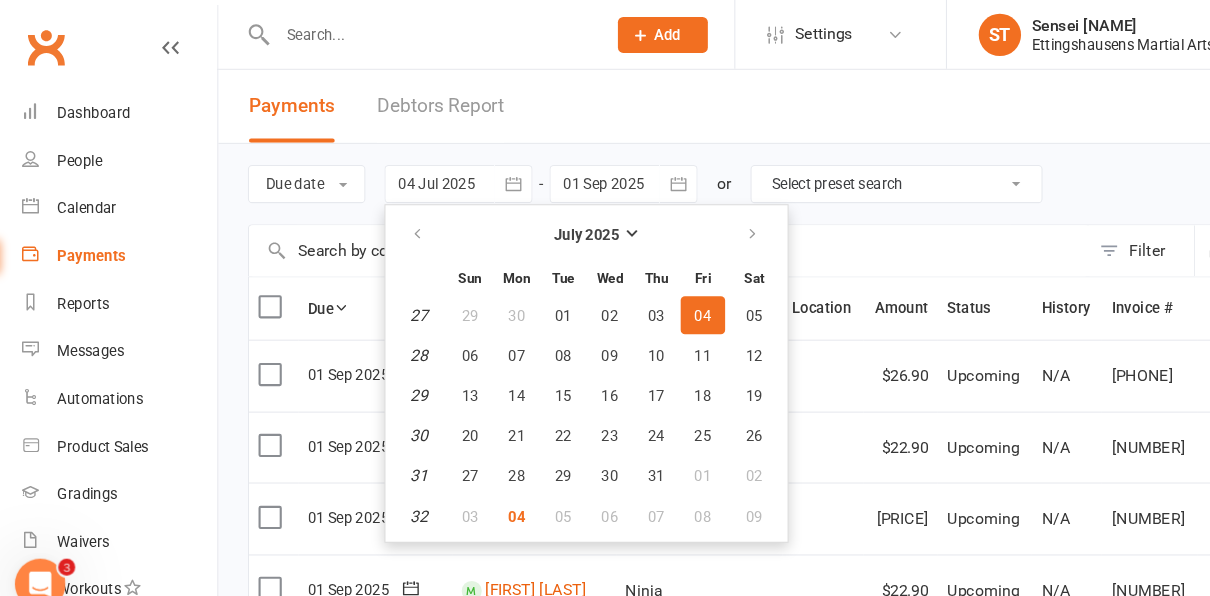 click 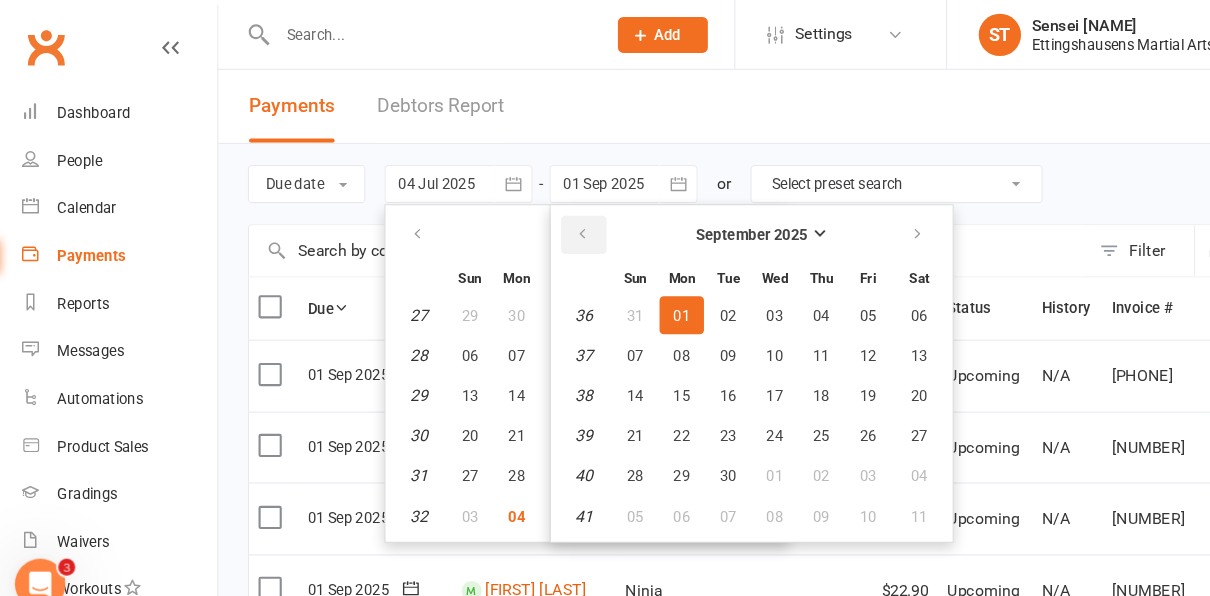 click at bounding box center (556, 222) 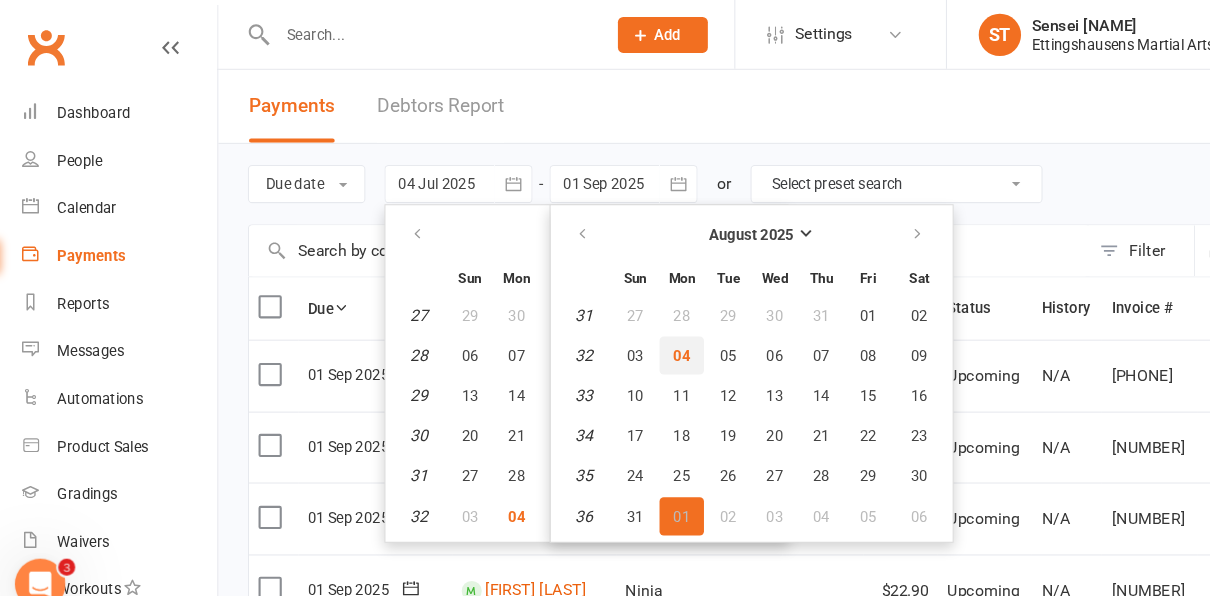 click on "04" at bounding box center [650, 336] 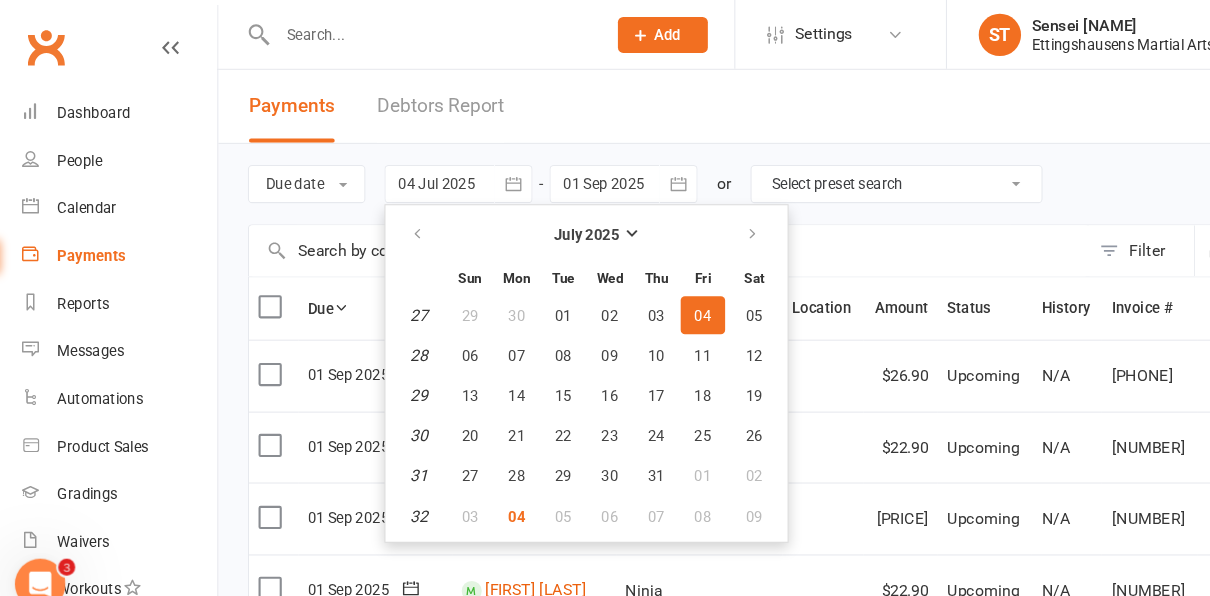 type on "04 Aug 2025" 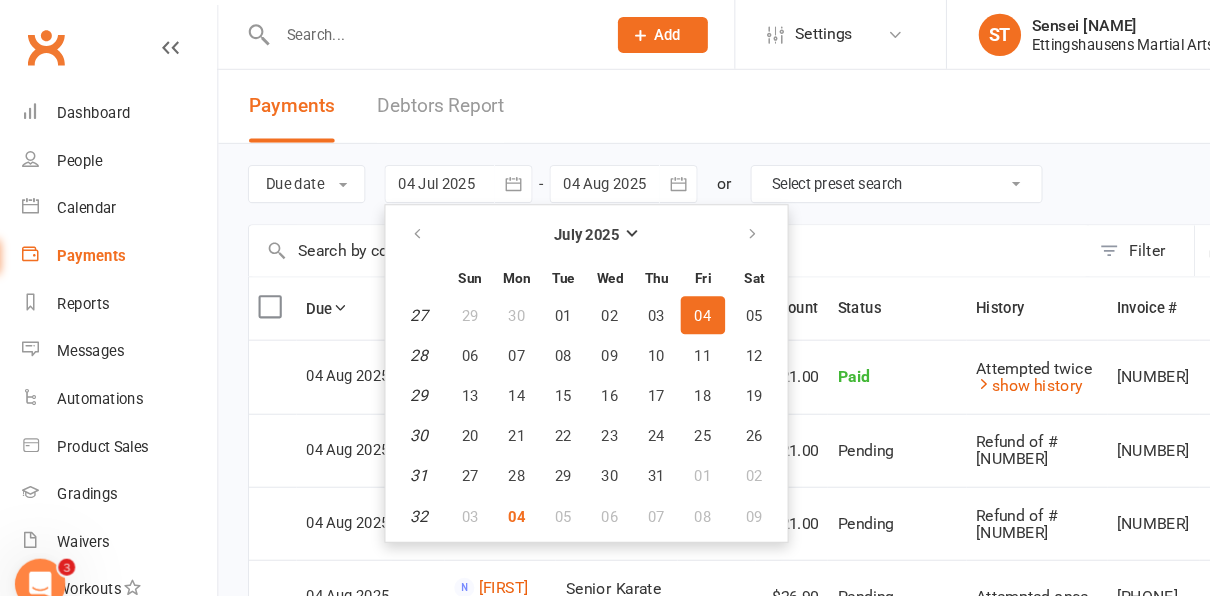 click at bounding box center [638, 237] 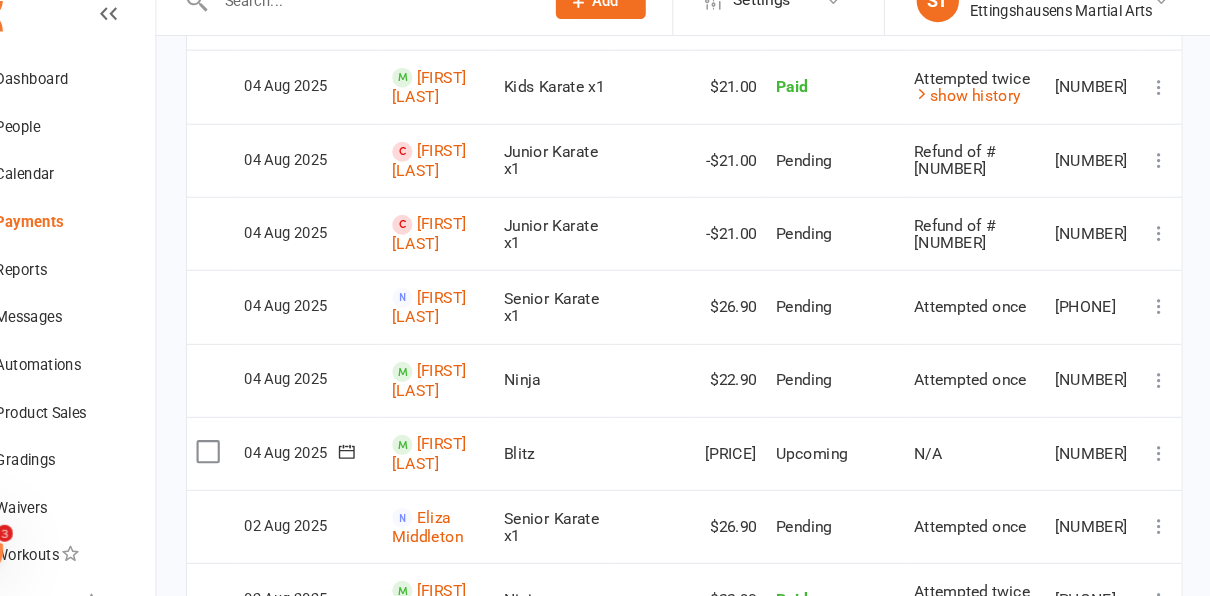 scroll, scrollTop: 242, scrollLeft: 0, axis: vertical 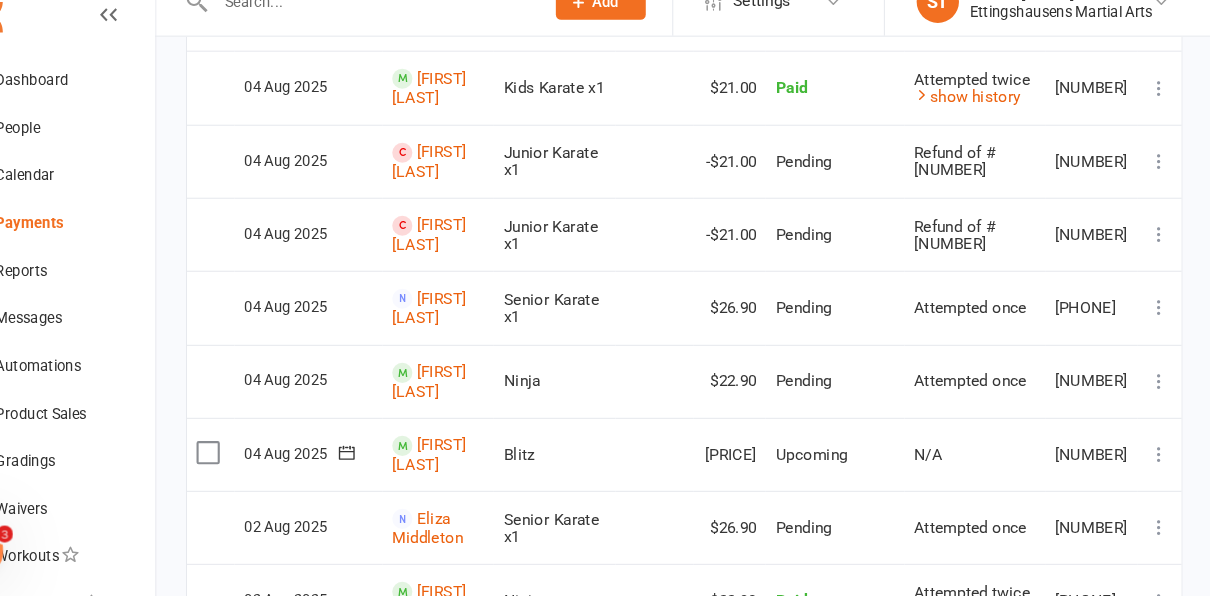 click at bounding box center (1160, 322) 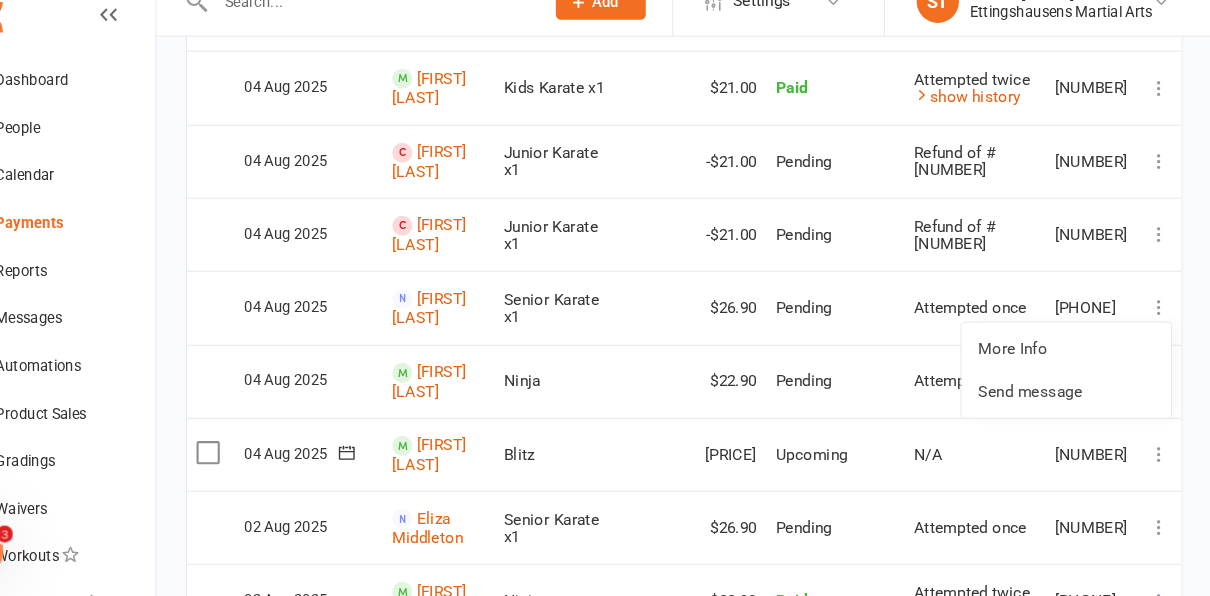 click at bounding box center [1160, 322] 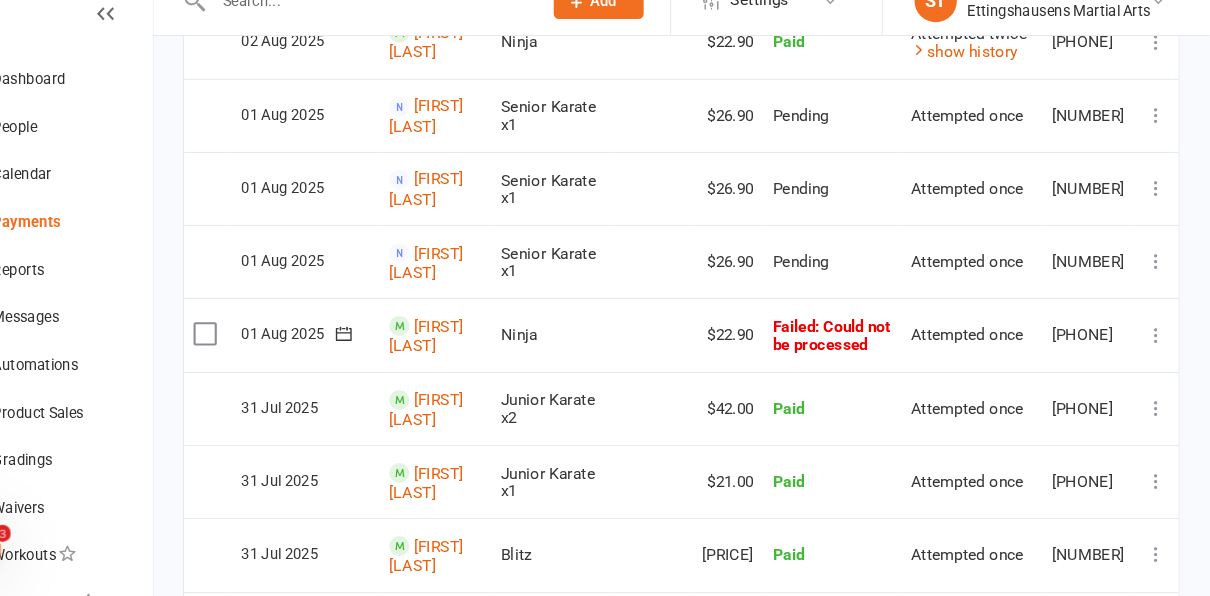scroll, scrollTop: 832, scrollLeft: 0, axis: vertical 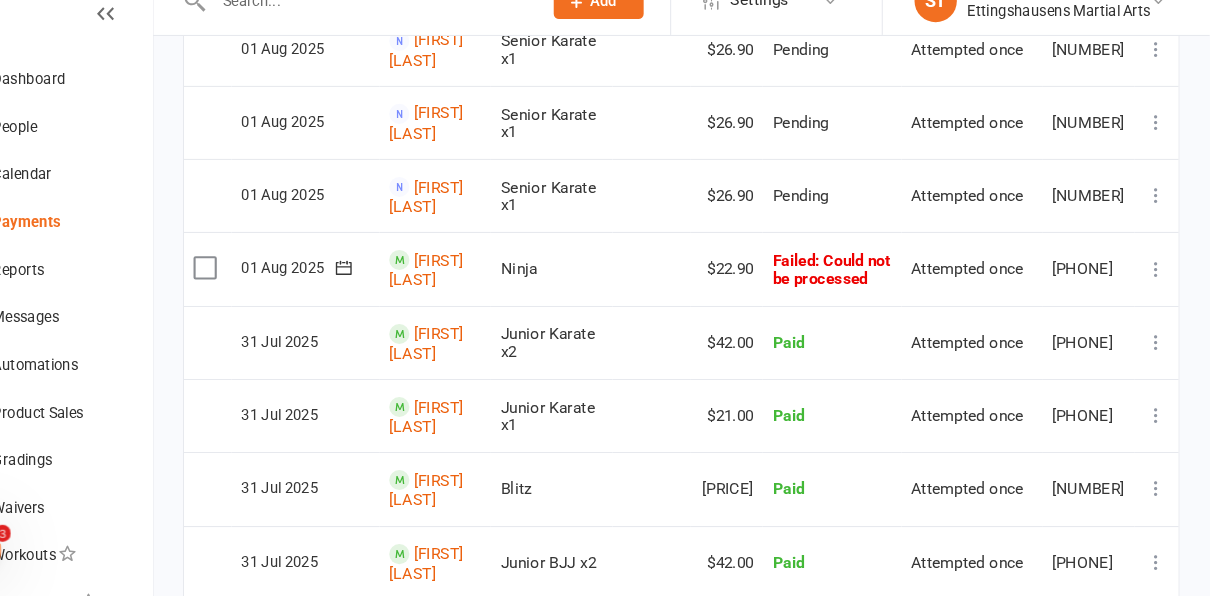 click at bounding box center (1160, 287) 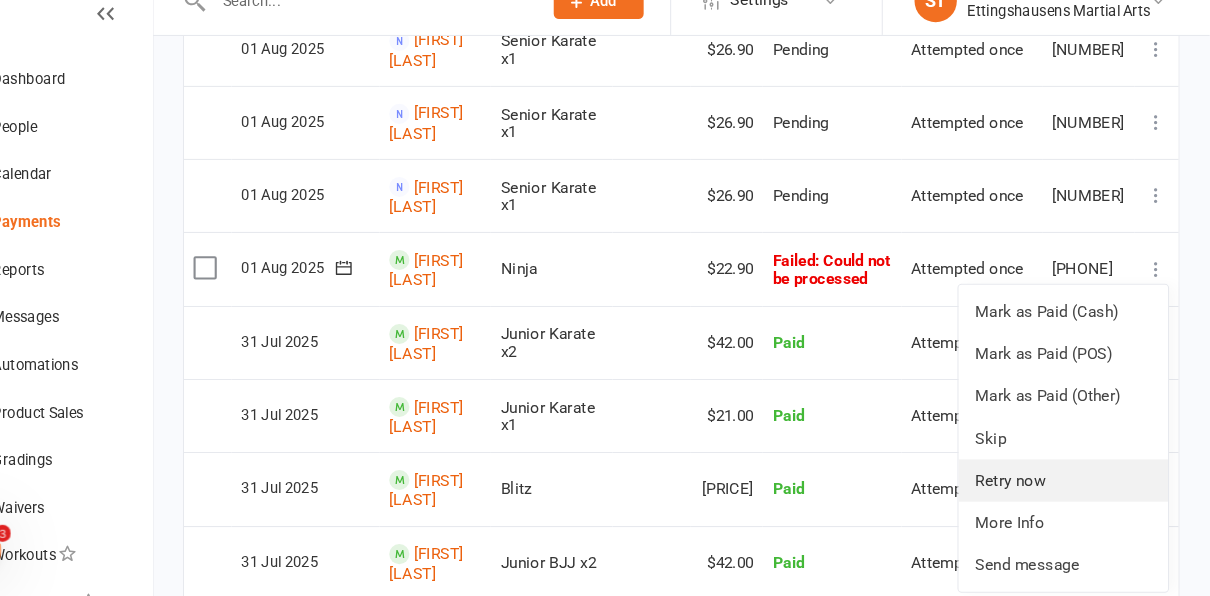 click on "Retry now" at bounding box center (1072, 486) 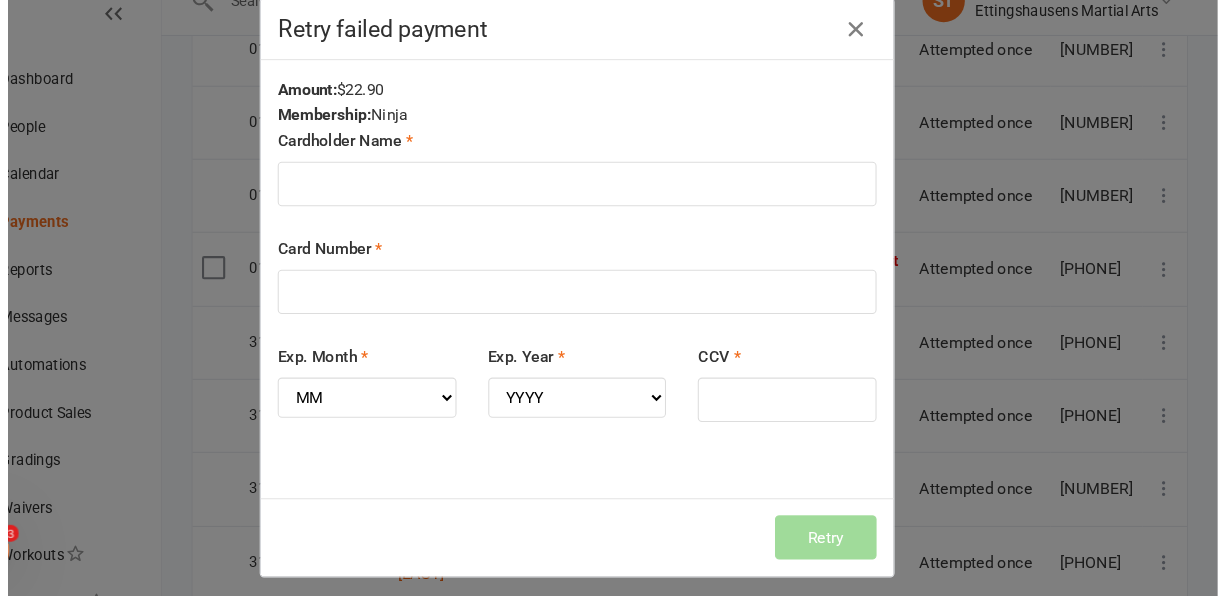 scroll, scrollTop: 830, scrollLeft: 0, axis: vertical 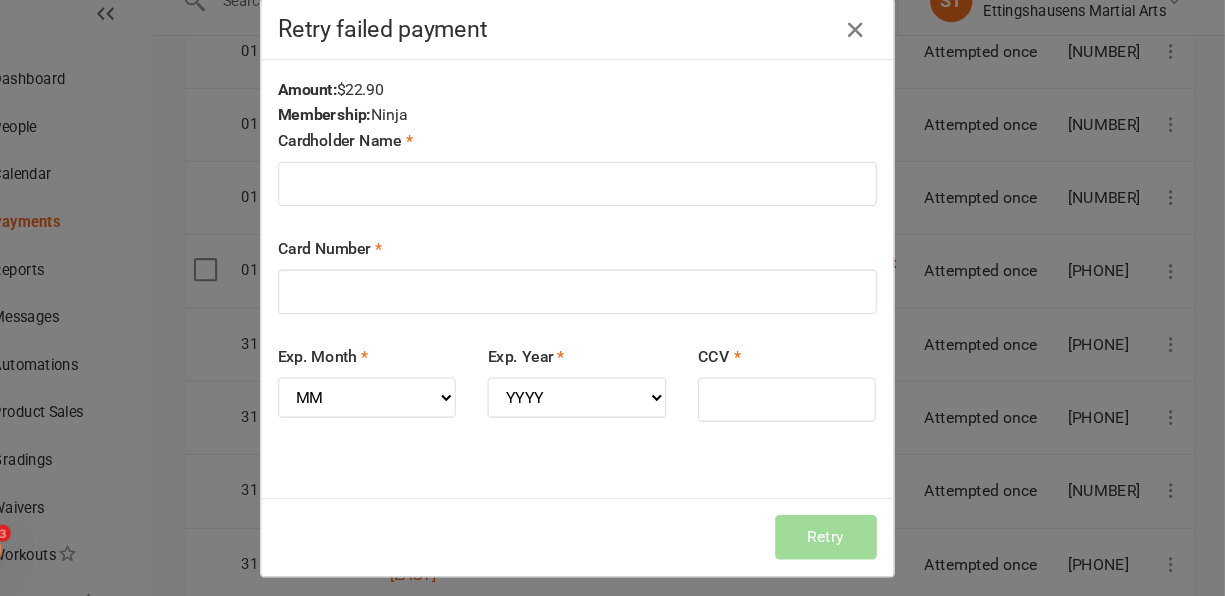 click at bounding box center (876, 60) 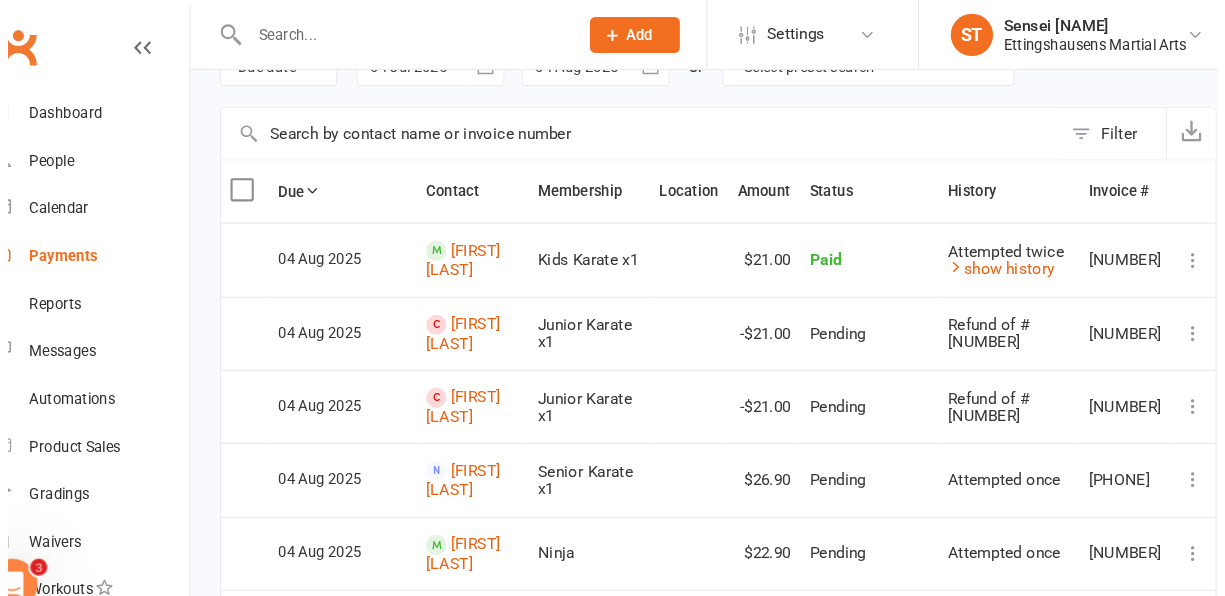 scroll, scrollTop: 0, scrollLeft: 0, axis: both 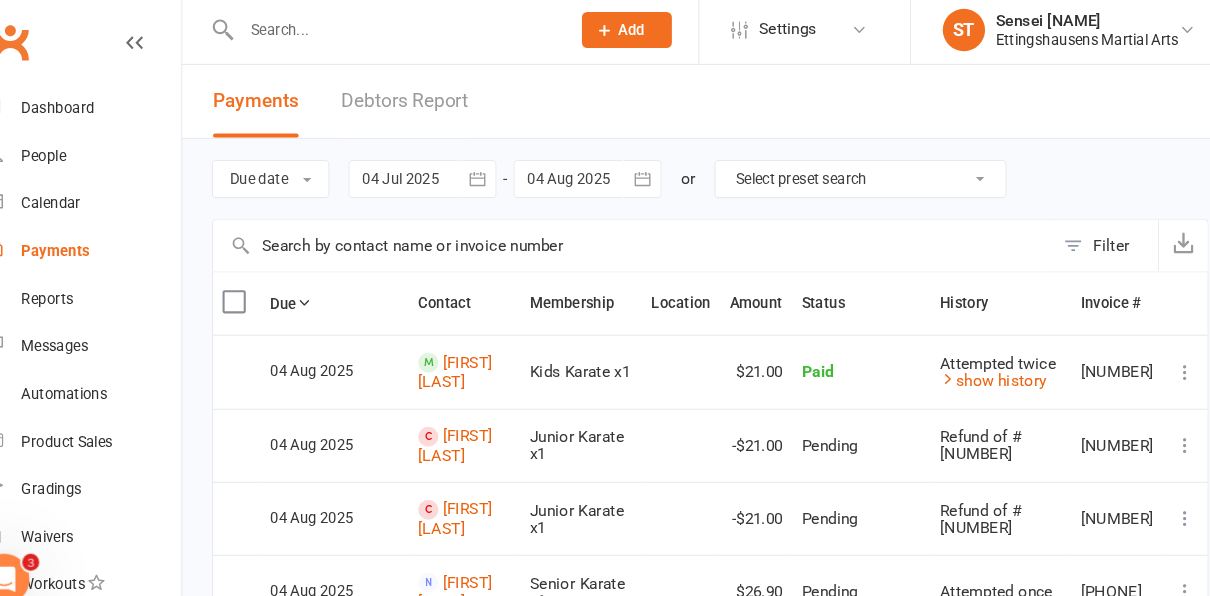 click on "Debtors Report" at bounding box center [422, 100] 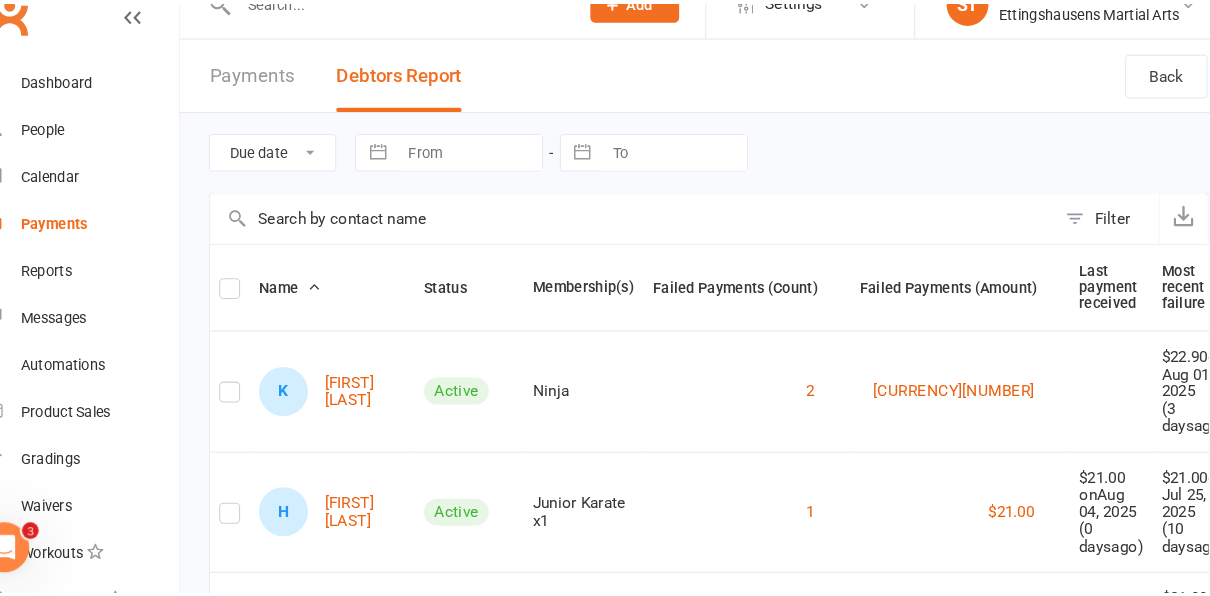 scroll, scrollTop: 94, scrollLeft: 0, axis: vertical 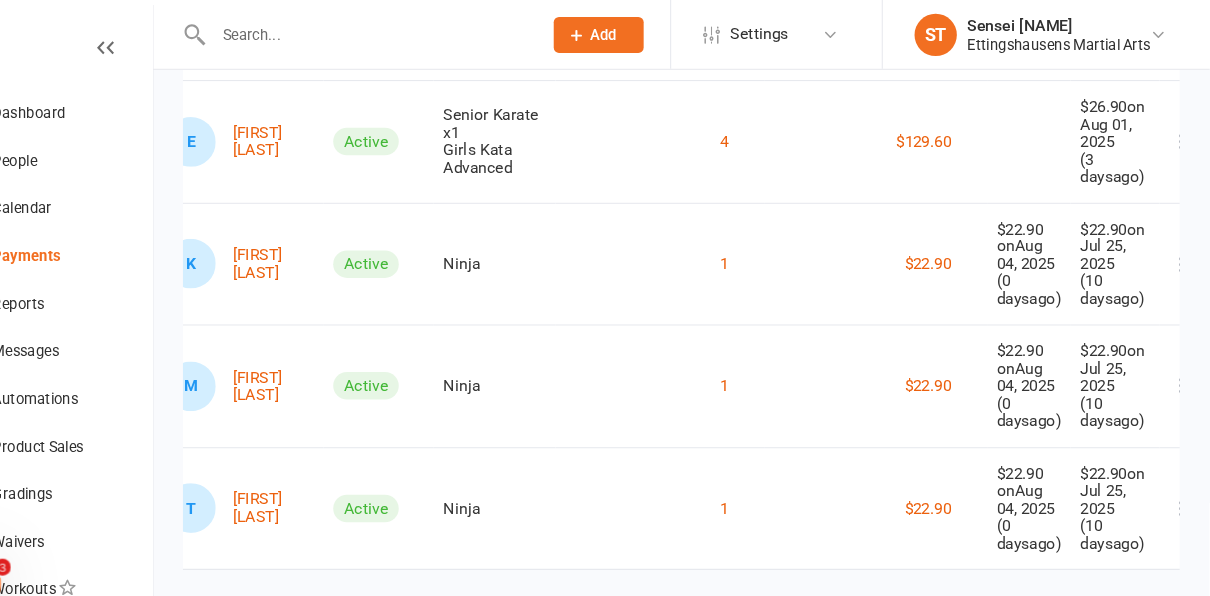 click at bounding box center [413, 33] 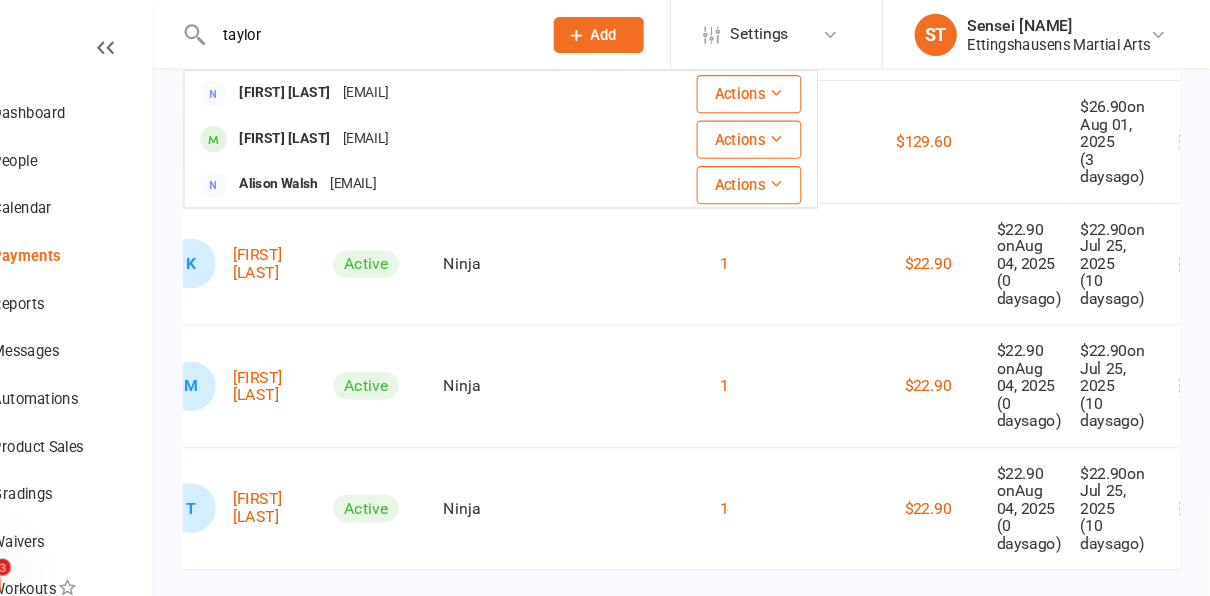 type on "taylor" 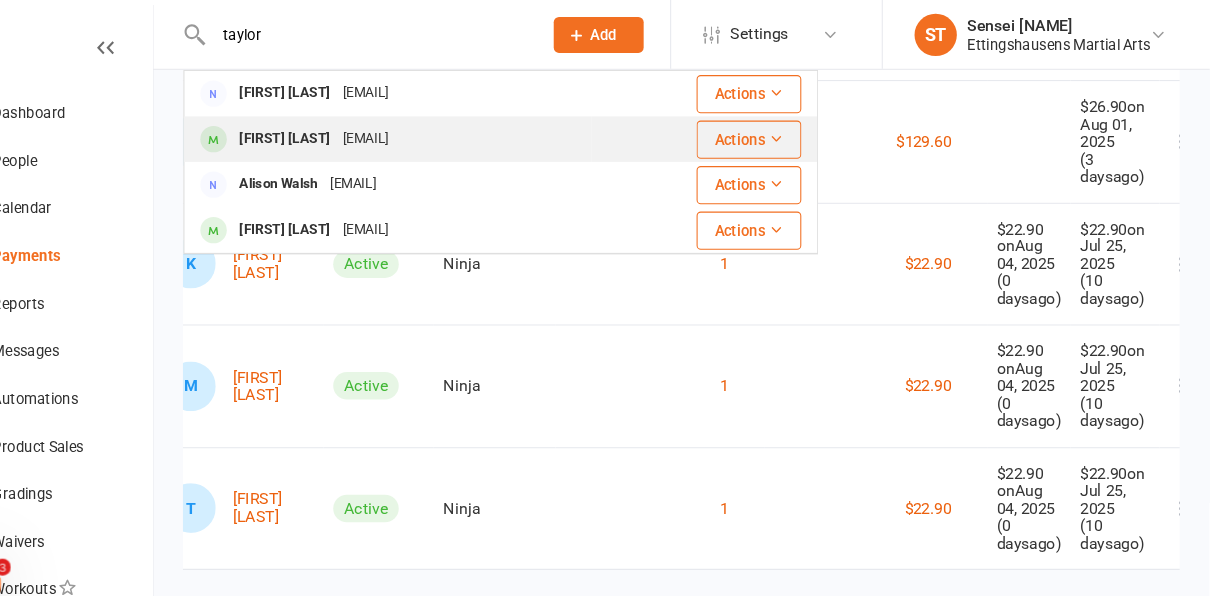 click on "[FIRST] [LAST]" at bounding box center (336, 131) 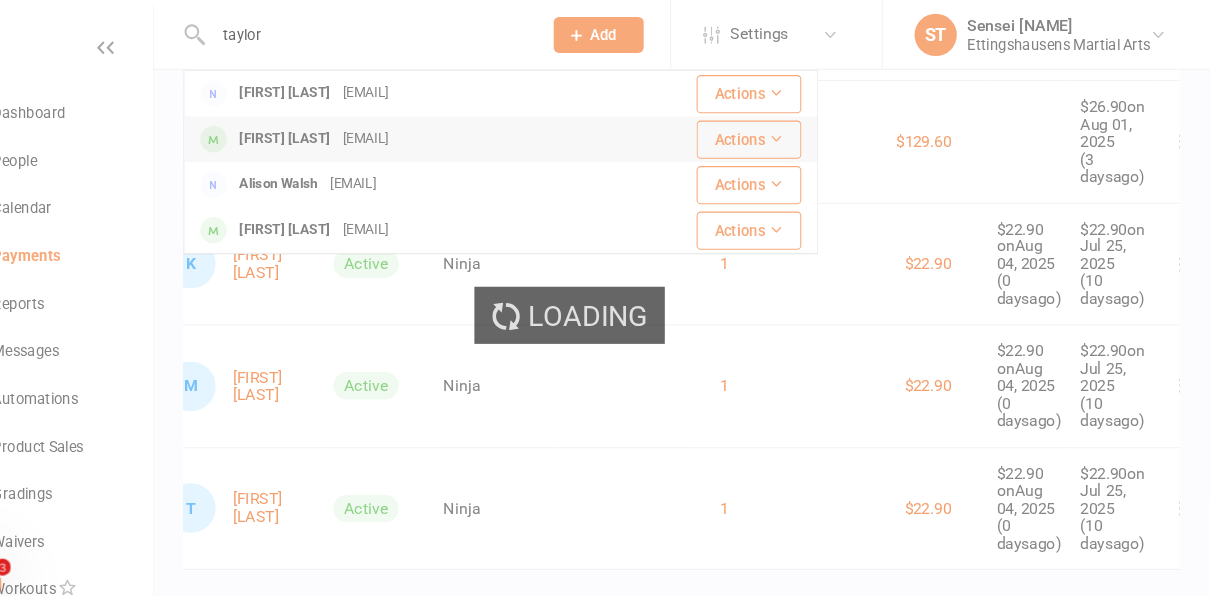 type 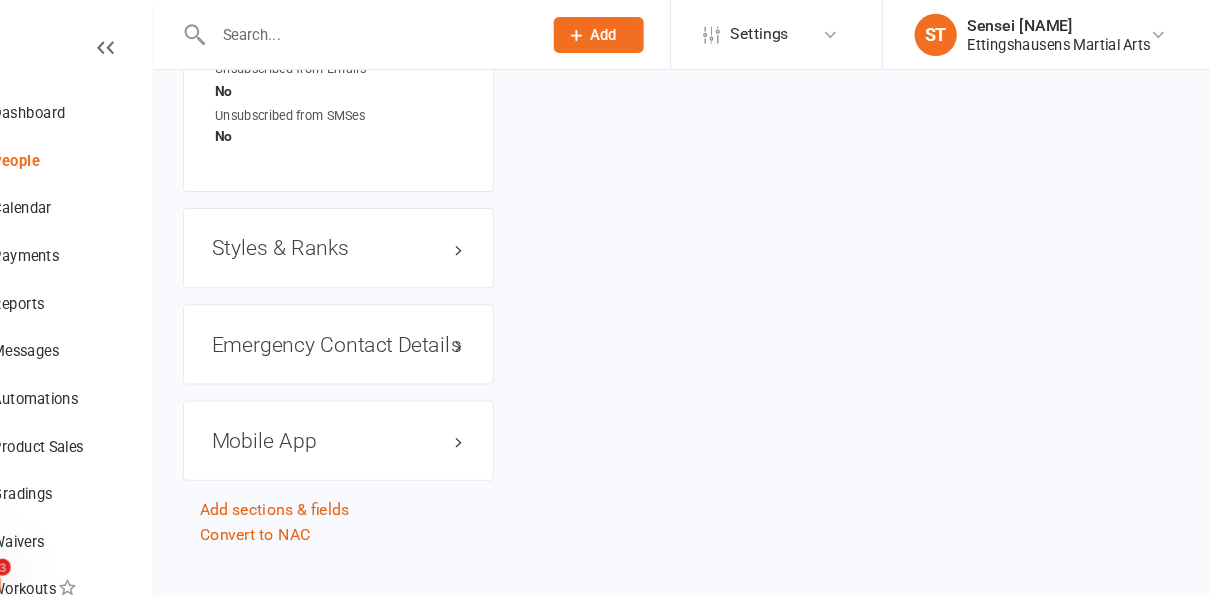 scroll, scrollTop: 0, scrollLeft: 0, axis: both 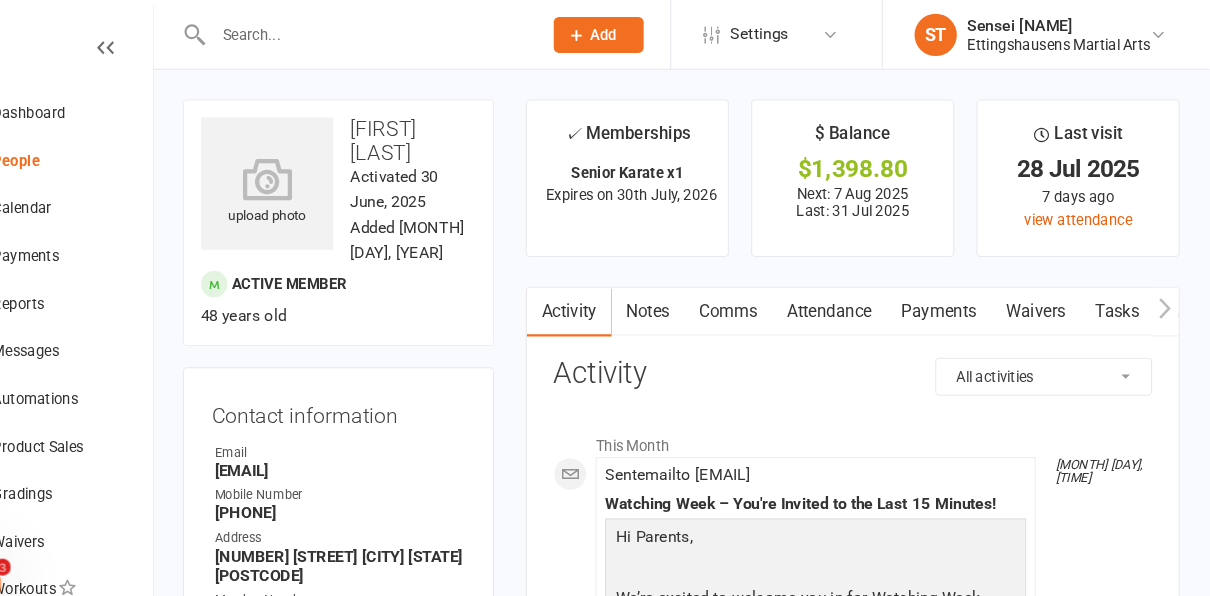 click on "Payments" at bounding box center [954, 295] 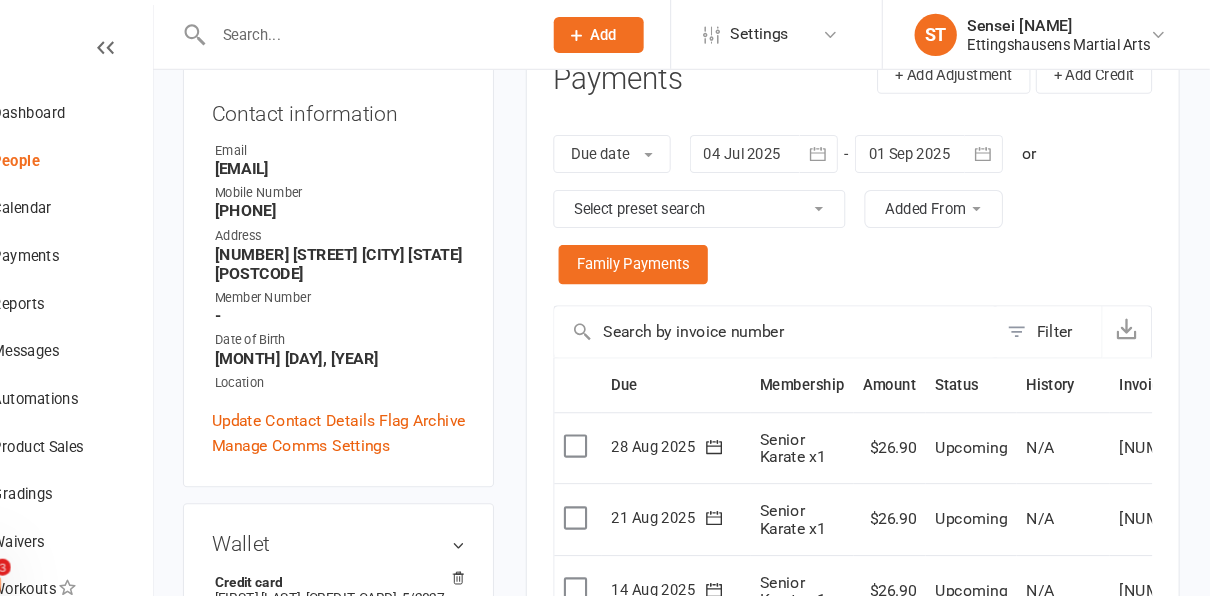 scroll, scrollTop: 282, scrollLeft: 0, axis: vertical 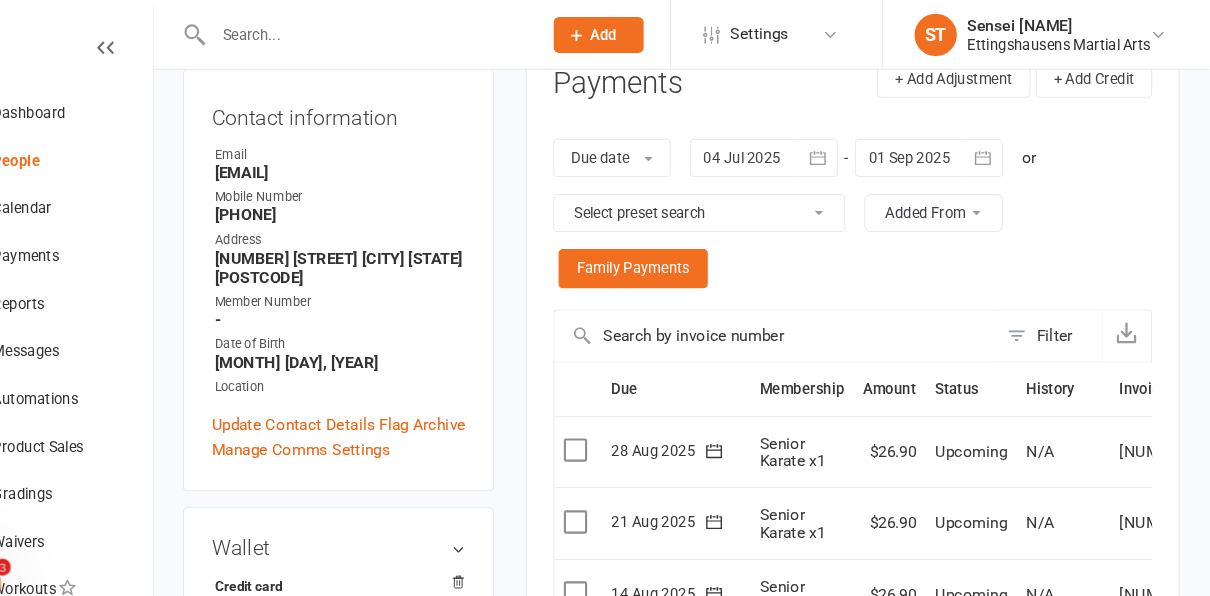 click 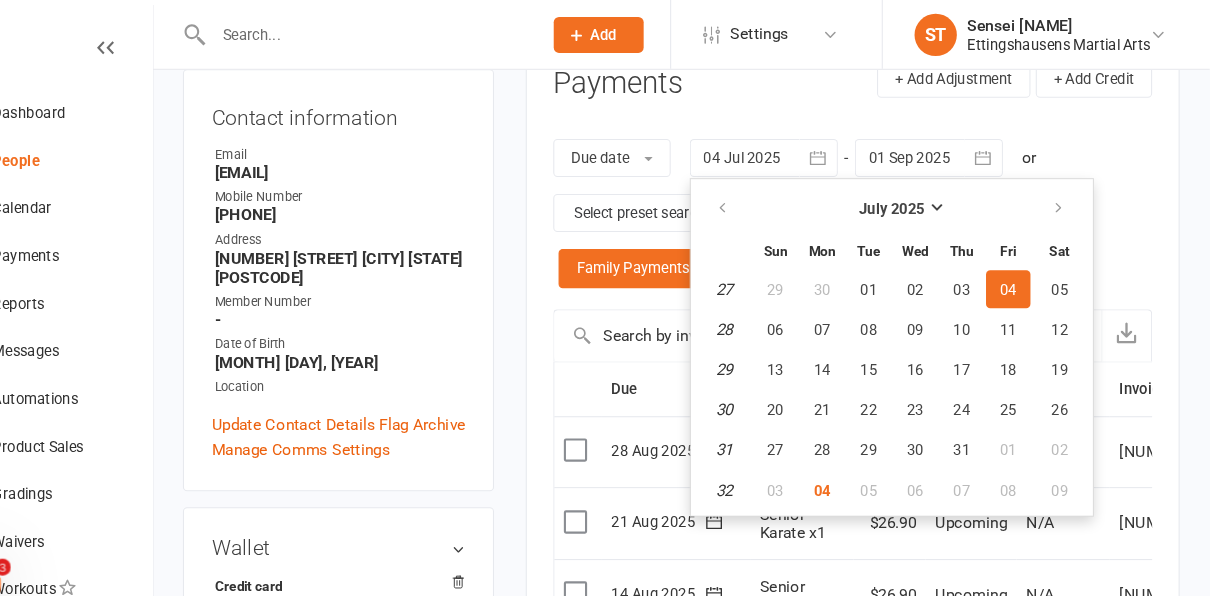 click 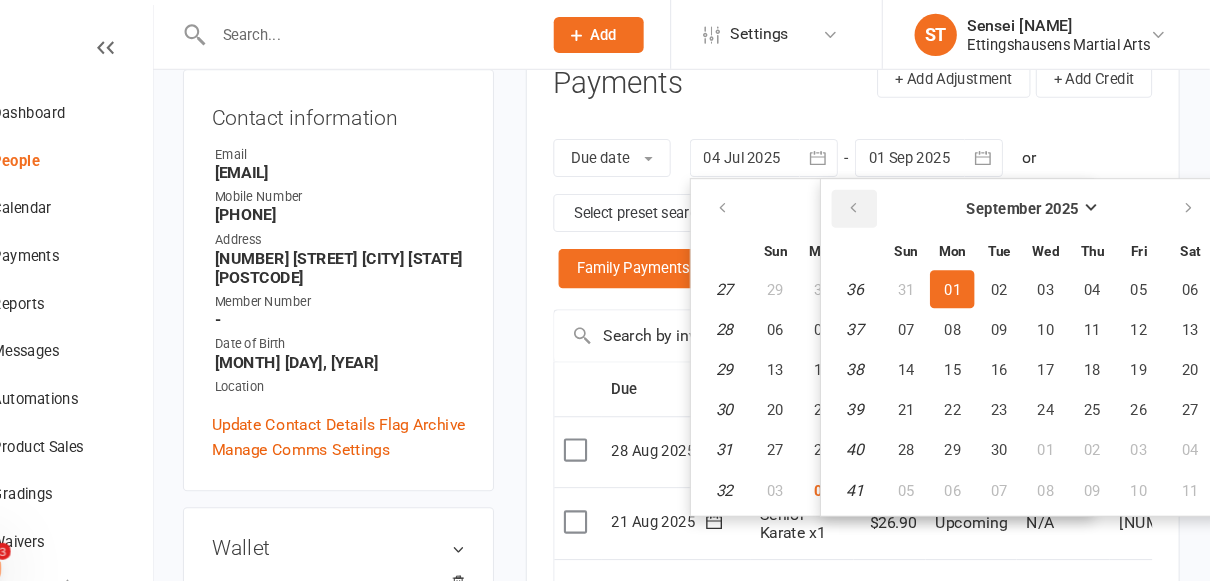 click at bounding box center (874, 197) 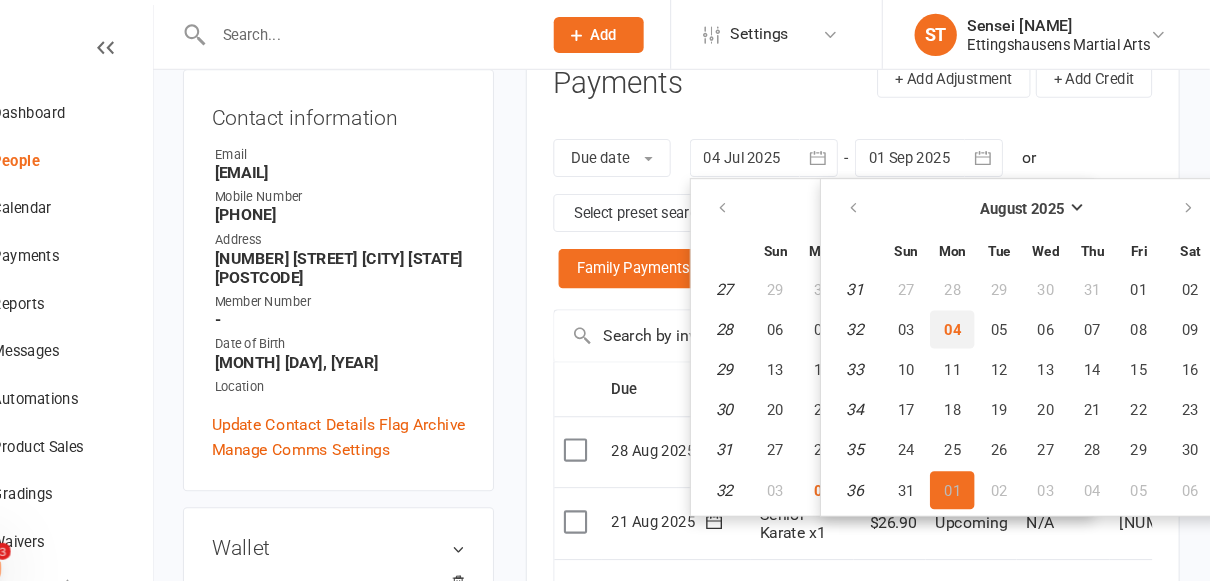 click on "04" at bounding box center [967, 311] 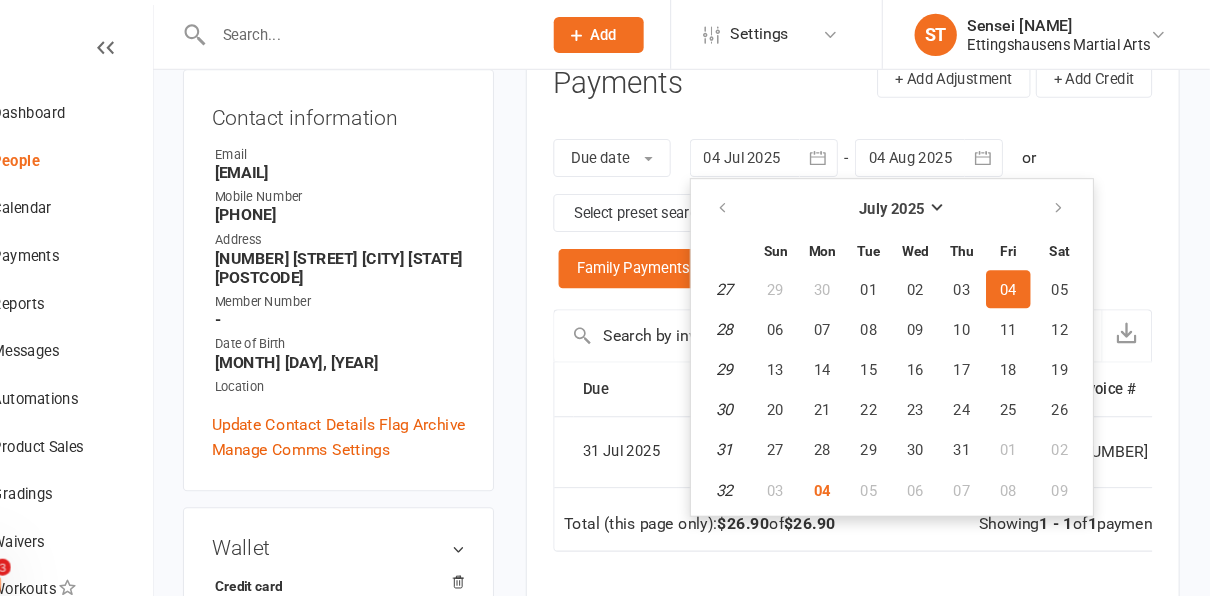 click on "31 Jul 2025" at bounding box center [679, 424] 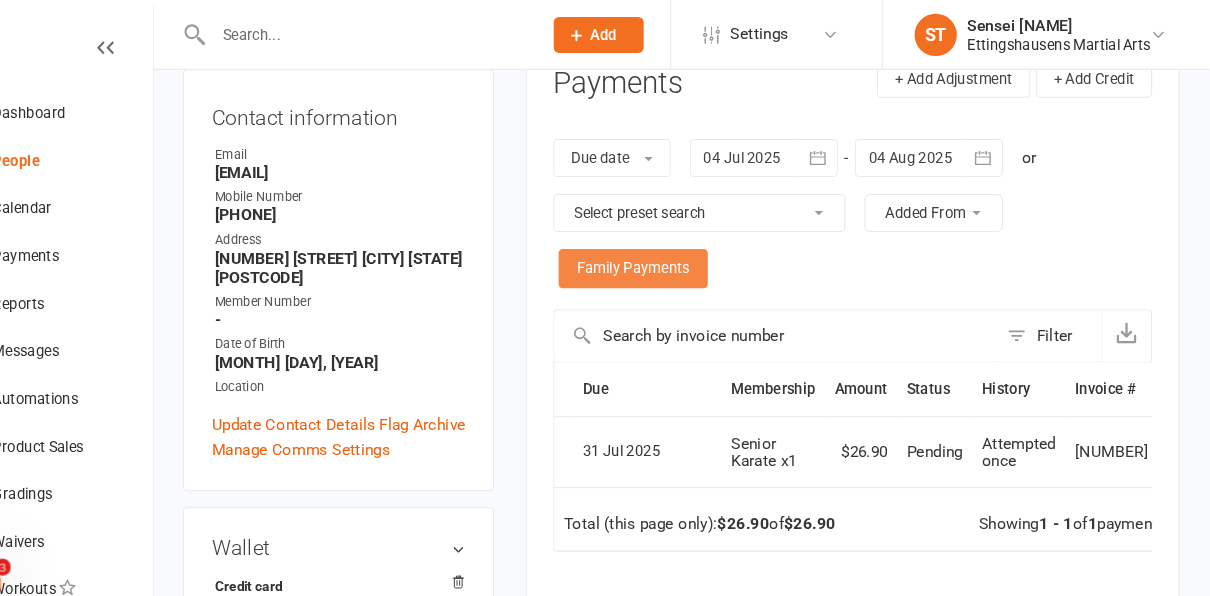 click on "Family Payments" at bounding box center [665, 253] 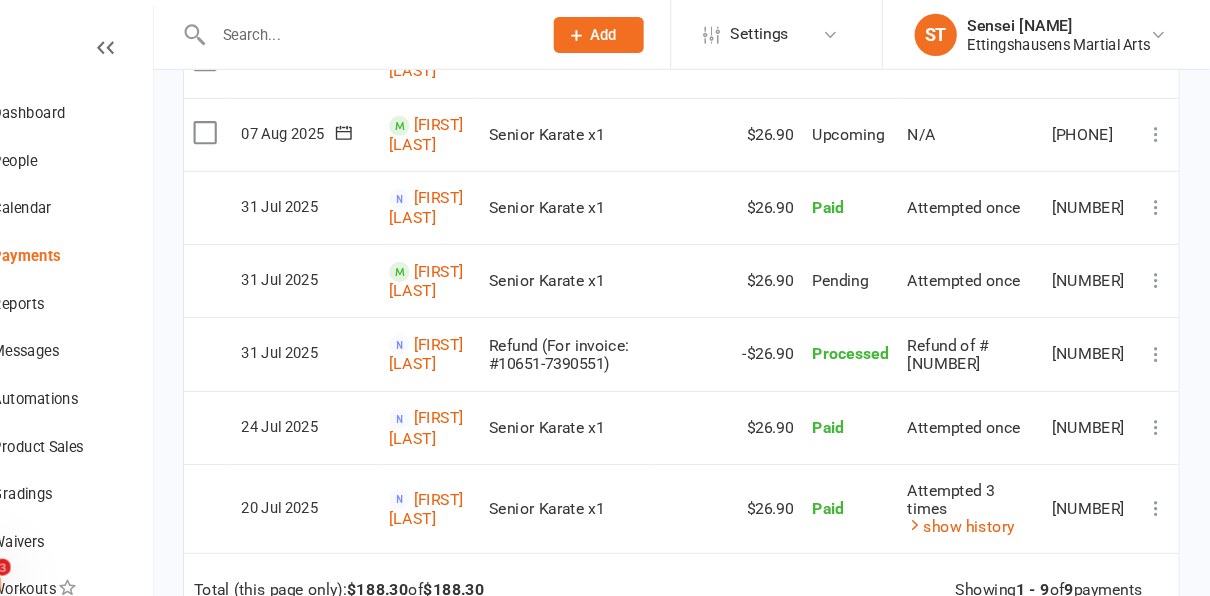 scroll, scrollTop: 437, scrollLeft: 0, axis: vertical 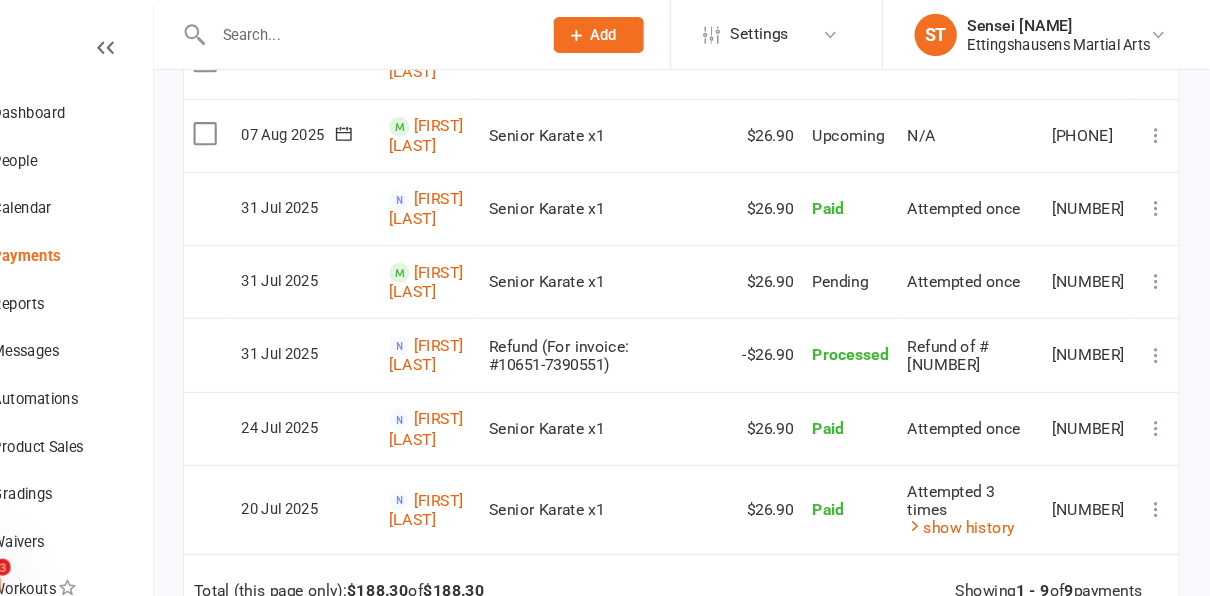 click at bounding box center [1160, 266] 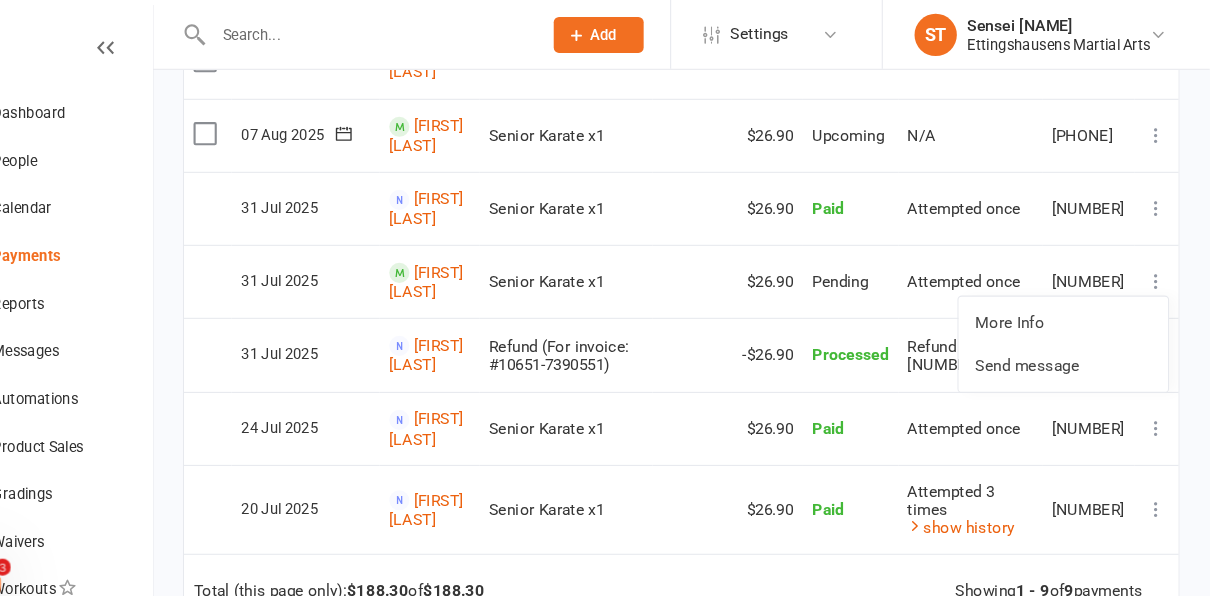 click at bounding box center (1160, 266) 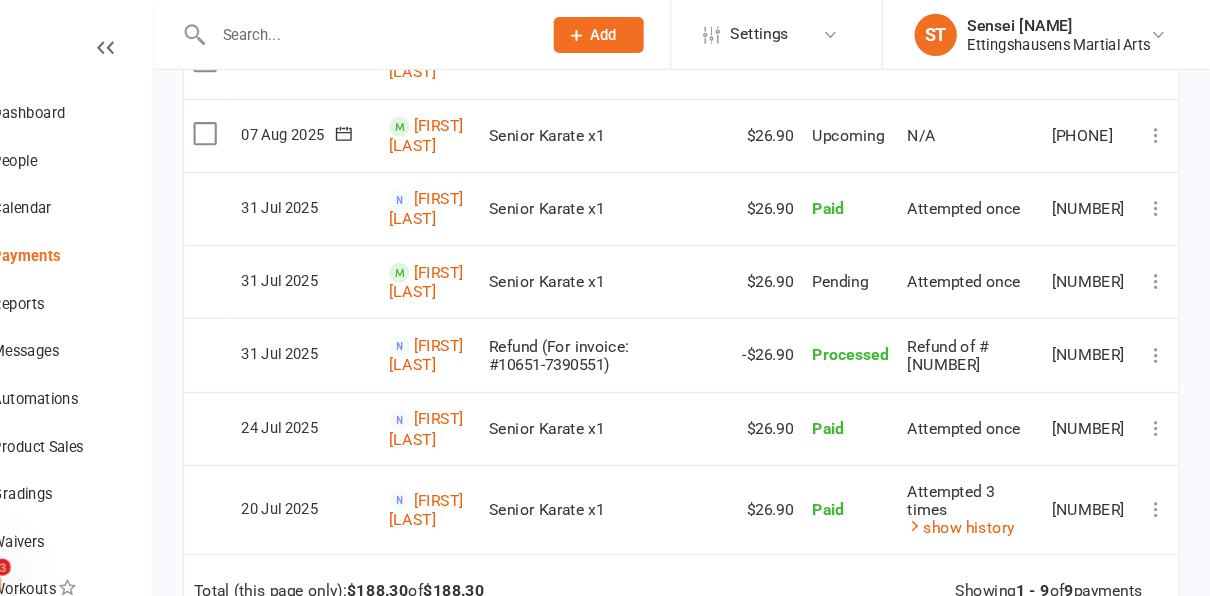 click at bounding box center [1160, 197] 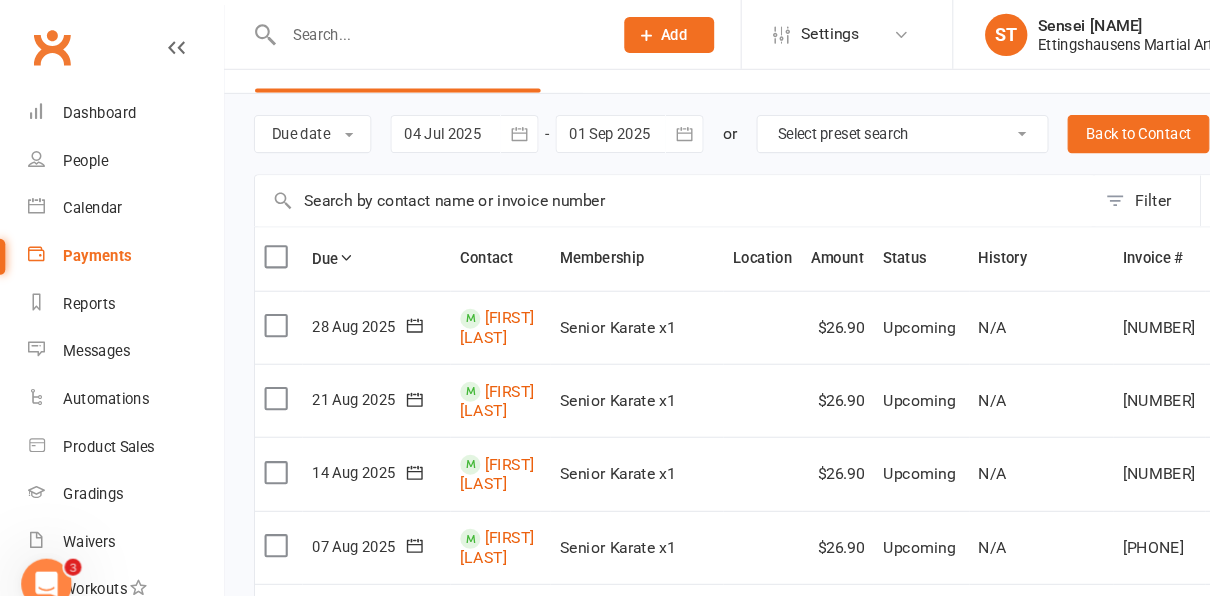 scroll, scrollTop: 0, scrollLeft: 0, axis: both 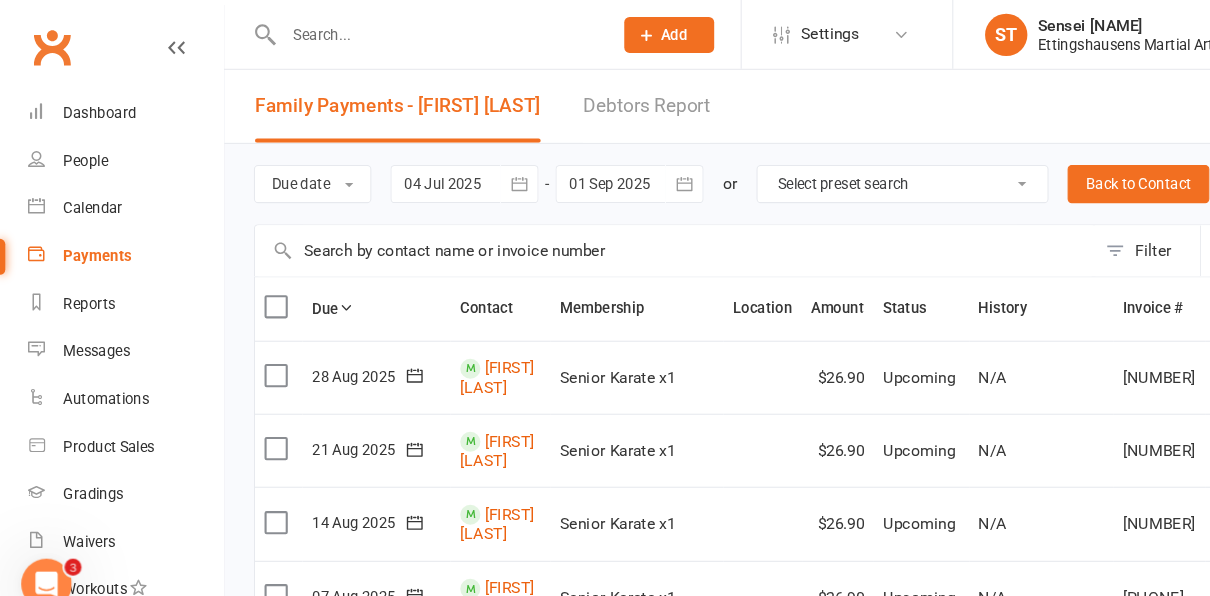 click on "Debtors Report" at bounding box center [611, 100] 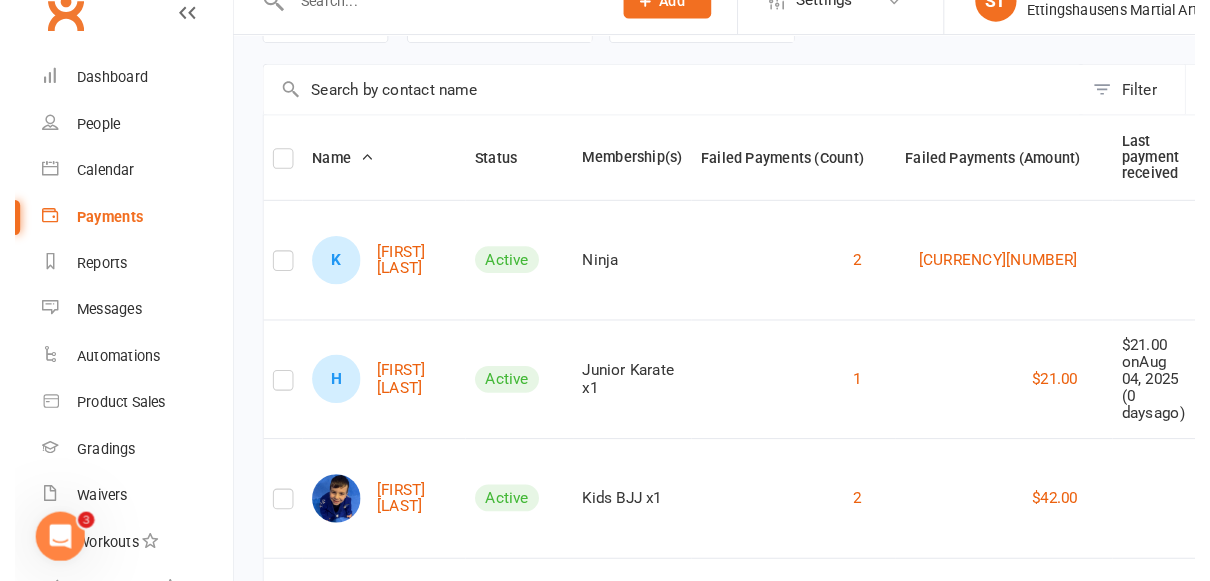 scroll, scrollTop: 0, scrollLeft: 0, axis: both 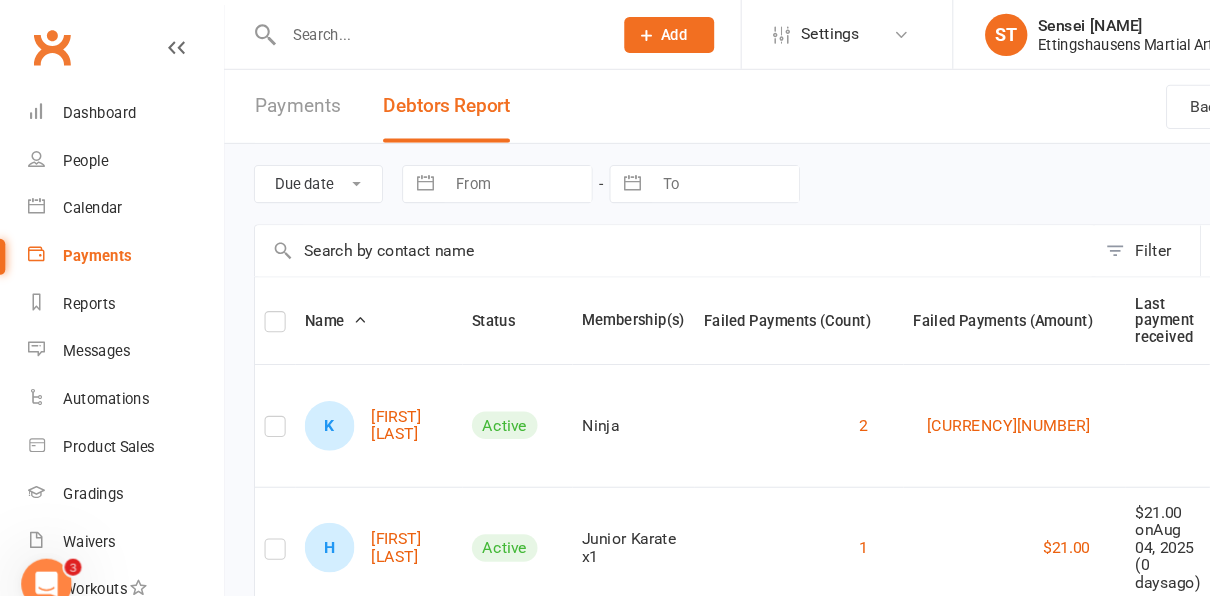 click on "Payments" at bounding box center (281, 100) 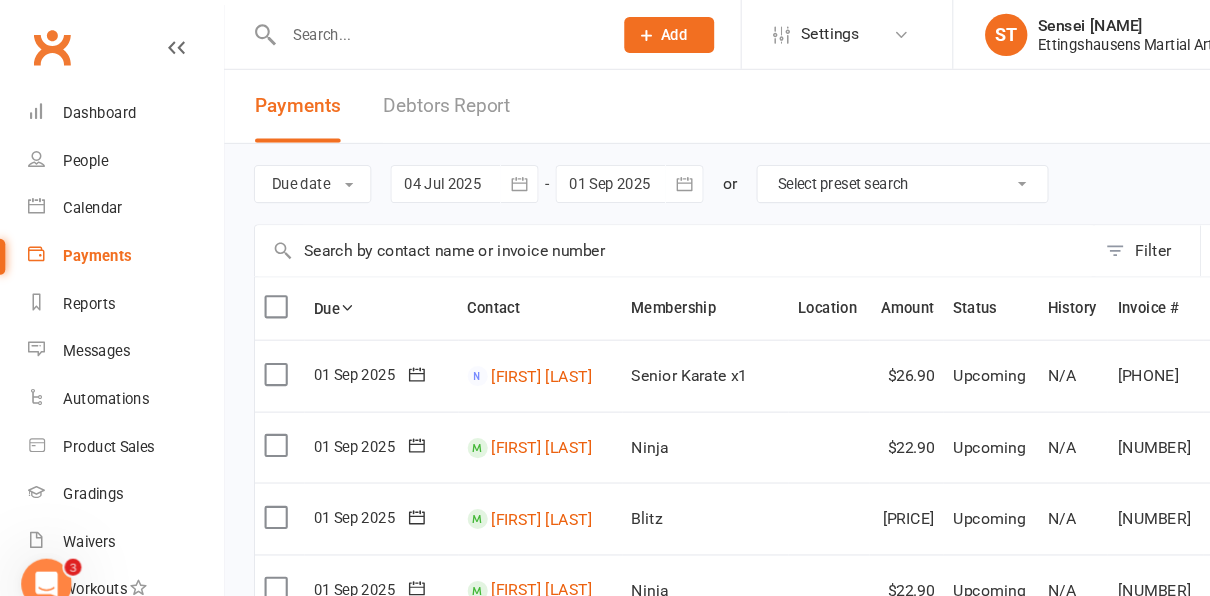 click at bounding box center (413, 33) 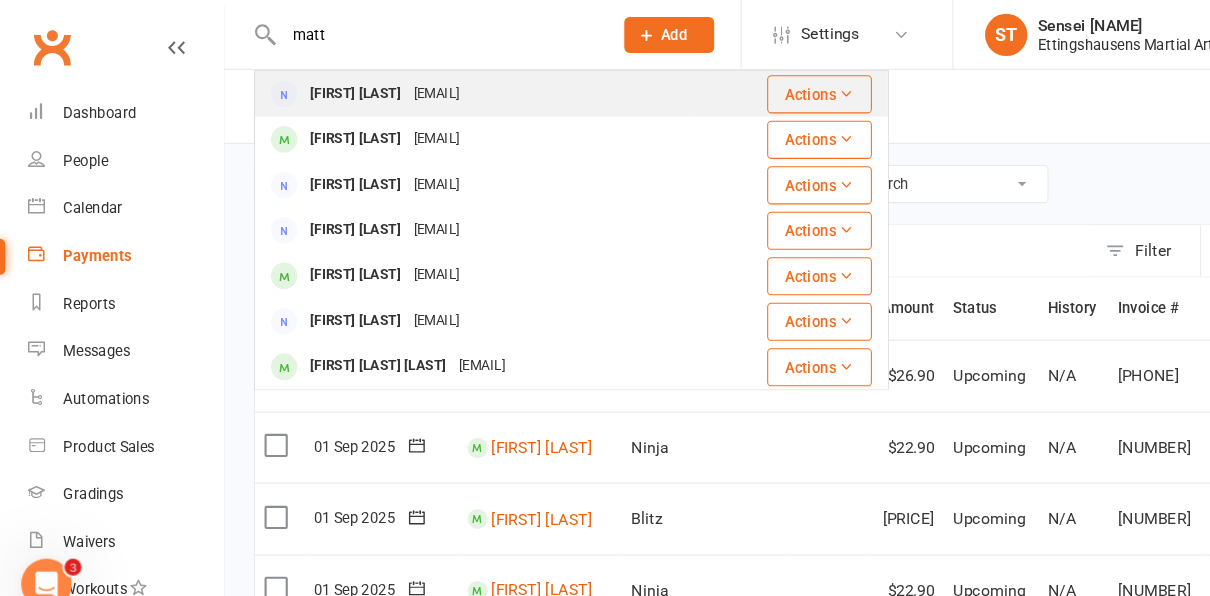 type on "matt" 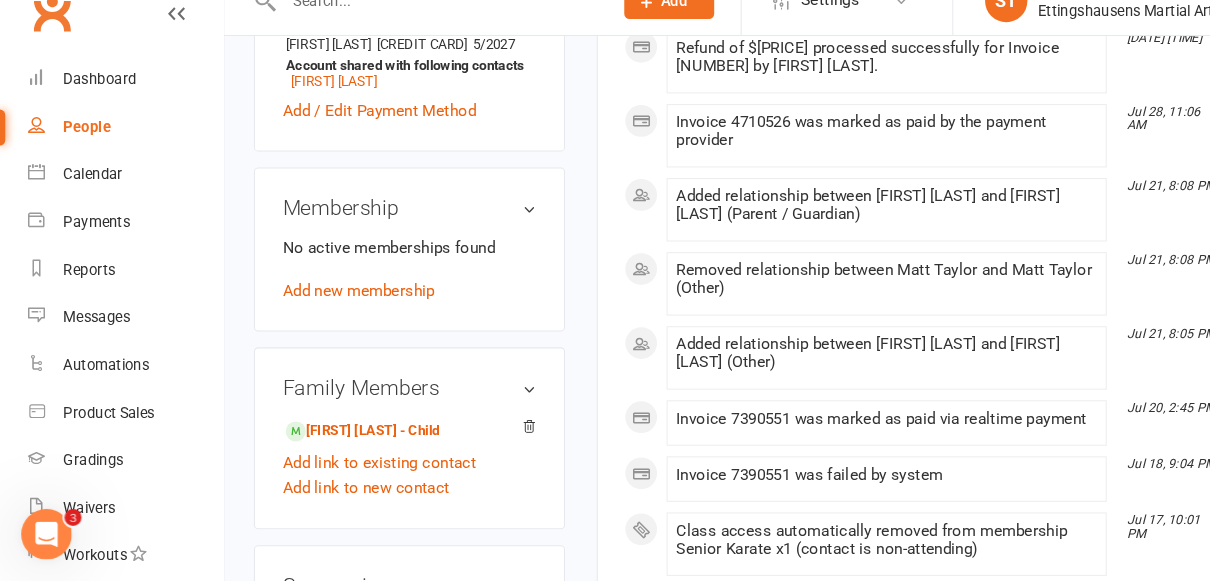 scroll, scrollTop: 663, scrollLeft: 0, axis: vertical 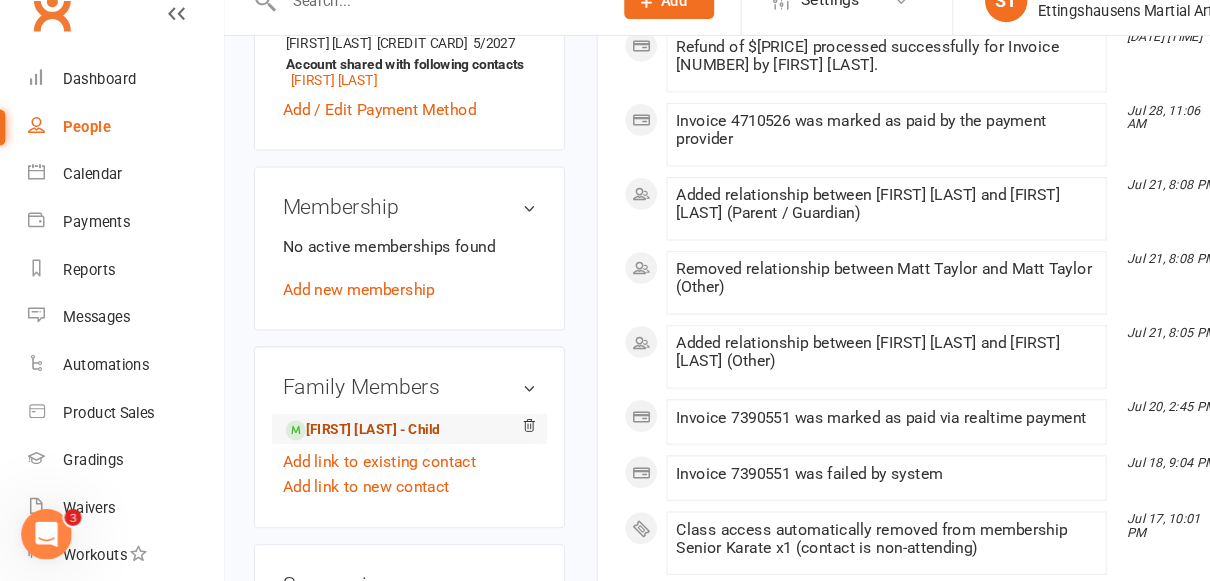 click on "[FIRST] [LAST] - Child" at bounding box center [342, 438] 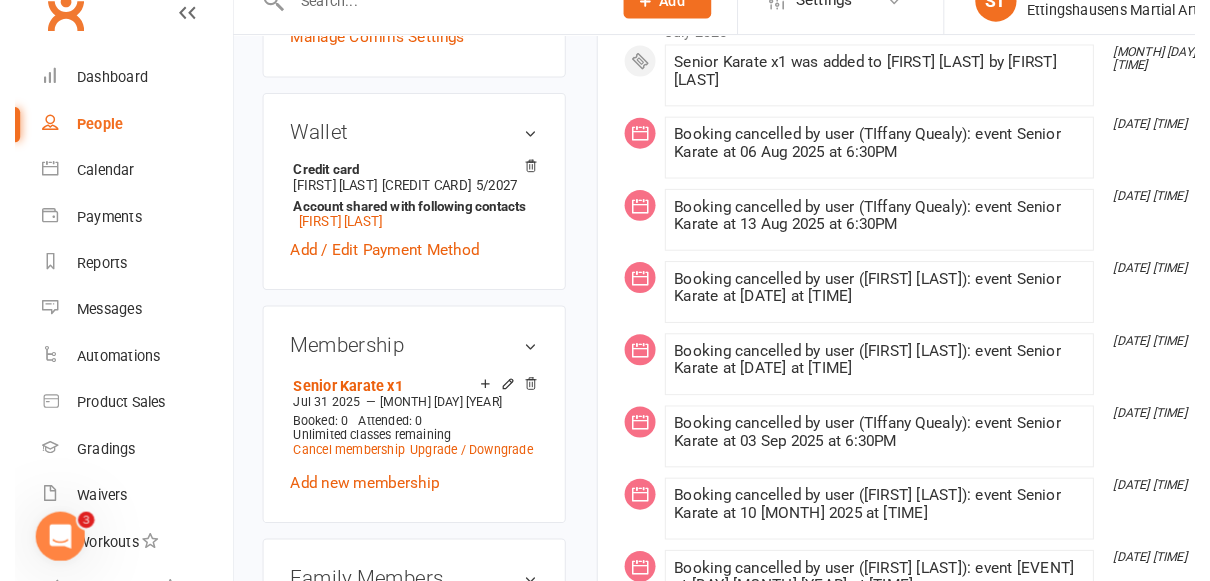 scroll, scrollTop: 0, scrollLeft: 0, axis: both 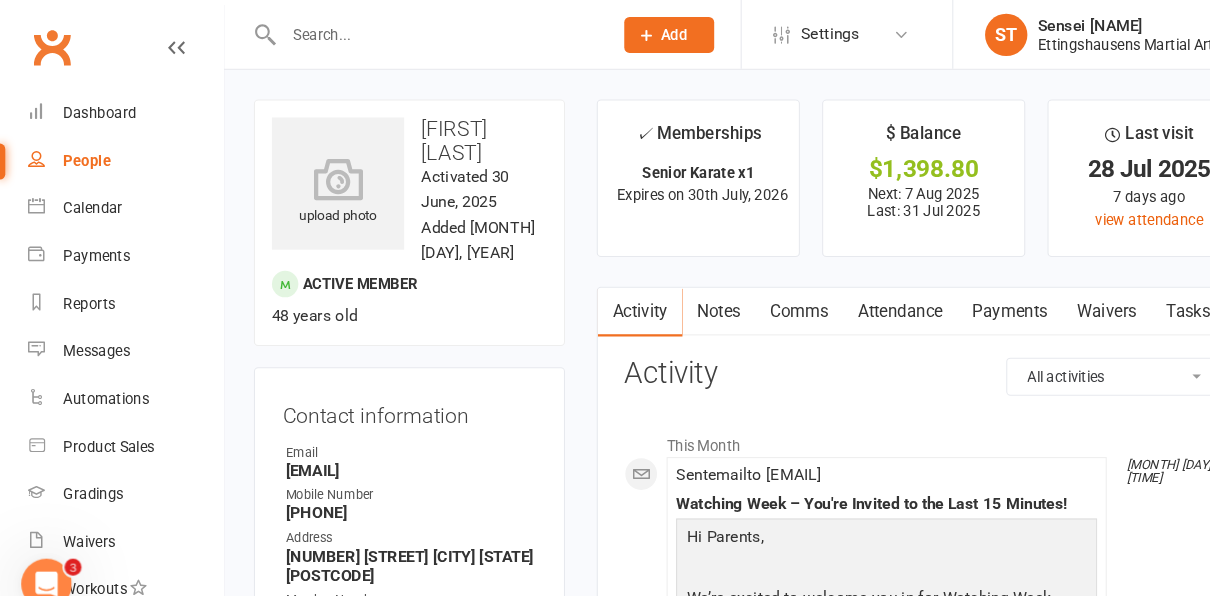 click at bounding box center [413, 33] 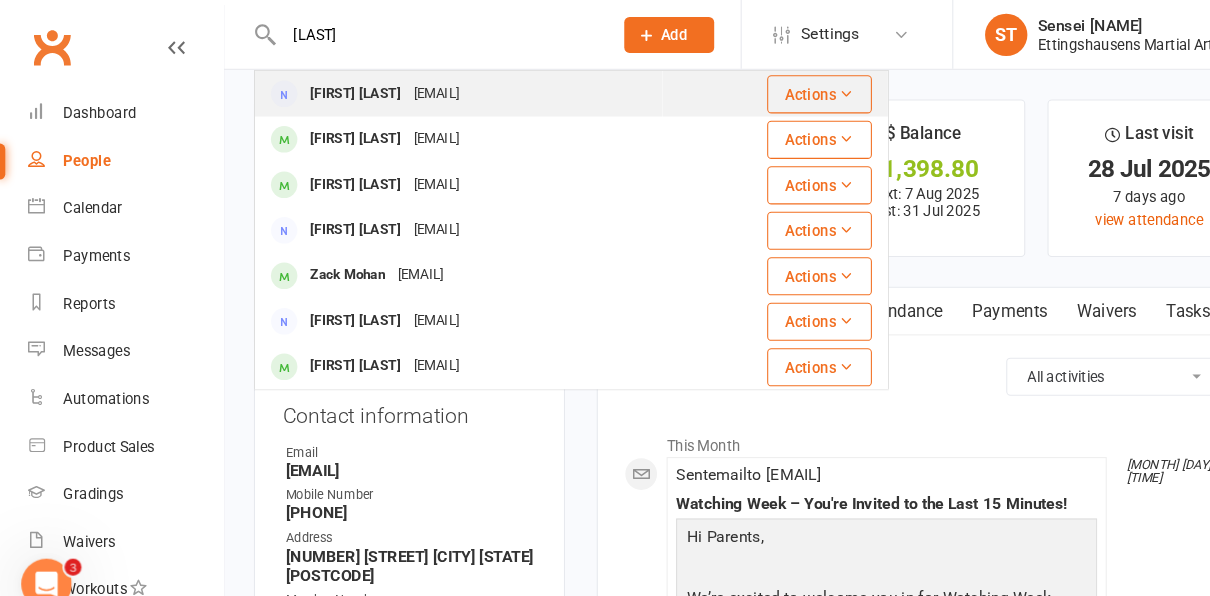 type on "[LAST]" 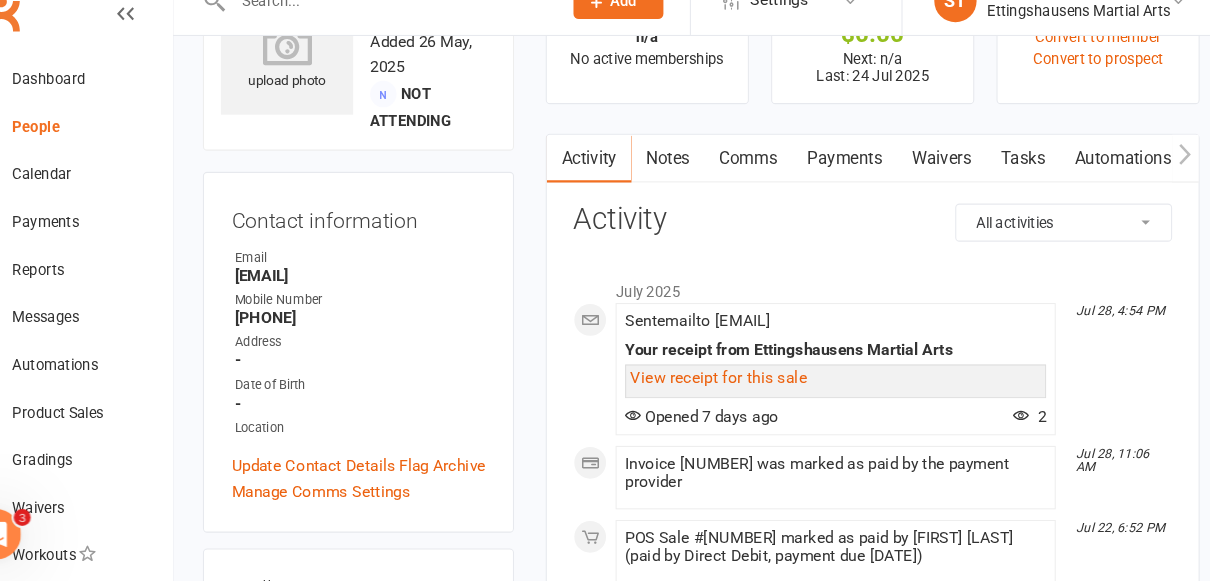 scroll, scrollTop: 97, scrollLeft: 0, axis: vertical 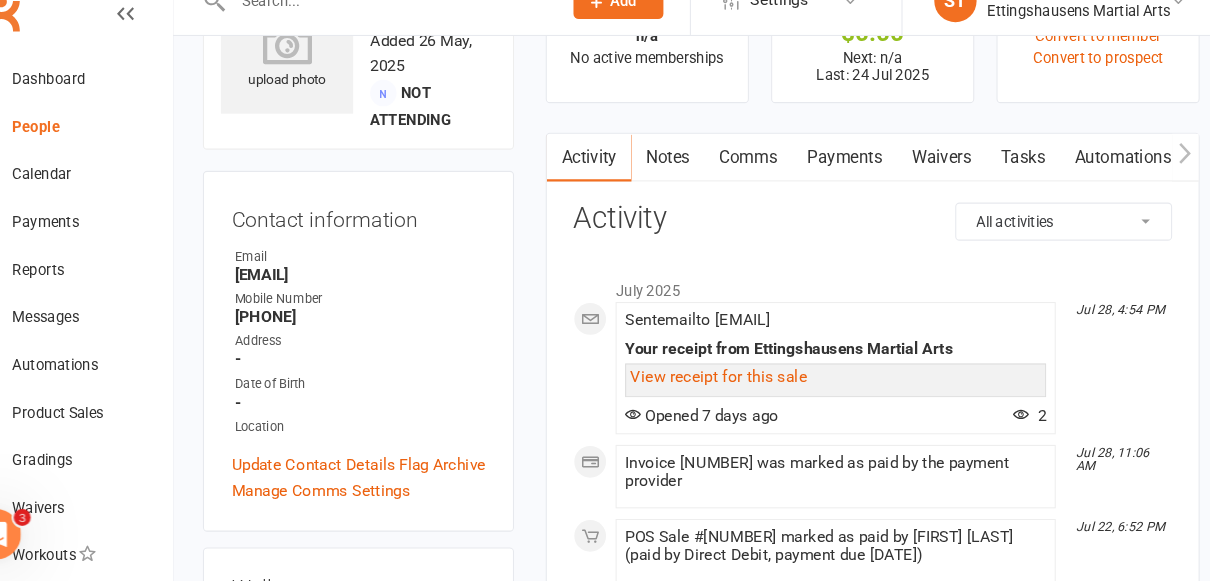 click on "Payments" at bounding box center [846, 181] 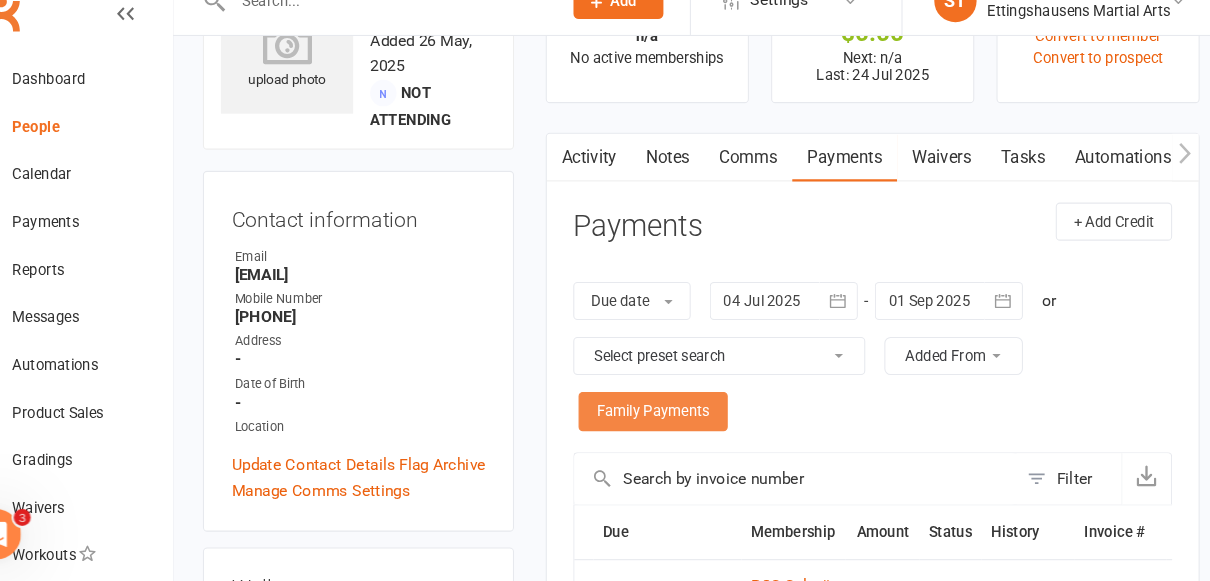 click on "Family Payments" at bounding box center (665, 420) 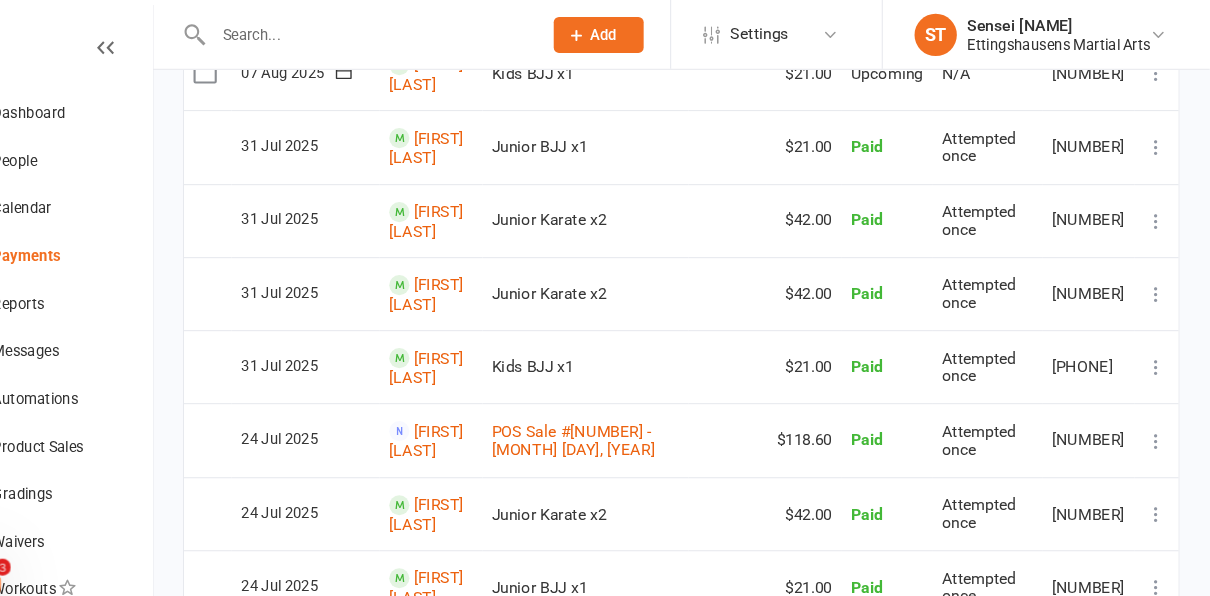 scroll, scrollTop: 1306, scrollLeft: 0, axis: vertical 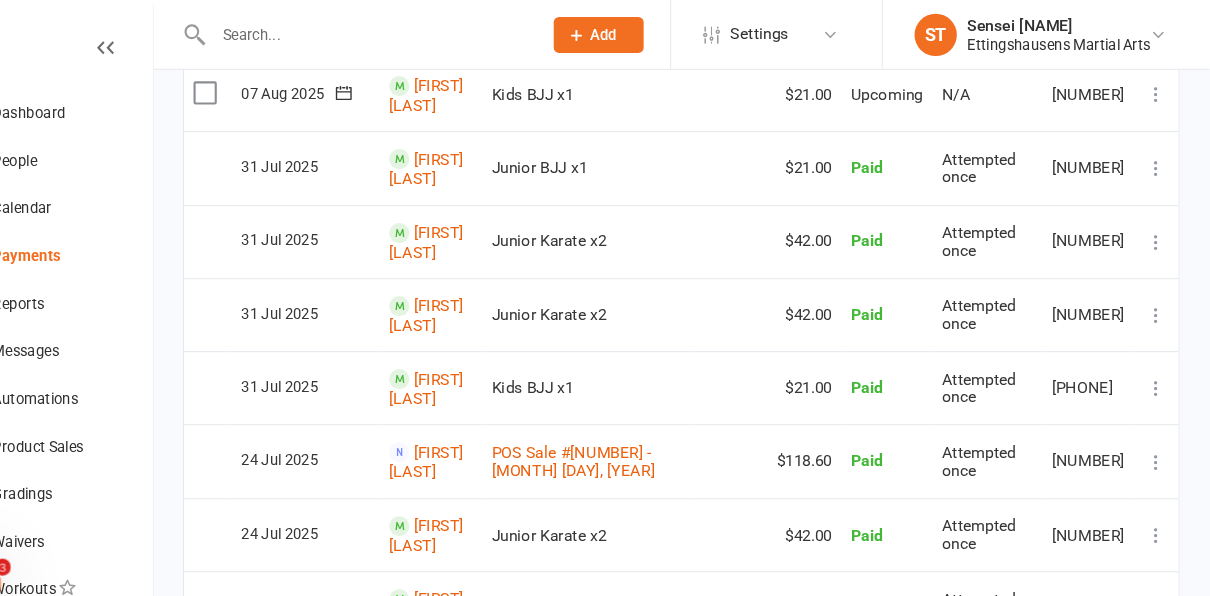 click at bounding box center (1160, 367) 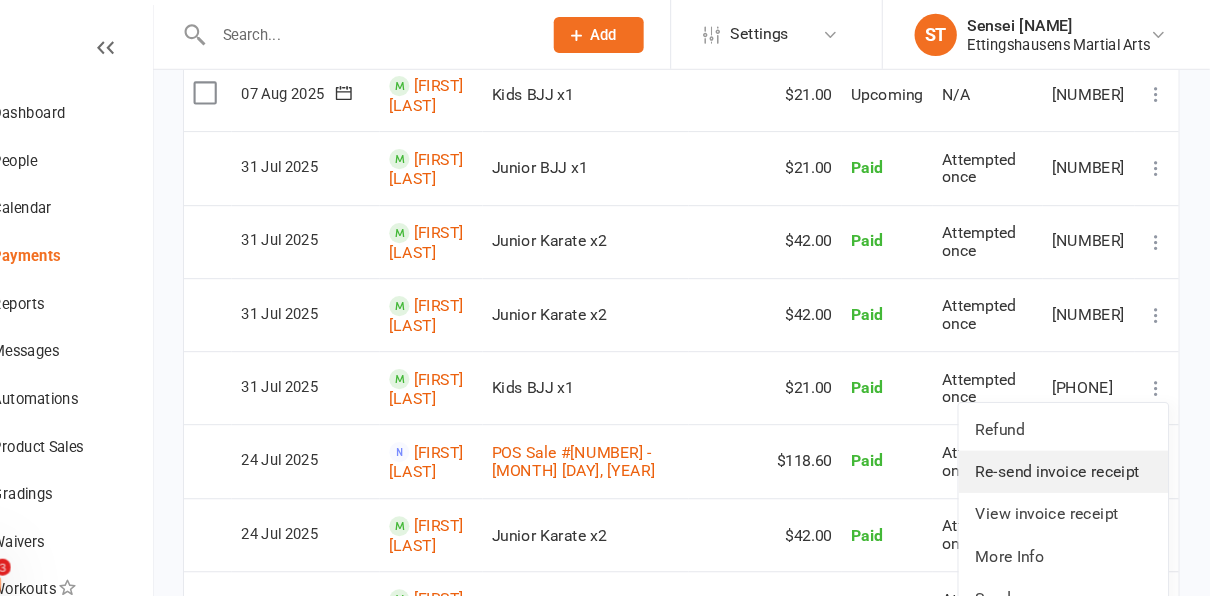 click on "Re-send invoice receipt" at bounding box center [1072, 446] 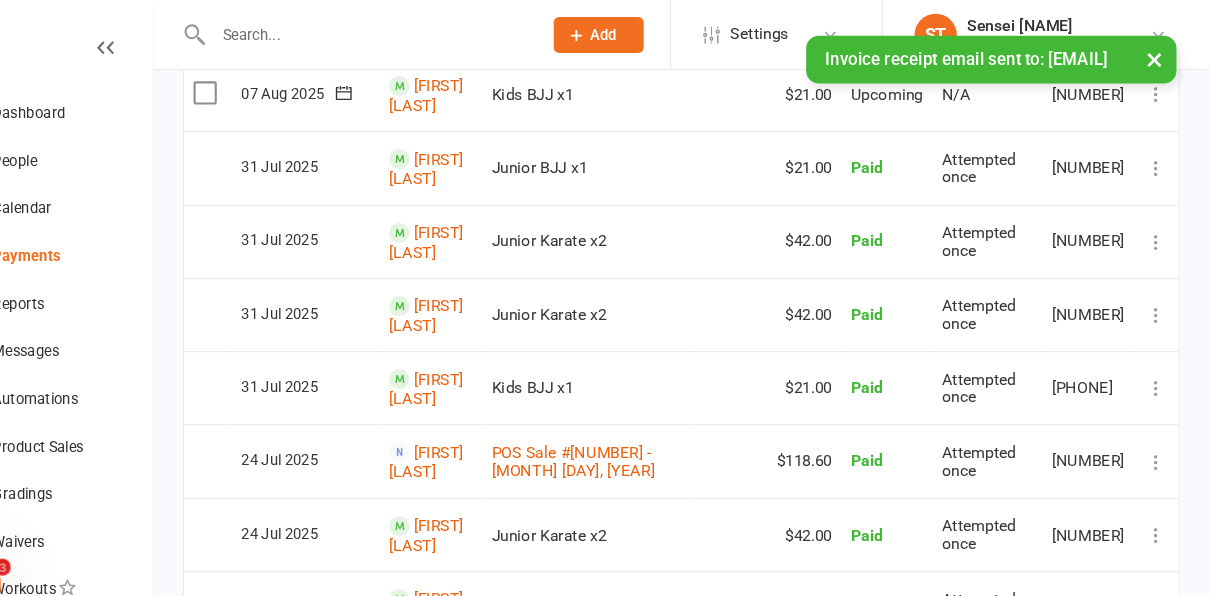 click at bounding box center (1160, 298) 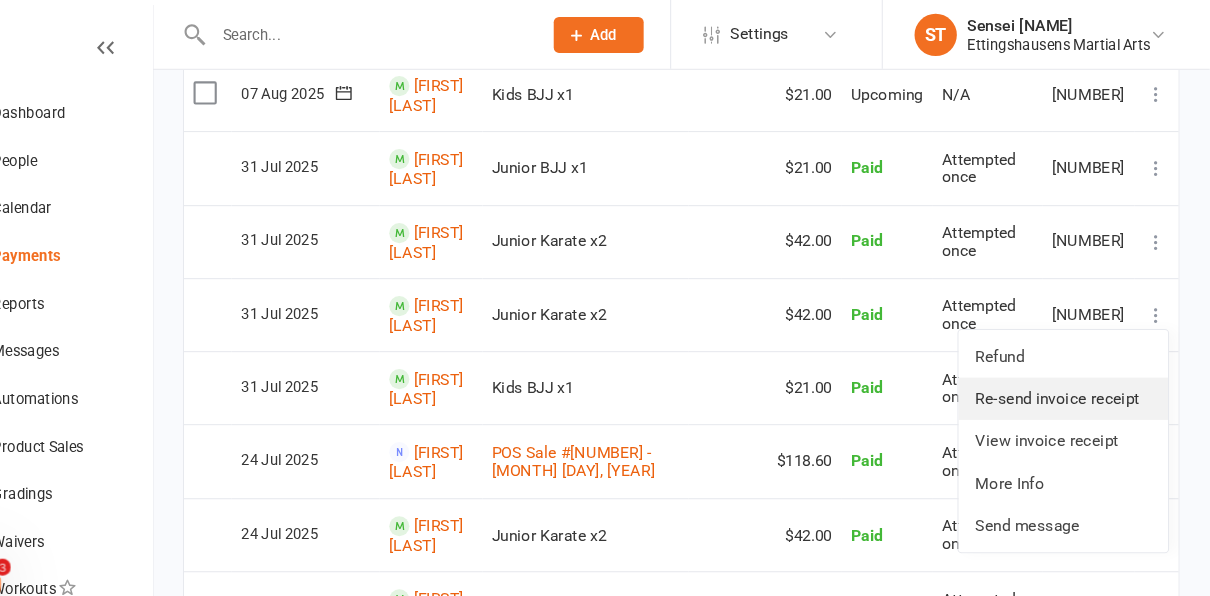 click on "Re-send invoice receipt" at bounding box center (1072, 377) 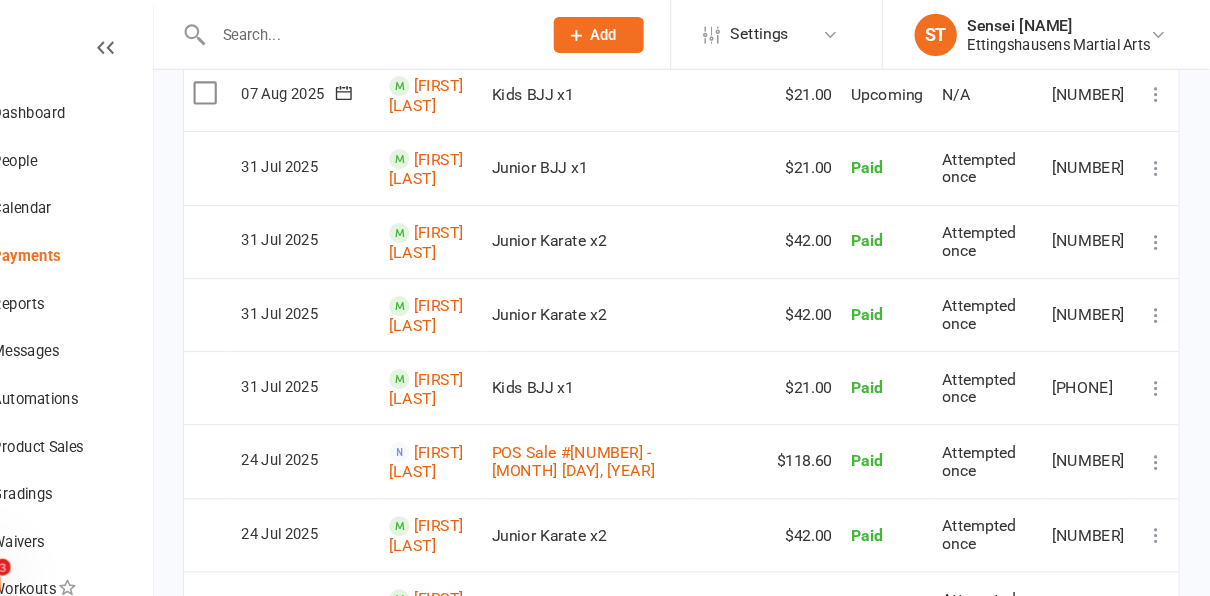 click at bounding box center [1160, 229] 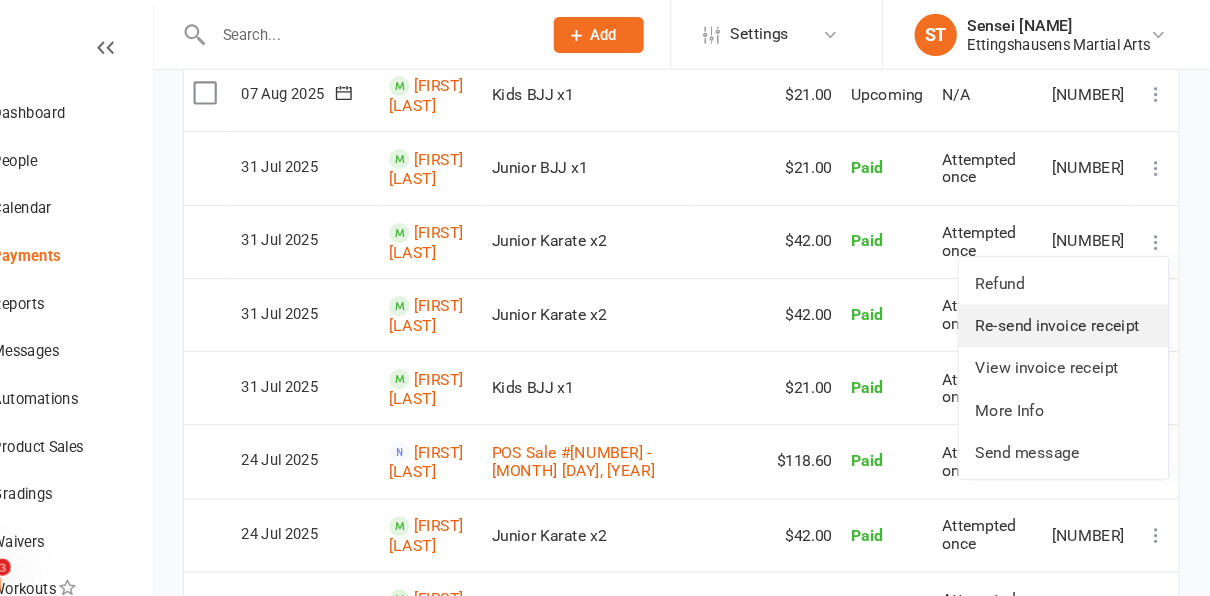drag, startPoint x: 1115, startPoint y: 282, endPoint x: 759, endPoint y: 98, distance: 400.73932 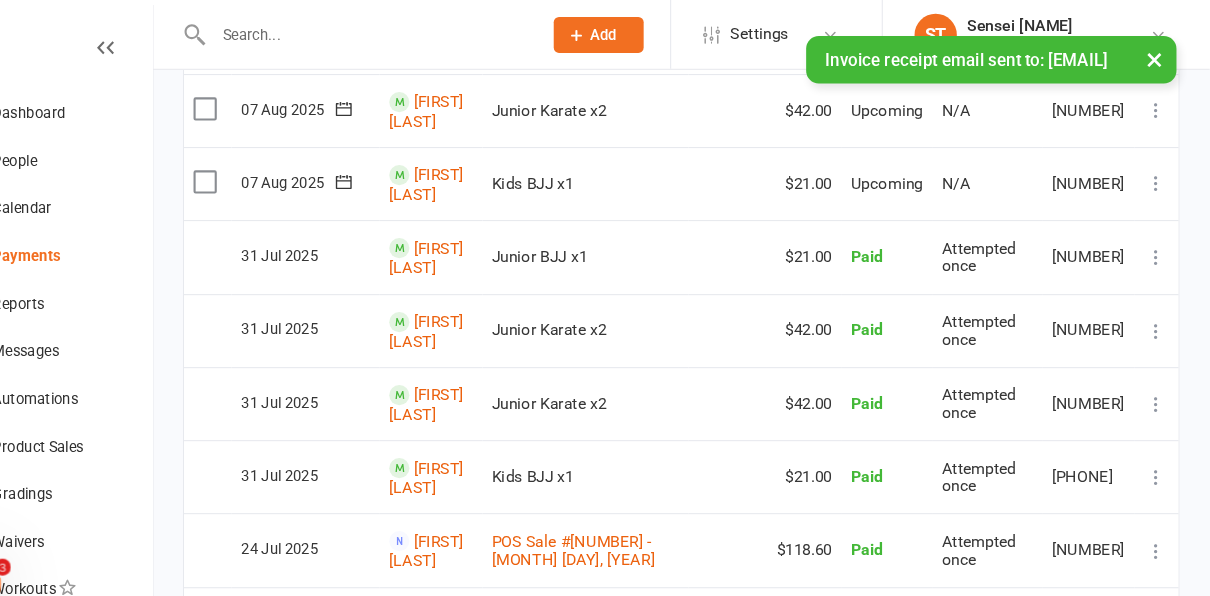 scroll, scrollTop: 1220, scrollLeft: 0, axis: vertical 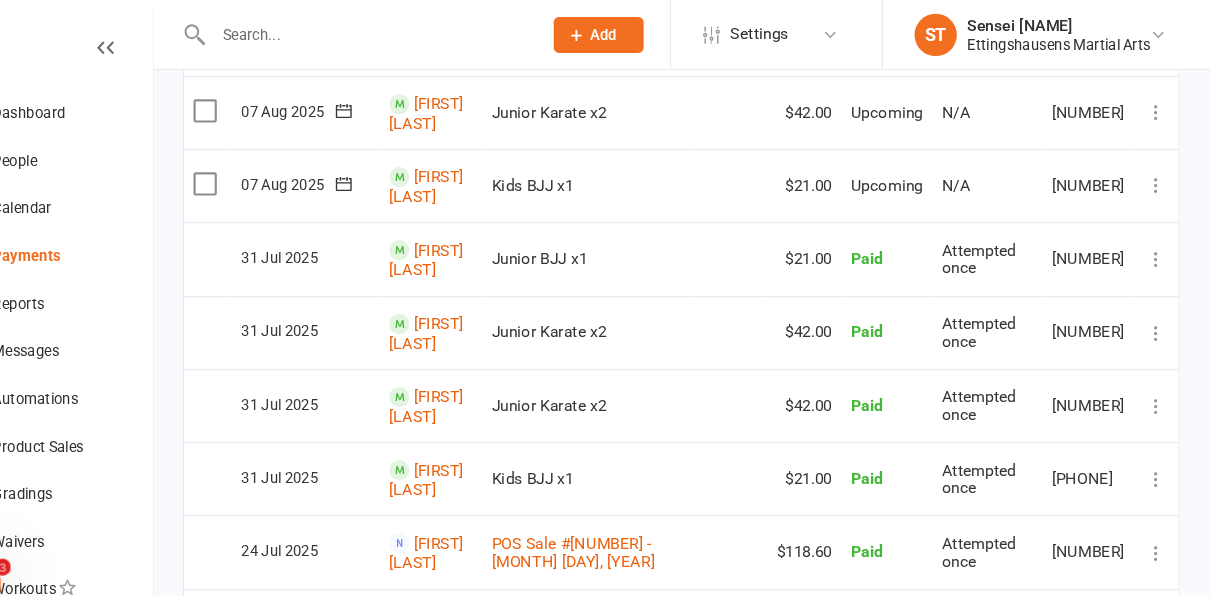 click at bounding box center [1160, 245] 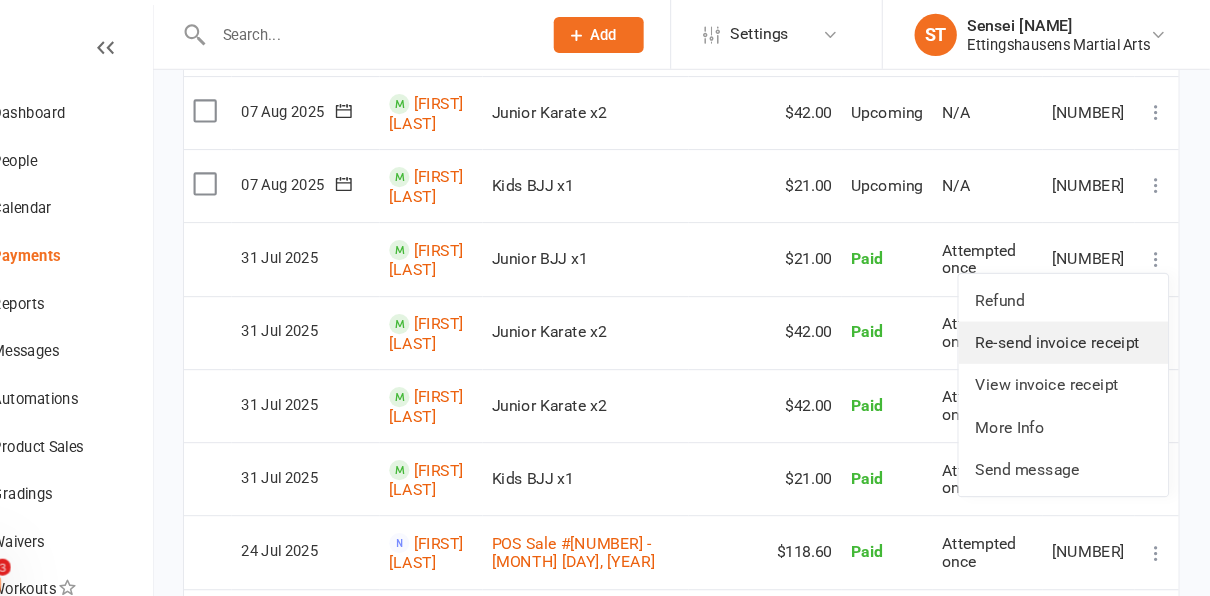 click on "Re-send invoice receipt" at bounding box center (1072, 324) 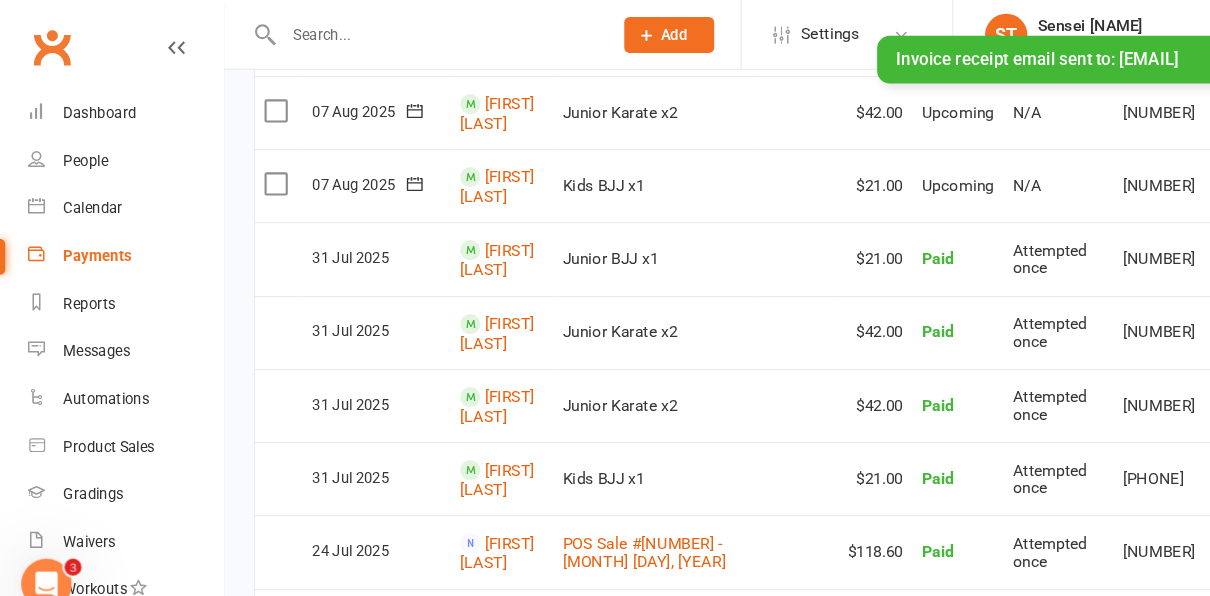 click on "× Invoice receipt email sent to: [EMAIL]" at bounding box center (592, 34) 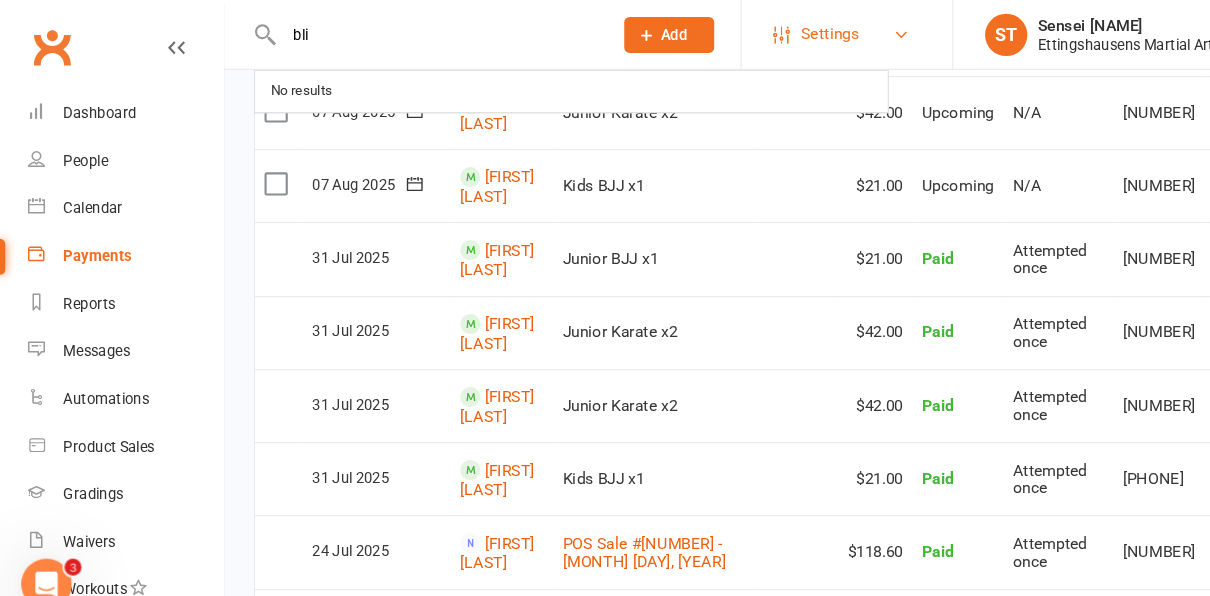 type on "bli" 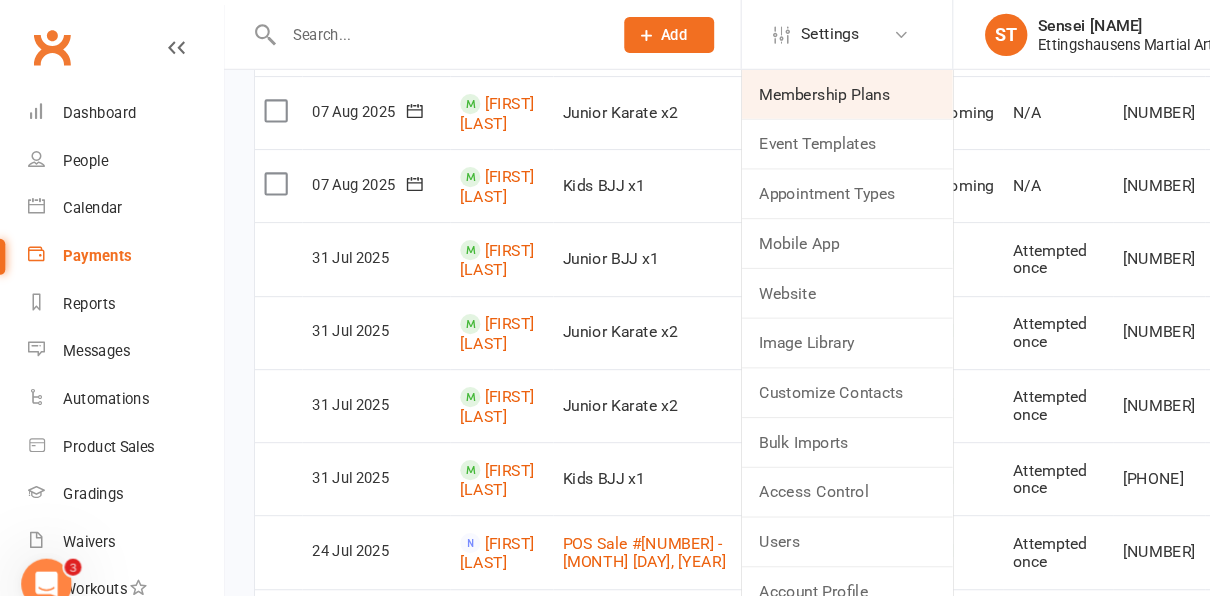click on "Membership Plans" at bounding box center (800, 89) 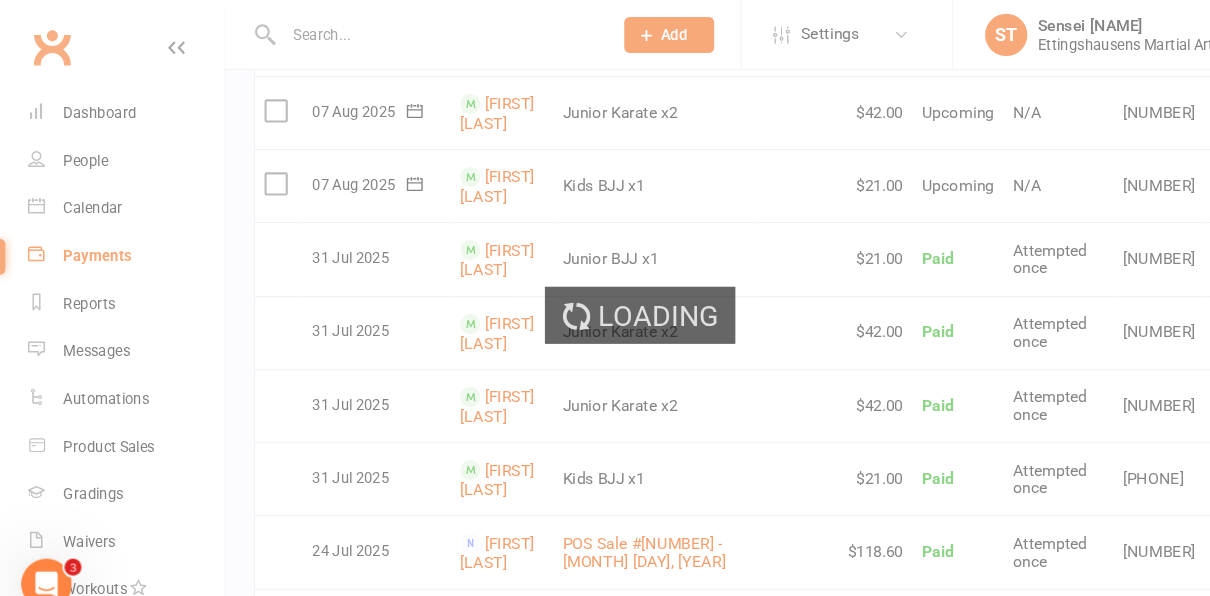 select on "100" 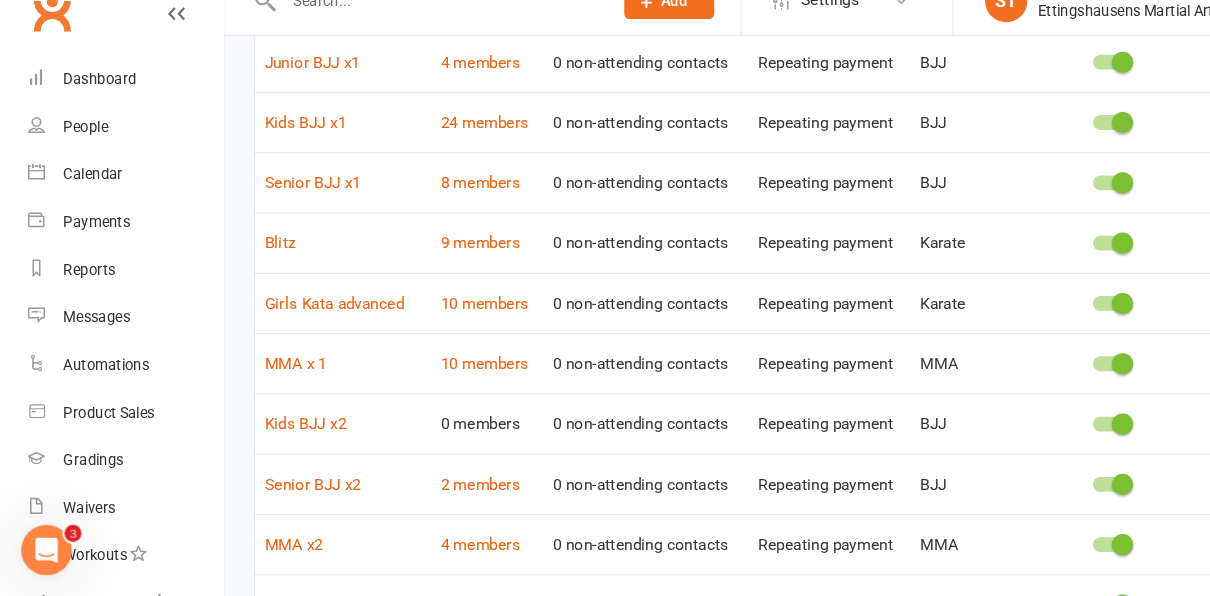scroll, scrollTop: 326, scrollLeft: 0, axis: vertical 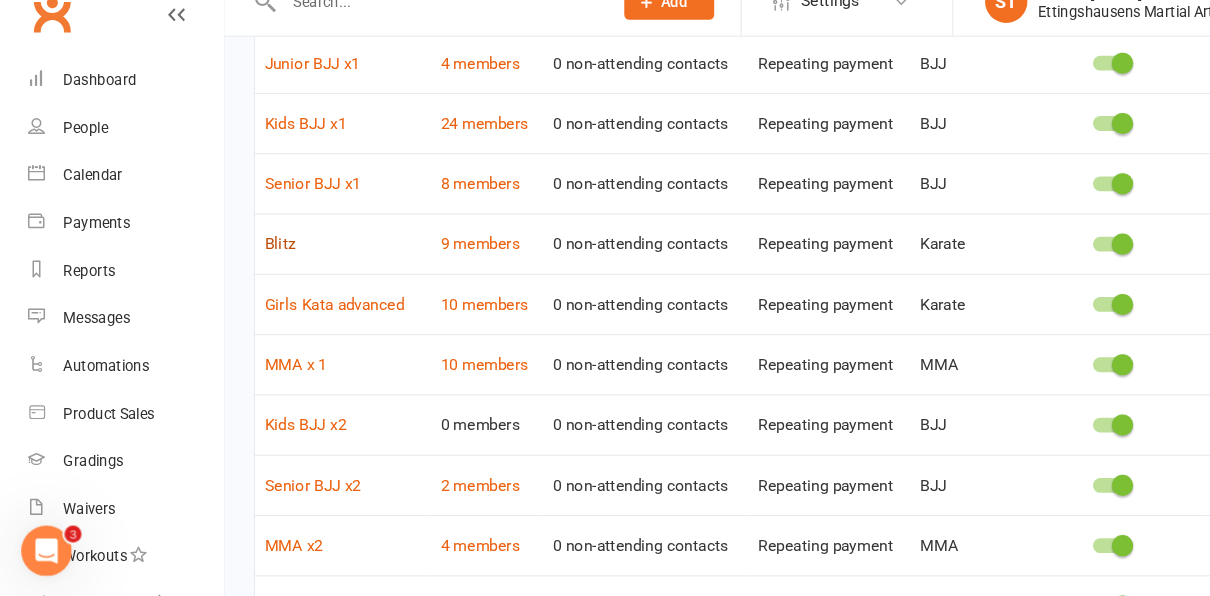 click on "Blitz" at bounding box center [264, 262] 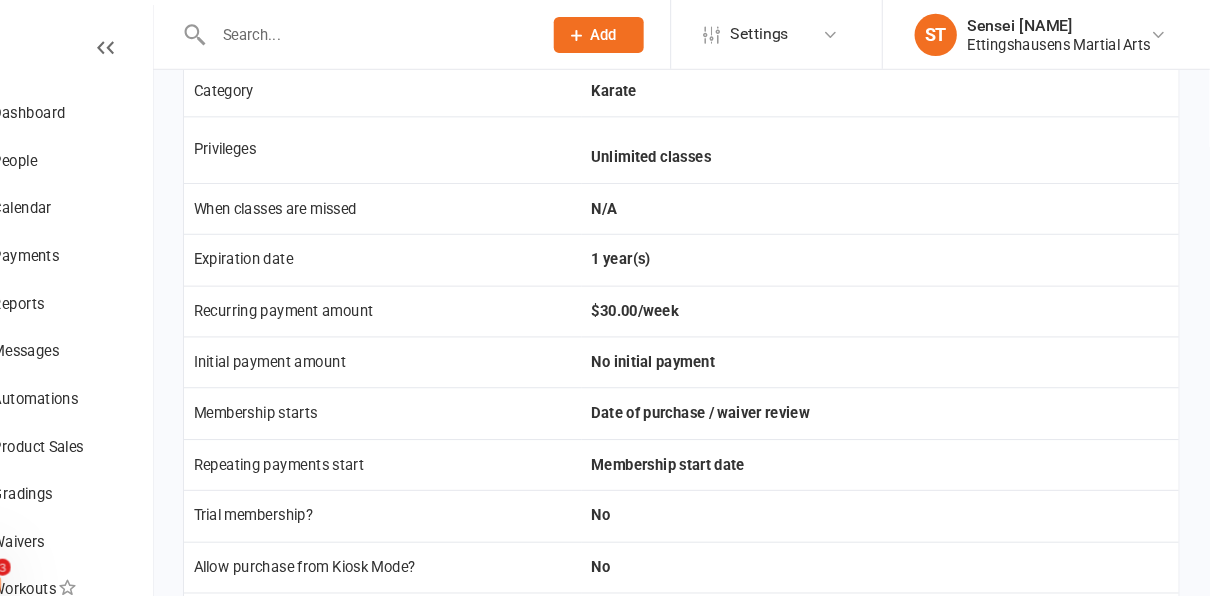 scroll, scrollTop: 0, scrollLeft: 0, axis: both 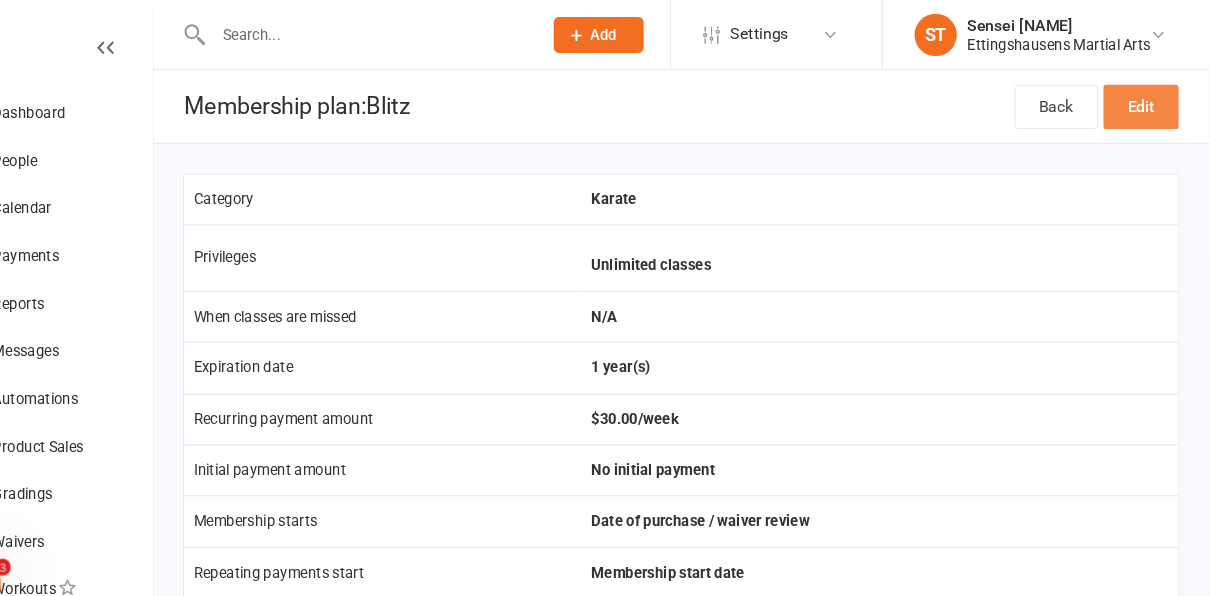 click on "Edit" at bounding box center (1145, 101) 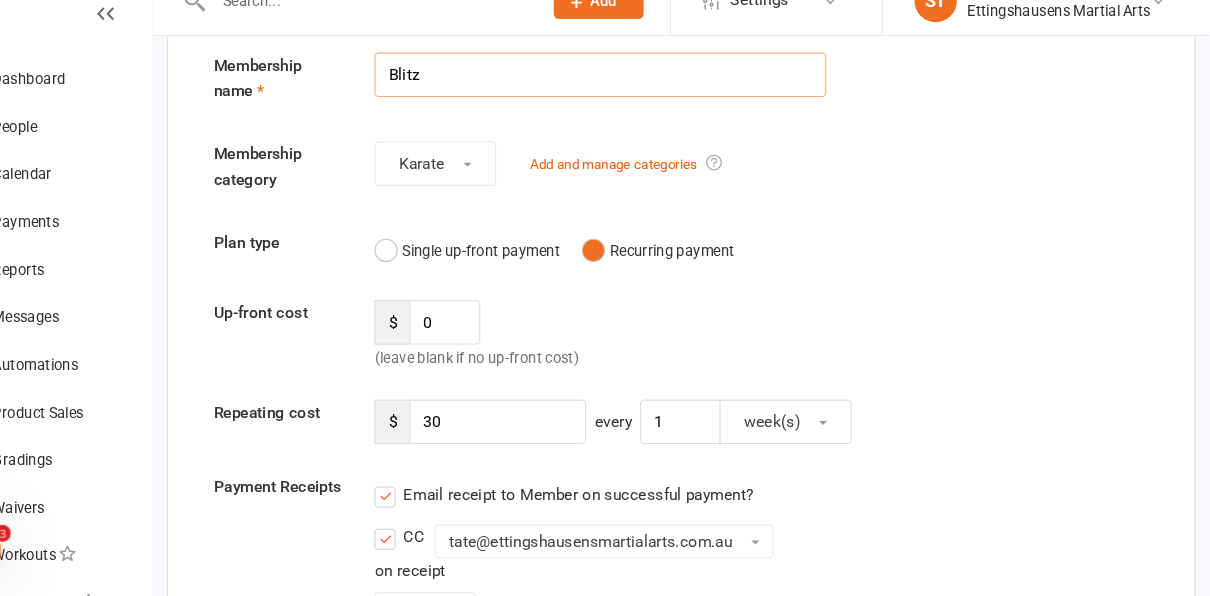 scroll, scrollTop: 247, scrollLeft: 0, axis: vertical 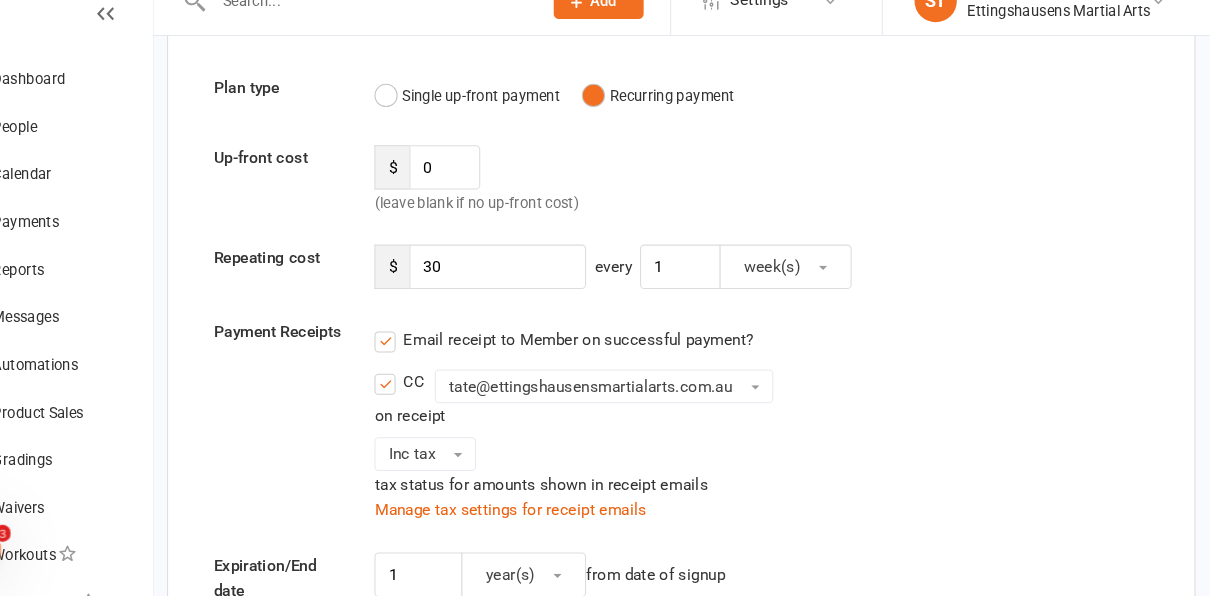 click on "Email receipt to Member on successful payment?" at bounding box center (600, 353) 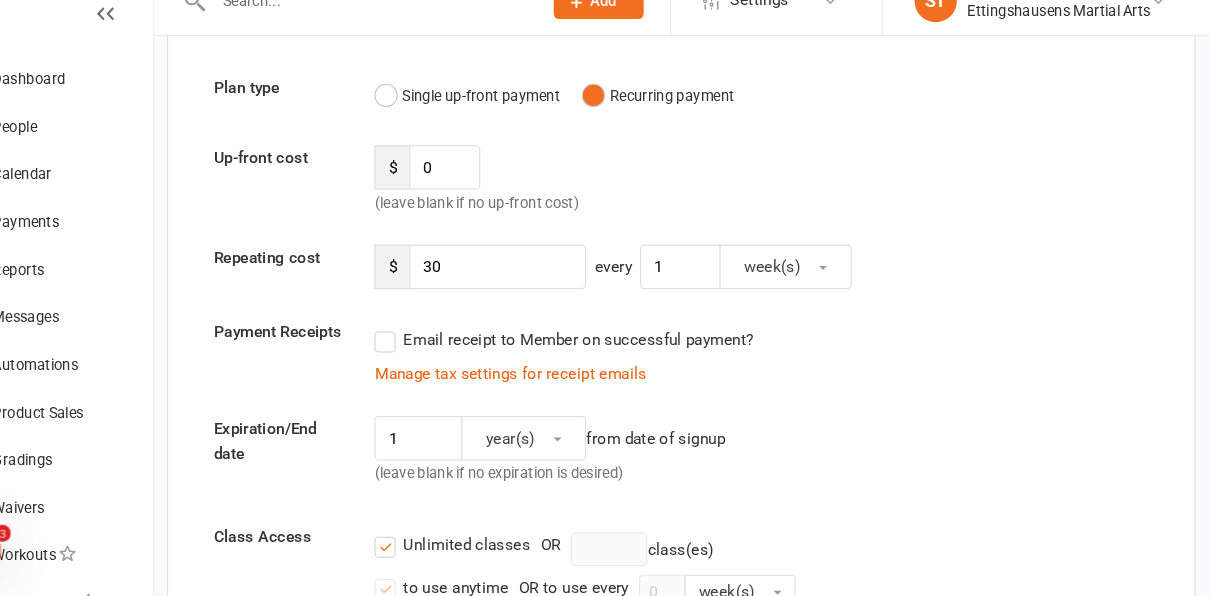 click on "Email receipt to Member on successful payment?" at bounding box center (600, 353) 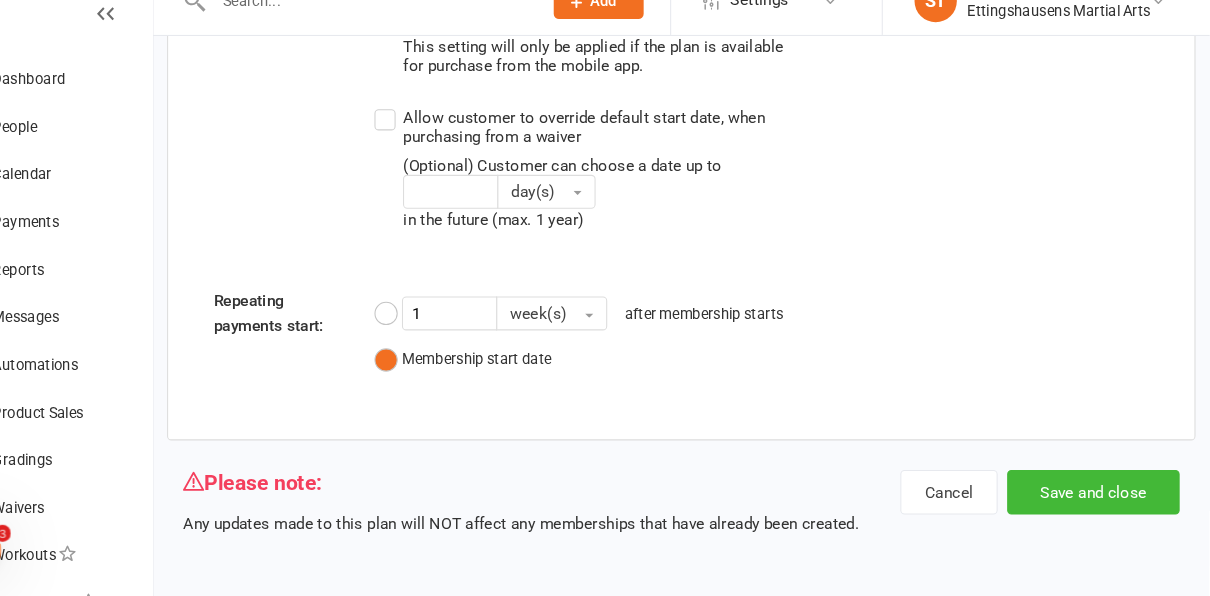 scroll, scrollTop: 2624, scrollLeft: 0, axis: vertical 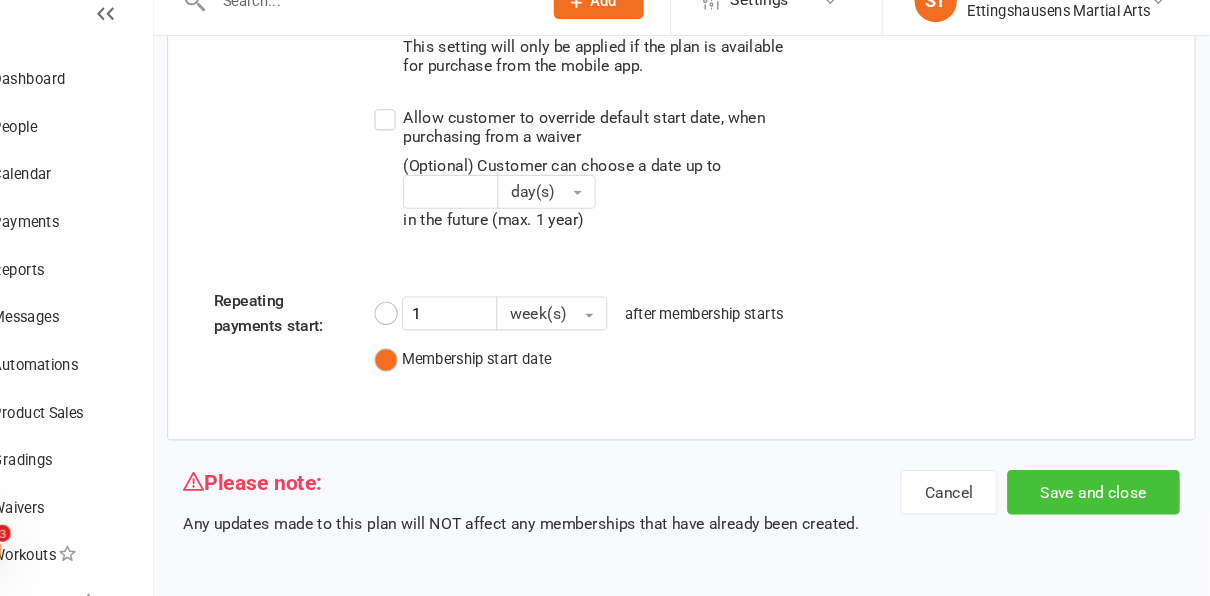 click on "Save and close" at bounding box center [1100, 497] 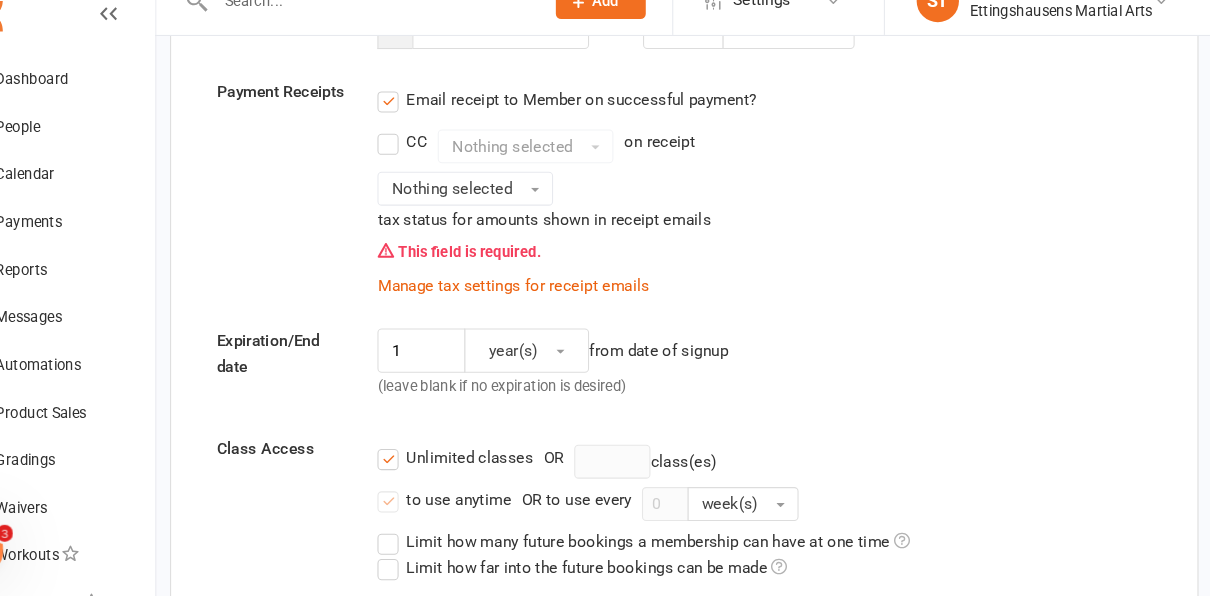 scroll, scrollTop: 476, scrollLeft: 0, axis: vertical 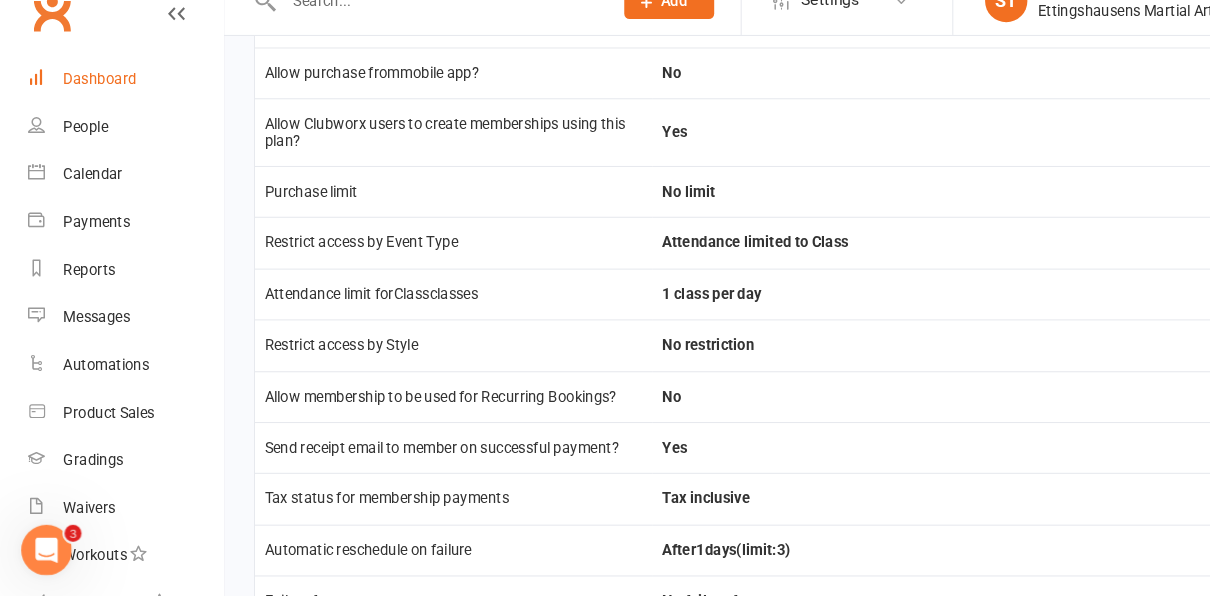 click on "Dashboard" at bounding box center [94, 107] 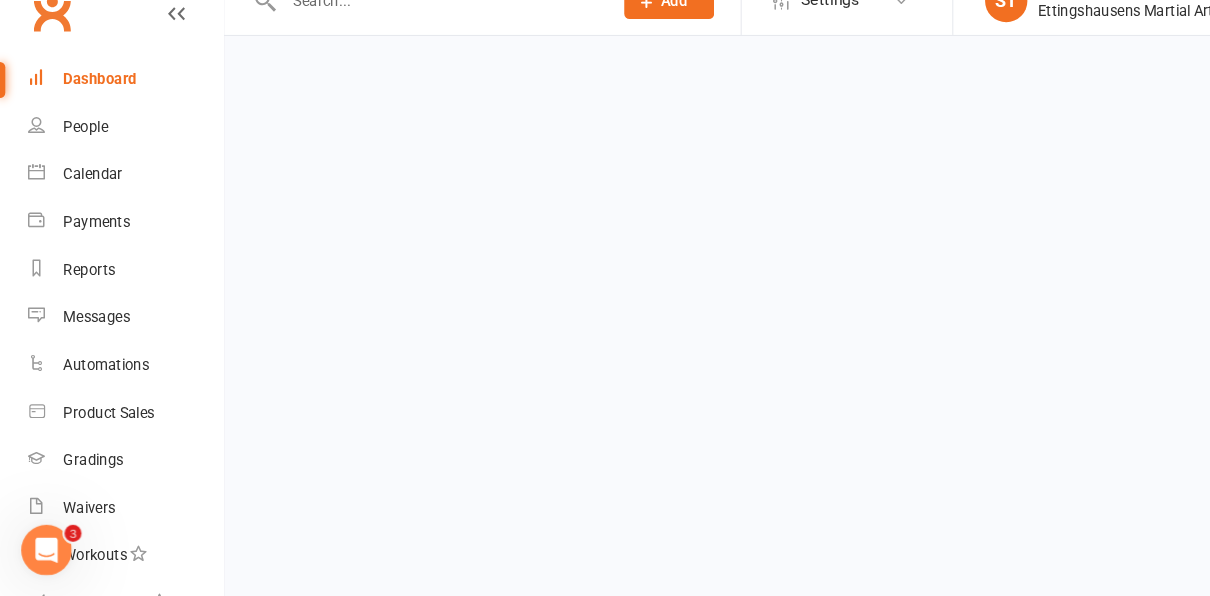 scroll, scrollTop: 0, scrollLeft: 0, axis: both 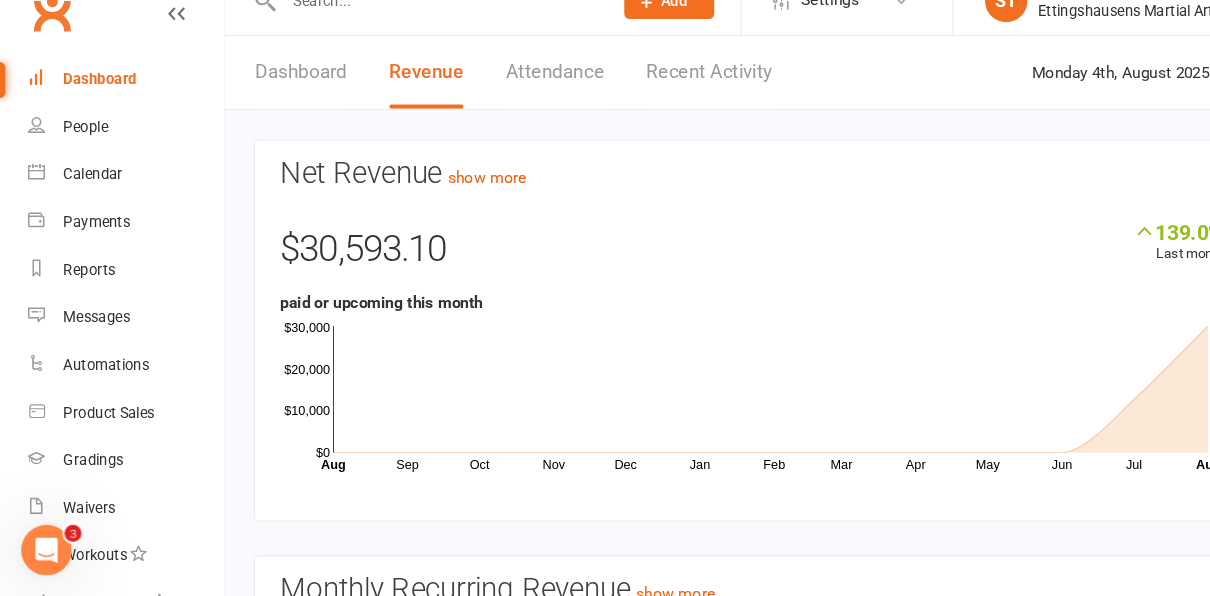 click on "Dashboard" at bounding box center (284, 100) 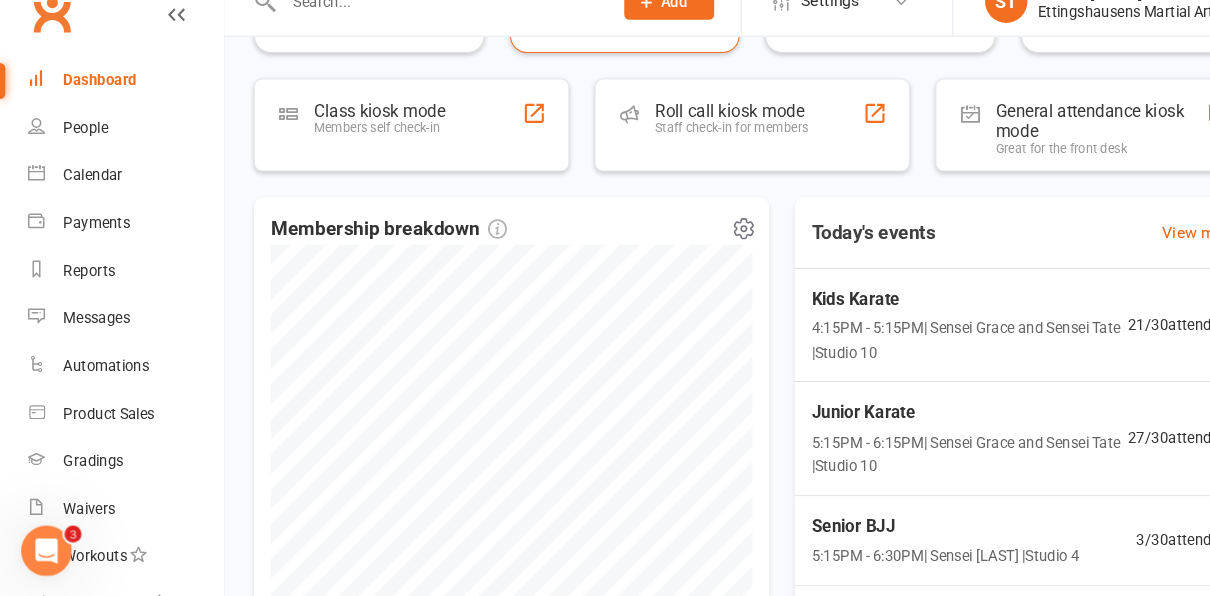 scroll, scrollTop: 0, scrollLeft: 0, axis: both 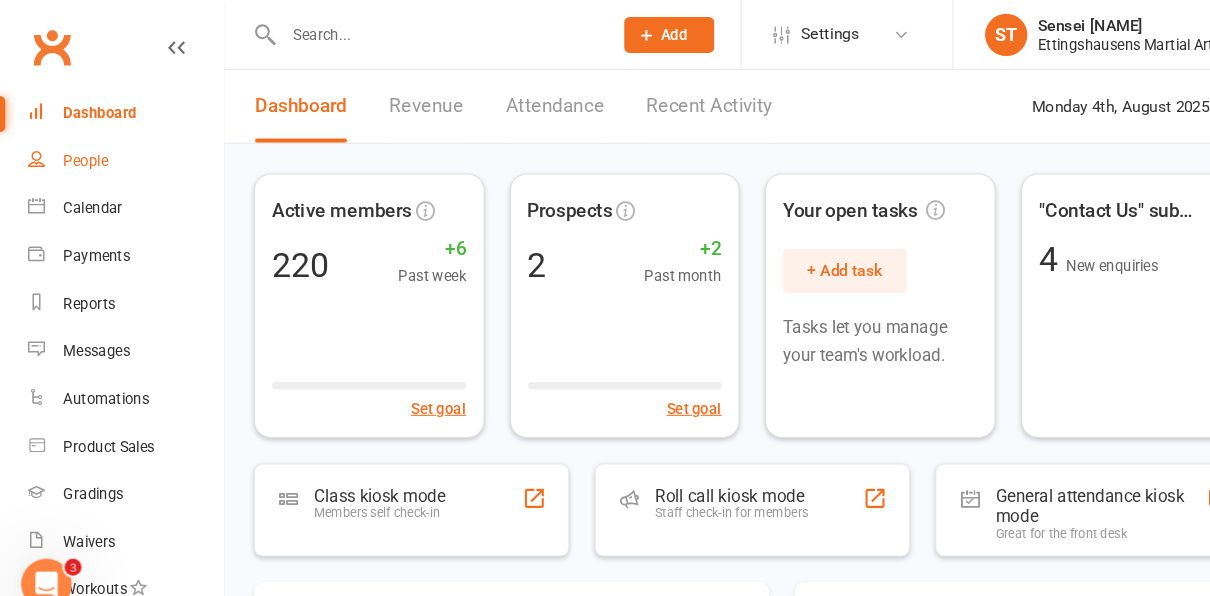 click on "People" at bounding box center (81, 152) 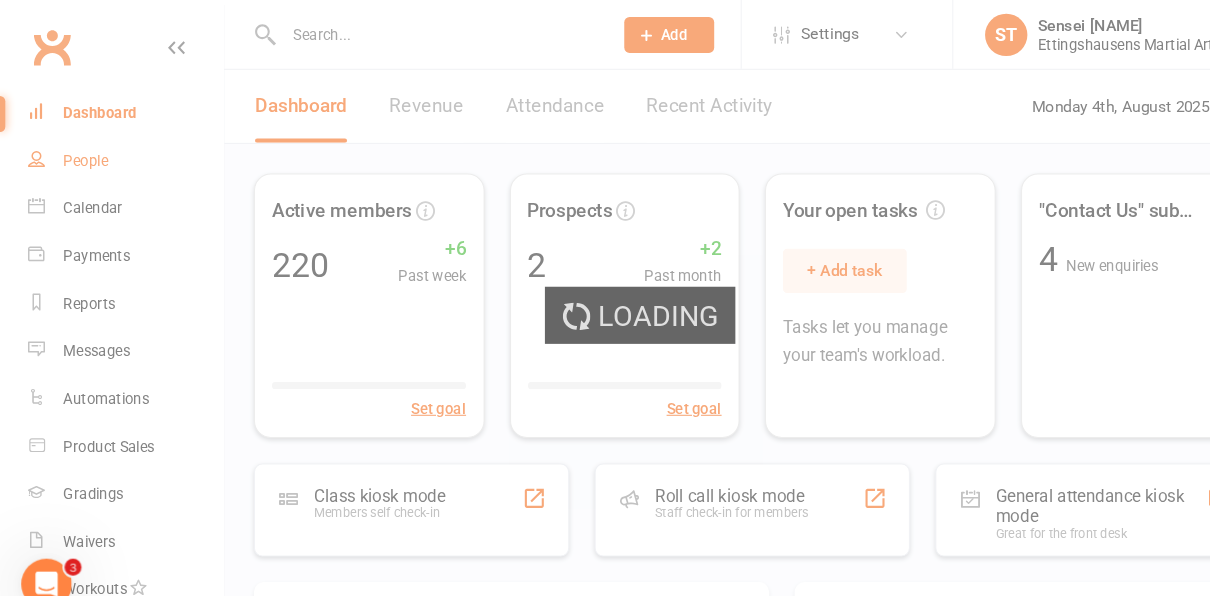 select on "100" 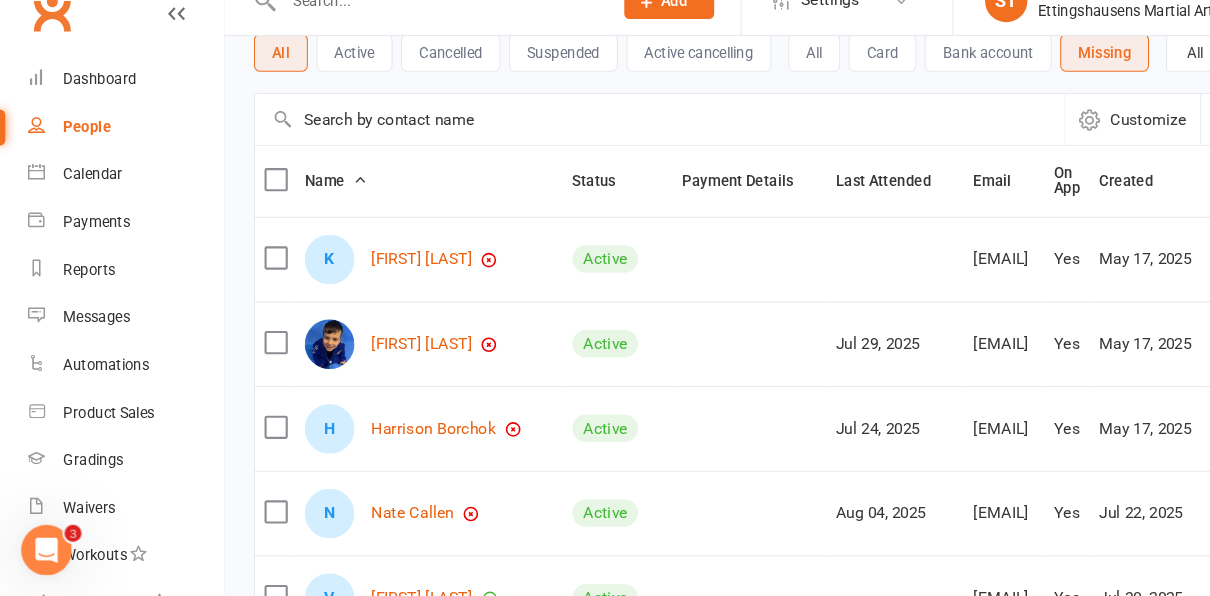 scroll, scrollTop: 380, scrollLeft: 0, axis: vertical 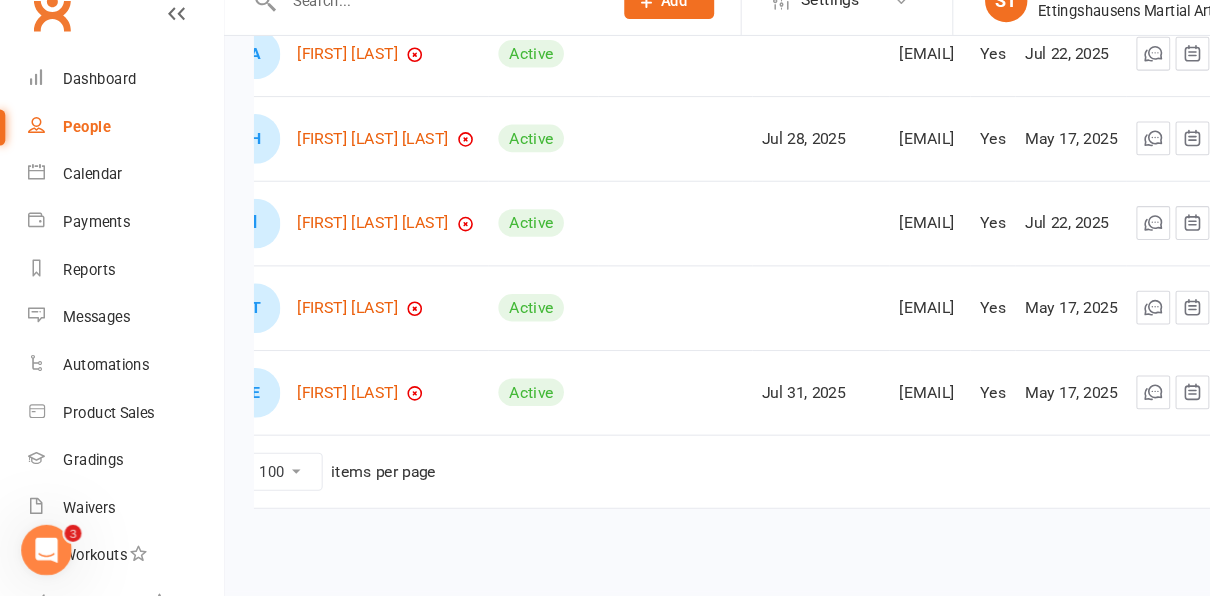 click on "[FIRST] [LAST] [LAST]" at bounding box center (335, 323) 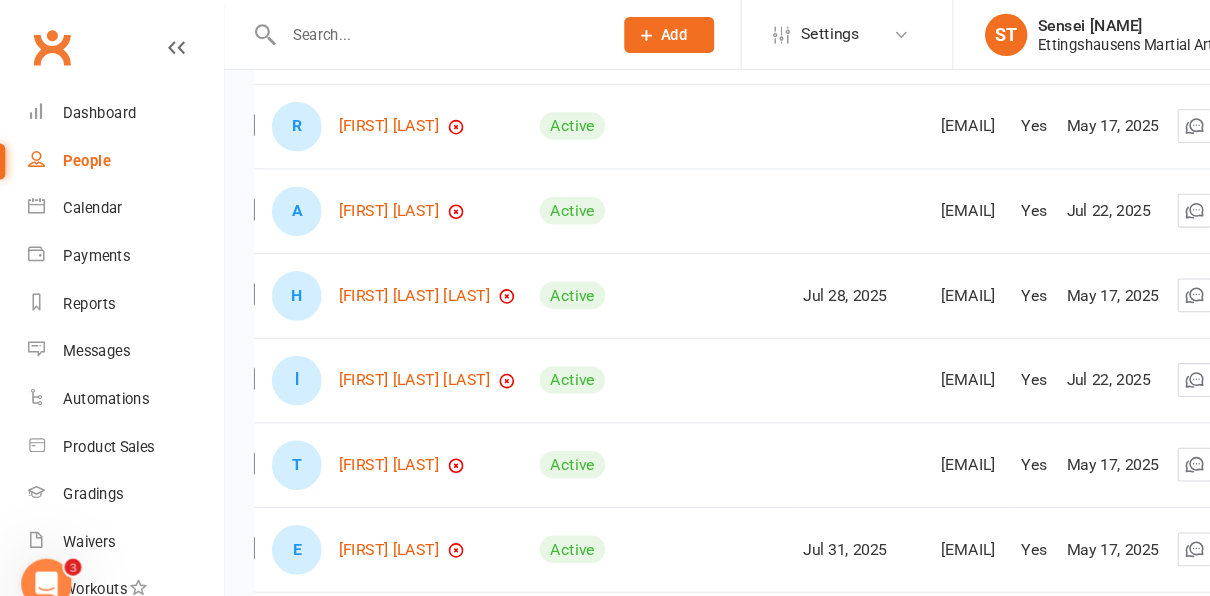scroll, scrollTop: 0, scrollLeft: 27, axis: horizontal 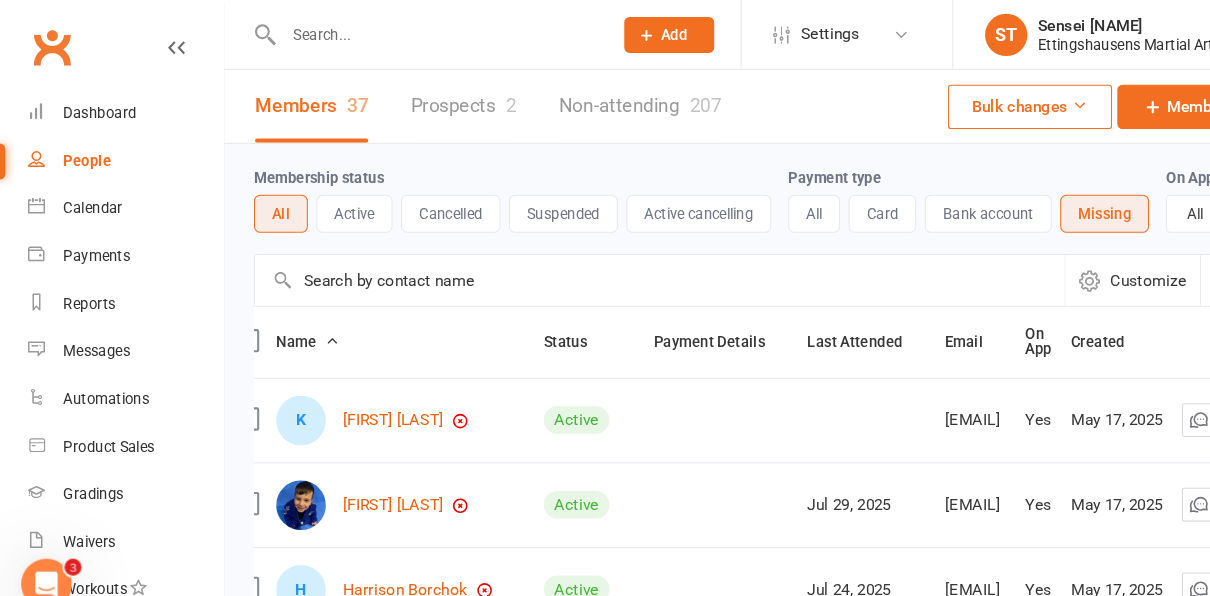 click on "Add" 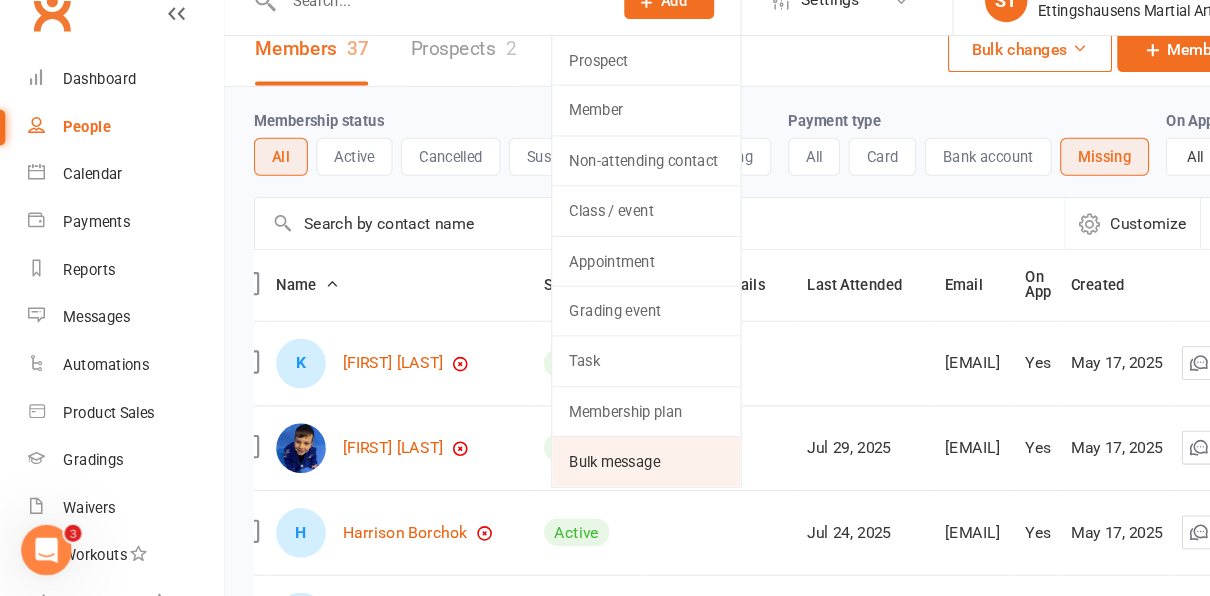 scroll, scrollTop: 24, scrollLeft: 0, axis: vertical 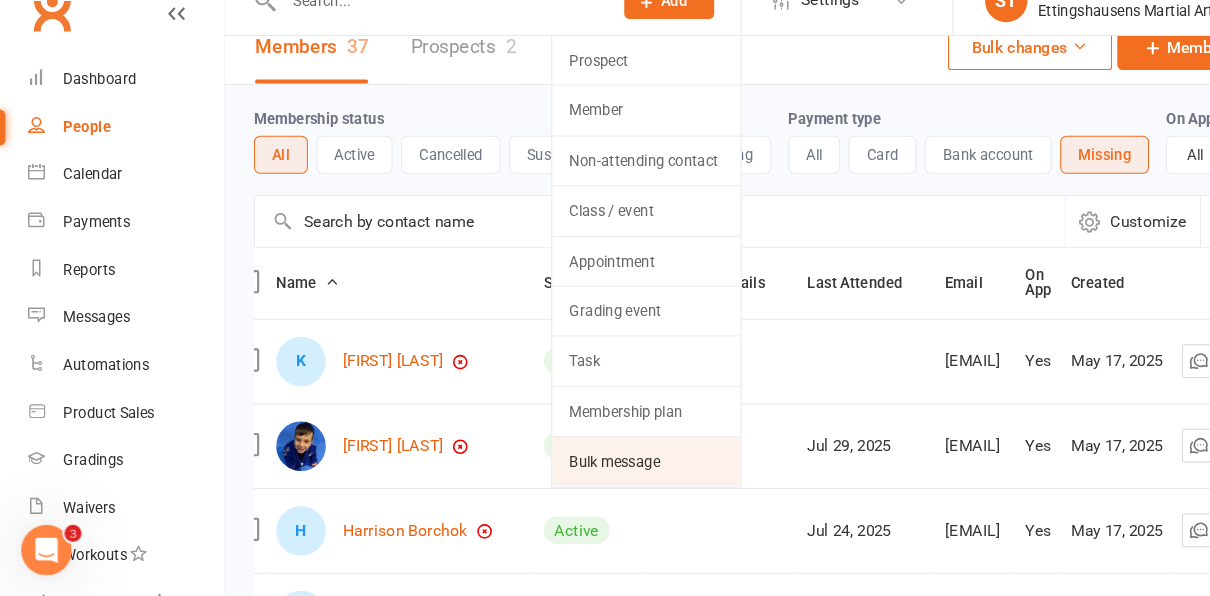 click on "Bulk message" 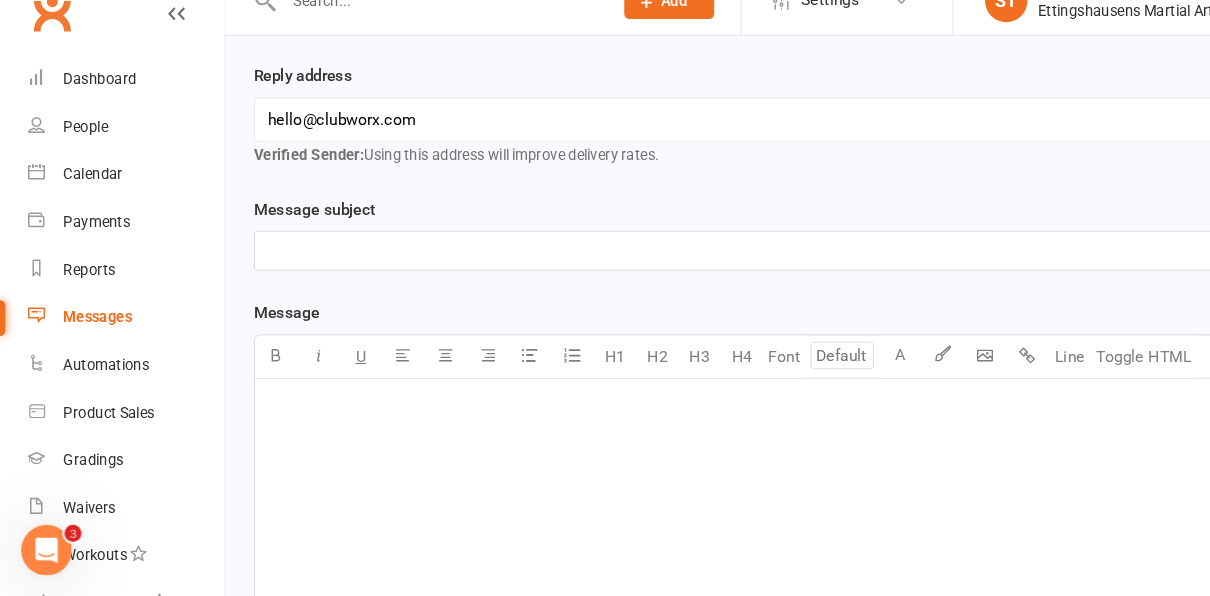 scroll, scrollTop: 280, scrollLeft: 0, axis: vertical 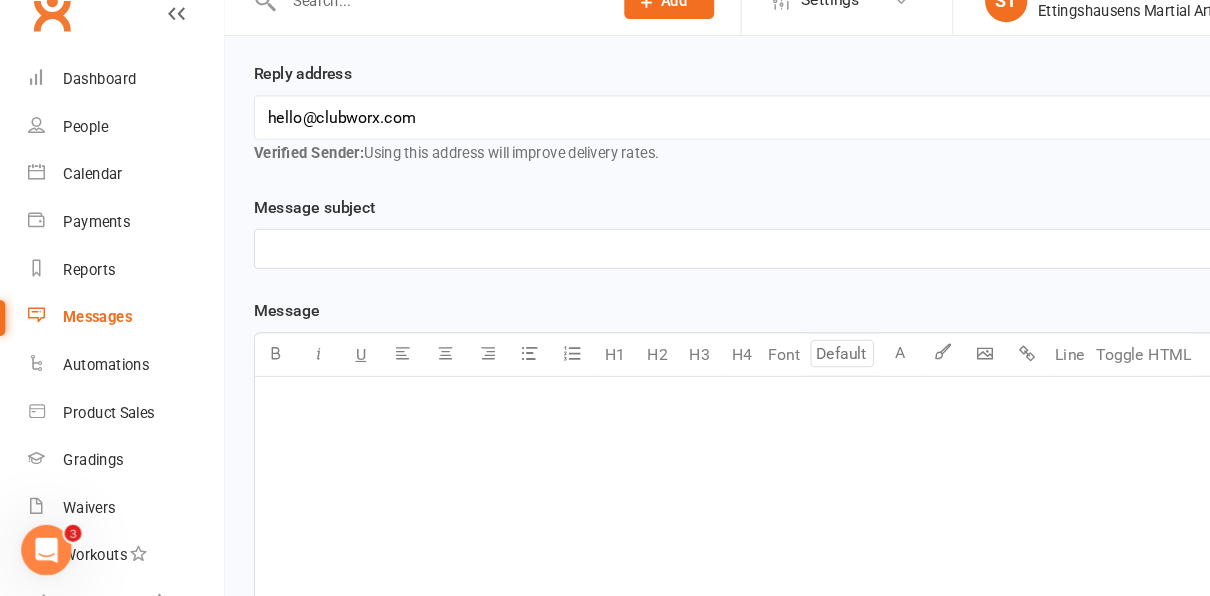 click on "﻿" at bounding box center (711, 538) 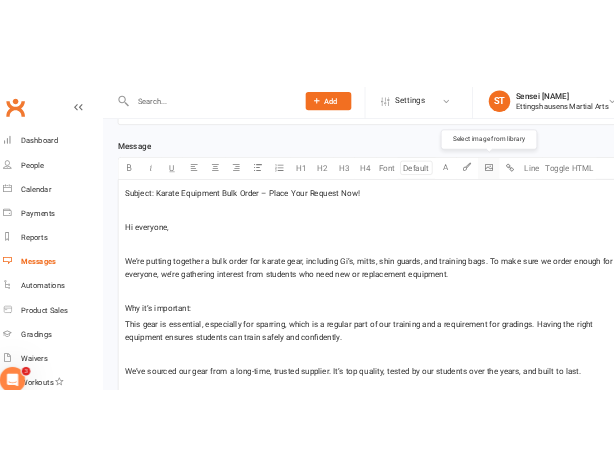 scroll, scrollTop: 489, scrollLeft: 0, axis: vertical 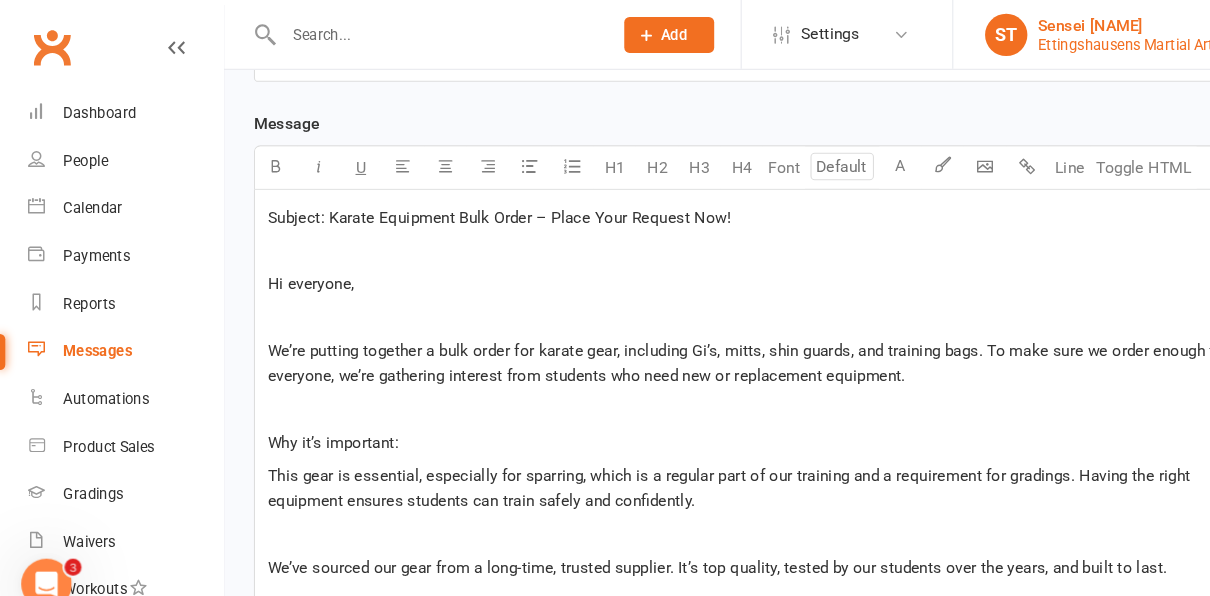 click on "Ettingshausens Martial Arts" at bounding box center [1067, 42] 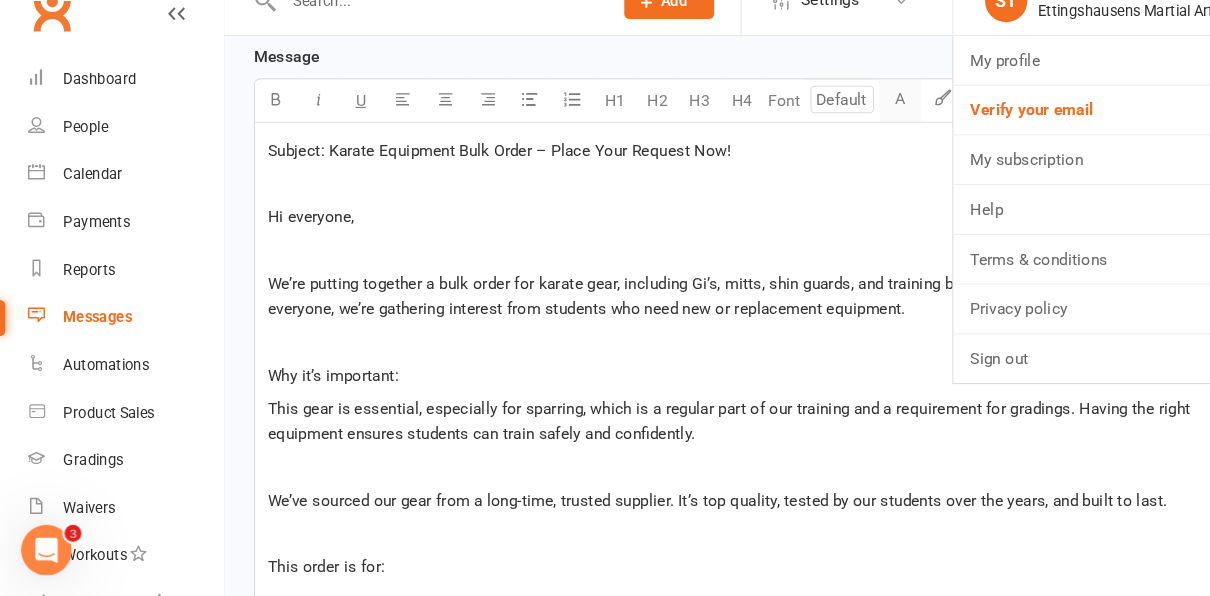 scroll, scrollTop: 521, scrollLeft: 0, axis: vertical 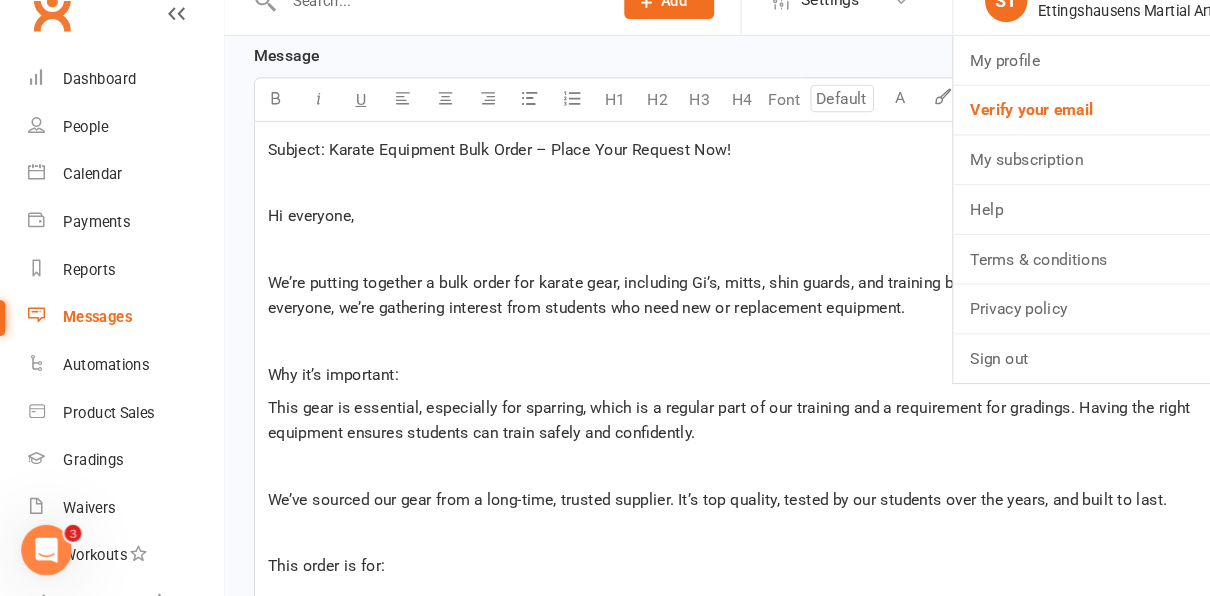 click on "Hi everyone," at bounding box center (711, 236) 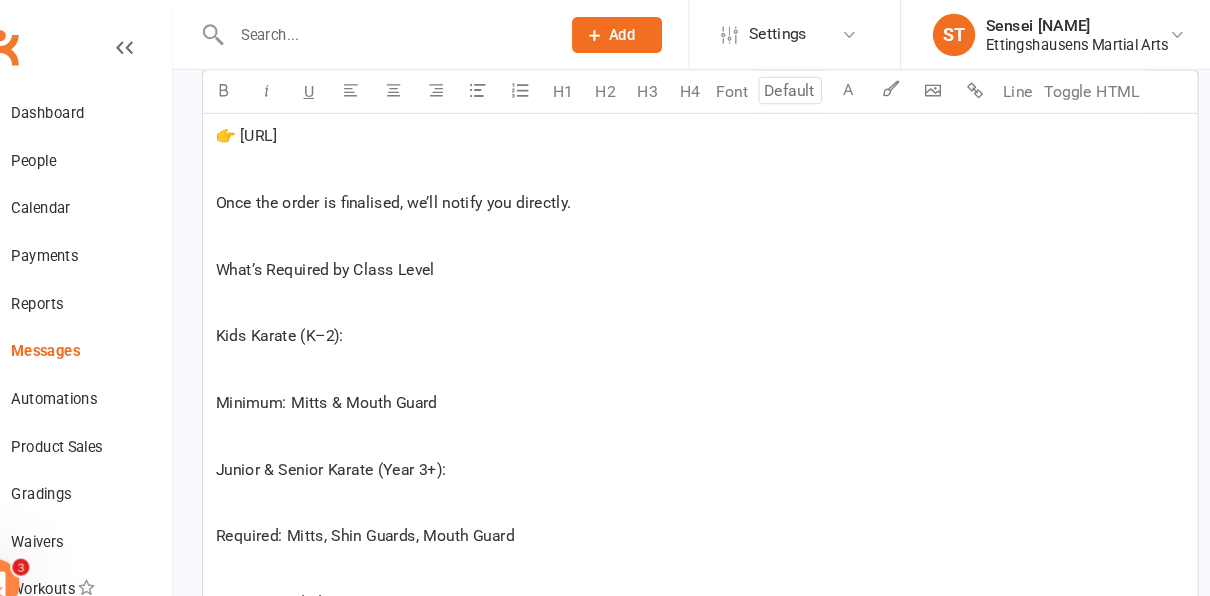 scroll, scrollTop: 1167, scrollLeft: 0, axis: vertical 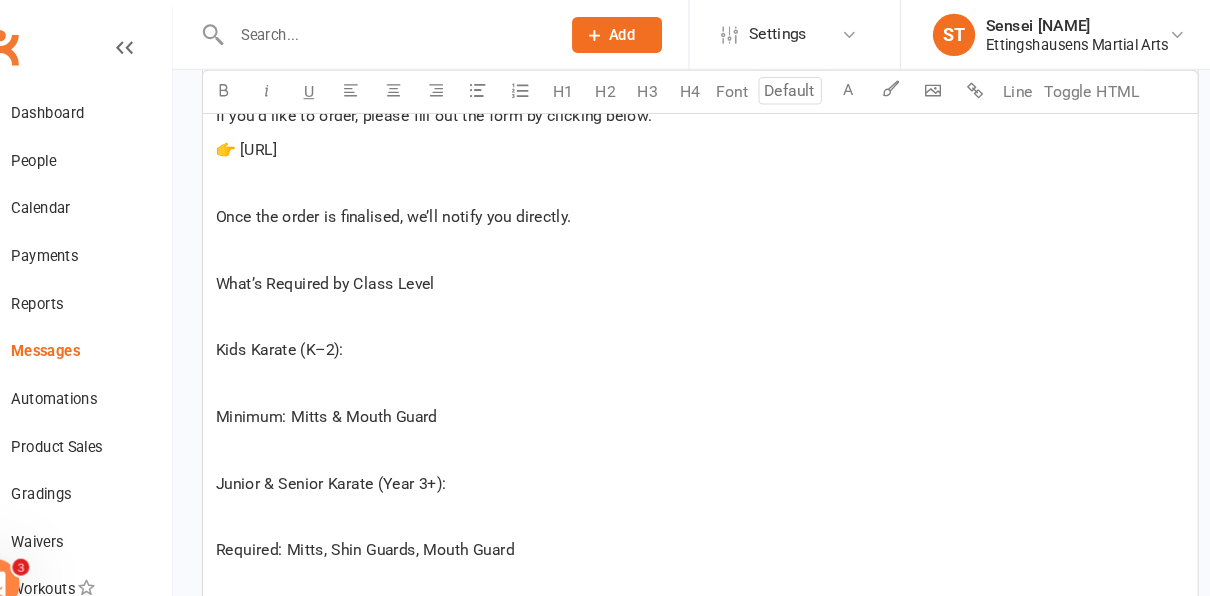 click on "Once the order is finalised, we’ll notify you directly." at bounding box center (421, 205) 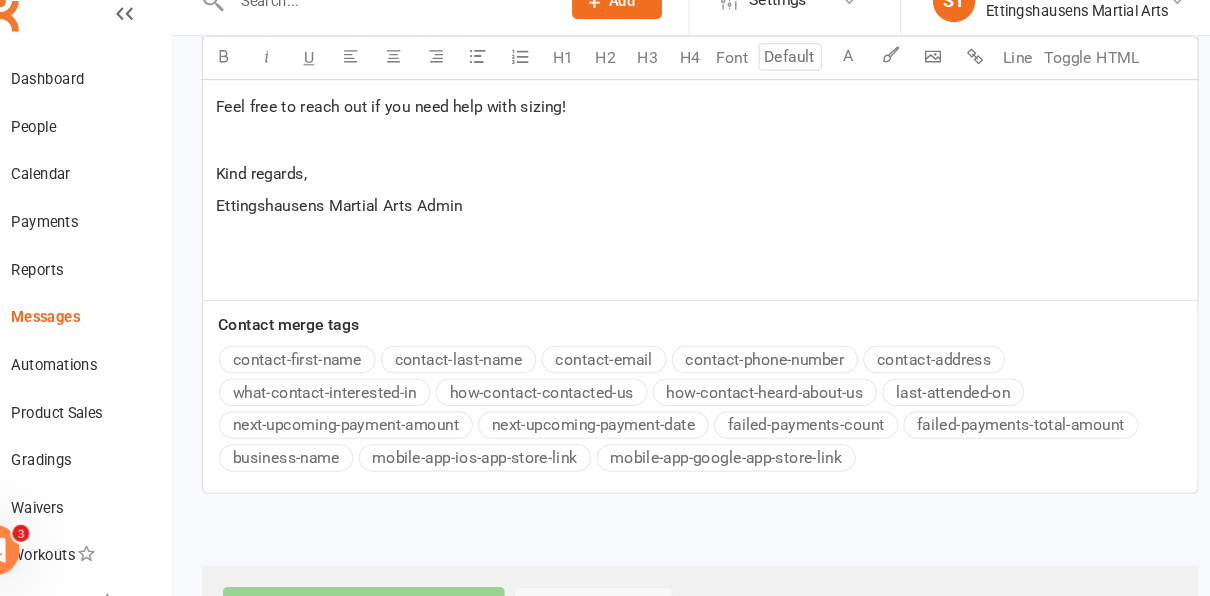 scroll, scrollTop: 1808, scrollLeft: 0, axis: vertical 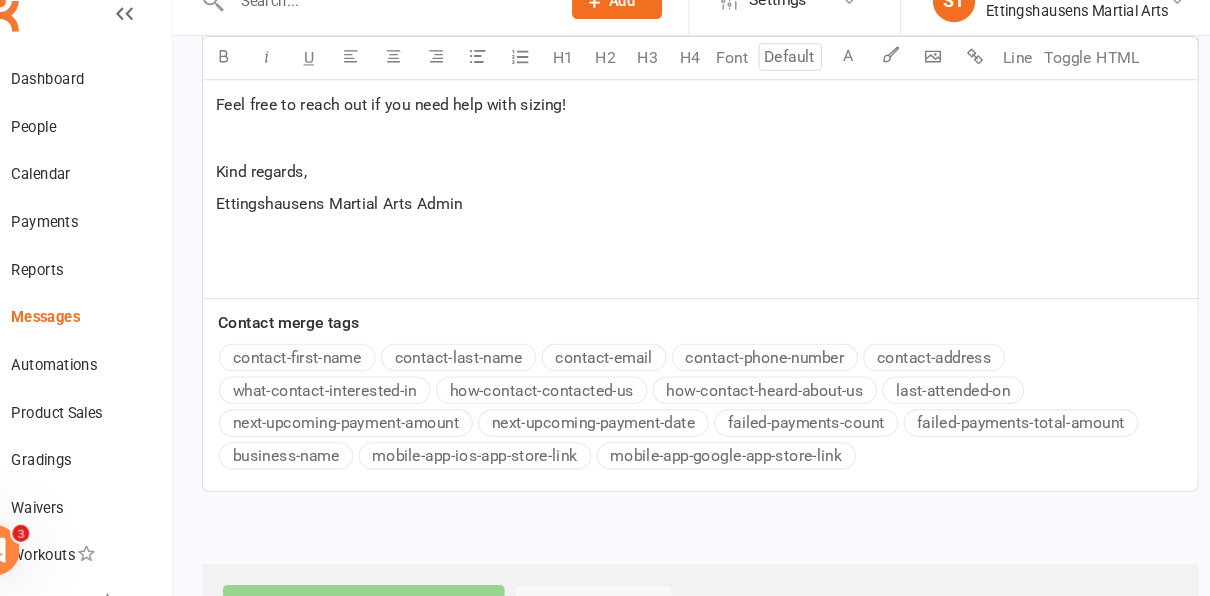 click on "﻿" at bounding box center (711, 257) 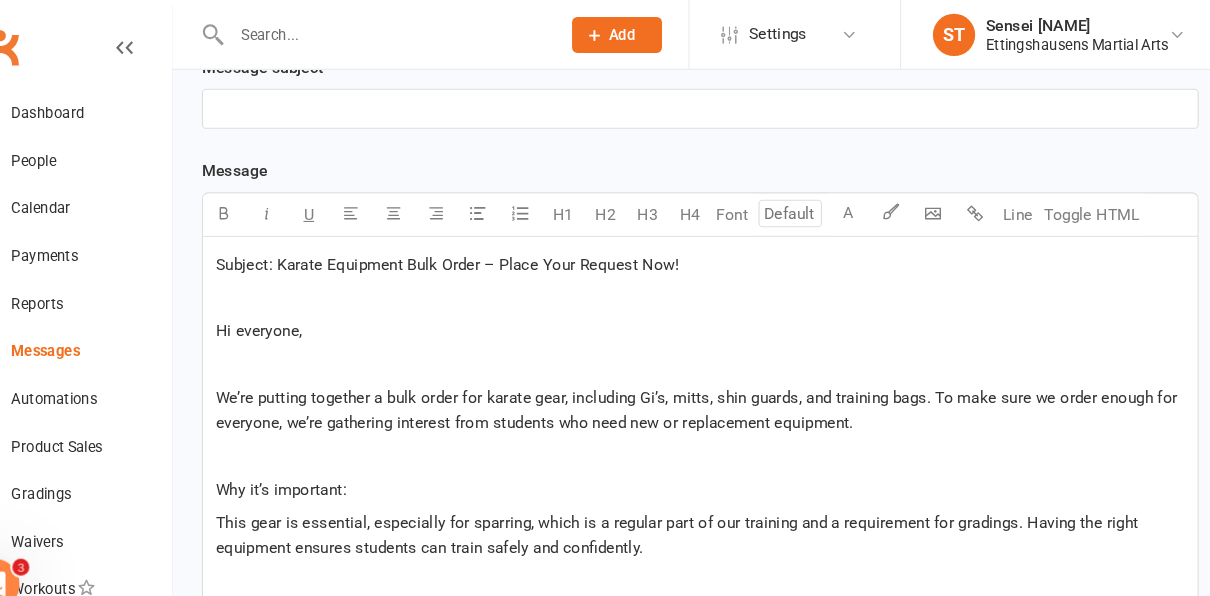 scroll, scrollTop: 444, scrollLeft: 0, axis: vertical 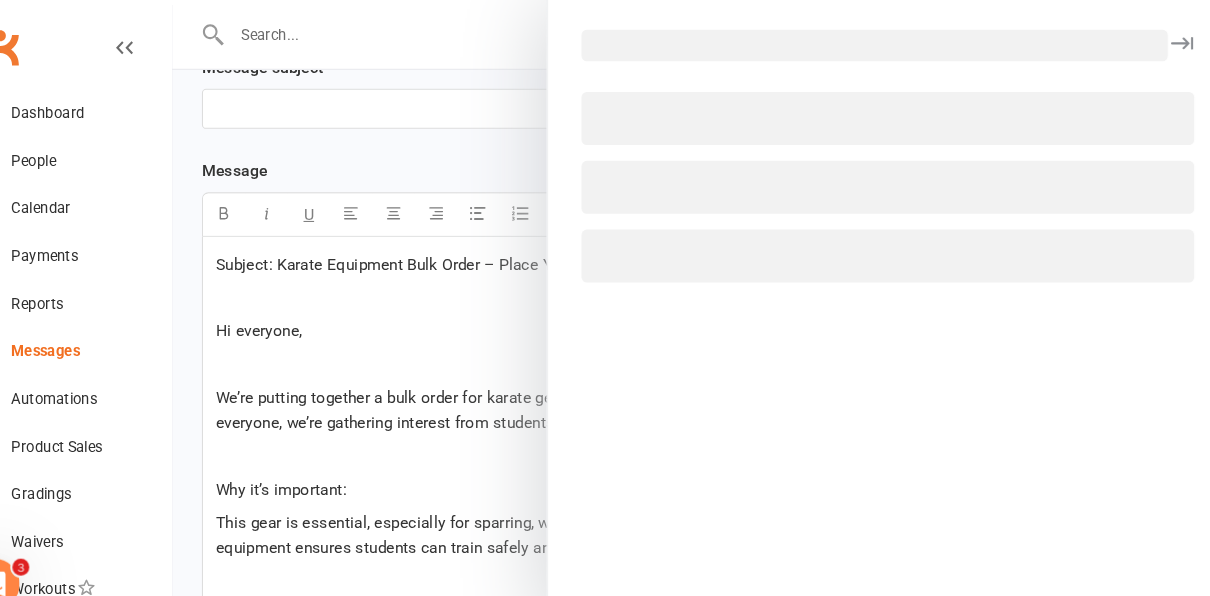 click on "Prospect
Member
Non-attending contact
Class / event
Appointment
Grading event
Task
Membership plan
Bulk message
Add
Settings Membership Plans Event Templates Appointment Types Mobile App  Website Image Library Customize Contacts Bulk Imports Access Control Users Account Profile Clubworx API ST Sensei [NAME] Ettingshausens Martial Arts My profile Verify your email My subscription Help Terms & conditions  Privacy policy  Sign out Clubworx Dashboard People Calendar Payments Reports Messages   Automations   Product Sales Gradings   Waivers   Workouts   Assessments  Tasks   What's New Check-in Kiosk modes General attendance Roll call Class check-in Signed in successfully. × × Invoice receipt email sent to: [EMAIL] × ×
SMS" at bounding box center [605, 817] 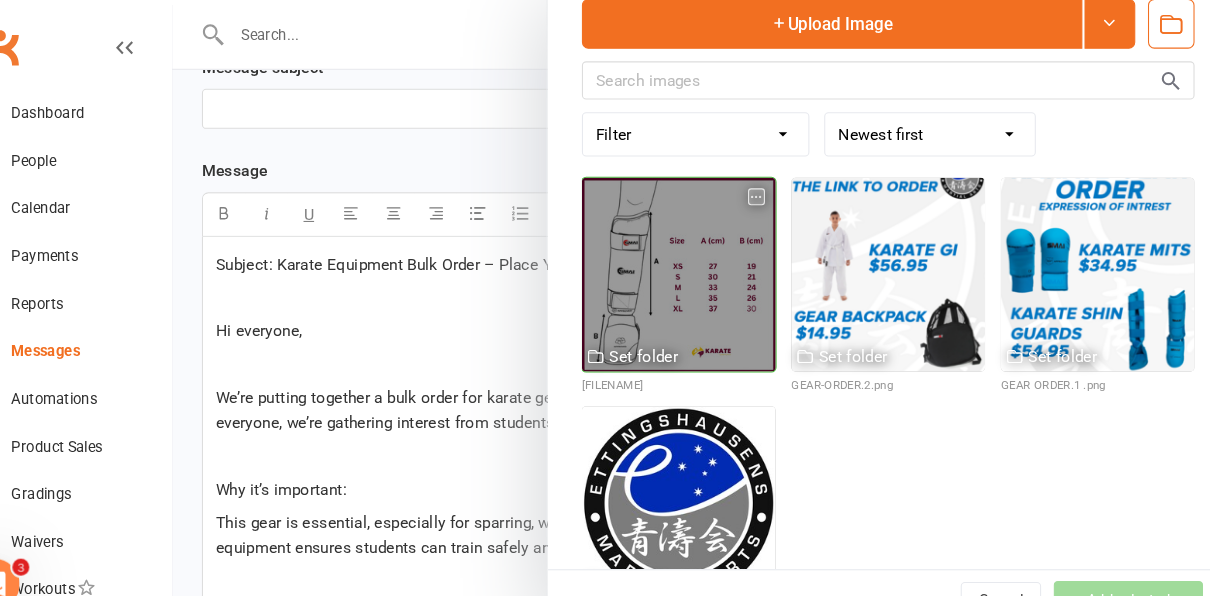 scroll, scrollTop: 88, scrollLeft: 0, axis: vertical 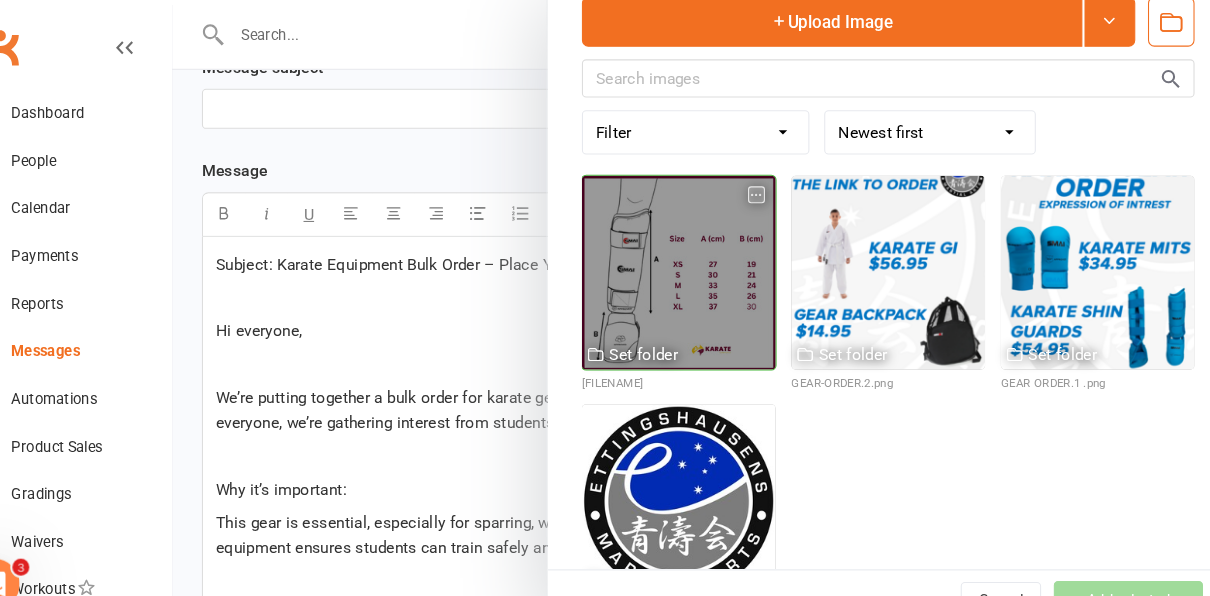 click at bounding box center (690, 257) 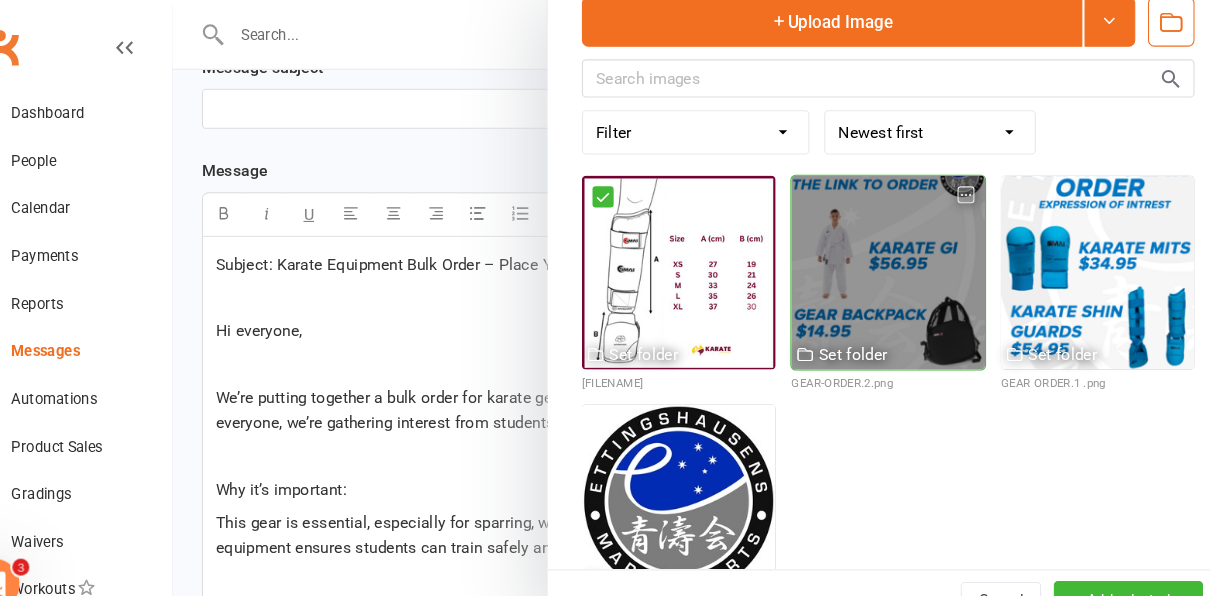 click at bounding box center (888, 257) 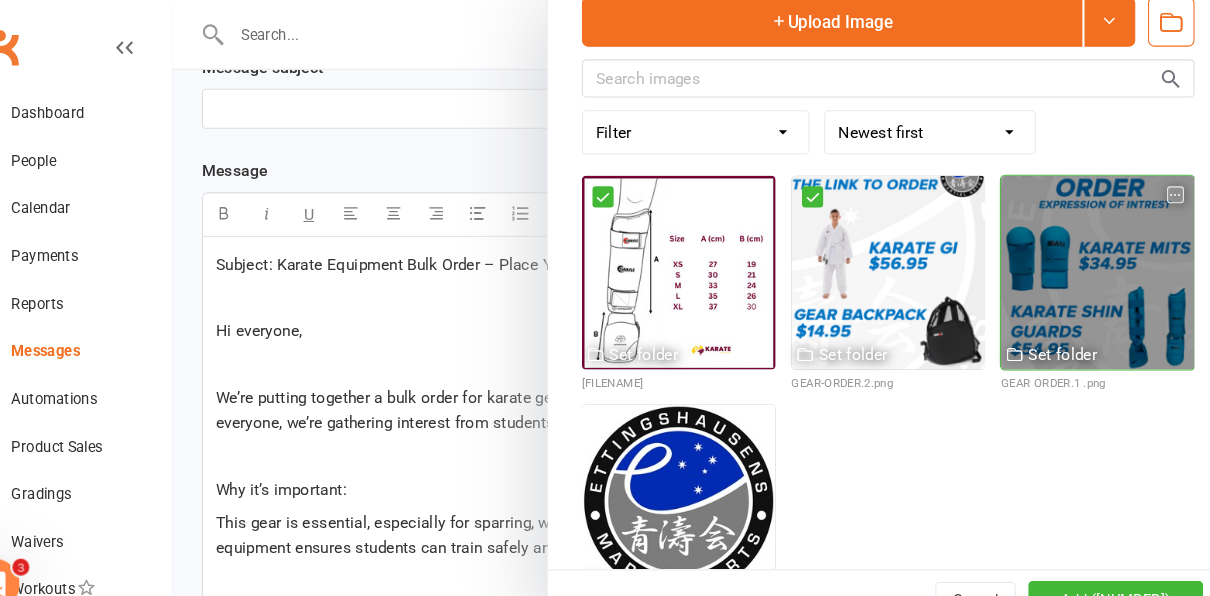 click at bounding box center [1086, 257] 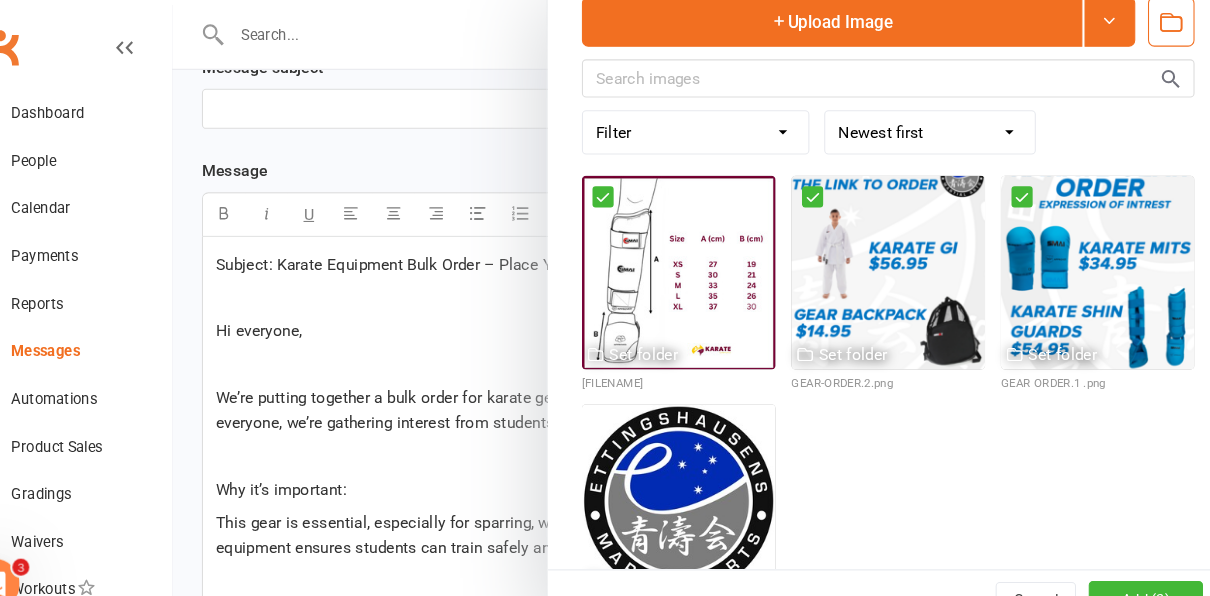 scroll, scrollTop: 154, scrollLeft: 0, axis: vertical 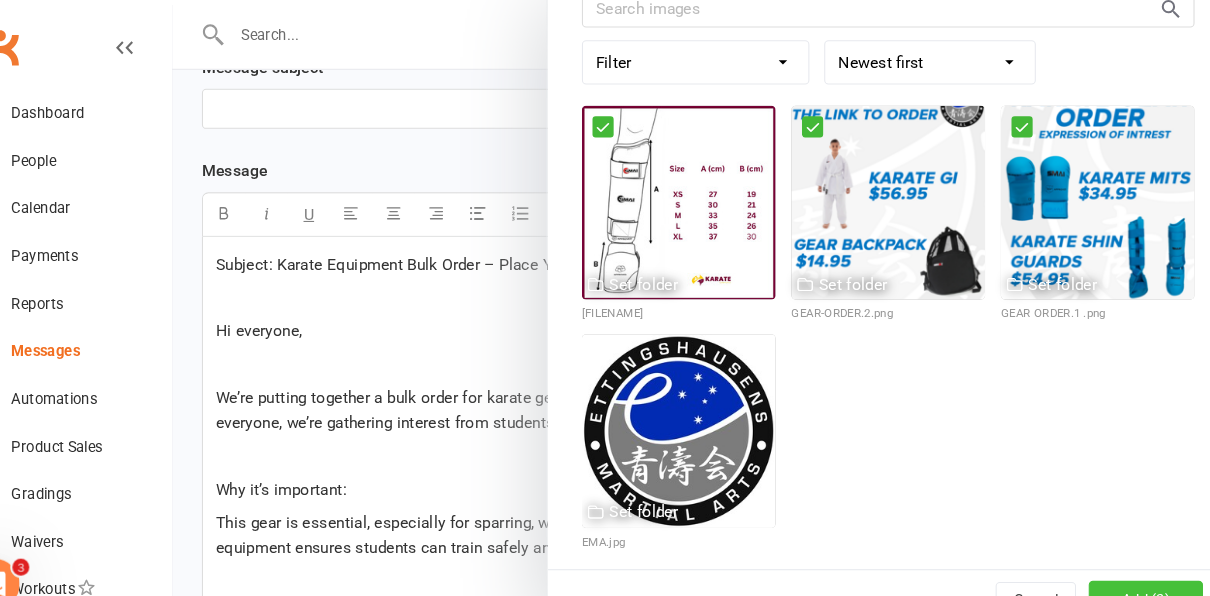 click on "Add (3)" at bounding box center [1132, 568] 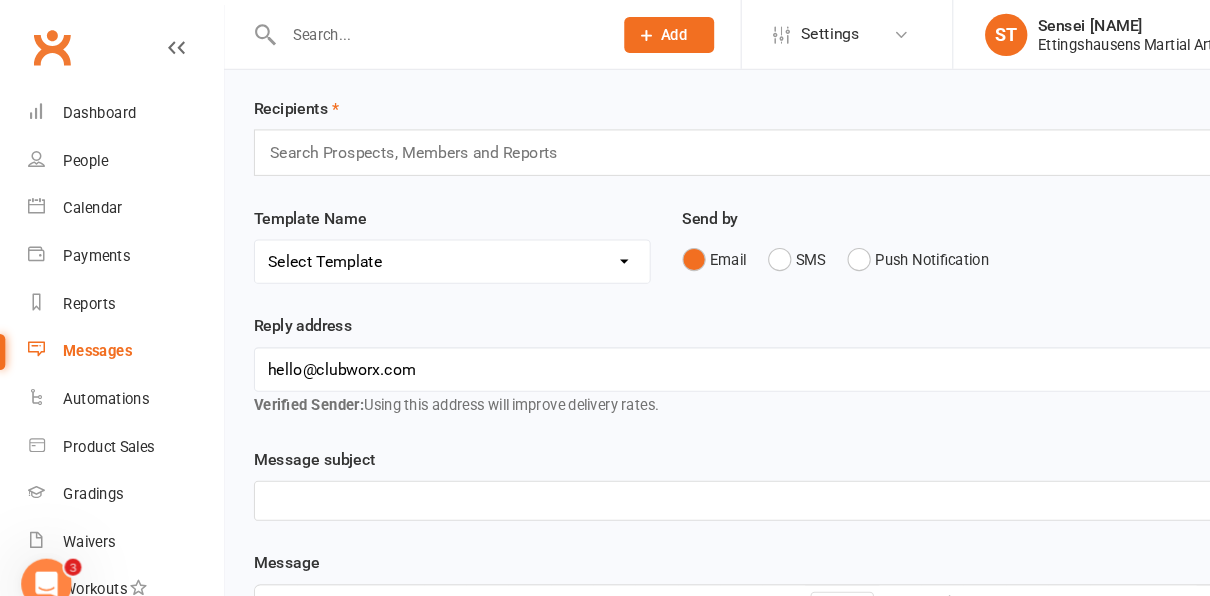 scroll, scrollTop: 0, scrollLeft: 0, axis: both 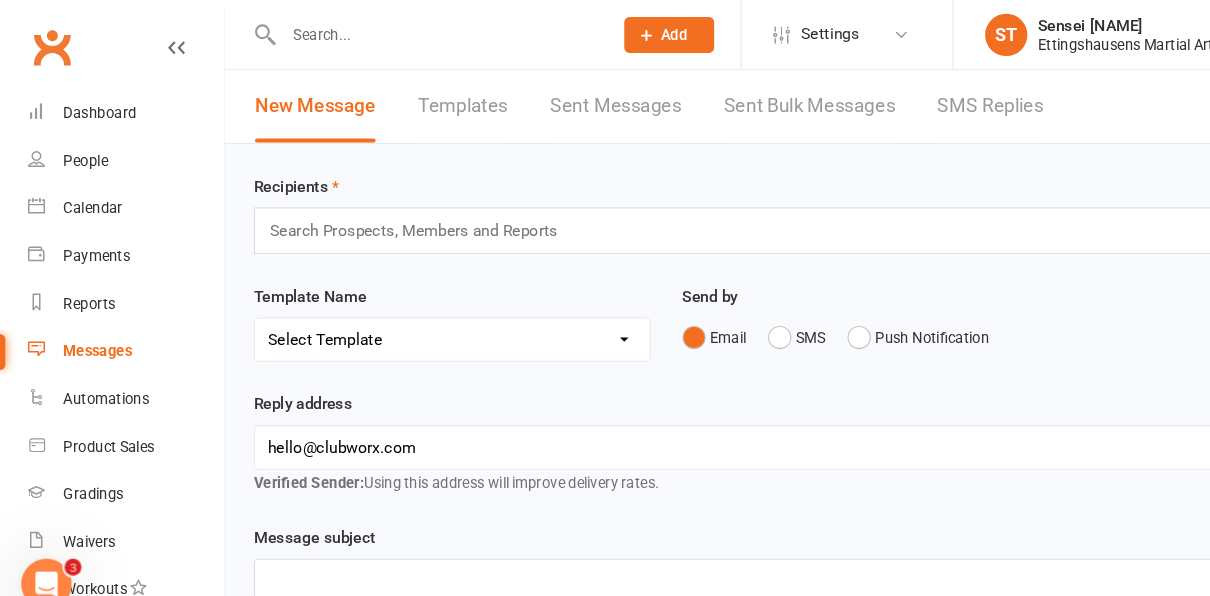 click on "Search Prospects, Members and Reports" at bounding box center (711, 218) 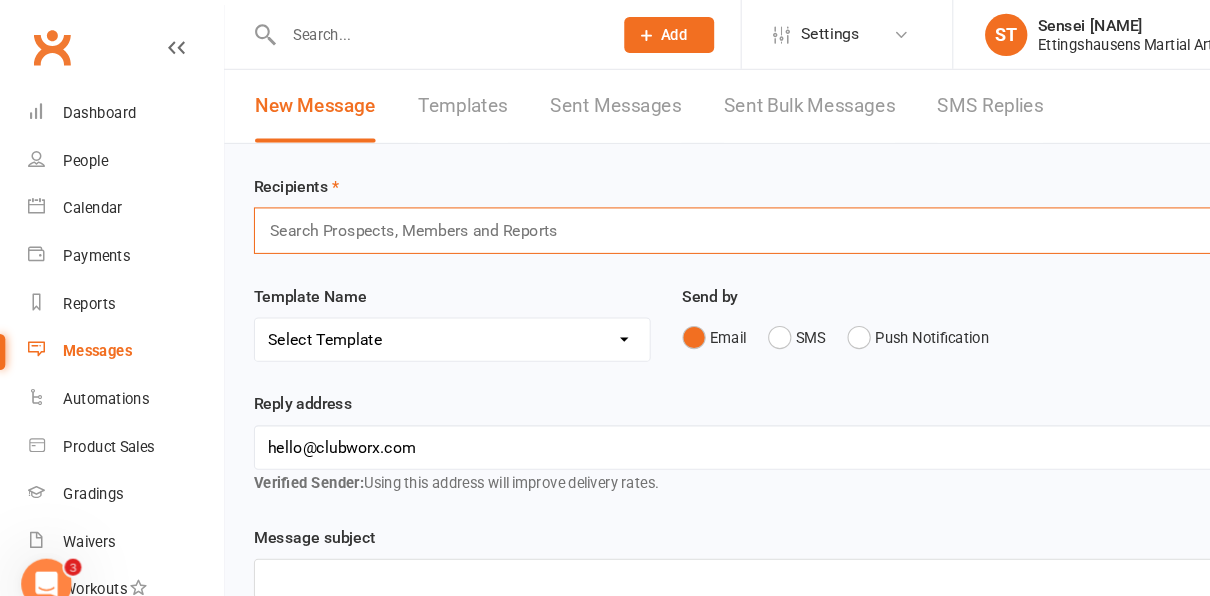click on "Select Template [SMS] [Default template - review before using] Appointment reminder [SMS] [Default template - review before using] Missed class [SMS] [Default template - review before using] Initial response to enquiry [SMS] [Default template - review before using] Flash sale [Email] [Default template - review before using] Newsletter Email Template - Monthly Edition [SMS] [Default template - review before using] Sign up offer [SMS] [Default template - review before using] Inactive member [SMS] [Default template - review before using] Membership upgrade [SMS] [Default template - review before using] Suspension confirmation [SMS] [Default template - review before using] Follow up from free trial class [Email] [Default template - review before using] Message 1 - New Paid Trial: Welcome Email (Sent Immediately After Signup) [SMS] [Default template - review before using] Message 2 - New Paid Trial: SMS Reminder (Sent 1 Day After Signup) [SMS] [Default template - review before using] Failed payment" at bounding box center [427, 321] 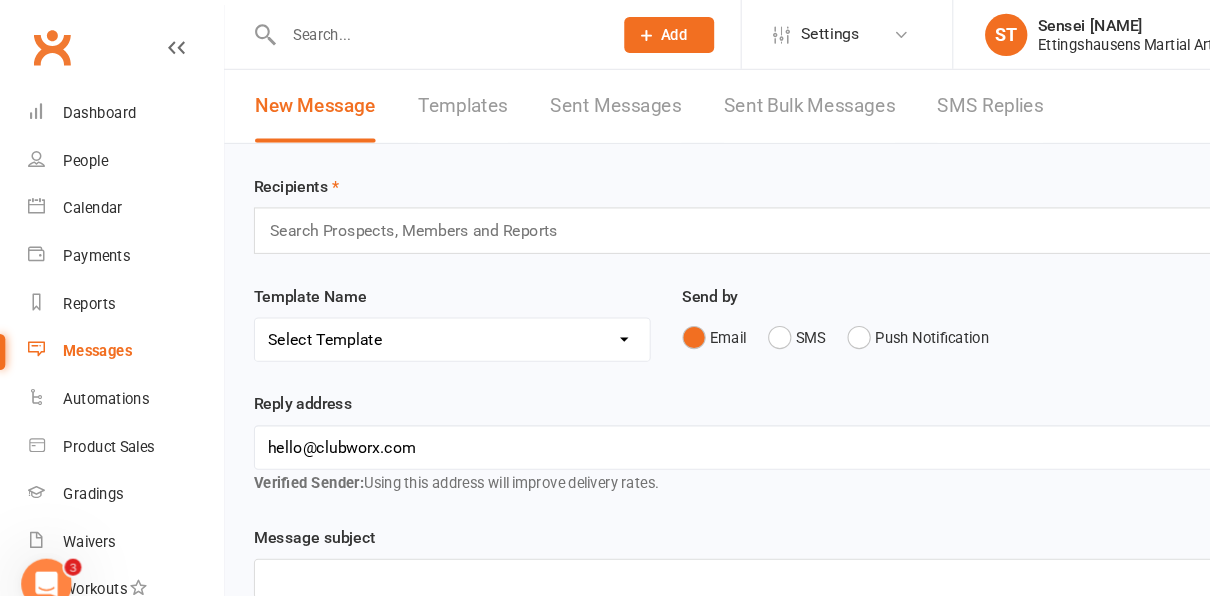 click on "Reply address hello@clubworx.com tate@ettingshausensmartialarts.com.au michael@ettingshausens.com.au dean@fuze.au admin@ettingshausensmartialarts.com.au Verified Sender:   Using this address will improve delivery rates." at bounding box center (711, 419) 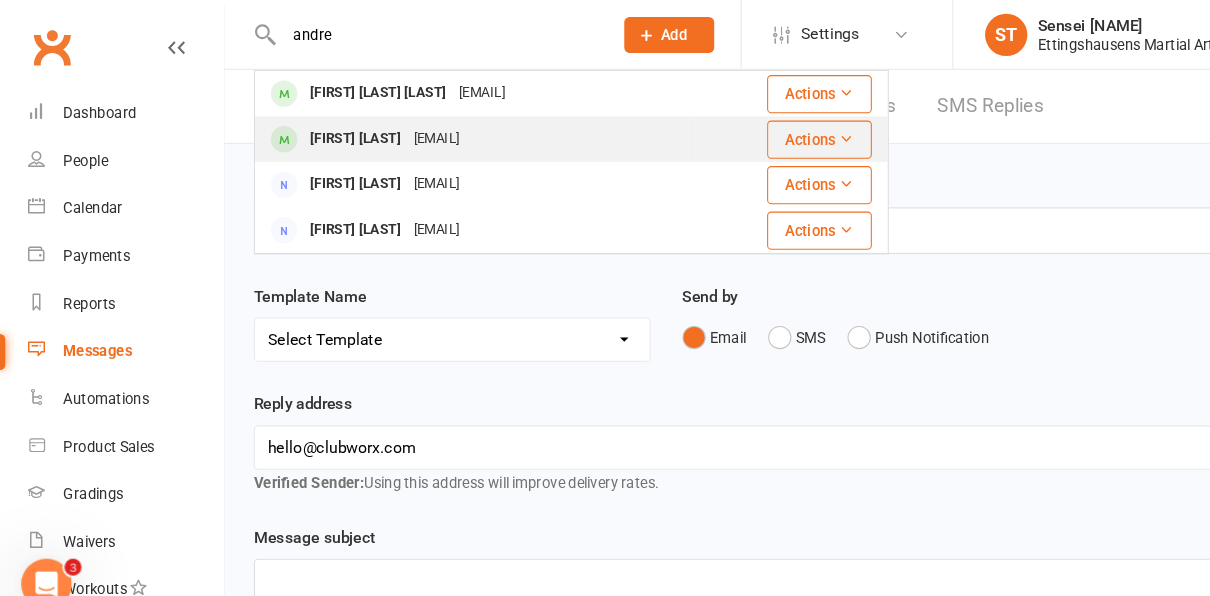 type on "andre" 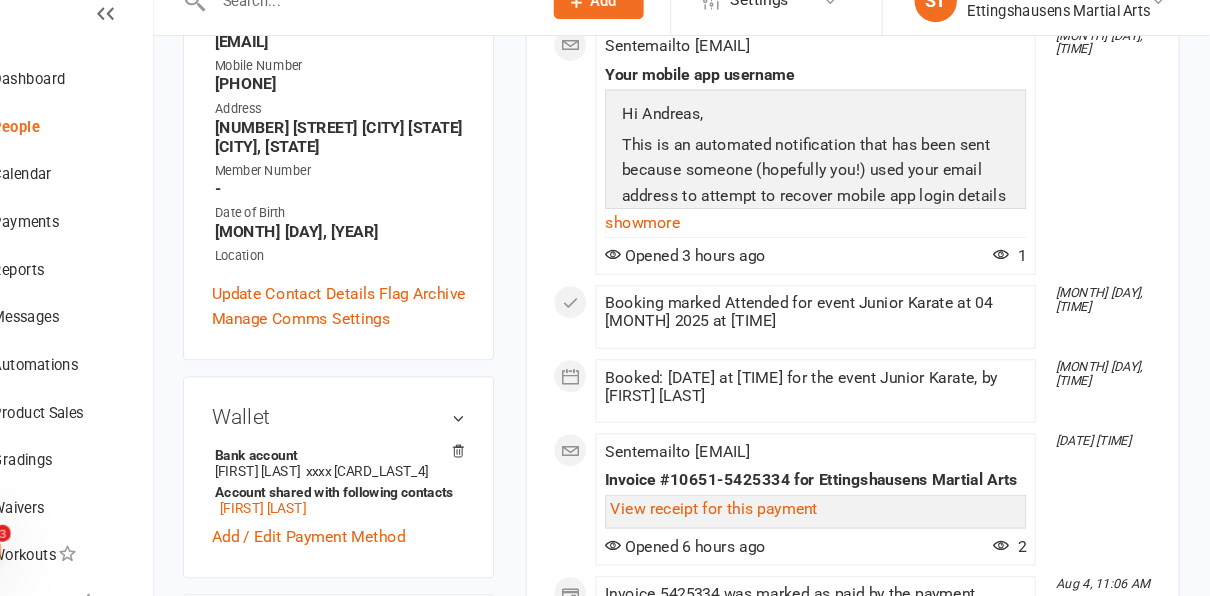 scroll, scrollTop: 374, scrollLeft: 0, axis: vertical 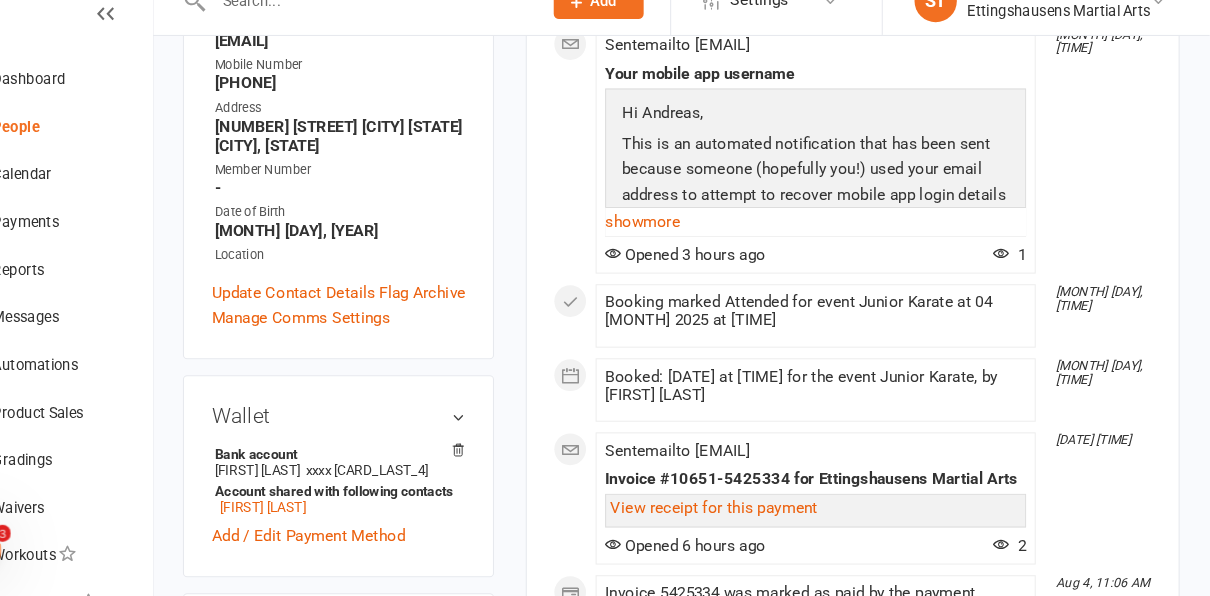 click on "Booking marked Attended for event Junior Karate at 04 [MONTH] 2025 at [TIME]" at bounding box center [838, 327] 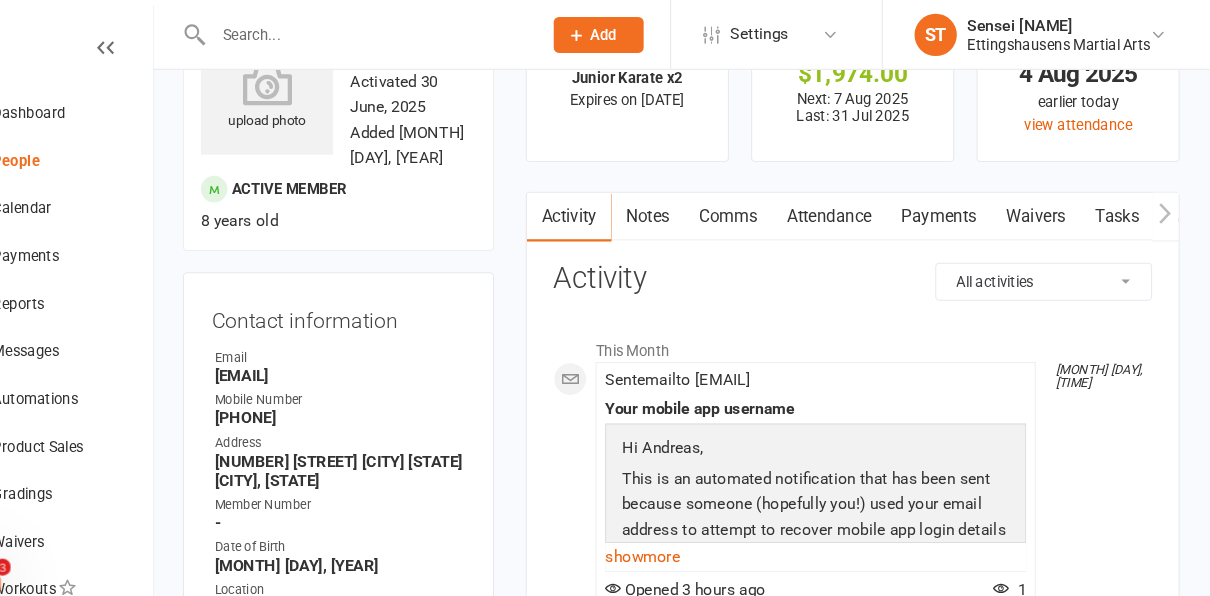 scroll, scrollTop: 88, scrollLeft: 0, axis: vertical 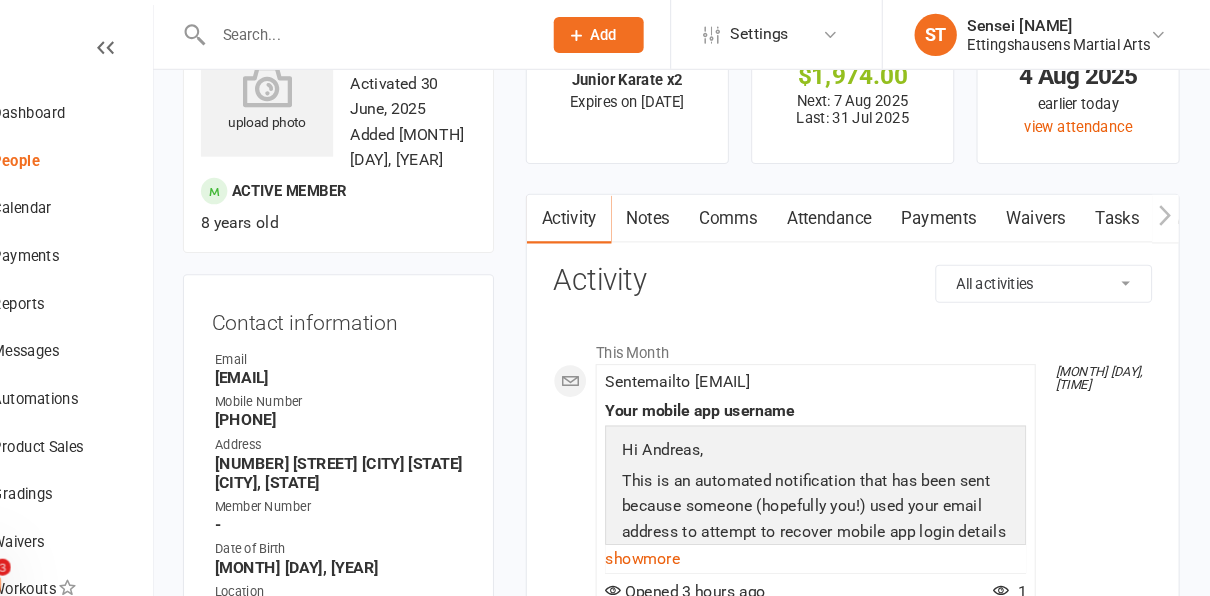 click on "Attendance" at bounding box center [851, 207] 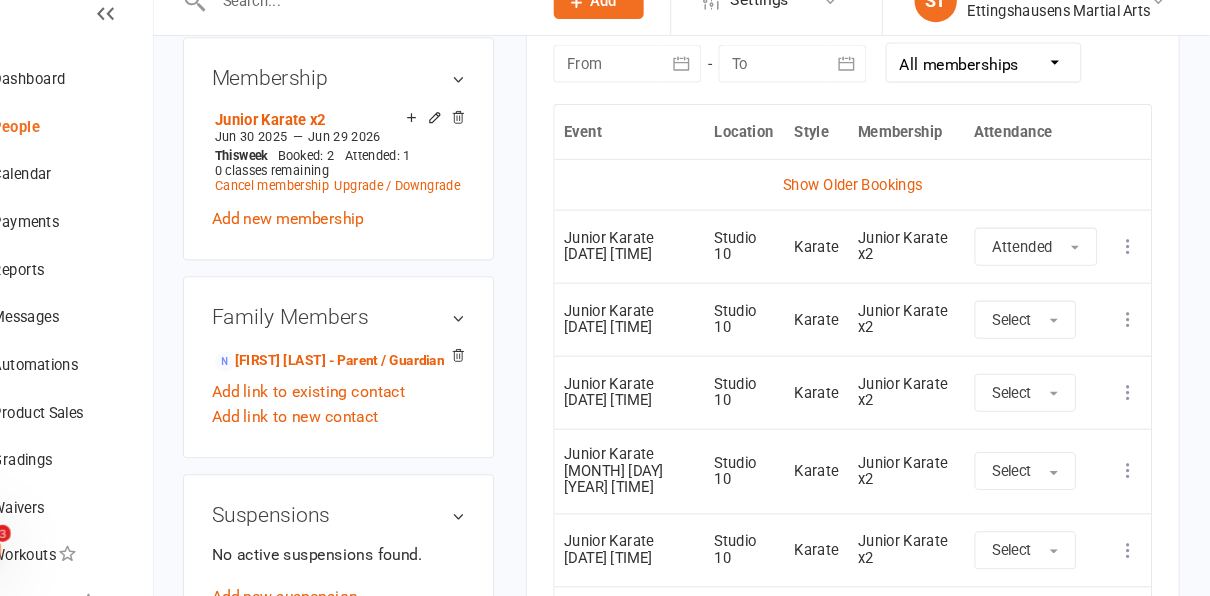 scroll, scrollTop: 901, scrollLeft: 0, axis: vertical 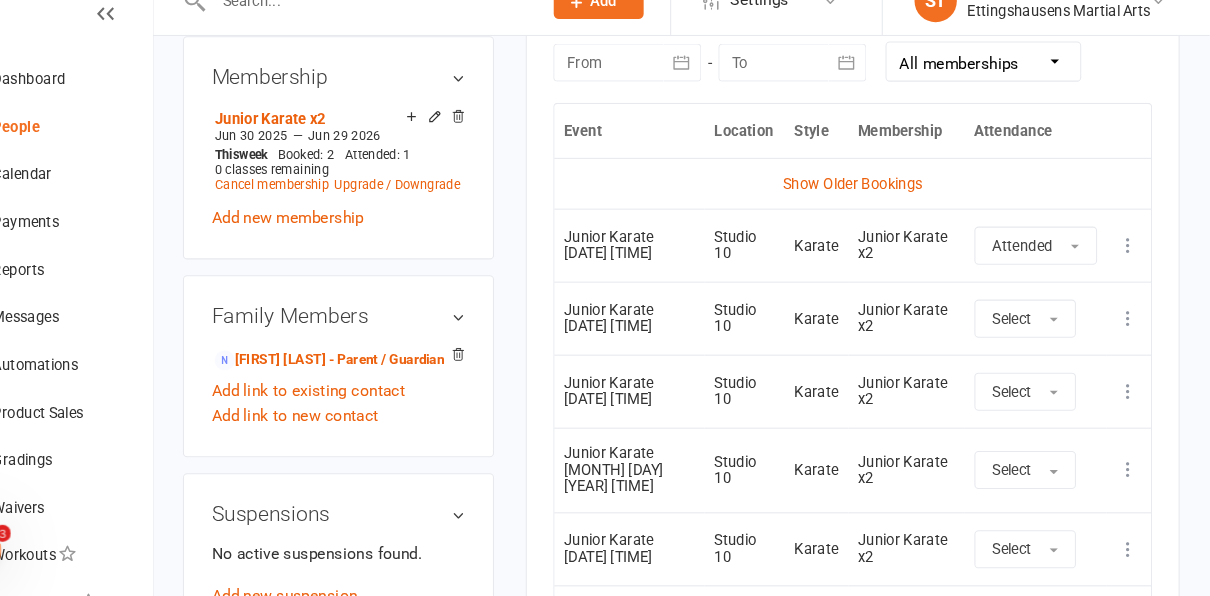 drag, startPoint x: 903, startPoint y: 148, endPoint x: 925, endPoint y: 149, distance: 22.022715 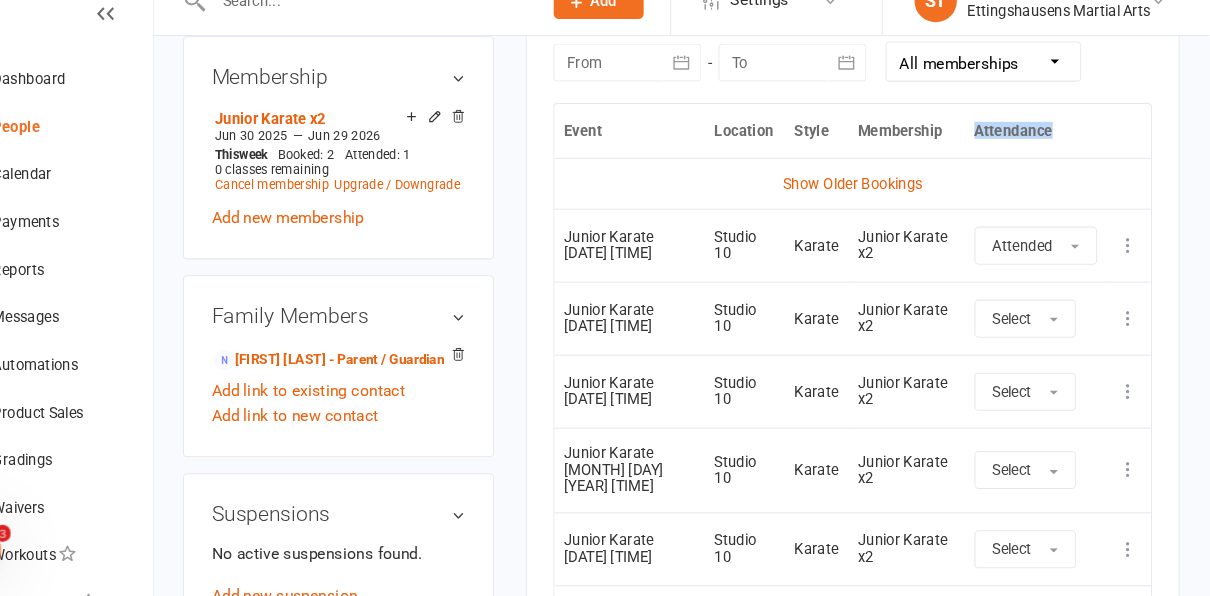 click on "Attendance" at bounding box center (1046, 155) 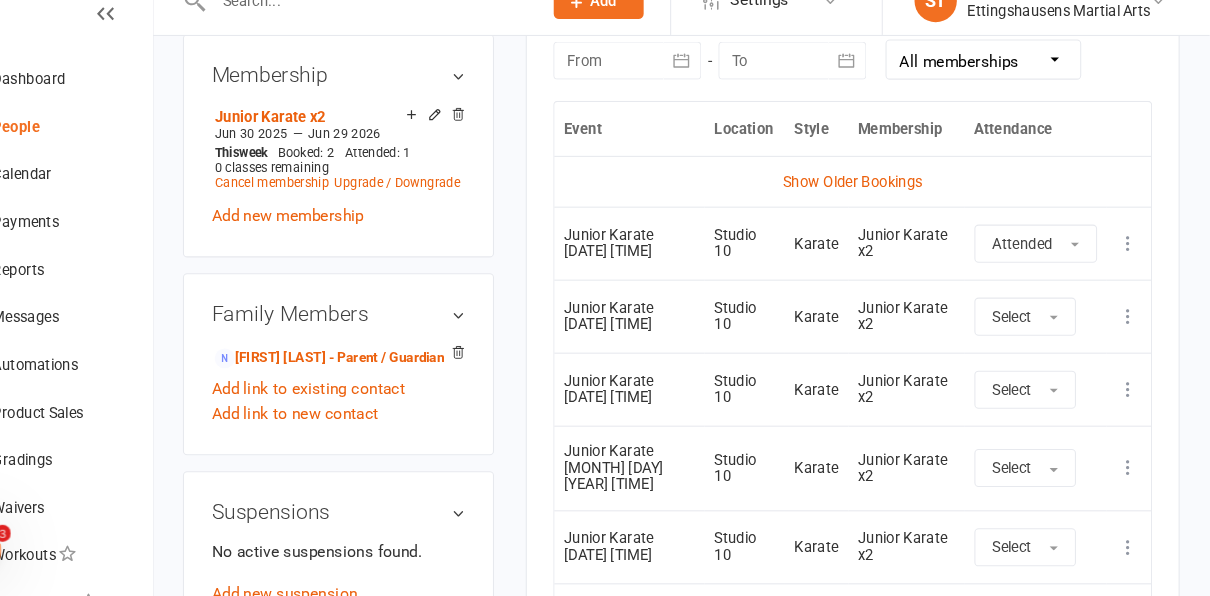 drag, startPoint x: 987, startPoint y: 152, endPoint x: 1058, endPoint y: 222, distance: 99.70457 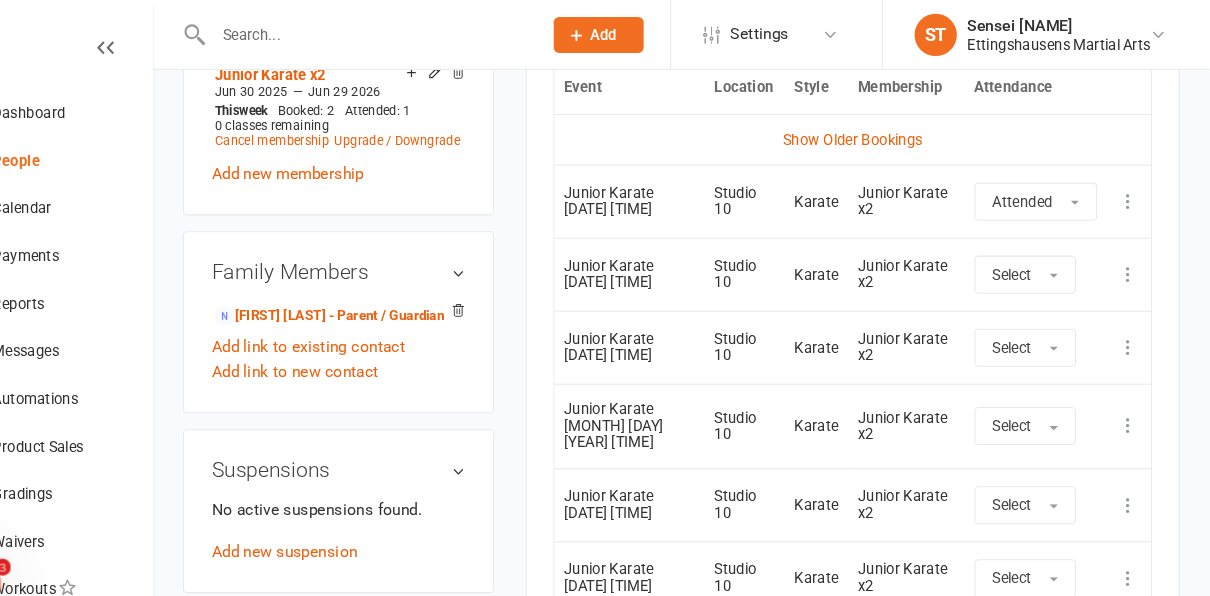 scroll, scrollTop: 950, scrollLeft: 0, axis: vertical 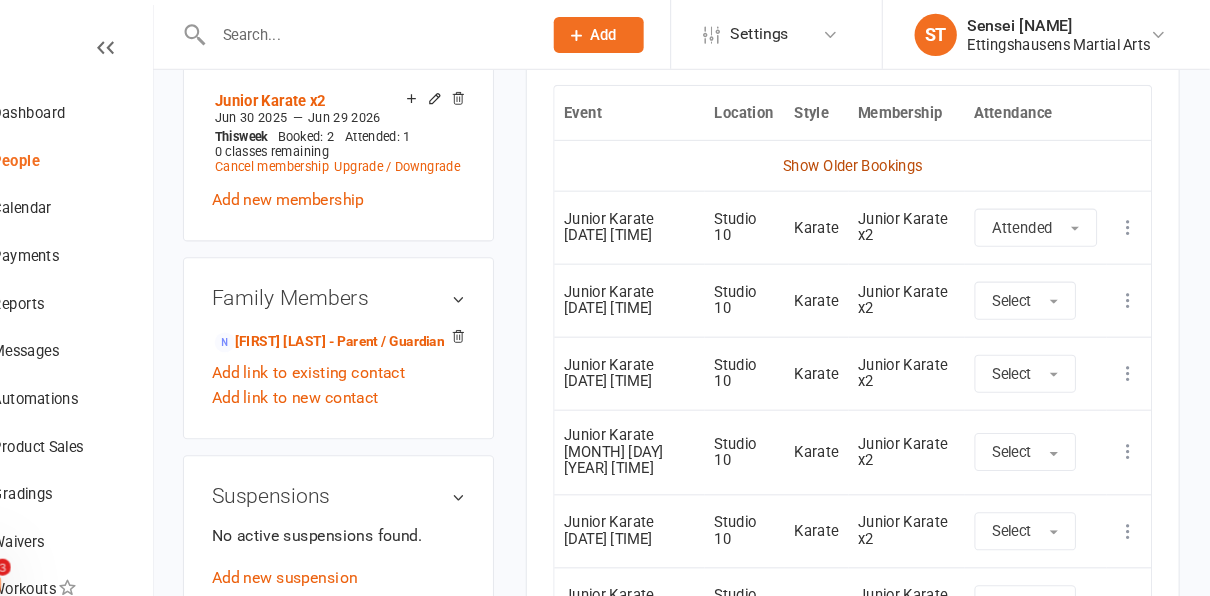 click on "Show Older Bookings" at bounding box center [873, 156] 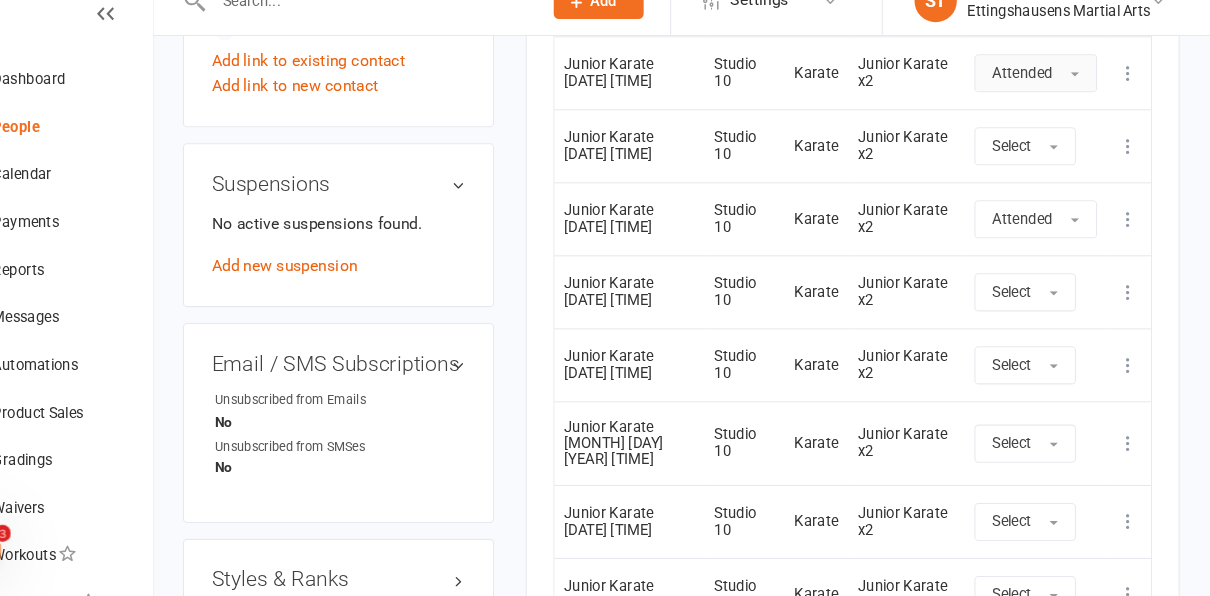 scroll, scrollTop: 1214, scrollLeft: 0, axis: vertical 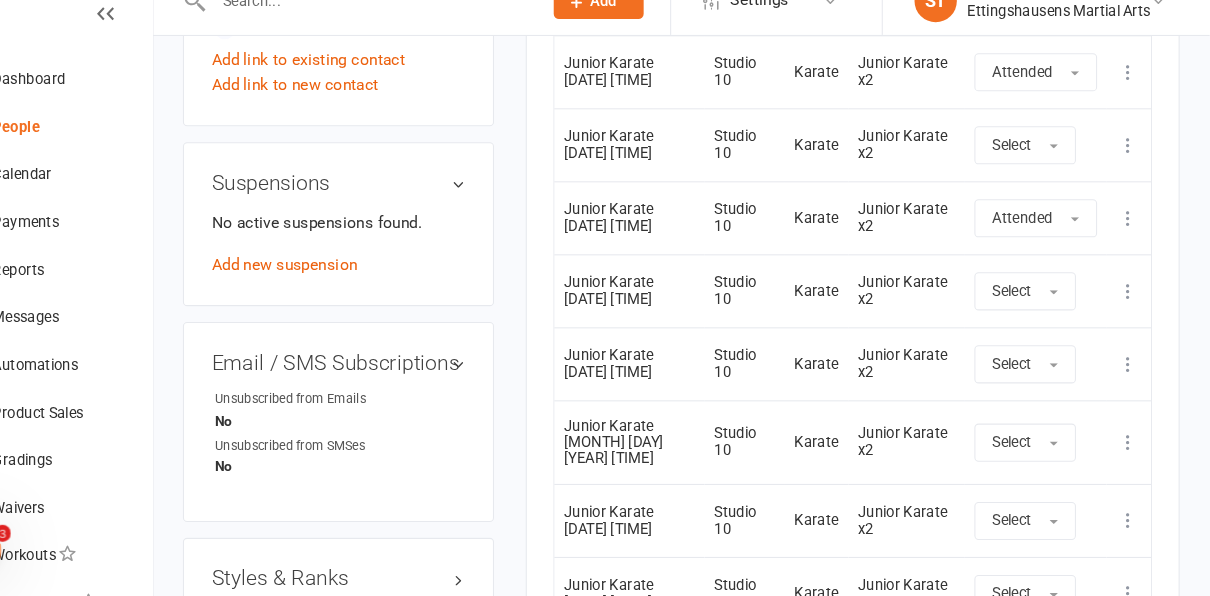 click on "upload photo [FIRST] [LAST] Activated [DATE] Added [DATE]   Active member [AGE] years old  Contact information Owner   Email  [EMAIL]
Mobile Number  [PHONE]
Address  [NUMBER] [STREET] [CITY] [STATE] [POSTAL_CODE] [CITY] [STATE]
Member Number  -
Date of Birth  [MONTH] [DAY], [YEAR]
Location
Update Contact Details Flag Archive Manage Comms Settings
Wallet Bank account [FIRST] [LAST]  [NUMBER]  Account shared with following contacts [FIRST] [LAST]
Add / Edit Payment Method
Membership      Junior Karate x2 [MONTH] [DAY] [YEAR] — [MONTH] [DAY] [YEAR] This  week Booked: 2 Attended: 1 0 classes remaining    Cancel membership Upgrade / Downgrade Add new membership
Family Members   [FIRST] [LAST] - Parent / Guardian Add link to existing contact  Add link to new contact
Suspensions  No active suspensions found. Add new suspension
Email / SMS Subscriptions  edit Unsubscribed from Emails No
Unsubscribed from SMSes No
Styles & Ranks  Emergency Contact Details  edit Mobile App  Convert to NAC" at bounding box center (711, -14) 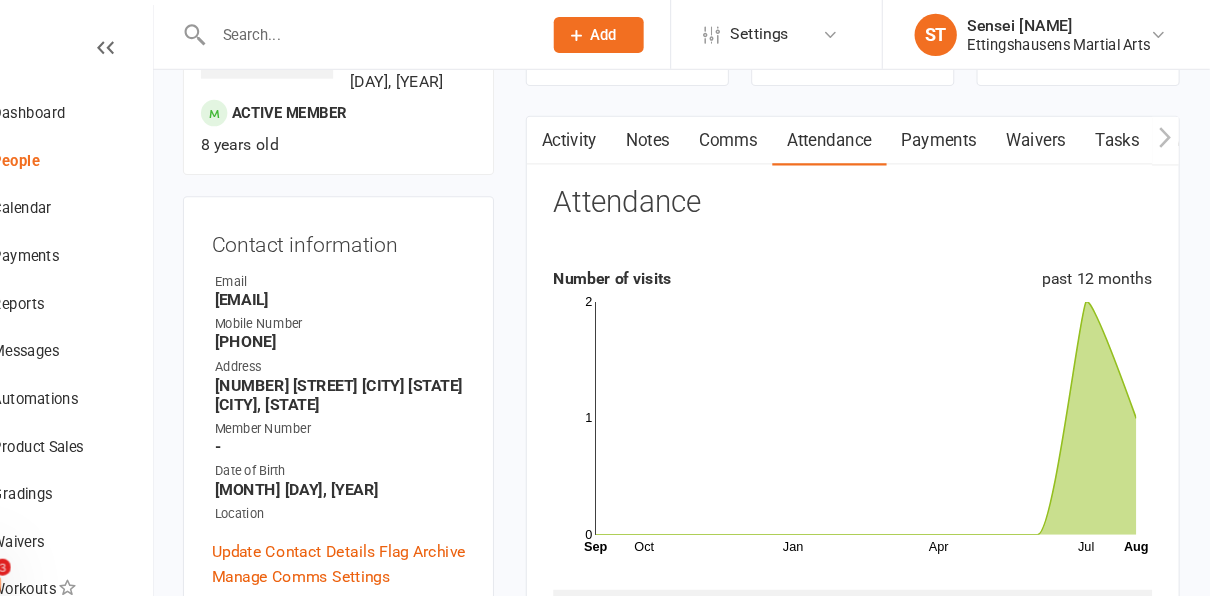 scroll, scrollTop: 0, scrollLeft: 0, axis: both 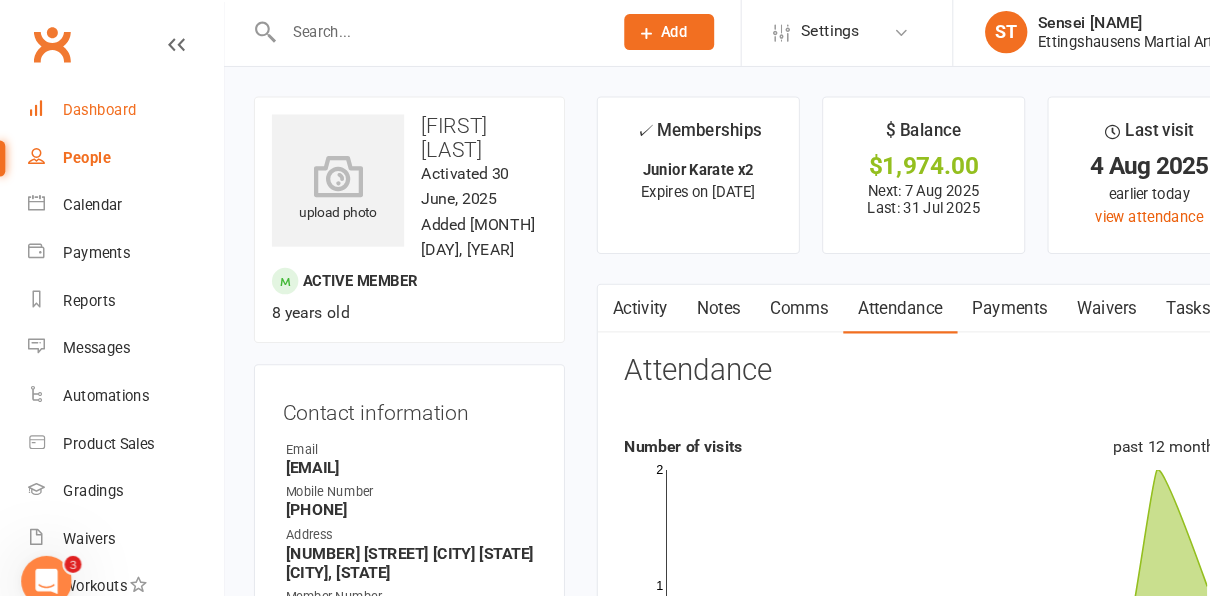 click on "Dashboard" at bounding box center (94, 107) 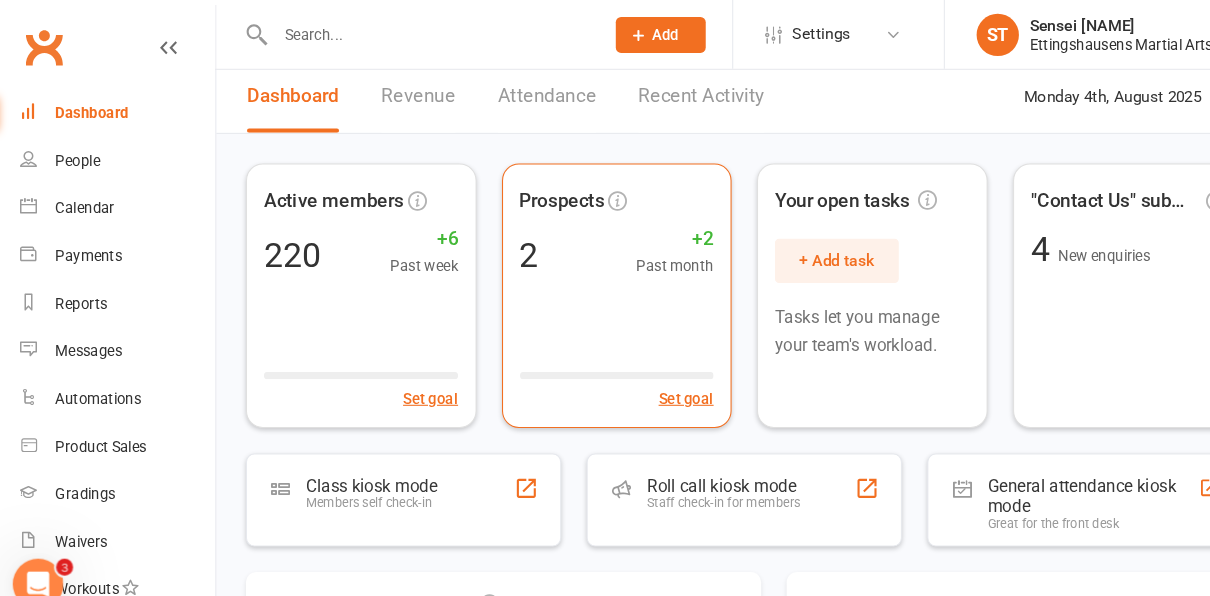 scroll, scrollTop: 0, scrollLeft: 0, axis: both 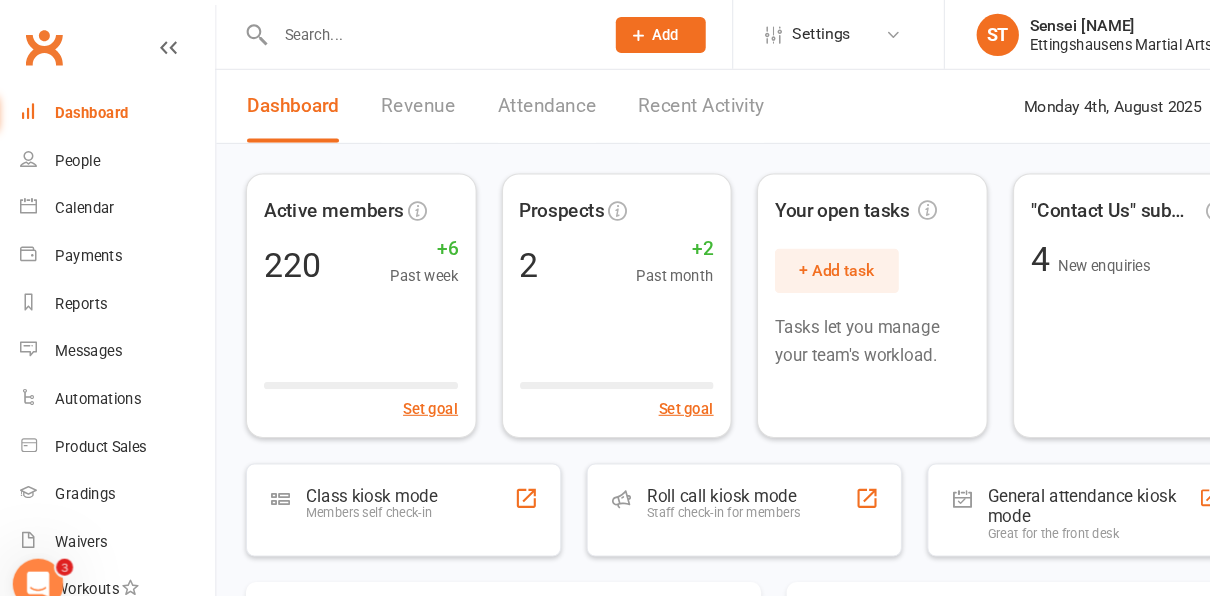 click on "Dashboard" at bounding box center (94, 107) 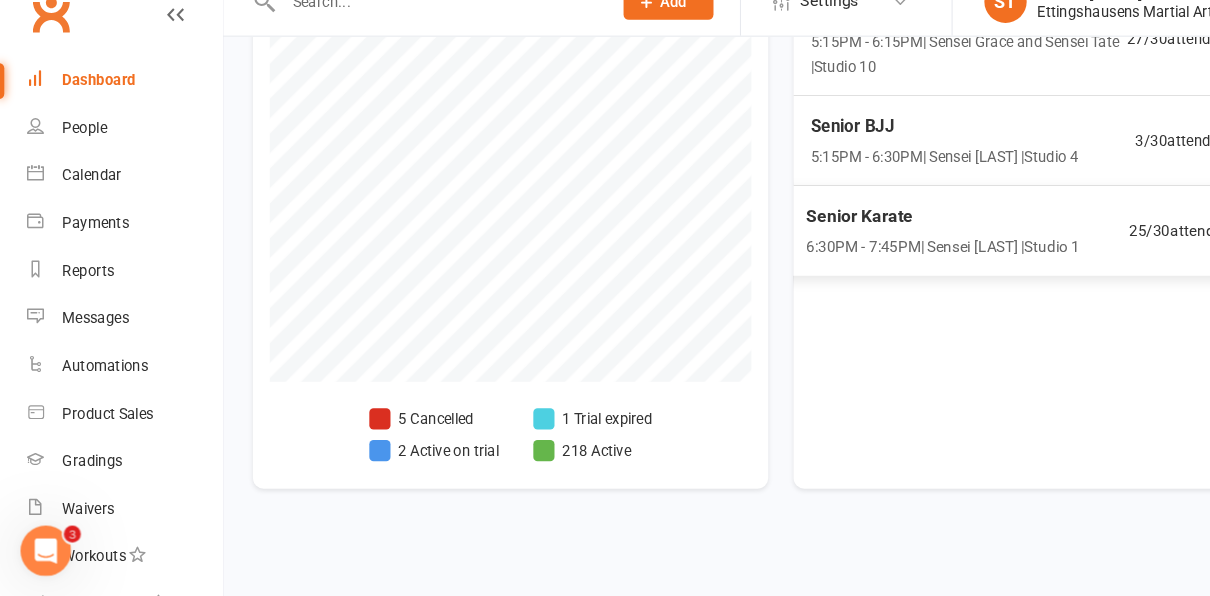 scroll, scrollTop: 603, scrollLeft: 0, axis: vertical 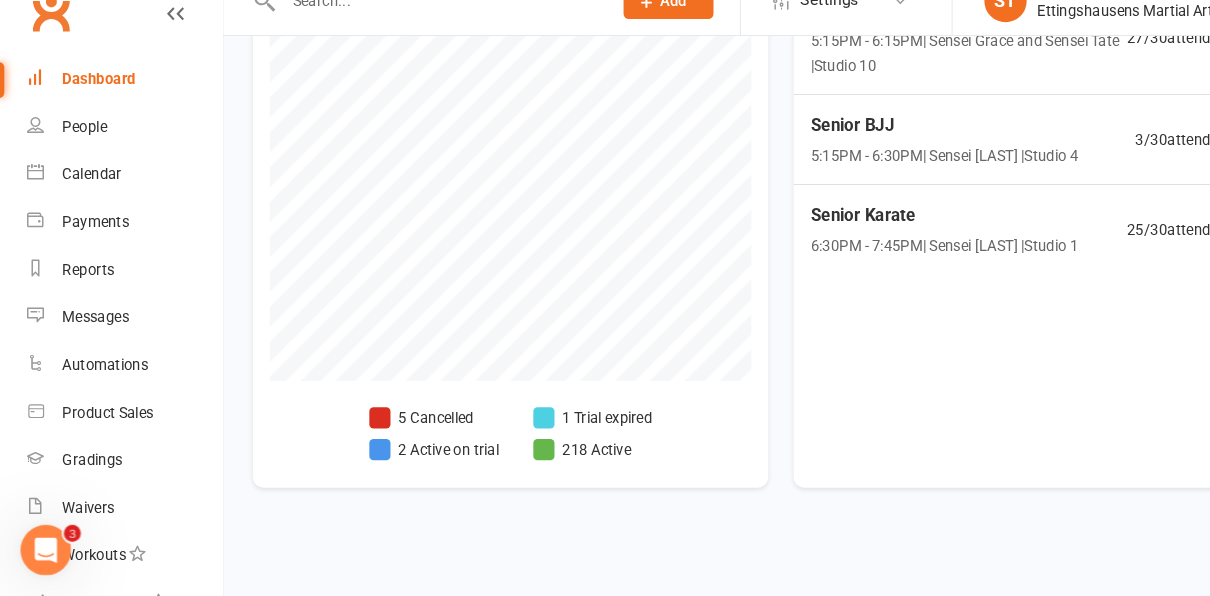 click on "5 Cancelled" at bounding box center (411, 427) 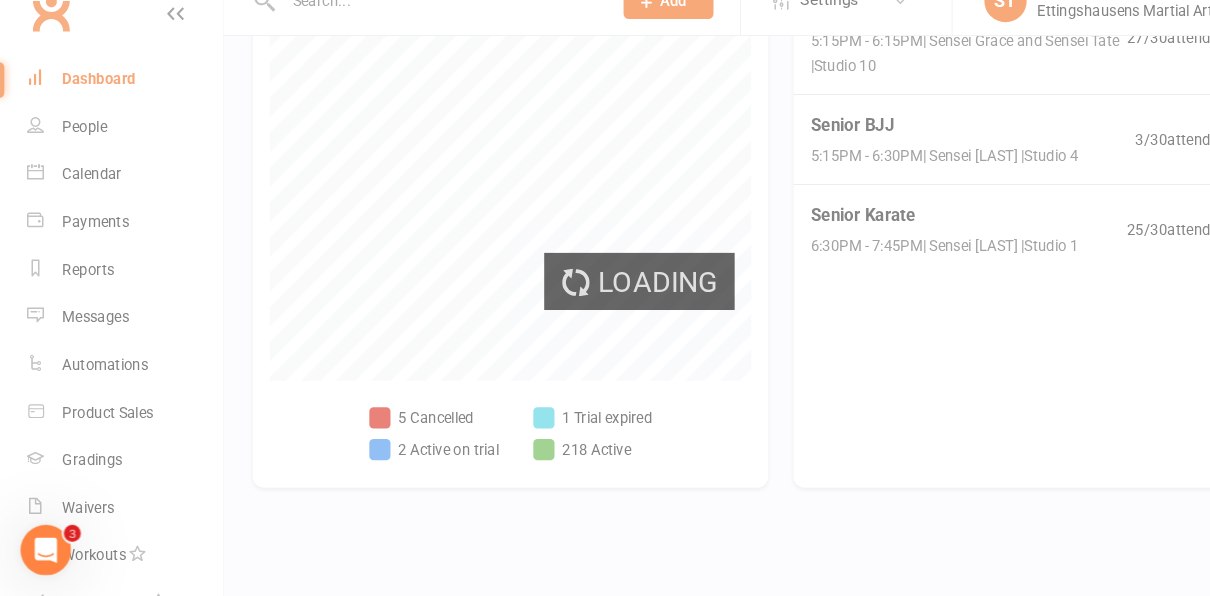 select on "no_trial" 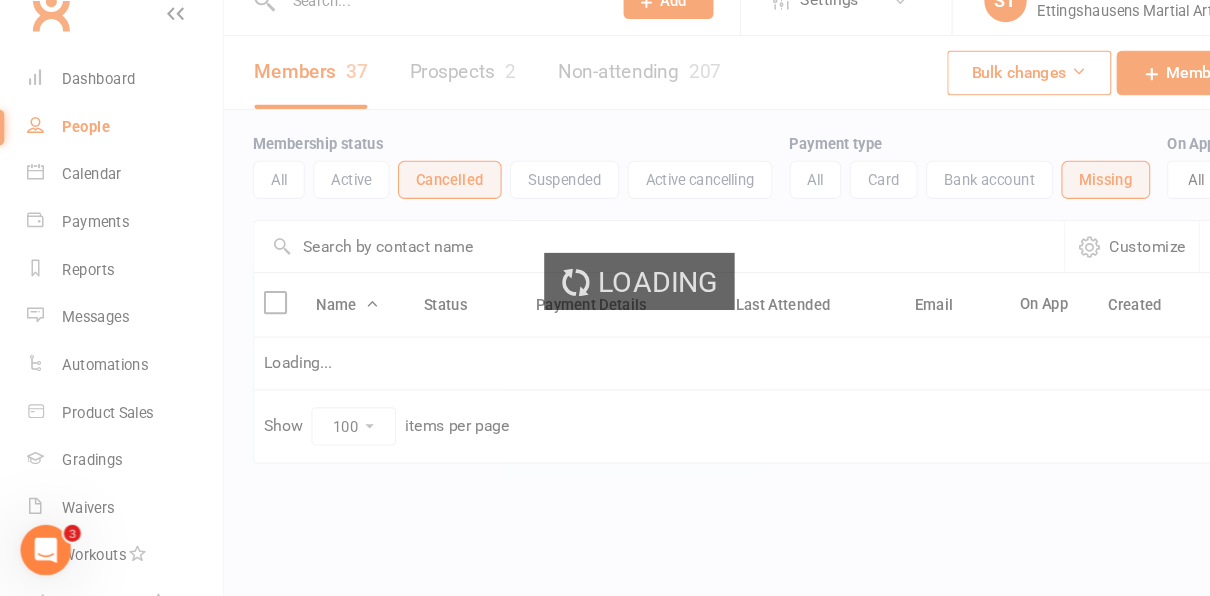 scroll, scrollTop: 0, scrollLeft: 0, axis: both 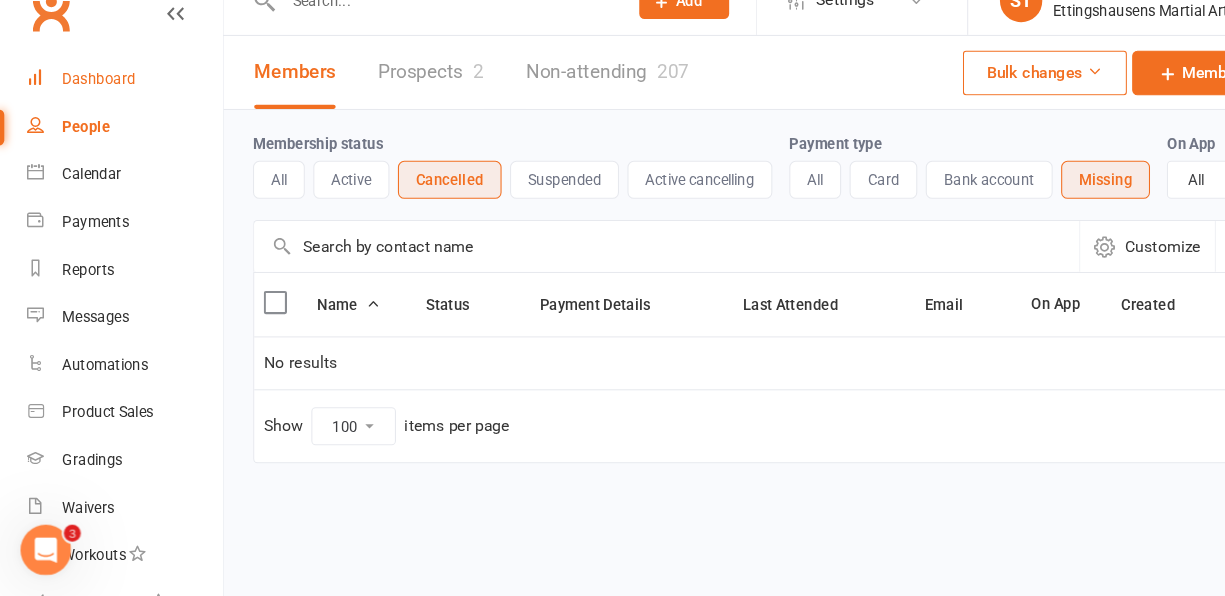click on "Dashboard" at bounding box center [94, 107] 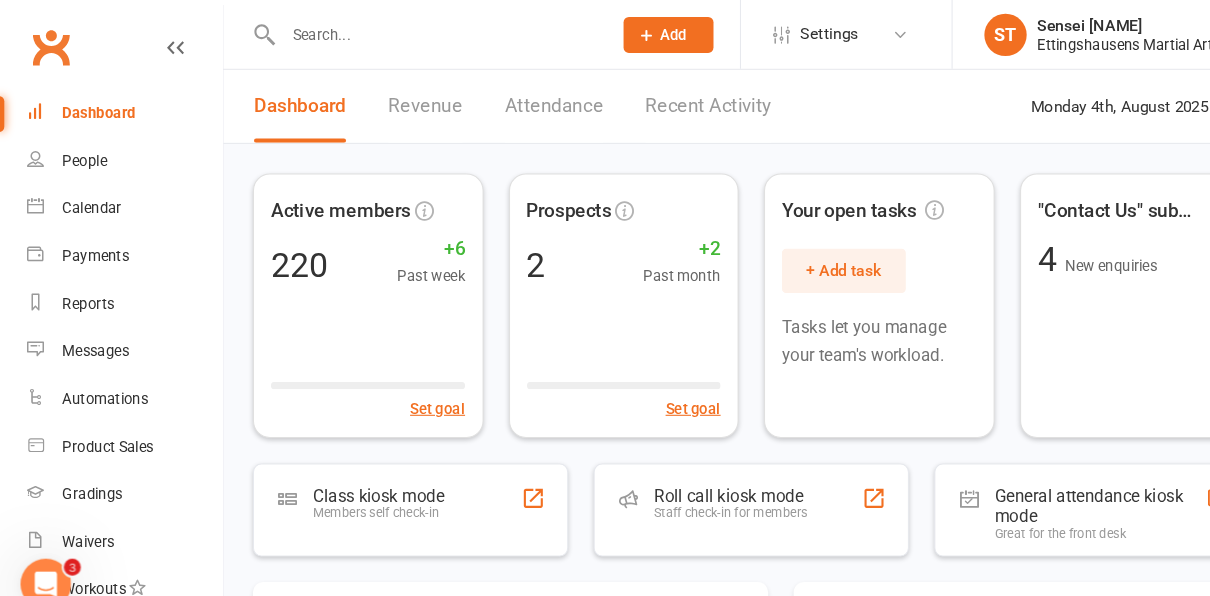 click on "Revenue" at bounding box center (403, 100) 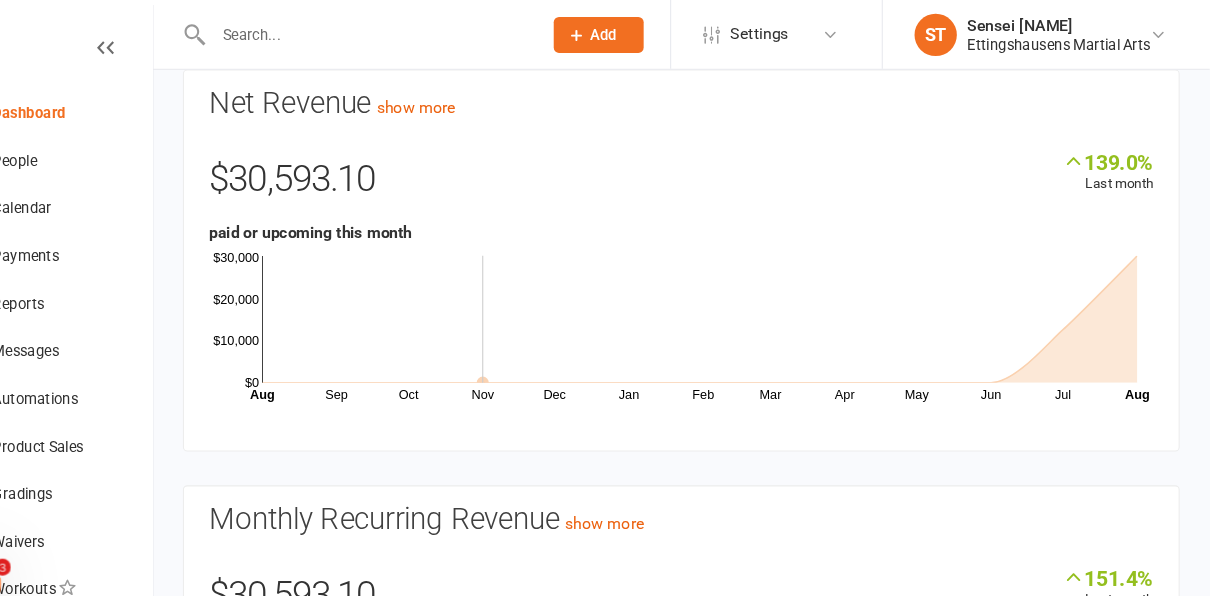 scroll, scrollTop: 0, scrollLeft: 0, axis: both 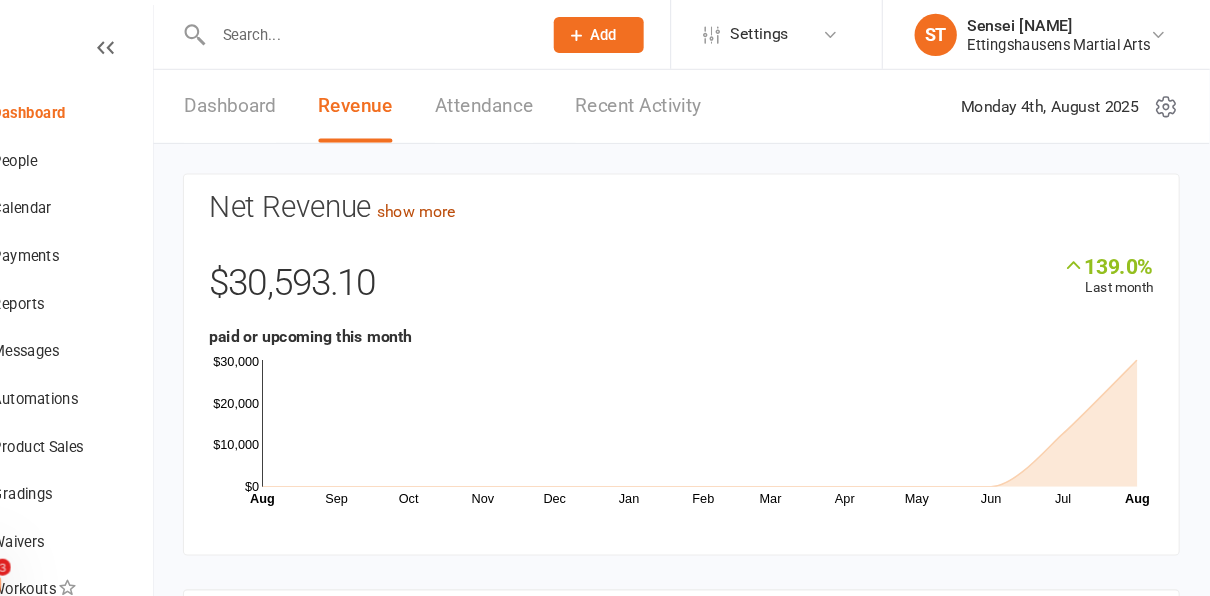 click on "show more" at bounding box center (460, 200) 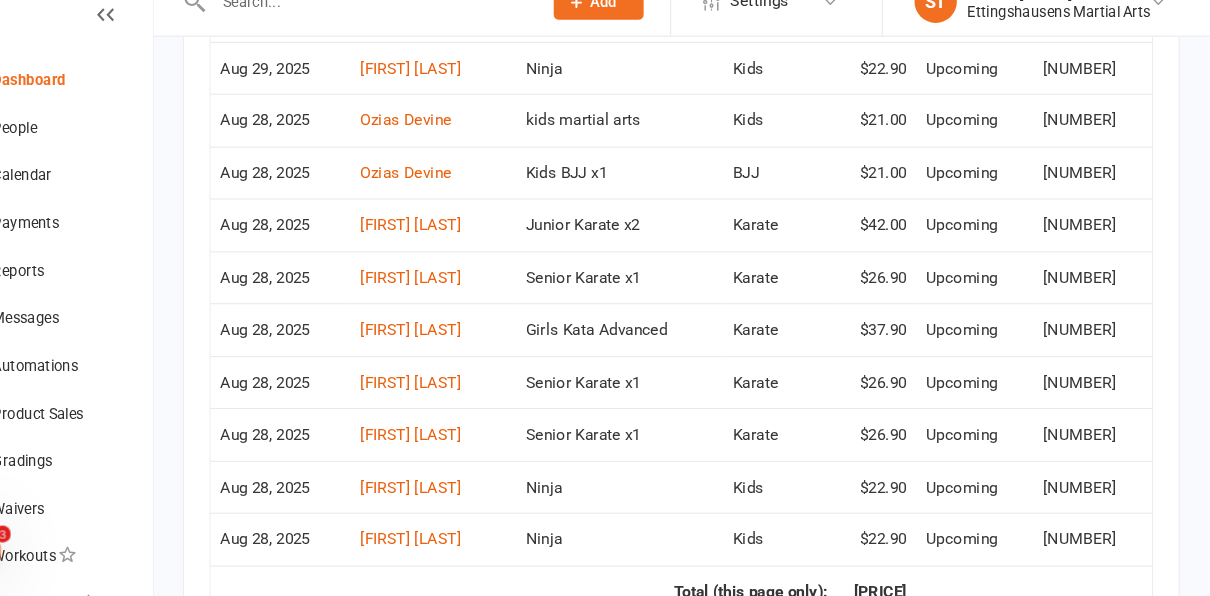scroll, scrollTop: 1619, scrollLeft: 0, axis: vertical 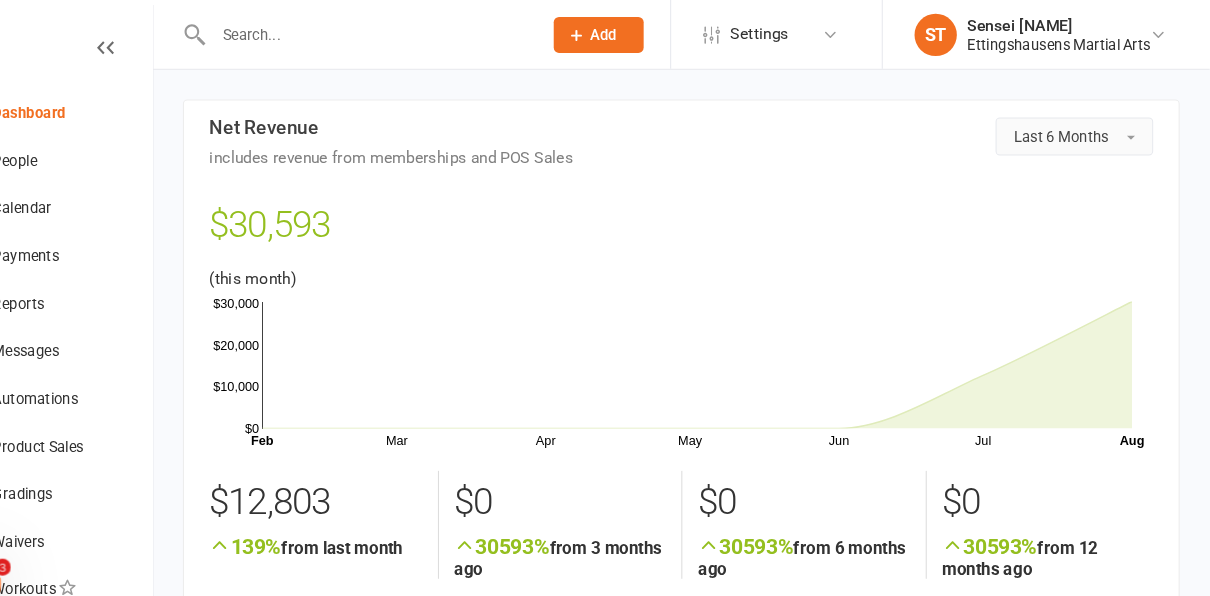 click on "Last 6 Months" at bounding box center (1082, 129) 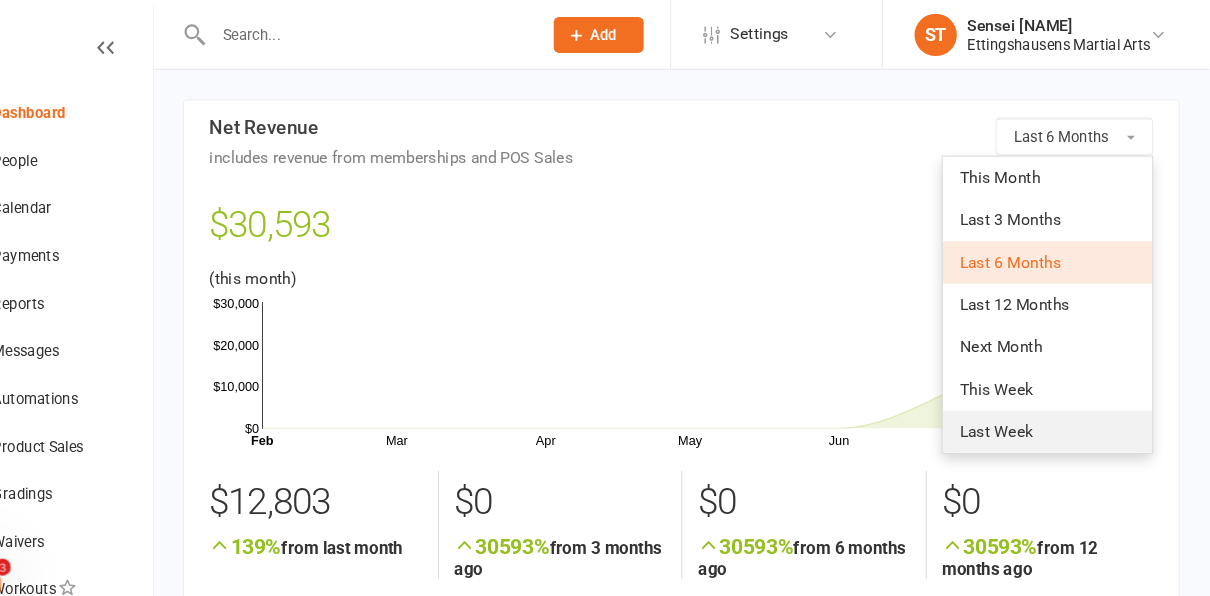 click on "Last Week" at bounding box center [1009, 408] 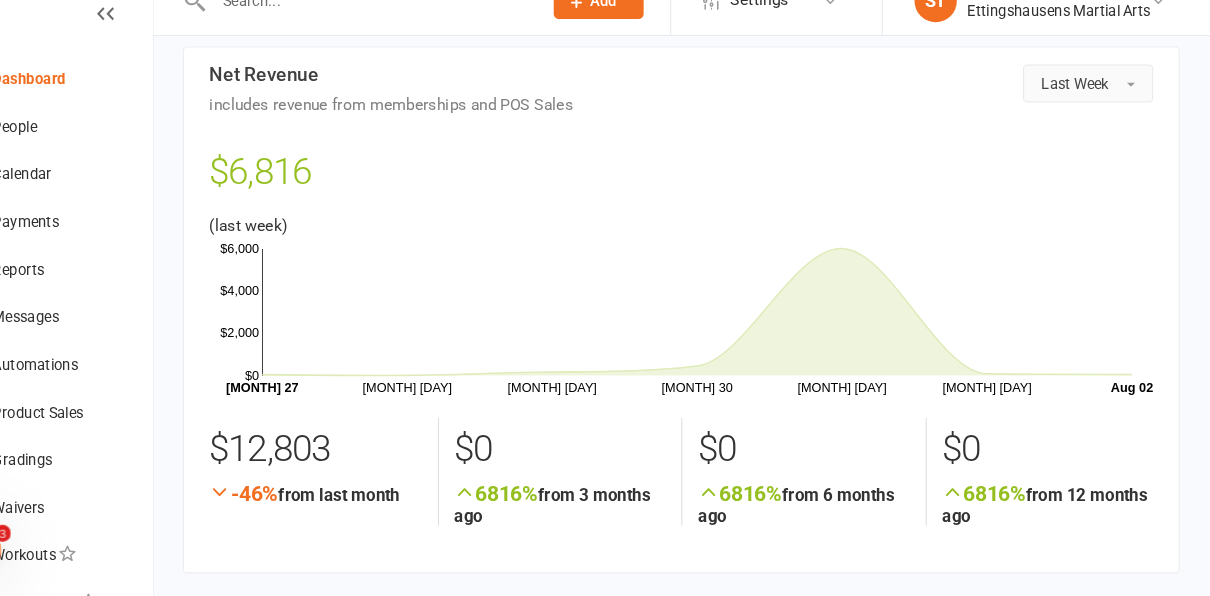 scroll, scrollTop: 0, scrollLeft: 0, axis: both 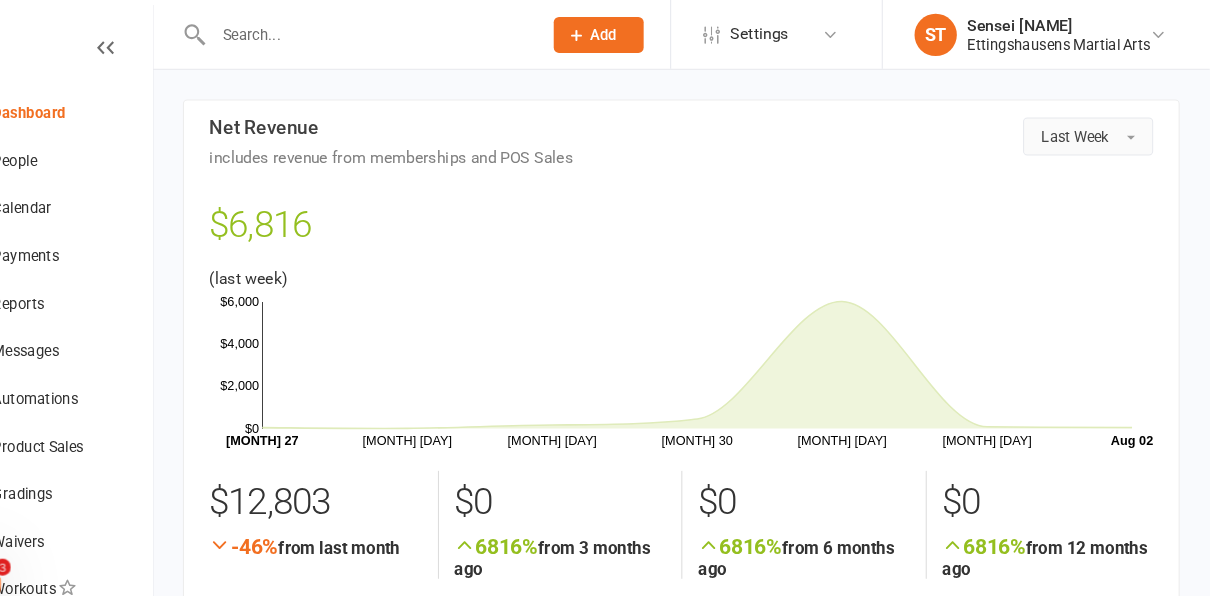 click on "Last Week" at bounding box center (1095, 129) 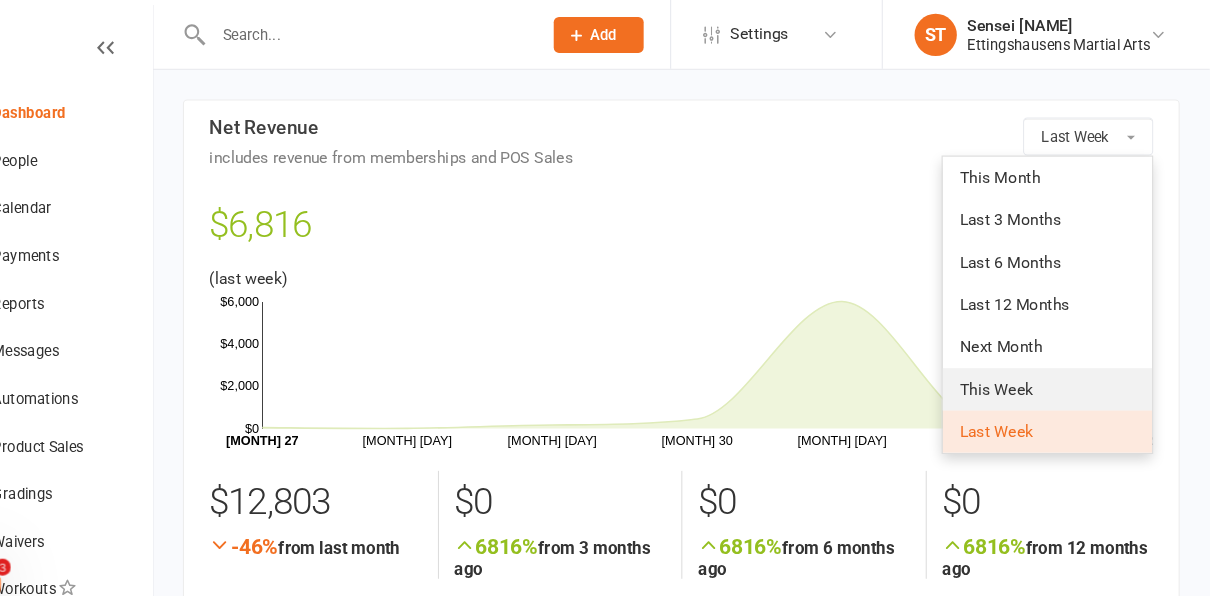 click on "This Week" at bounding box center [1009, 368] 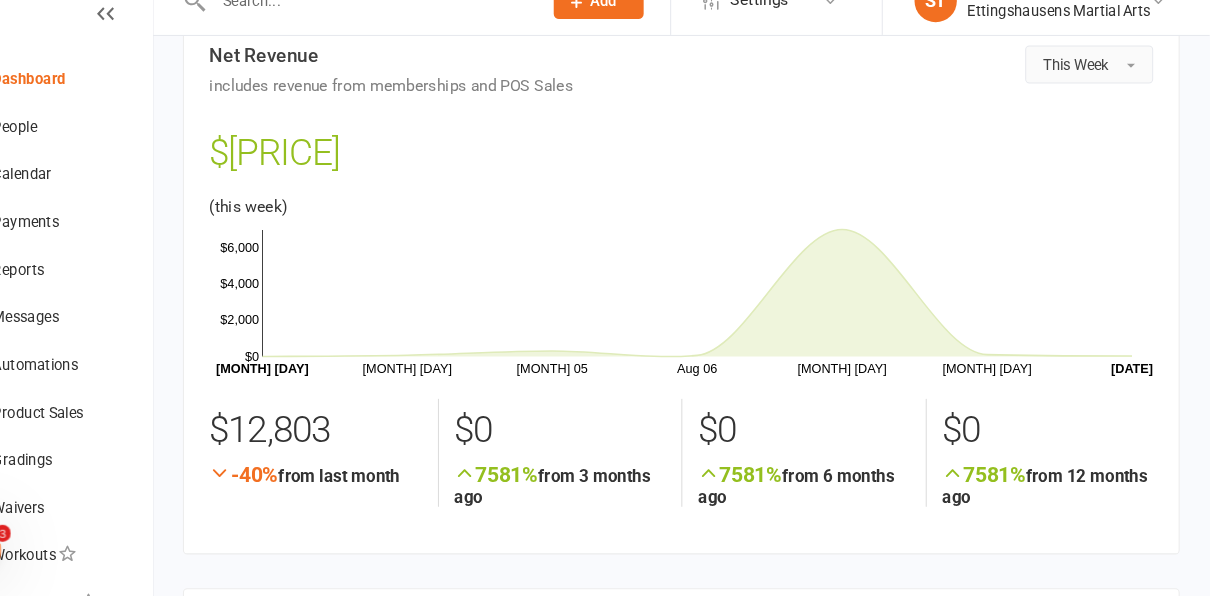 scroll, scrollTop: 0, scrollLeft: 0, axis: both 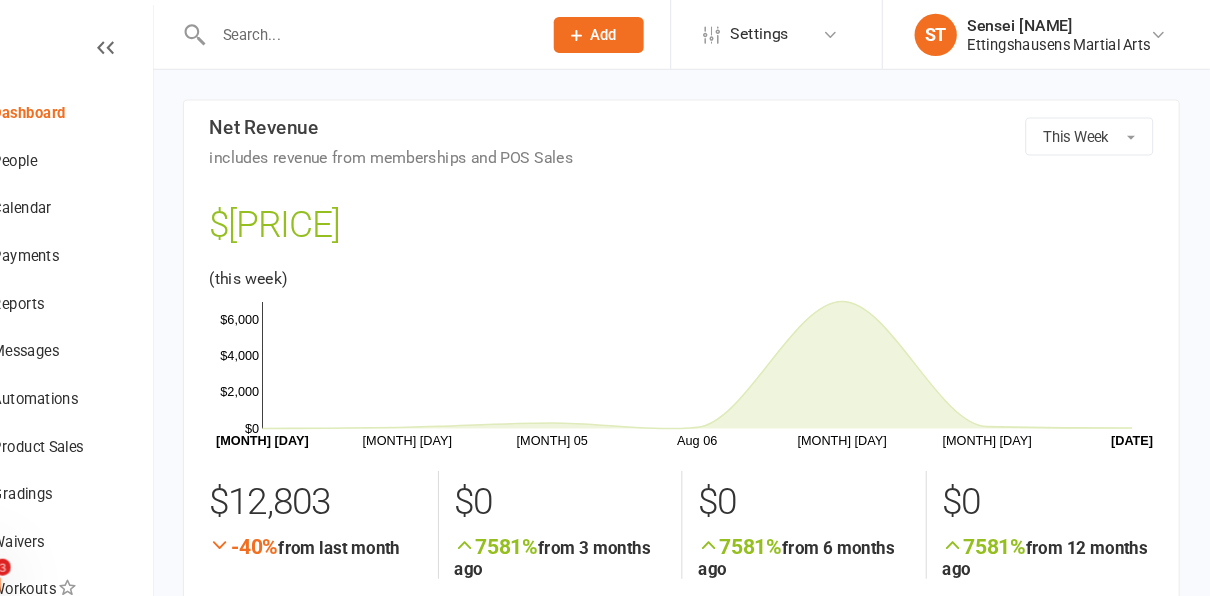 click at bounding box center (413, 33) 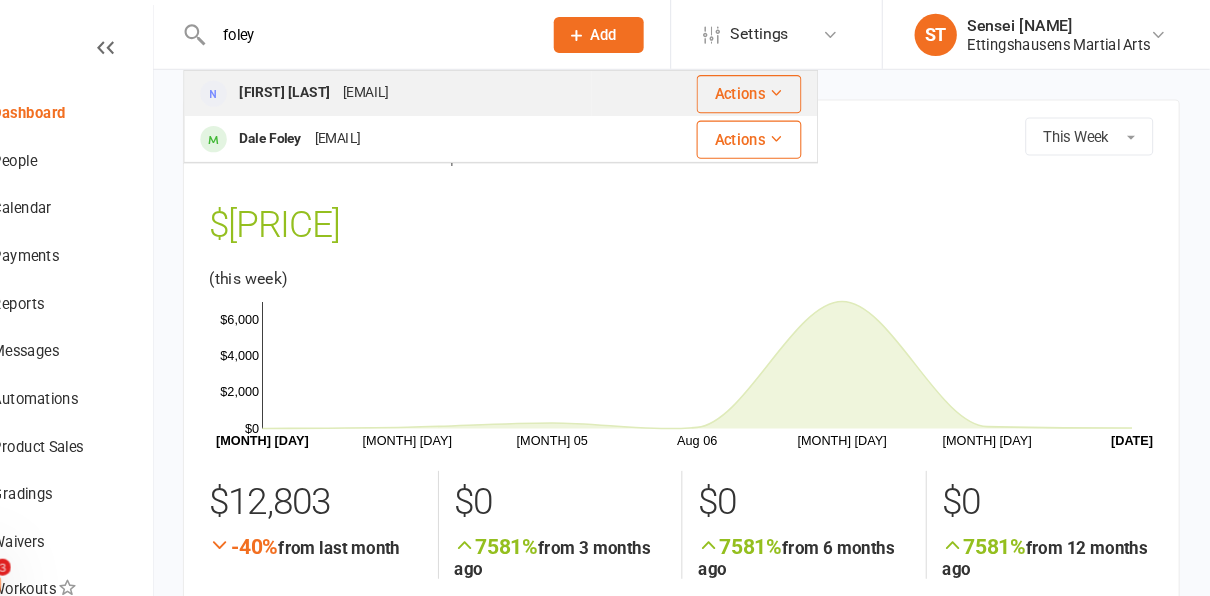 type on "foley" 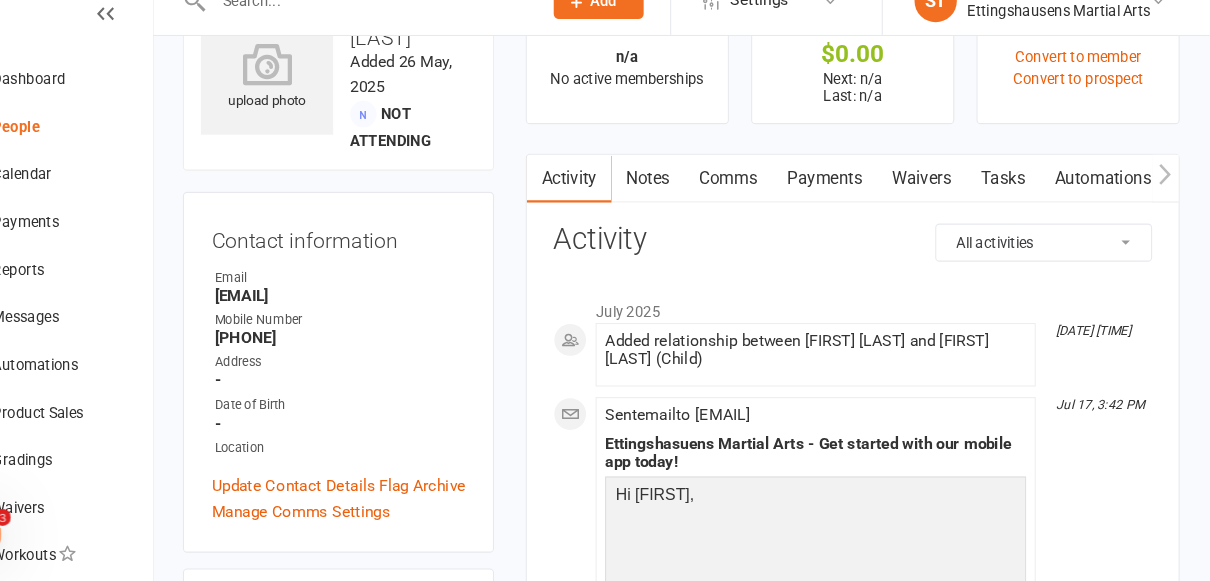scroll, scrollTop: 82, scrollLeft: 0, axis: vertical 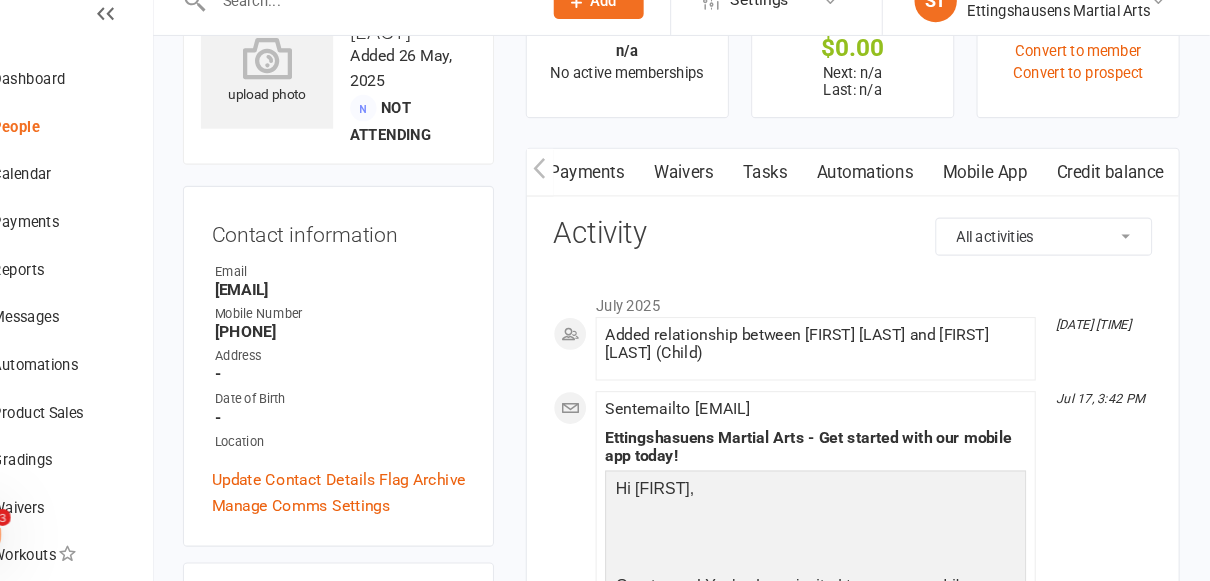 click on "Mobile App" at bounding box center [998, 196] 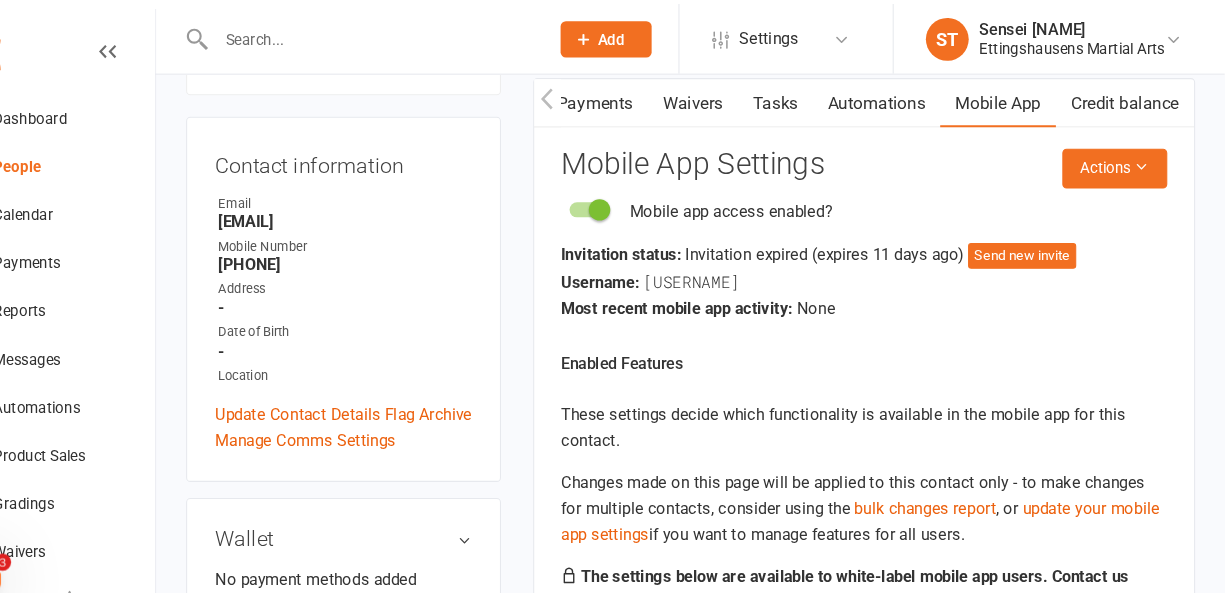 scroll, scrollTop: 177, scrollLeft: 0, axis: vertical 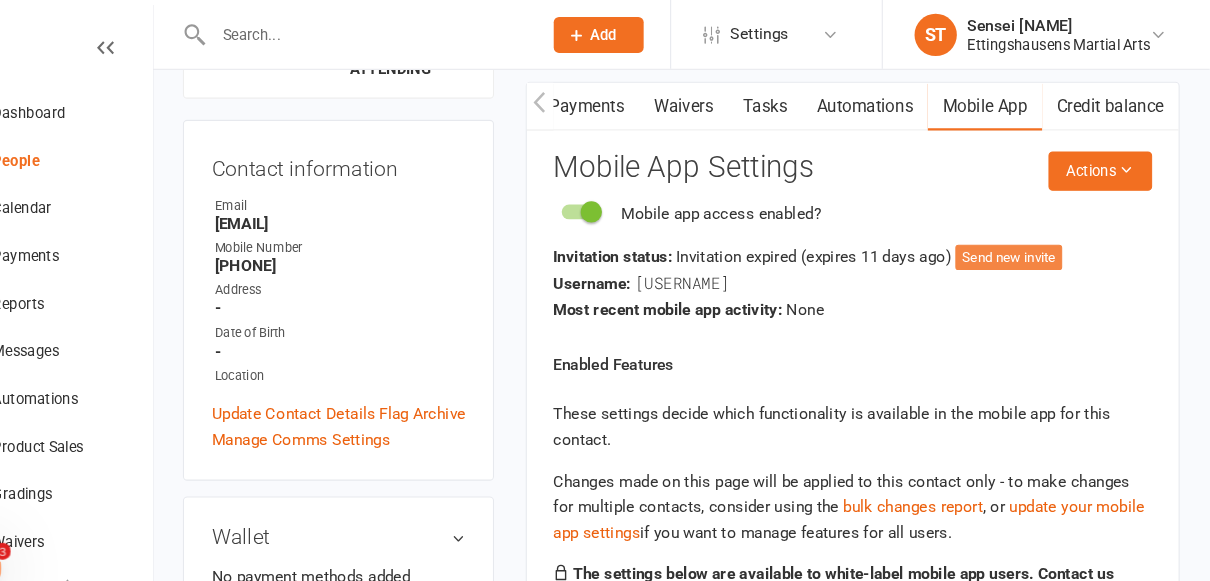 click on "Send new invite" at bounding box center (1020, 243) 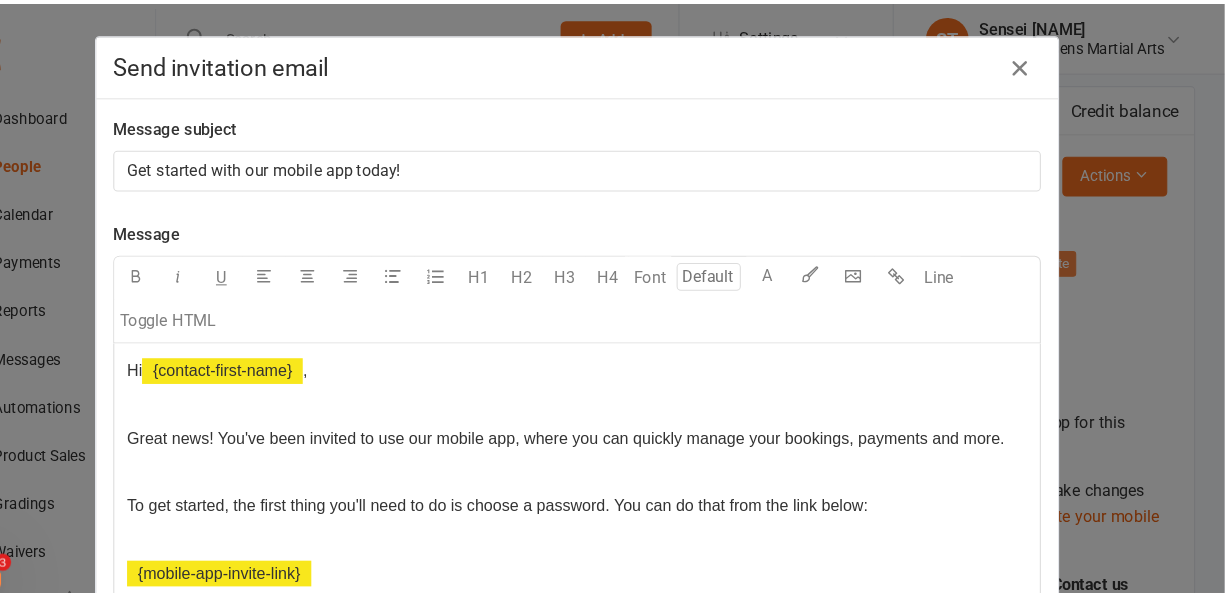 scroll, scrollTop: 0, scrollLeft: 220, axis: horizontal 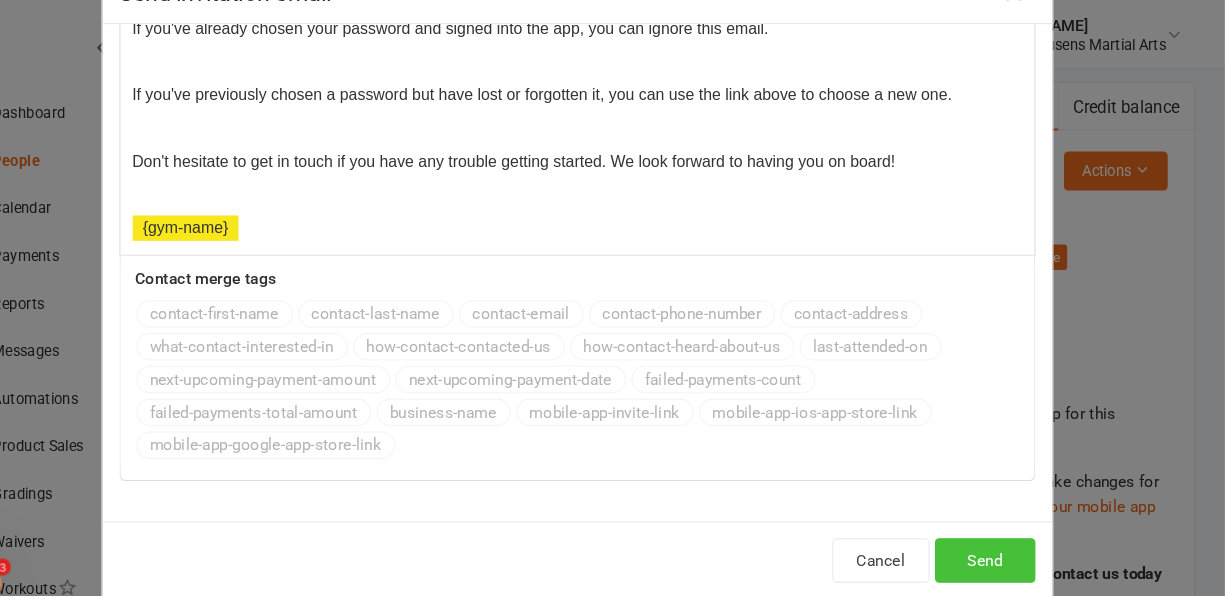 click on "Send" at bounding box center (998, 530) 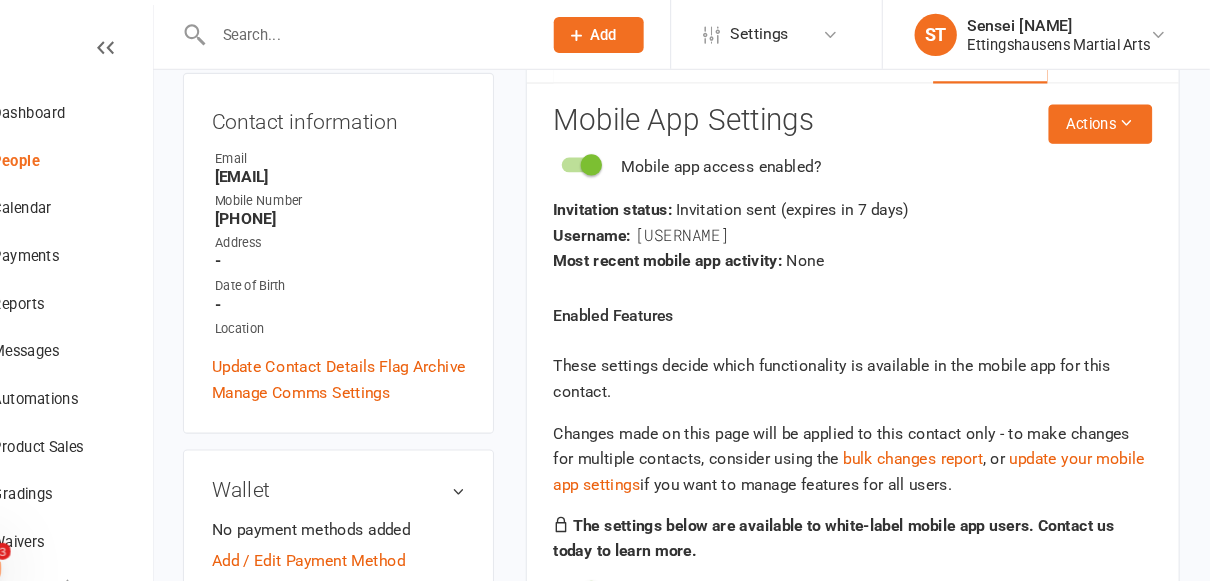 scroll, scrollTop: 221, scrollLeft: 0, axis: vertical 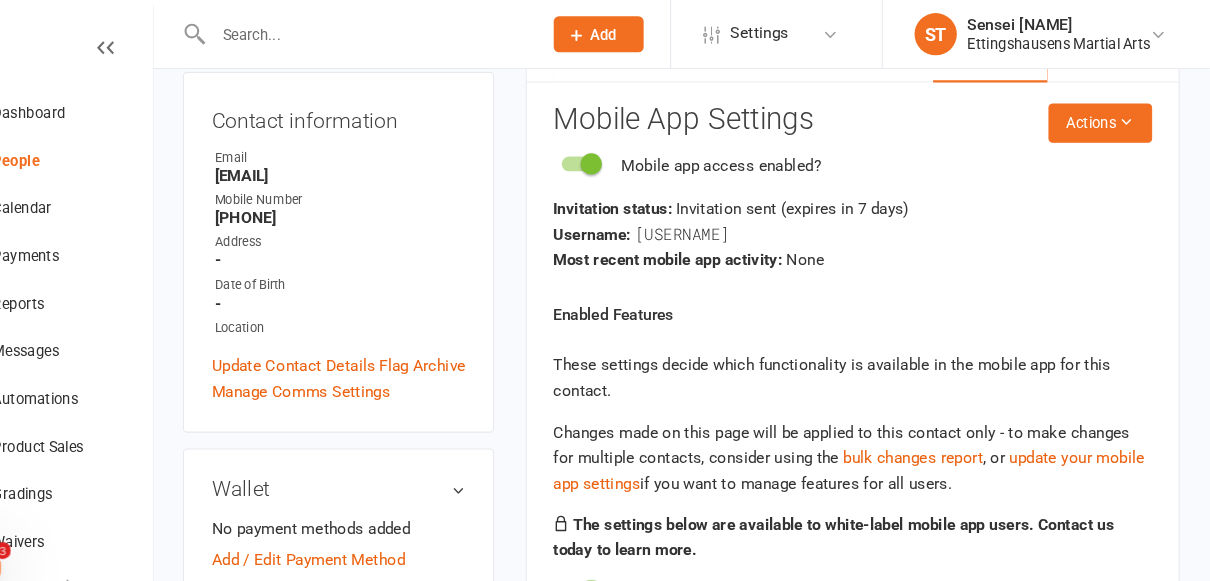 click on "Most recent mobile app activity:" at bounding box center [698, 247] 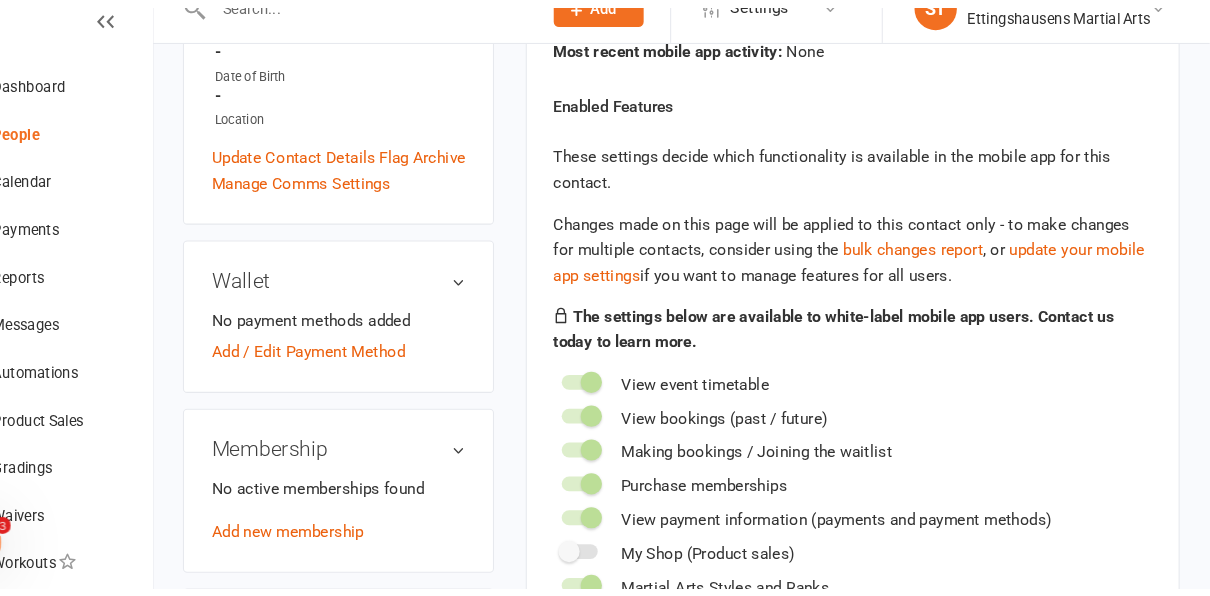 scroll, scrollTop: 0, scrollLeft: 0, axis: both 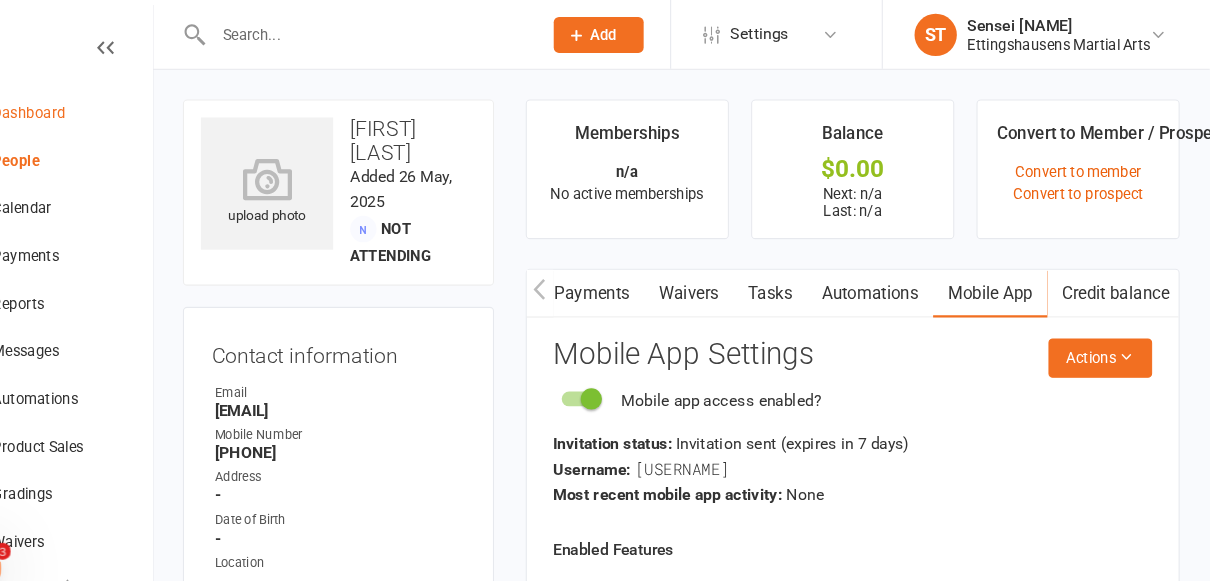 click on "Dashboard" at bounding box center (118, 107) 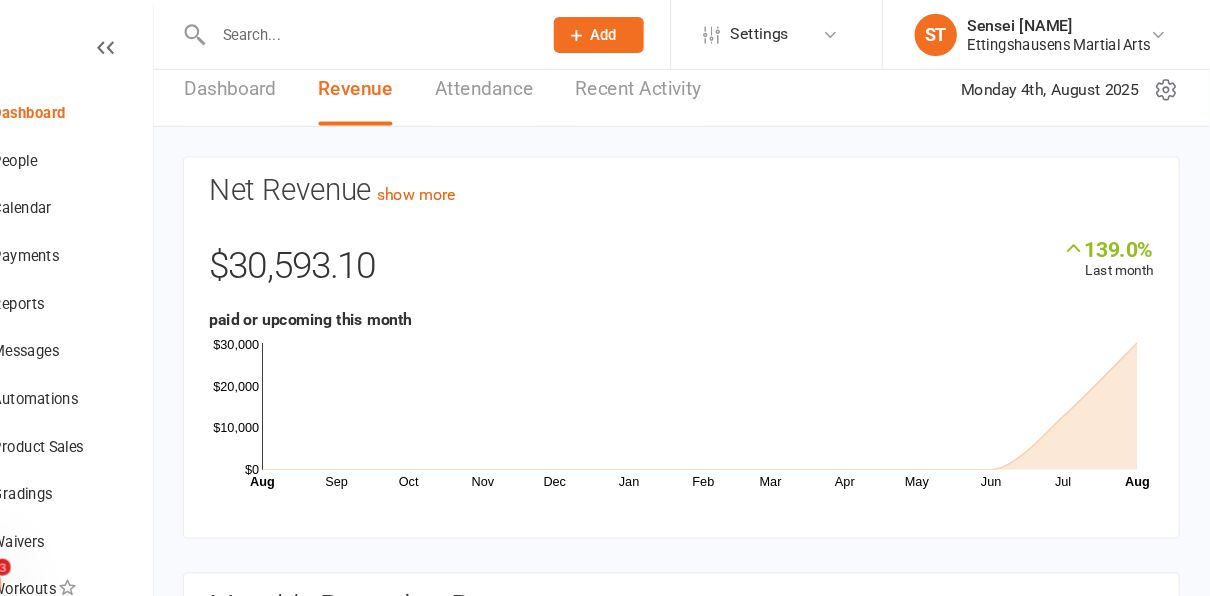 scroll, scrollTop: 0, scrollLeft: 0, axis: both 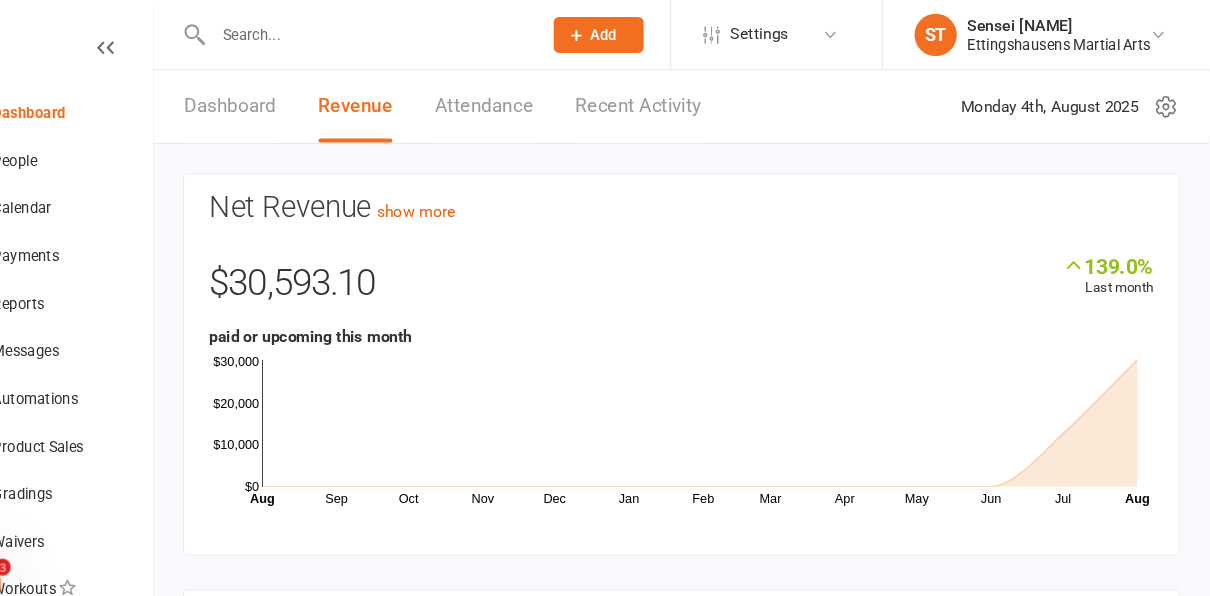 click on "Dashboard" at bounding box center (284, 100) 